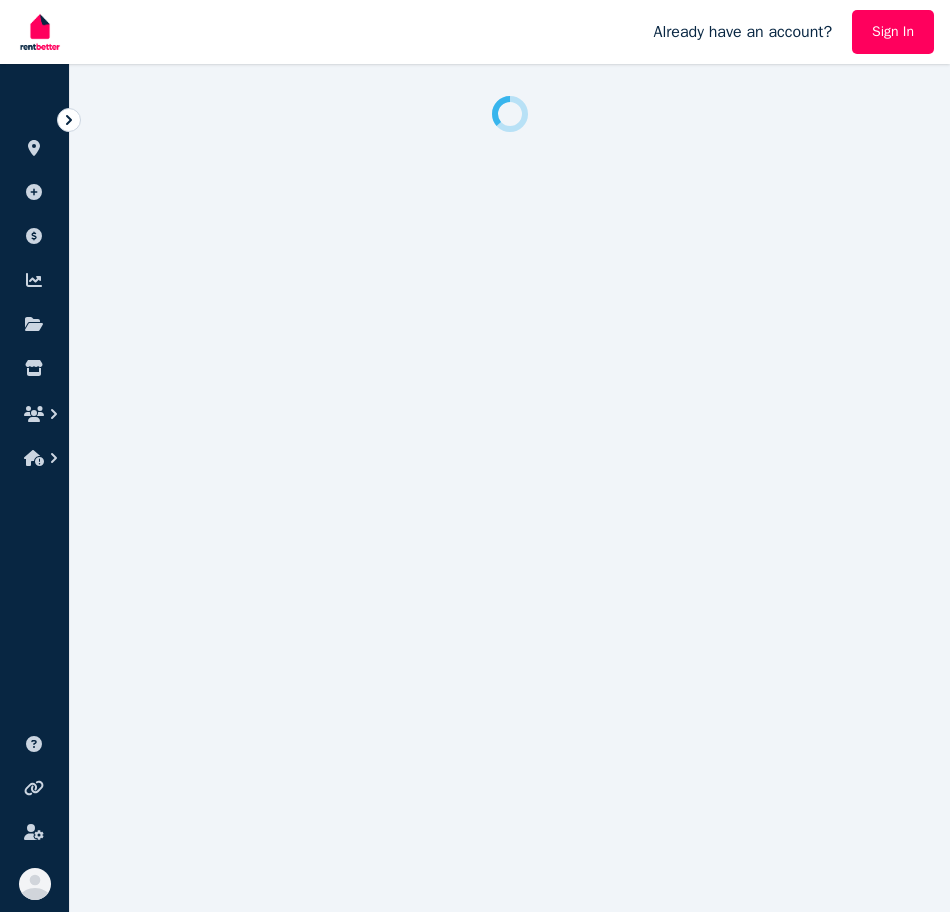 scroll, scrollTop: 0, scrollLeft: 0, axis: both 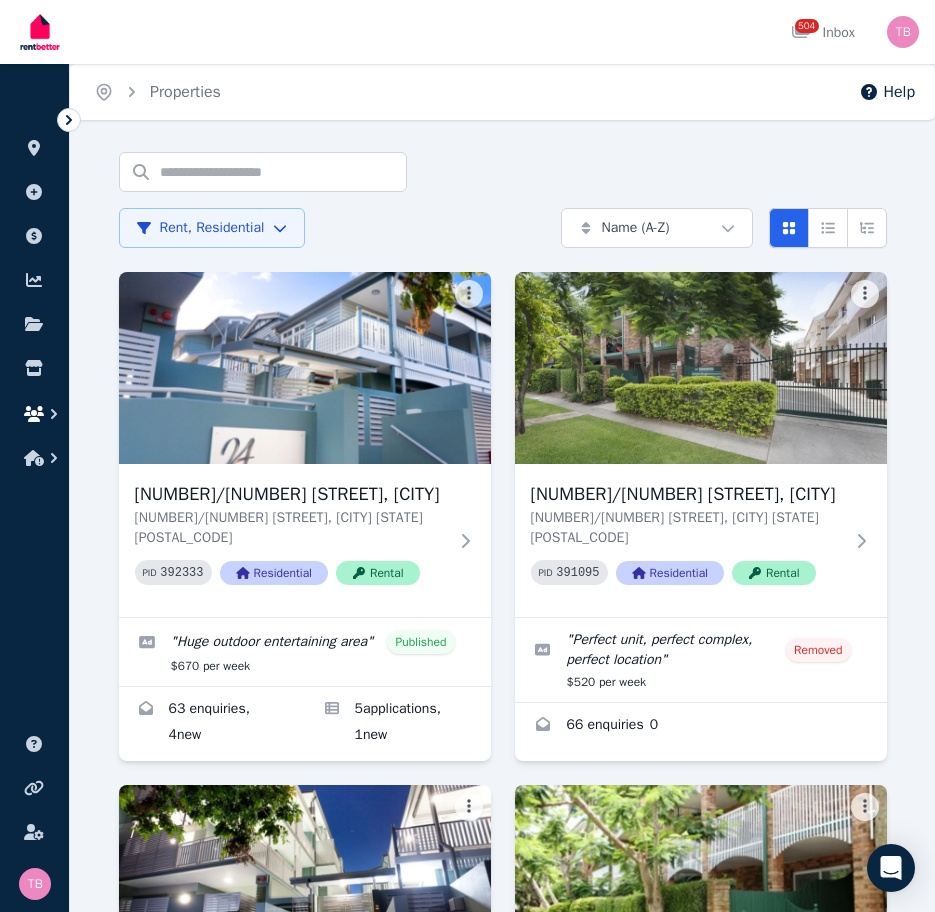click 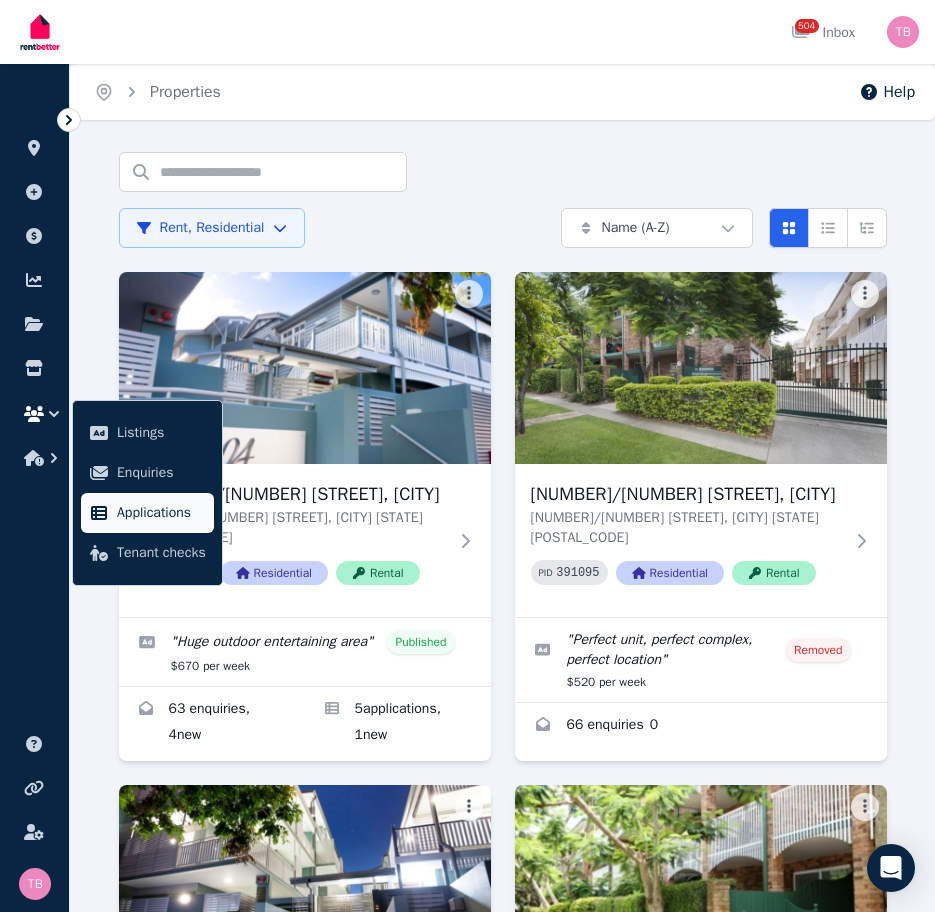 click 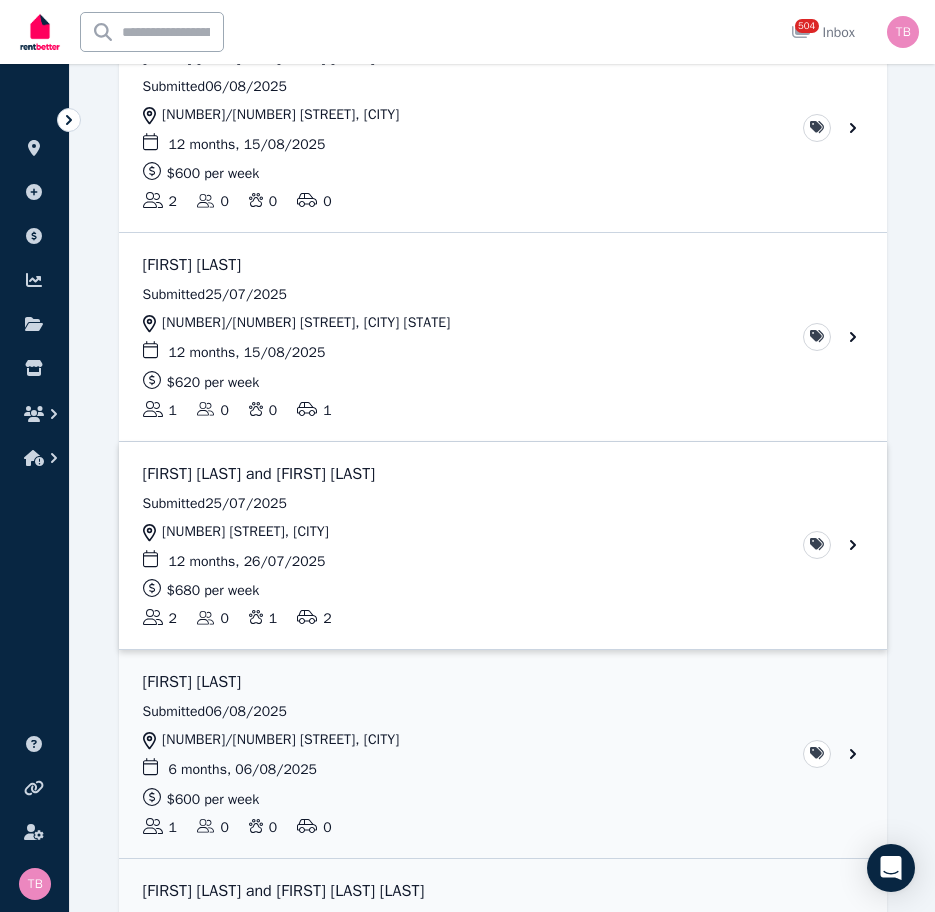scroll, scrollTop: 600, scrollLeft: 0, axis: vertical 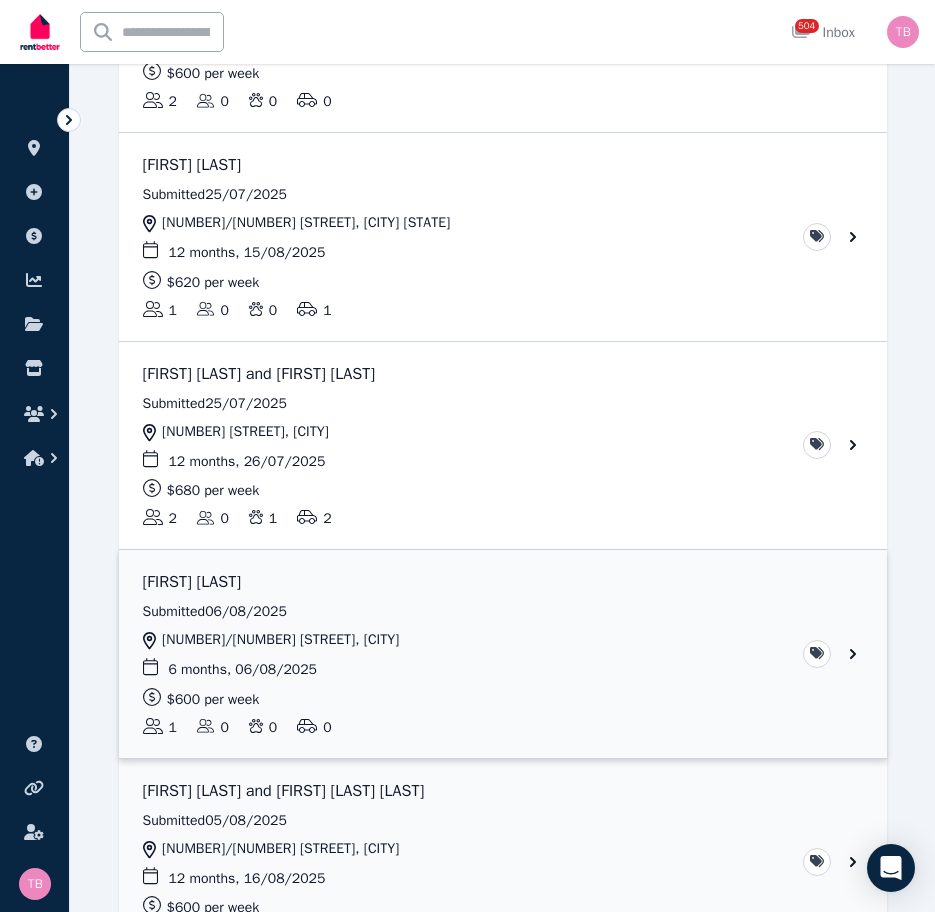 click at bounding box center (503, 654) 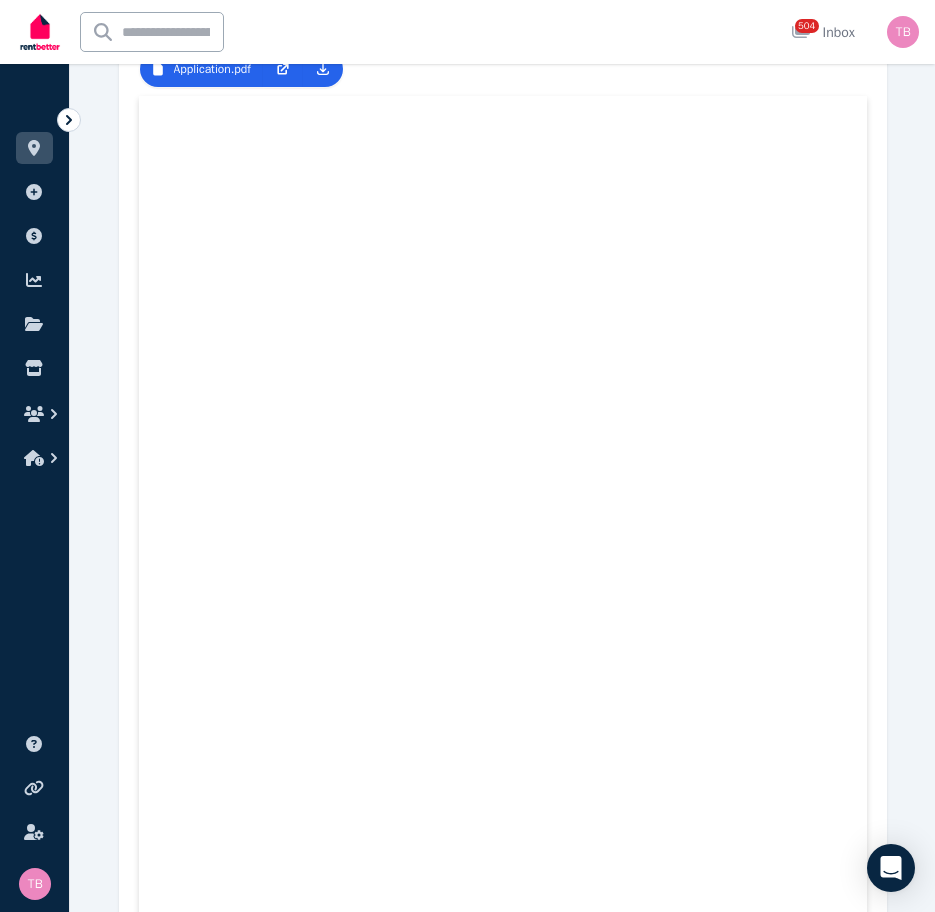 scroll, scrollTop: 100, scrollLeft: 0, axis: vertical 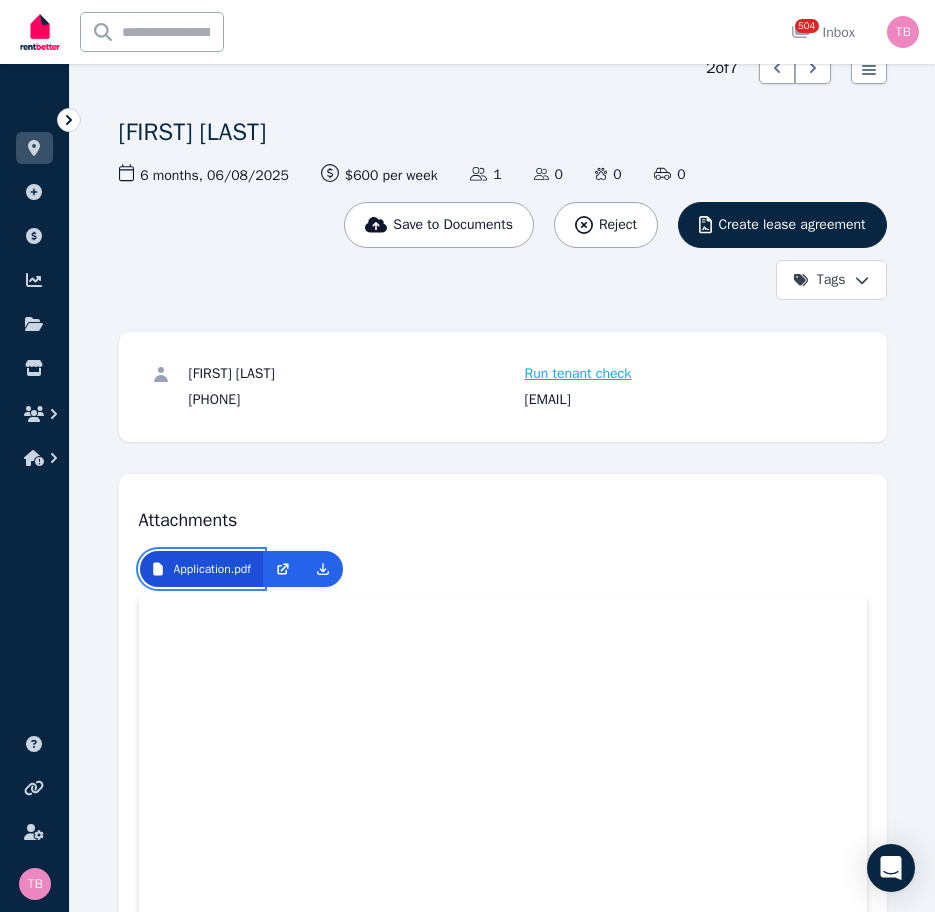 click on "Application.pdf" at bounding box center (212, 569) 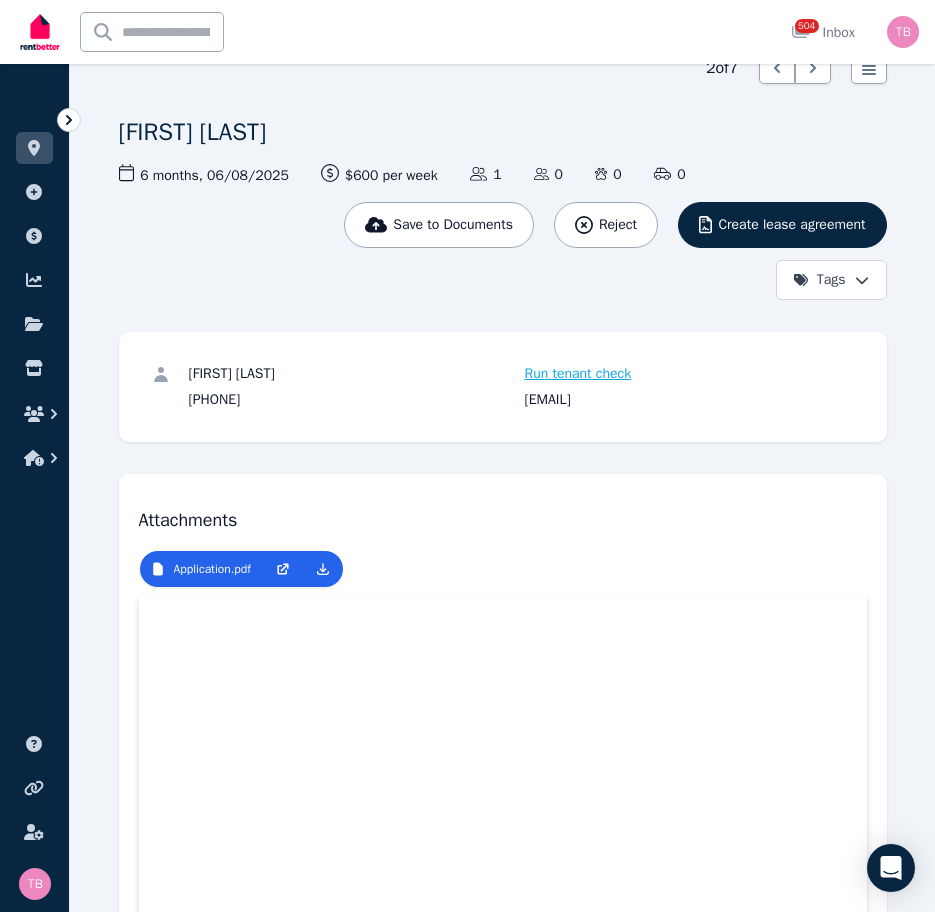 click on "Application.pdf" at bounding box center (503, 573) 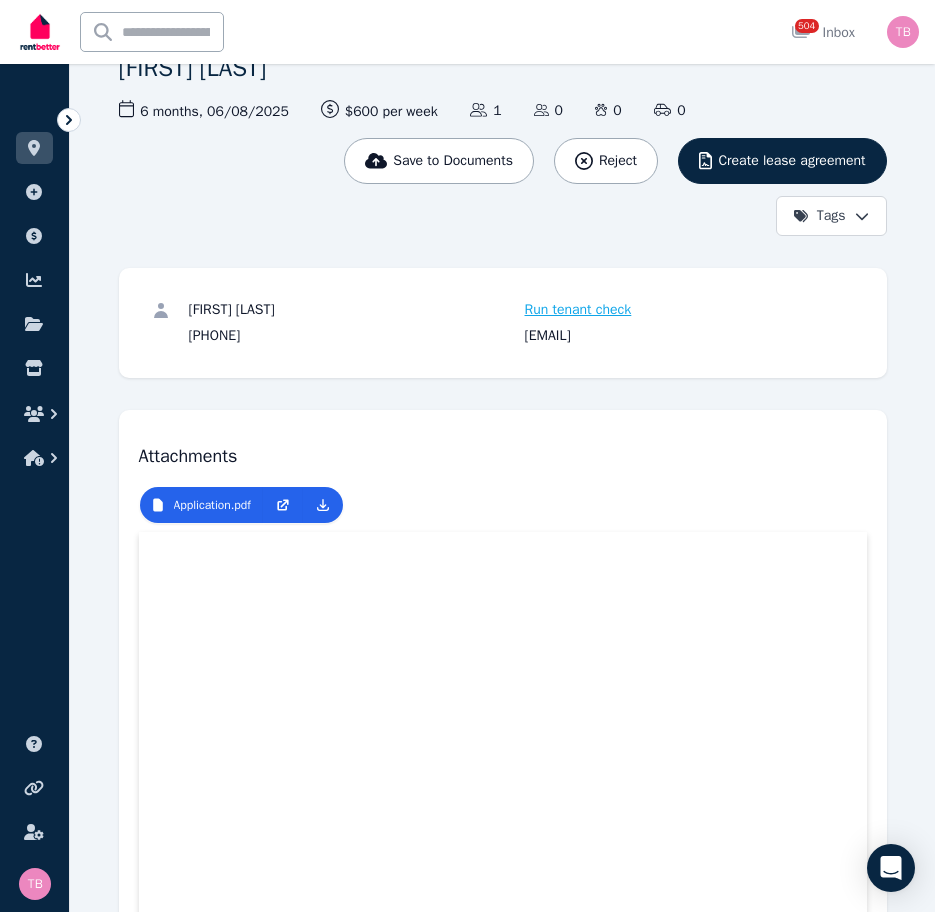 scroll, scrollTop: 200, scrollLeft: 0, axis: vertical 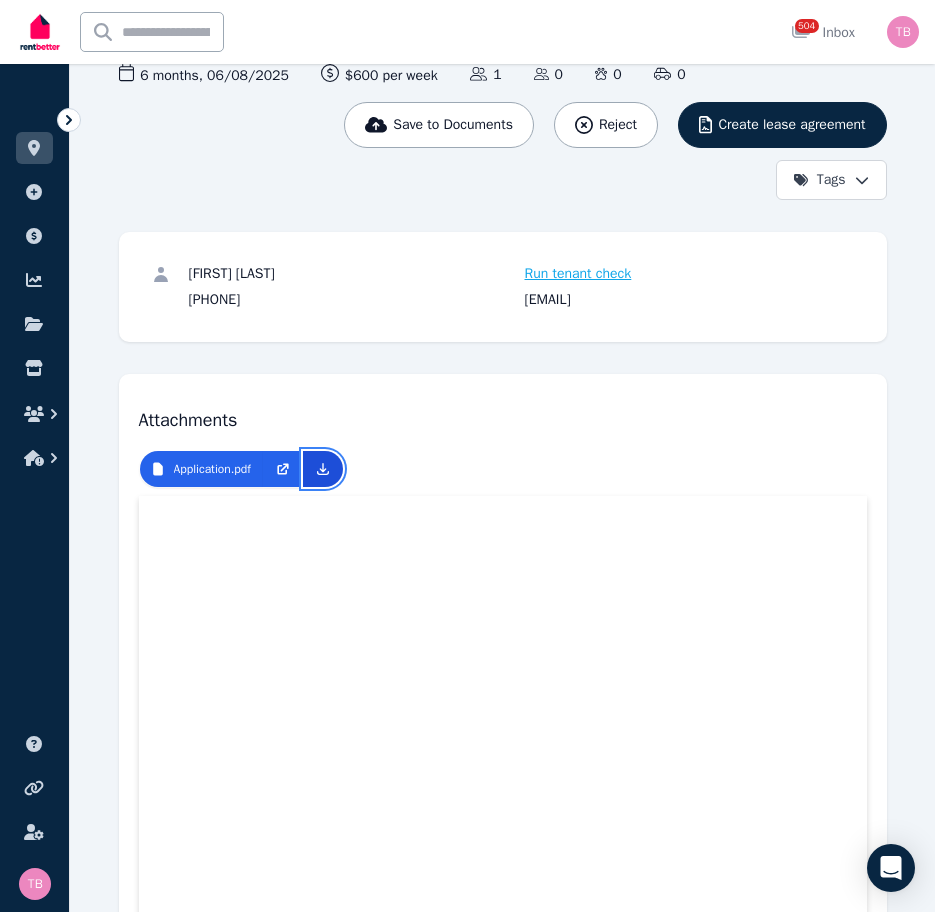click 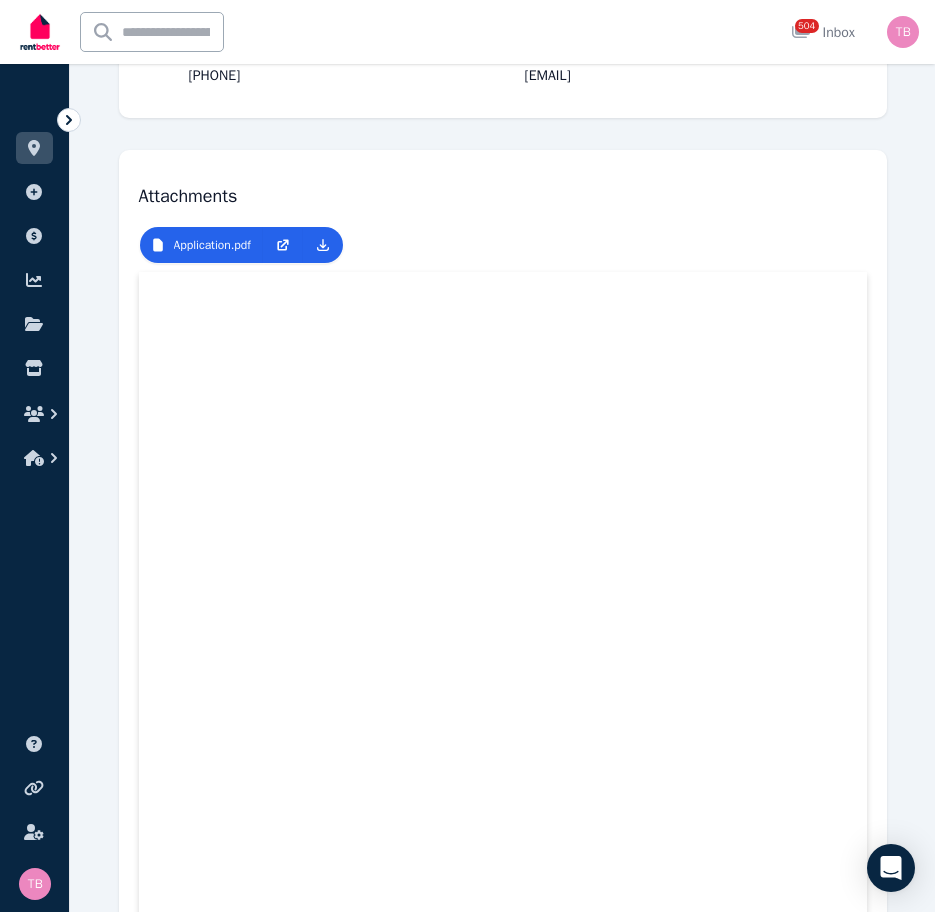 scroll, scrollTop: 0, scrollLeft: 0, axis: both 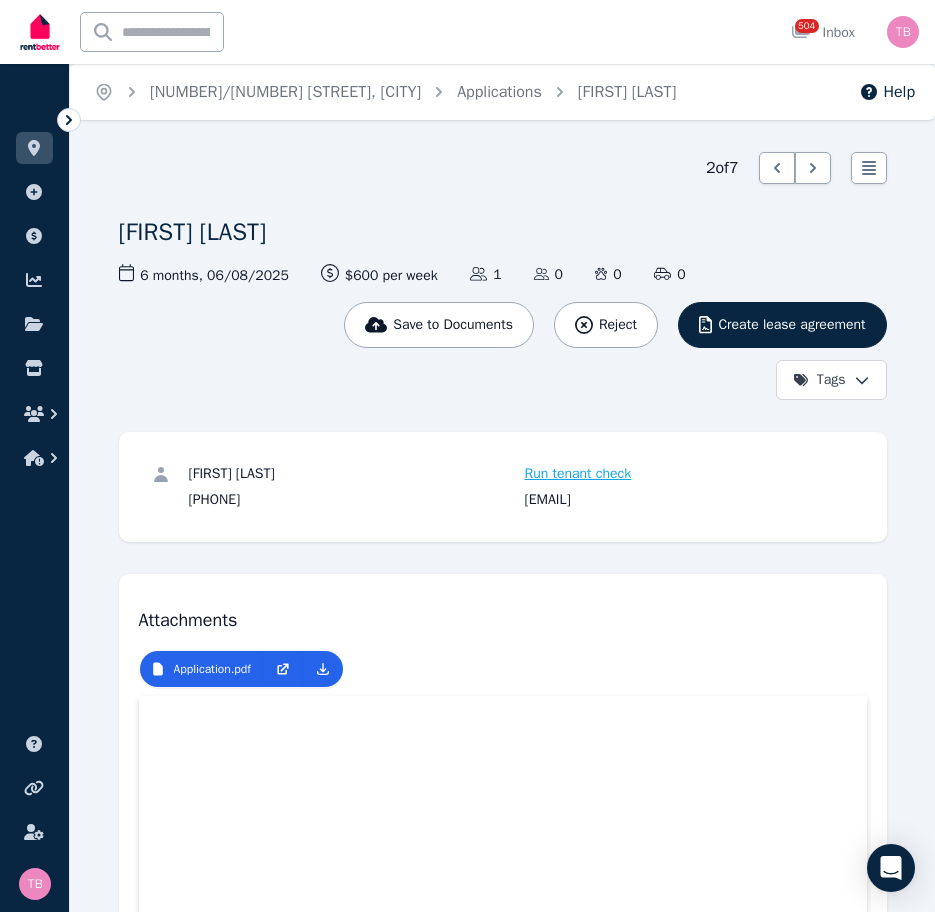 click on "2  of  7 List view James McCoy Save to Documents Reject Create lease agreement Tags 6 months ,   06/08/2025 Lease term and start date $600 per week Rental amount offered Applicants 1 Dependents 0 Pets 0 Vehicles 0 James McCoy Run tenant check 0435 576 590 james.mccoy5@gmail.com Attachments  Application.pdf" at bounding box center [502, 5496] 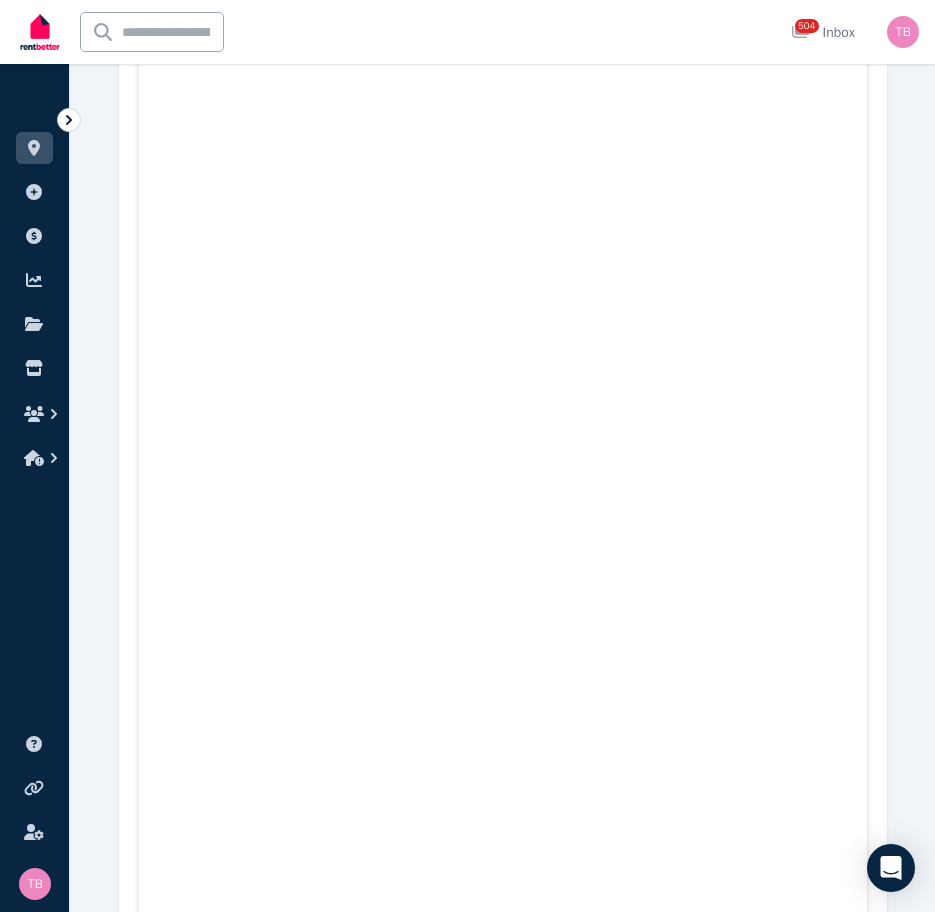 scroll, scrollTop: 4200, scrollLeft: 0, axis: vertical 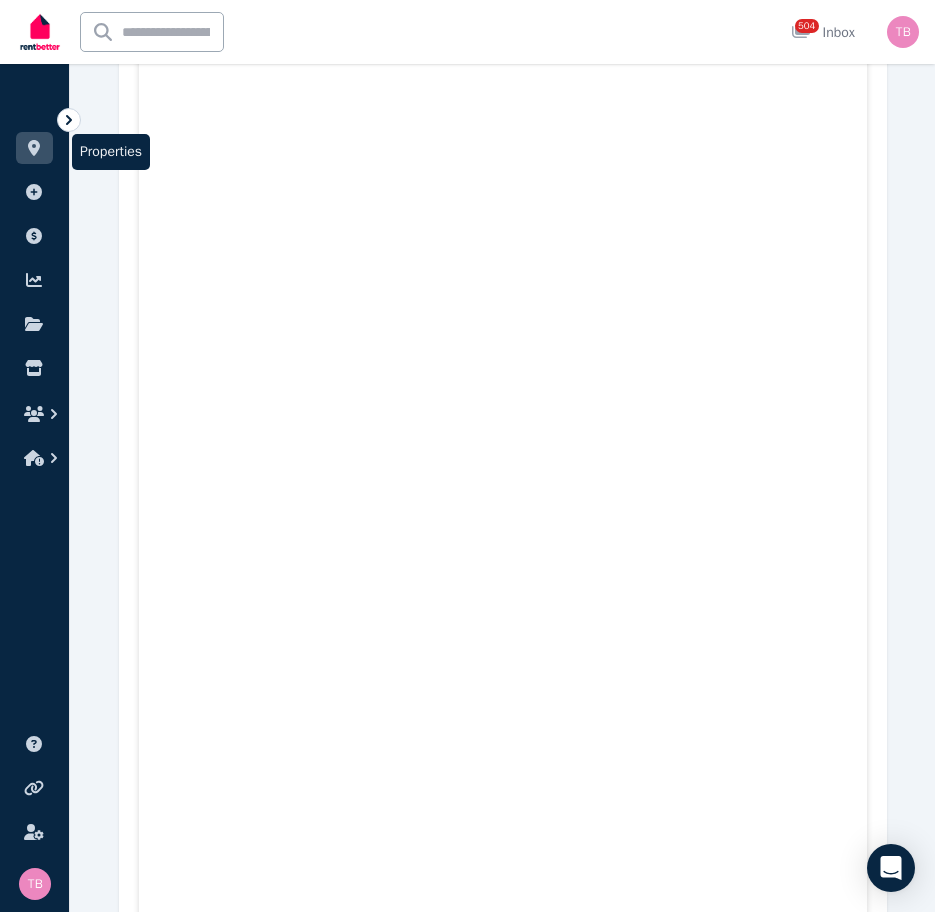 click 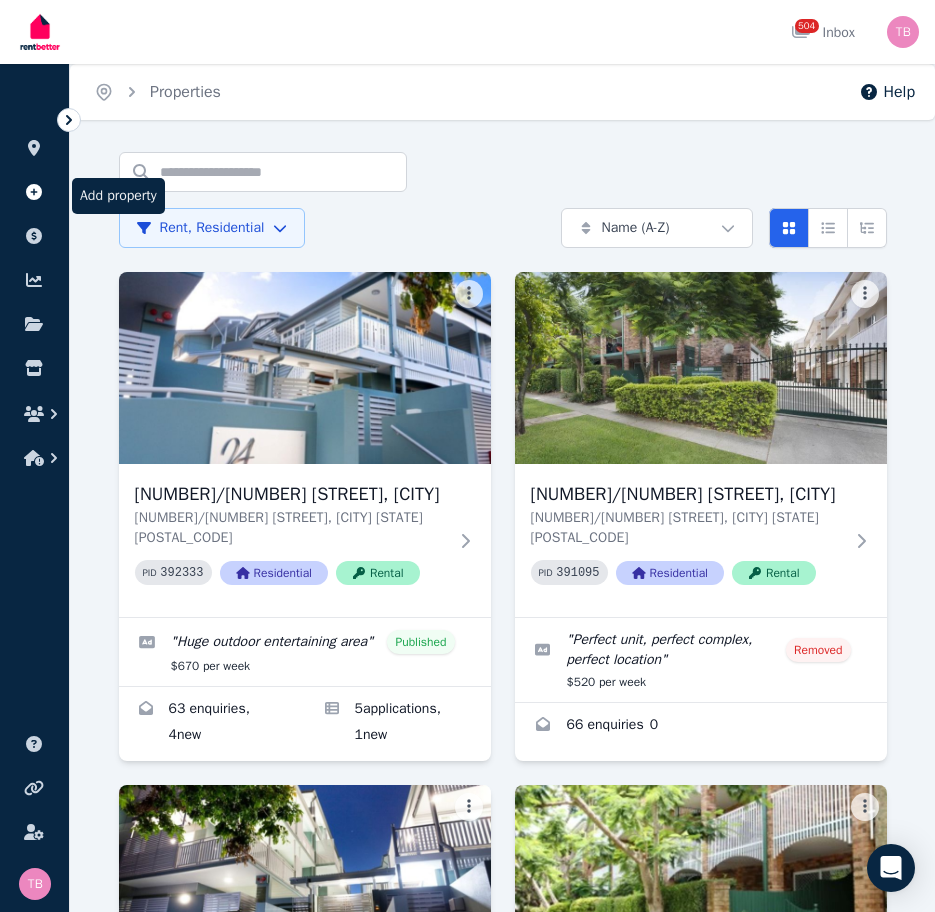 click 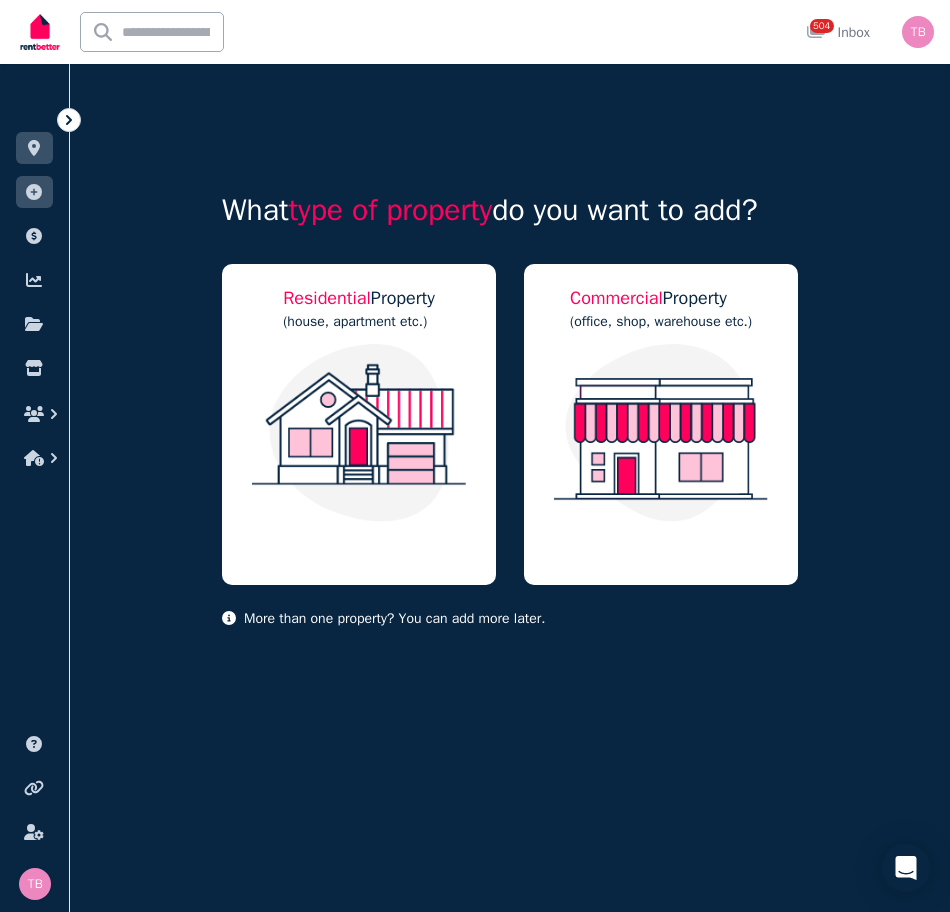 click on "Residential" at bounding box center [327, 298] 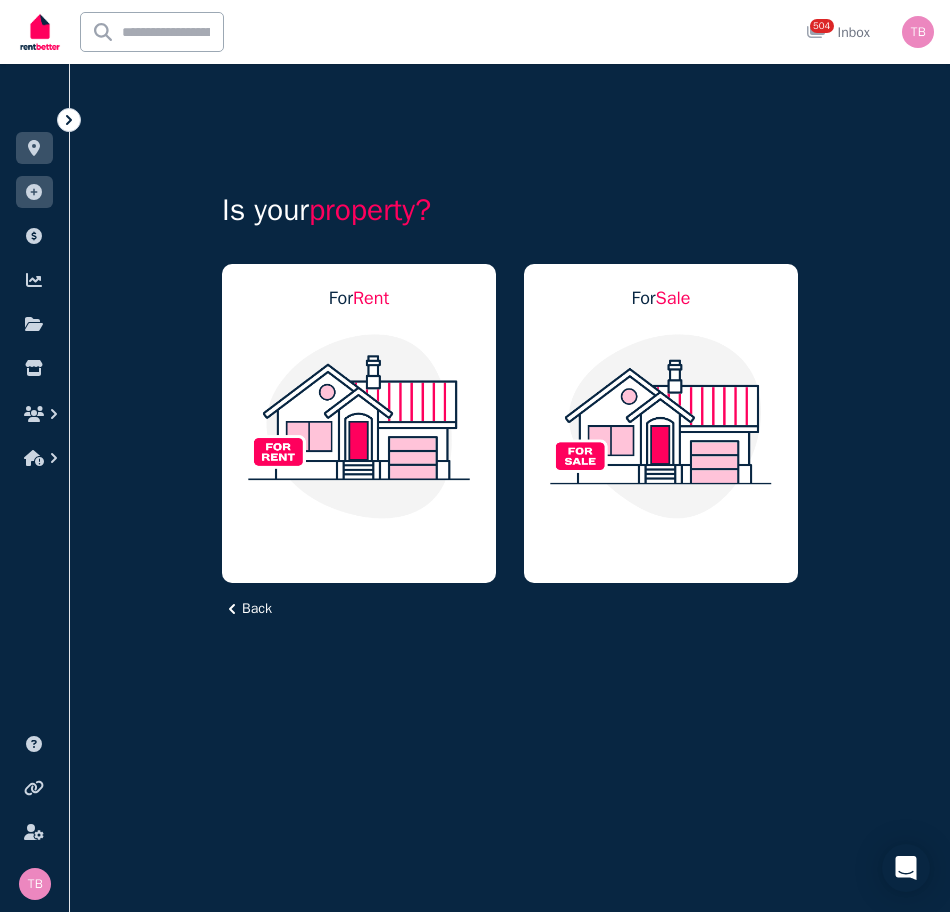 click on "For  Rent" at bounding box center [359, 298] 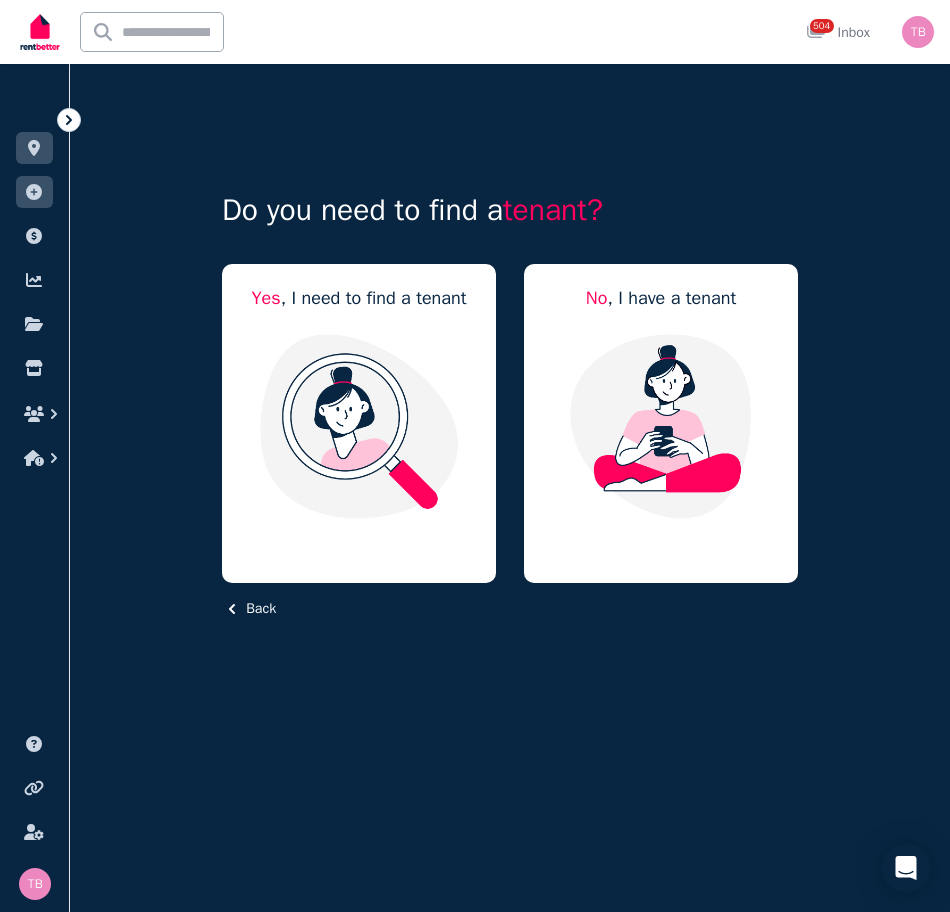 click on "Yes , I need to find a tenant" at bounding box center (359, 298) 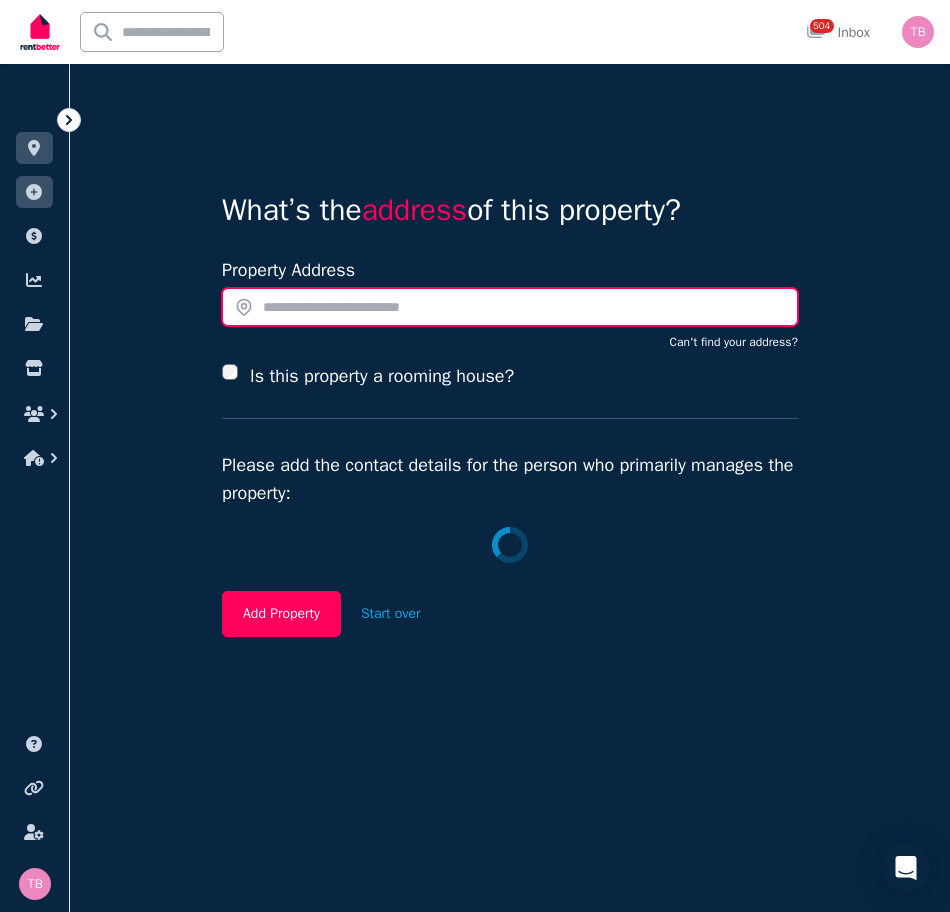 click at bounding box center [510, 307] 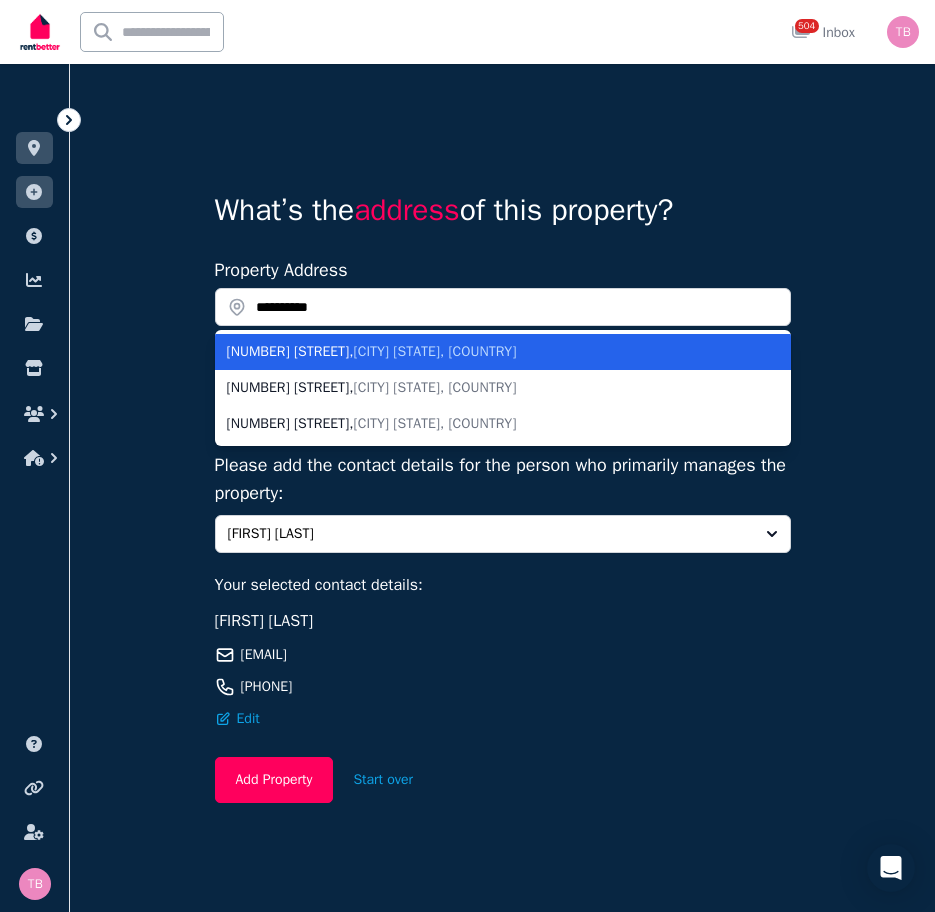 click on "106 Merthyr Road ,  New Farm QLD, Australia" at bounding box center [491, 352] 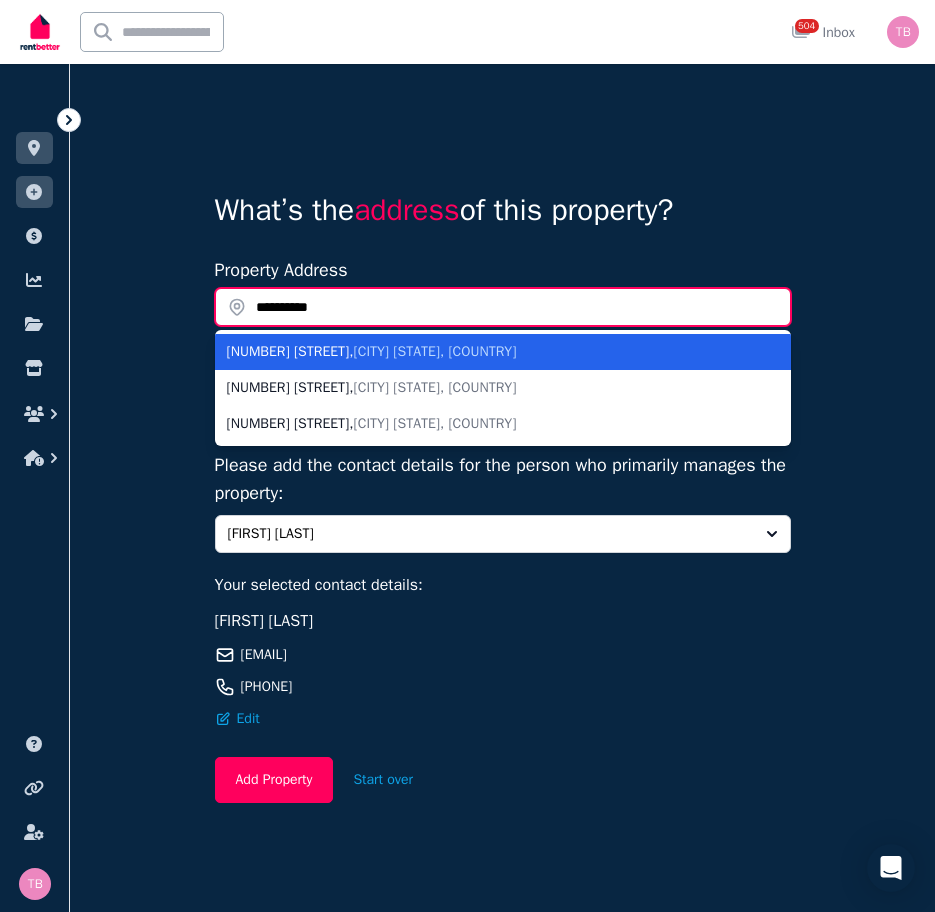 type on "**********" 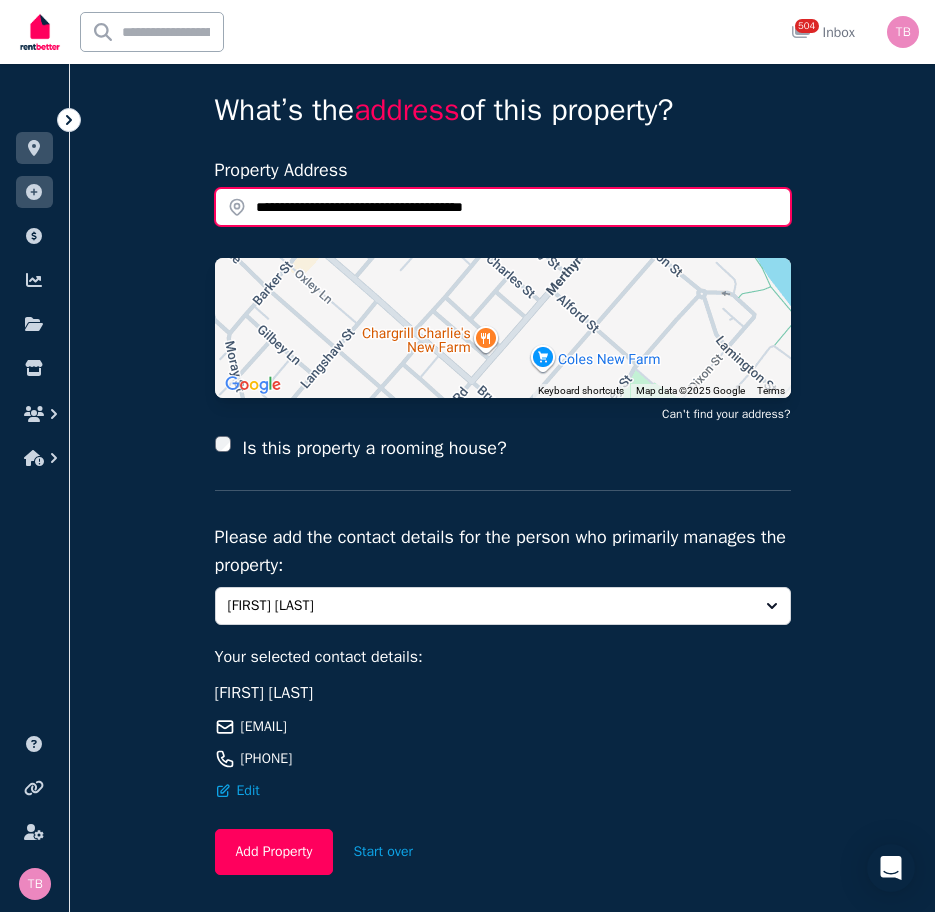 scroll, scrollTop: 175, scrollLeft: 0, axis: vertical 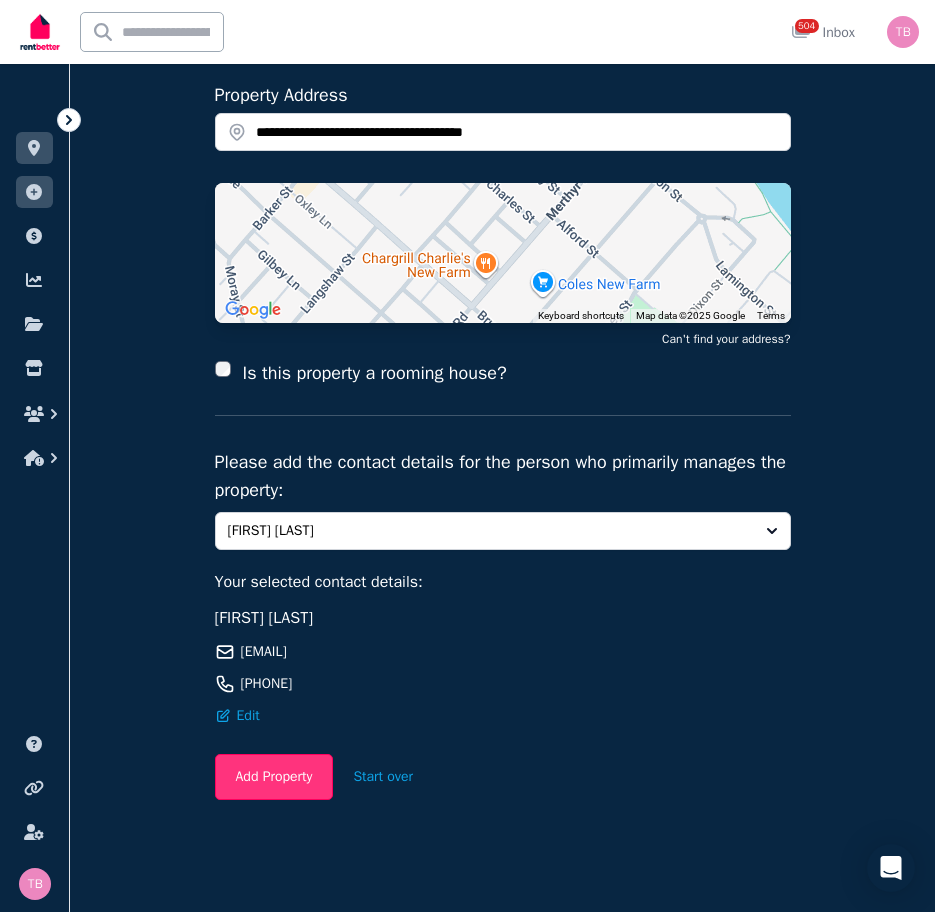 click on "Add Property" at bounding box center [274, 777] 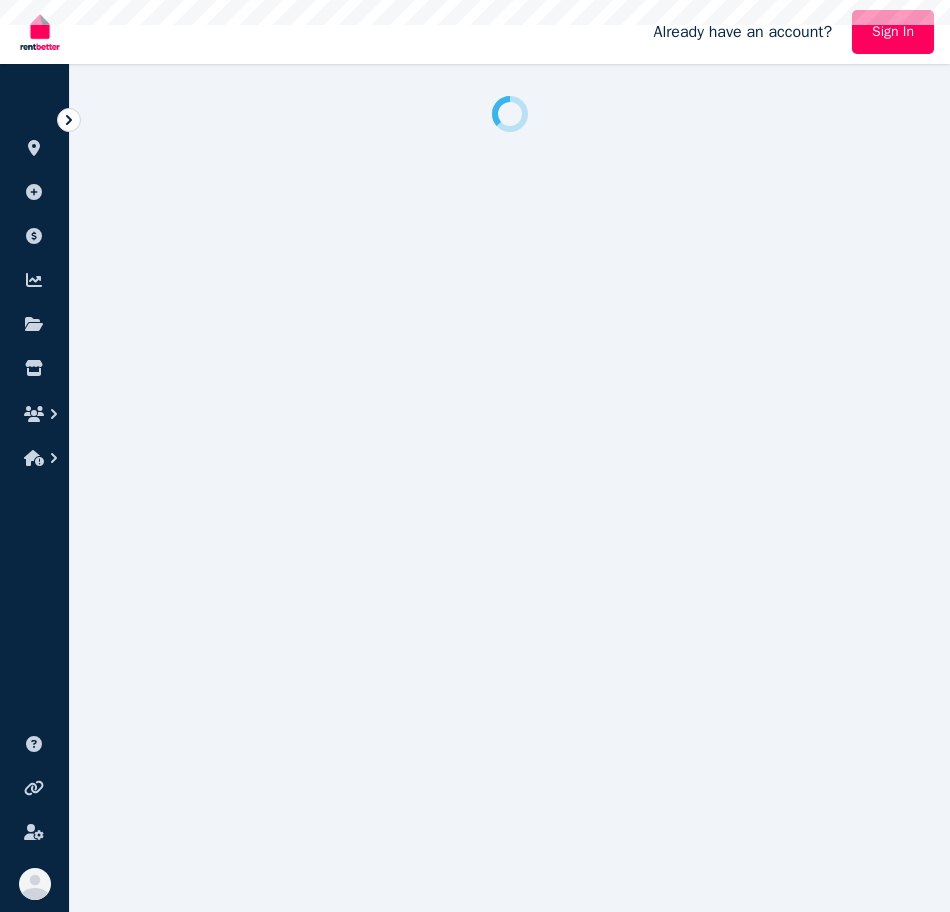 scroll, scrollTop: 0, scrollLeft: 0, axis: both 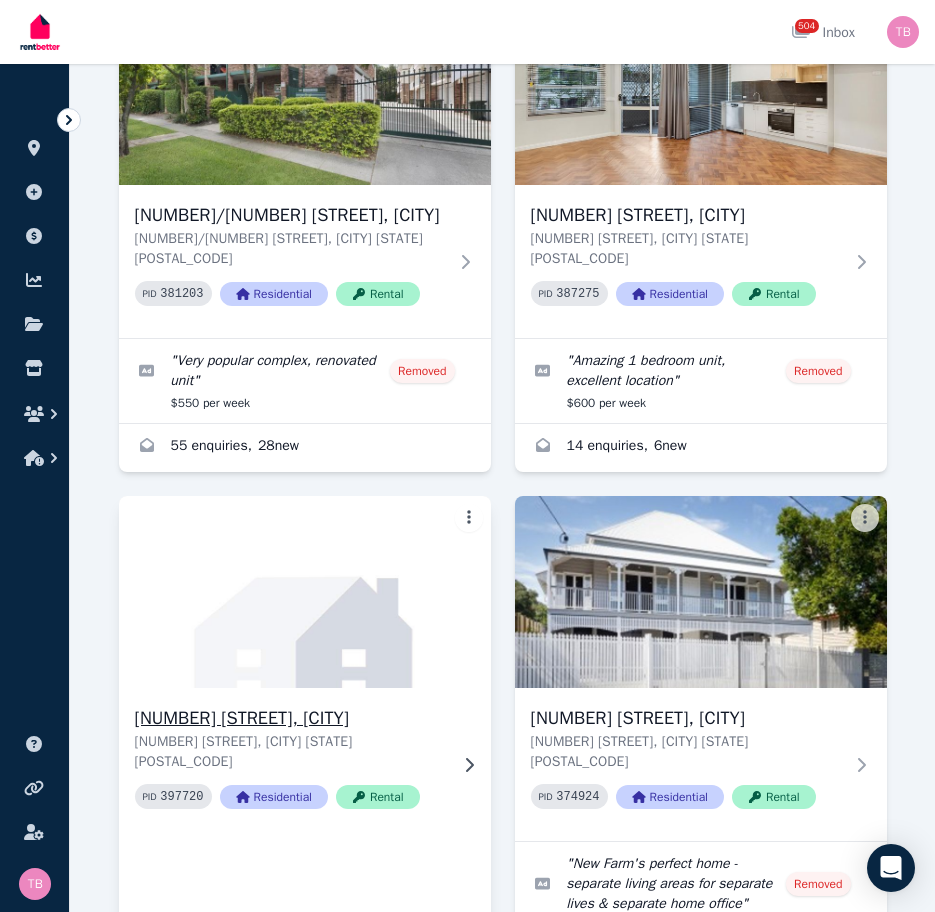 click on "[NUMBER] [STREET], [SUBURB]" at bounding box center [291, 718] 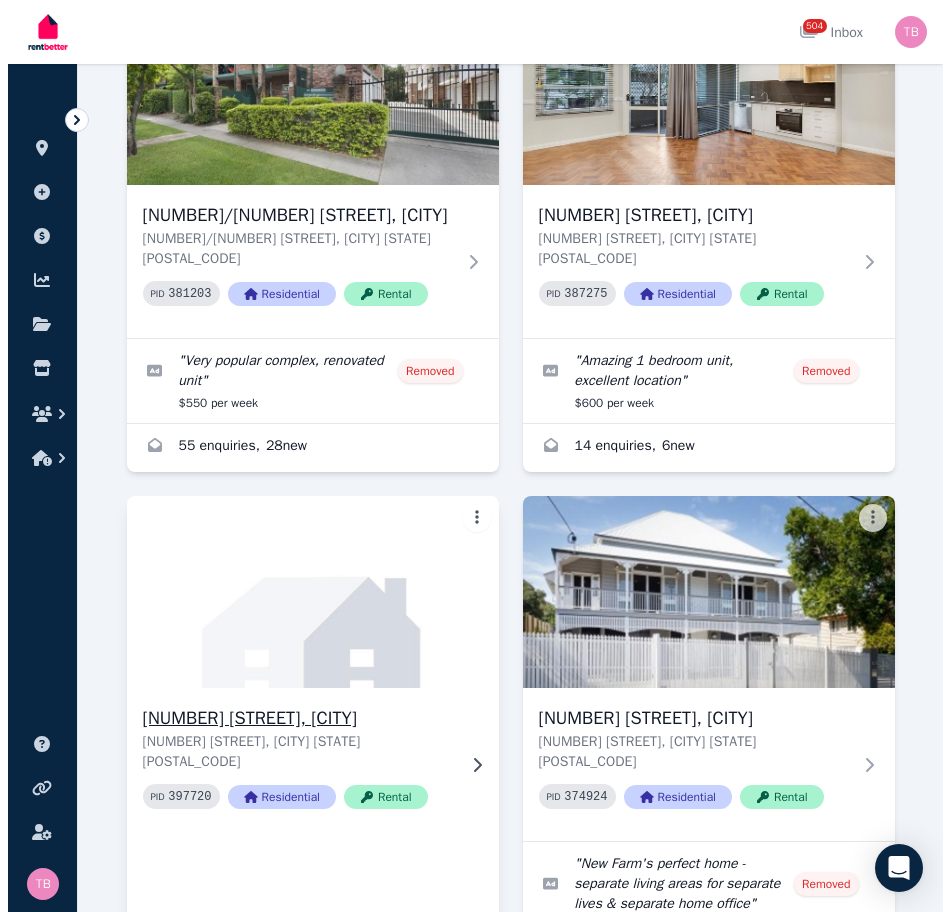scroll, scrollTop: 0, scrollLeft: 0, axis: both 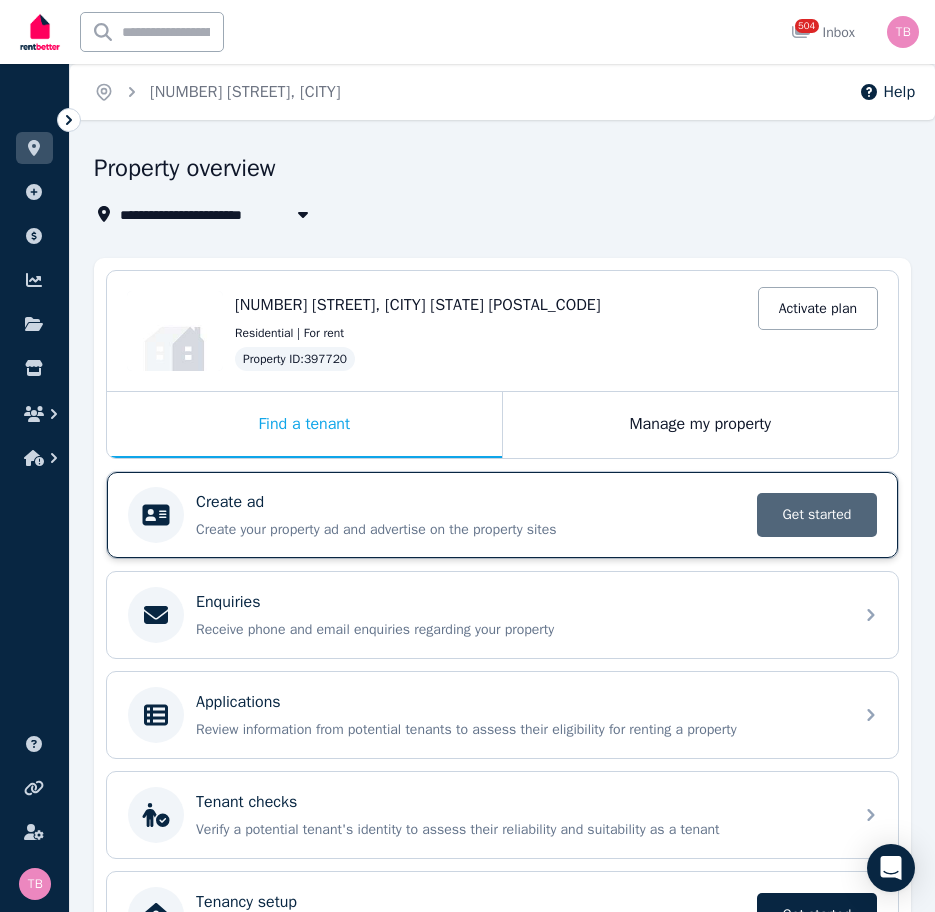 click on "Get started" at bounding box center [817, 515] 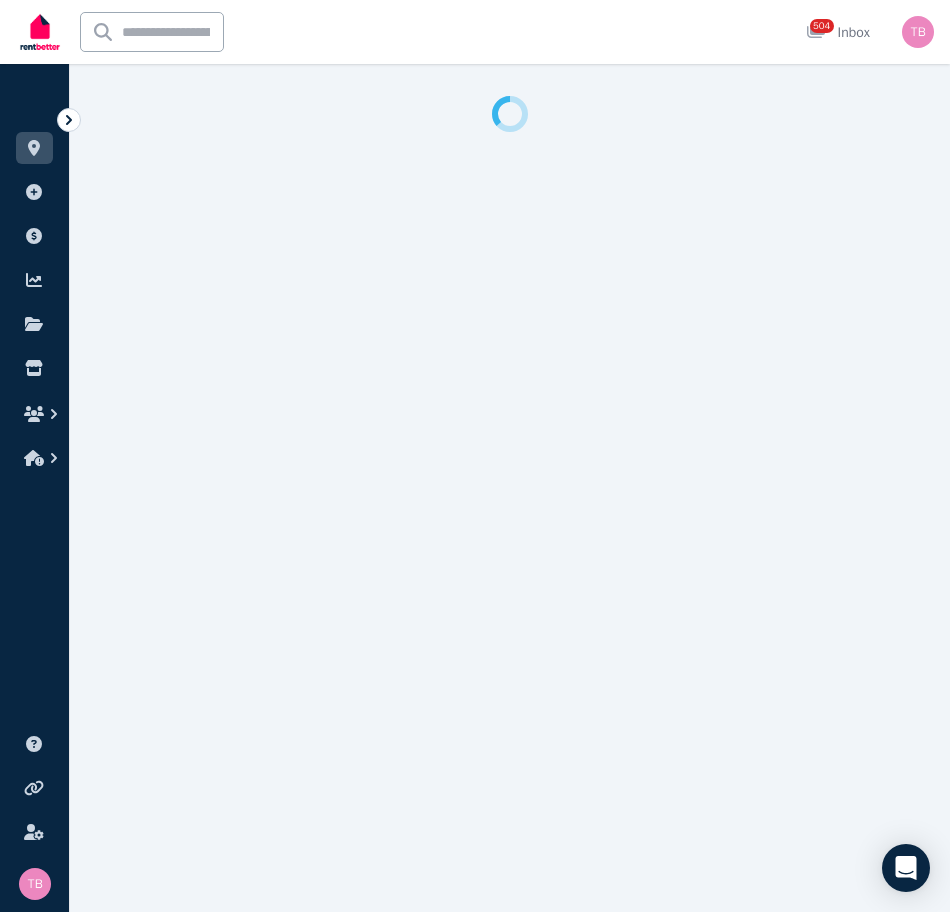 select on "***" 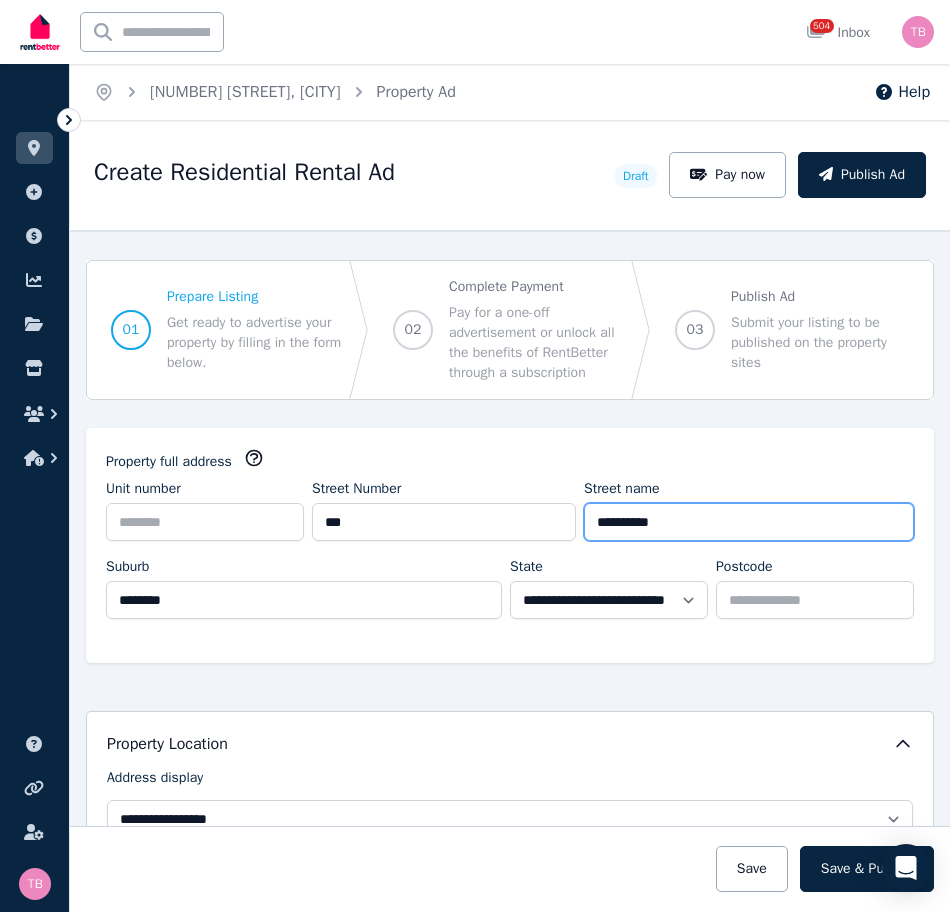 click on "**********" at bounding box center [749, 522] 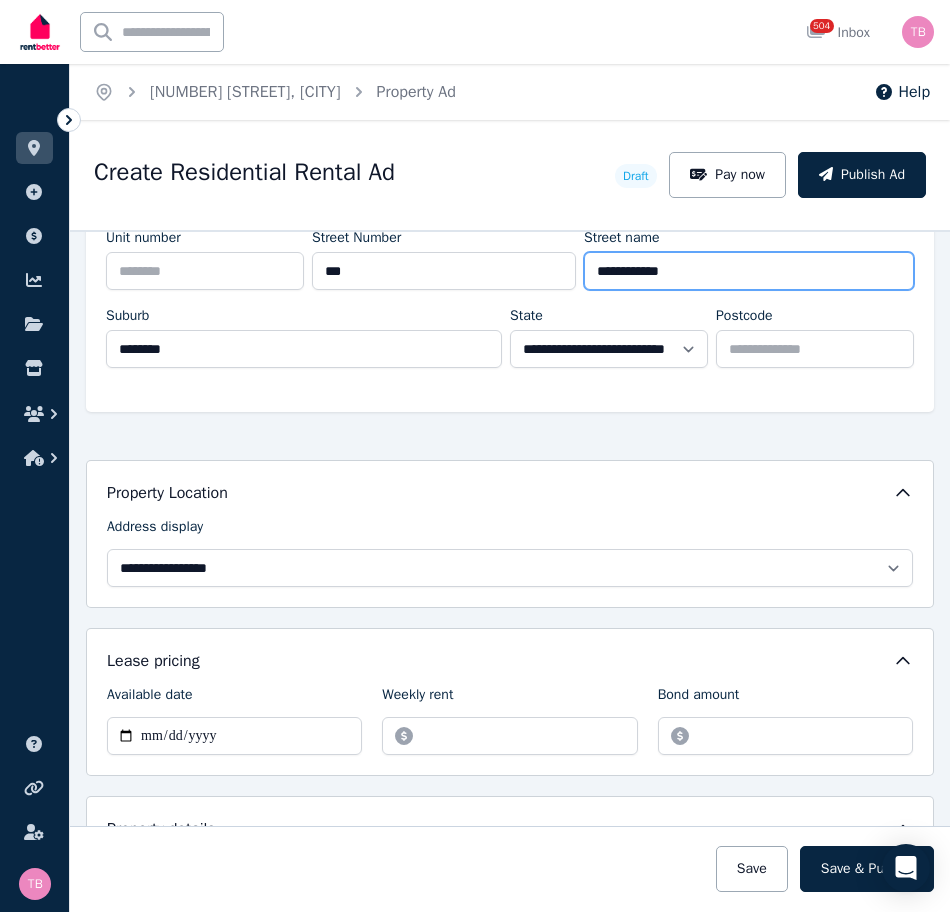 scroll, scrollTop: 300, scrollLeft: 0, axis: vertical 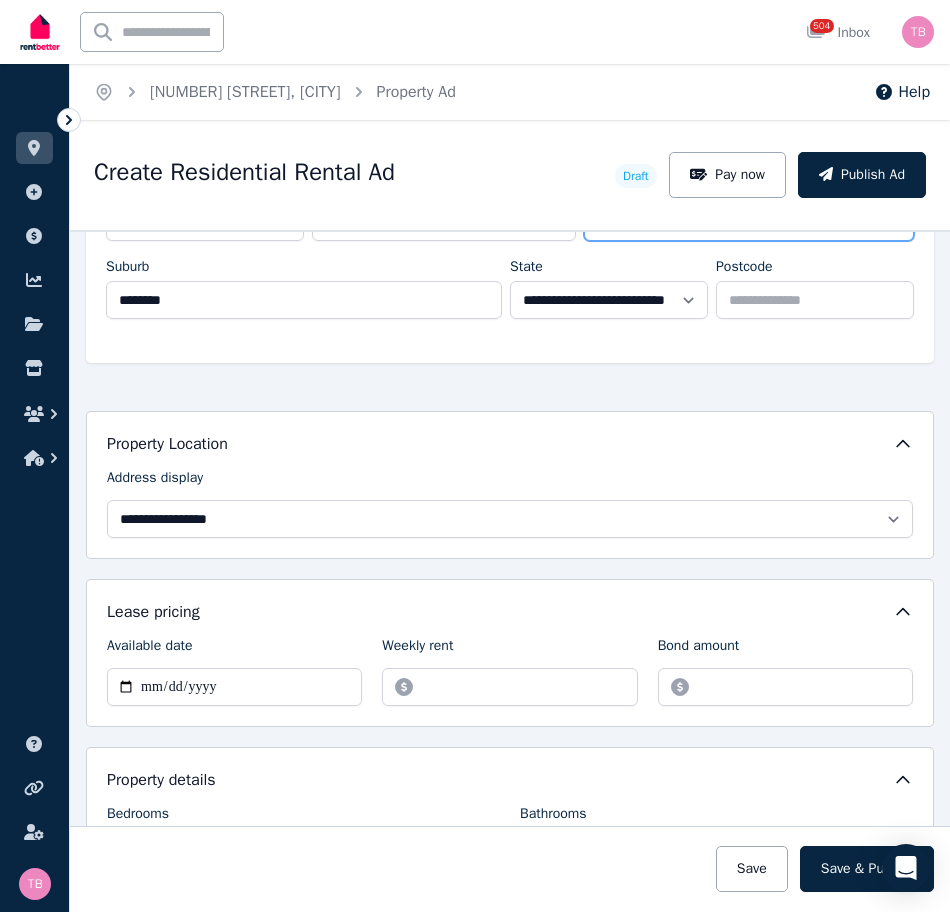 type on "**********" 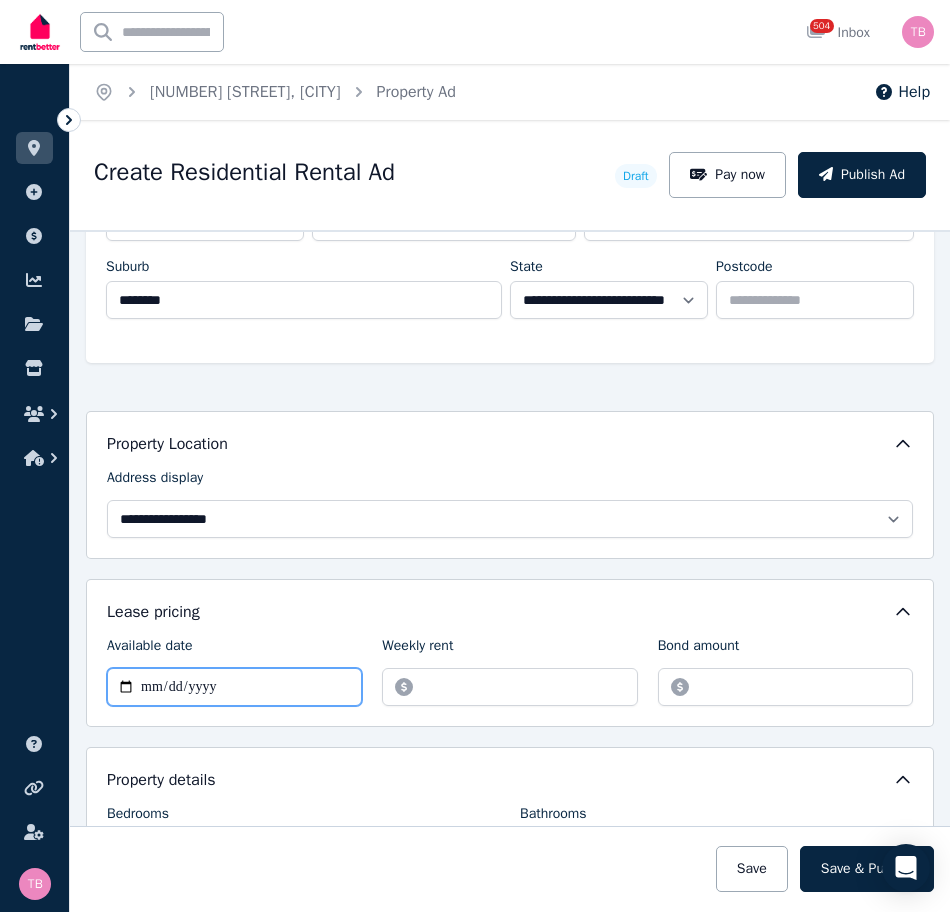 click on "Available date" at bounding box center (234, 687) 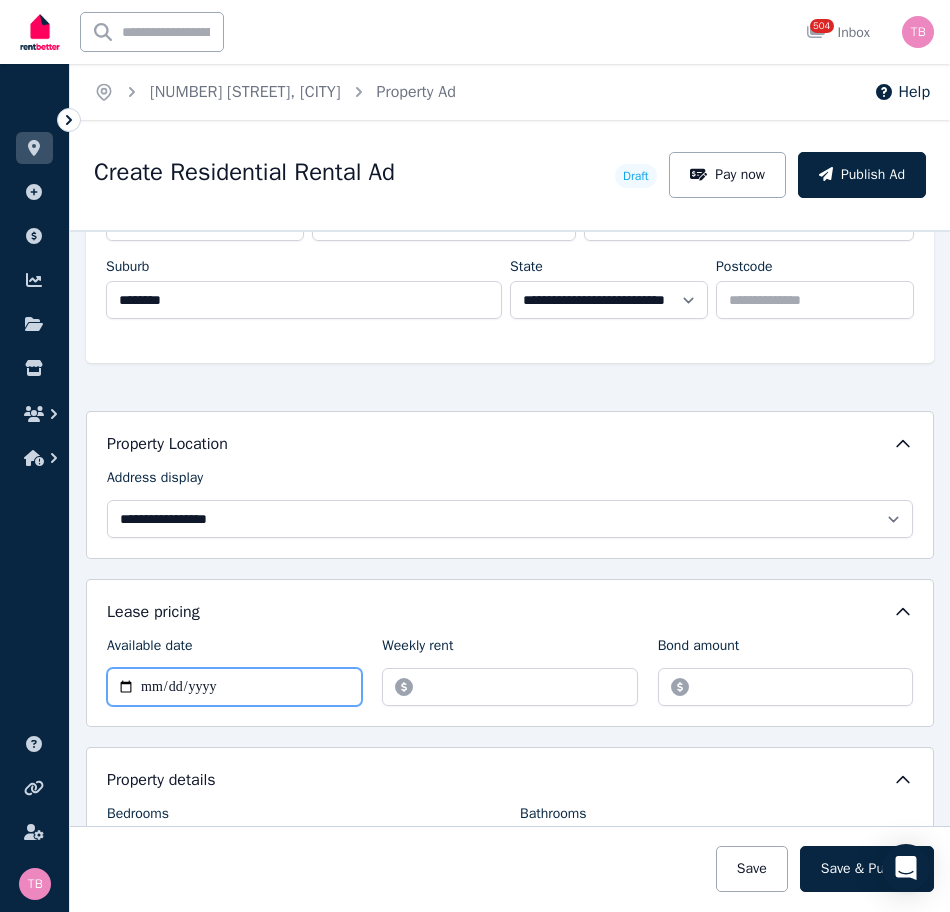 type on "**********" 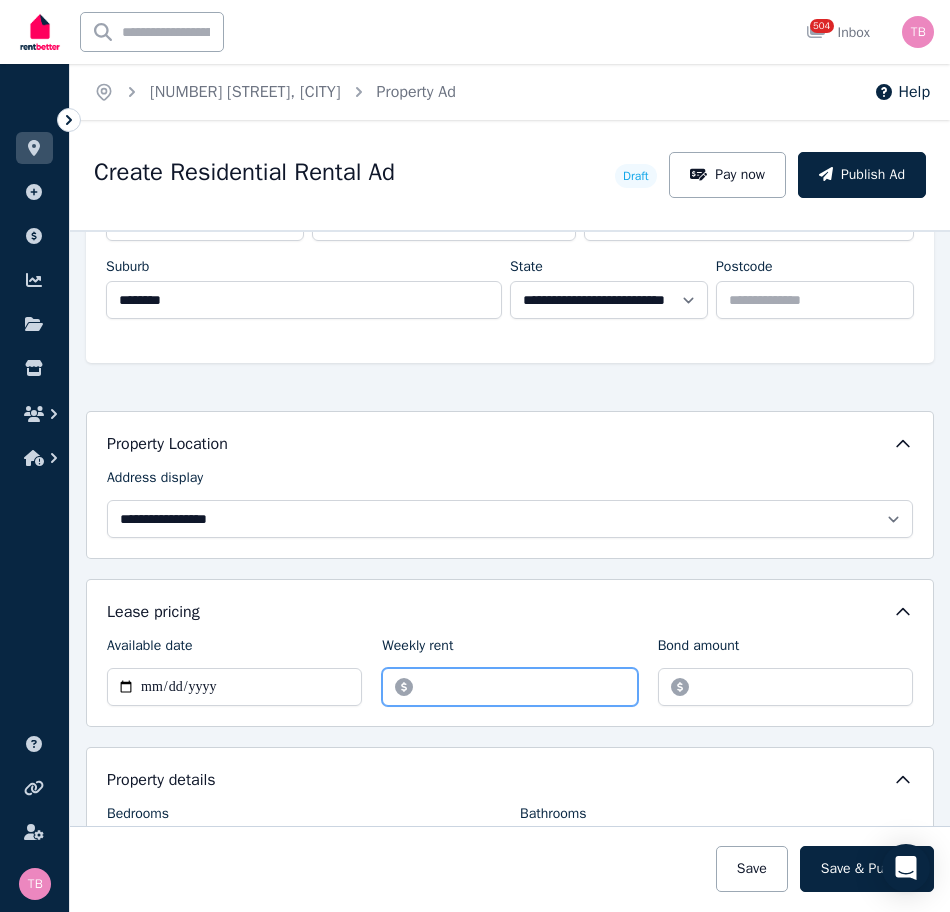 click on "Weekly rent" at bounding box center (509, 687) 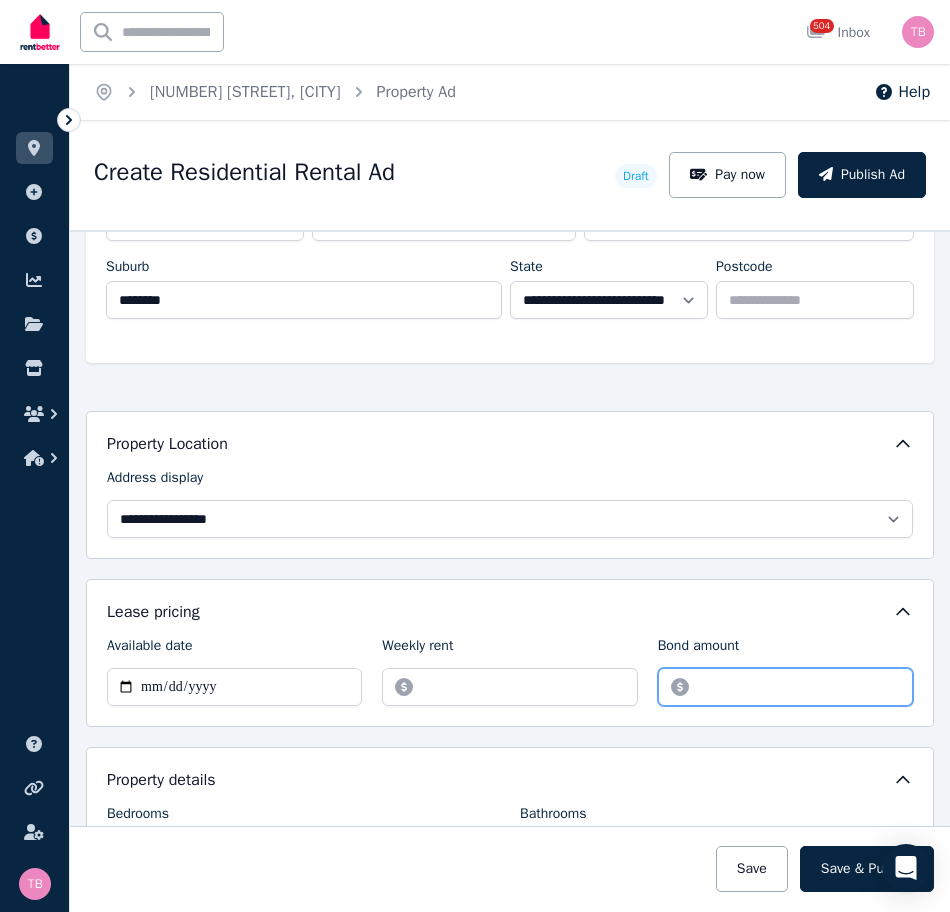 click on "Bond amount" at bounding box center (785, 687) 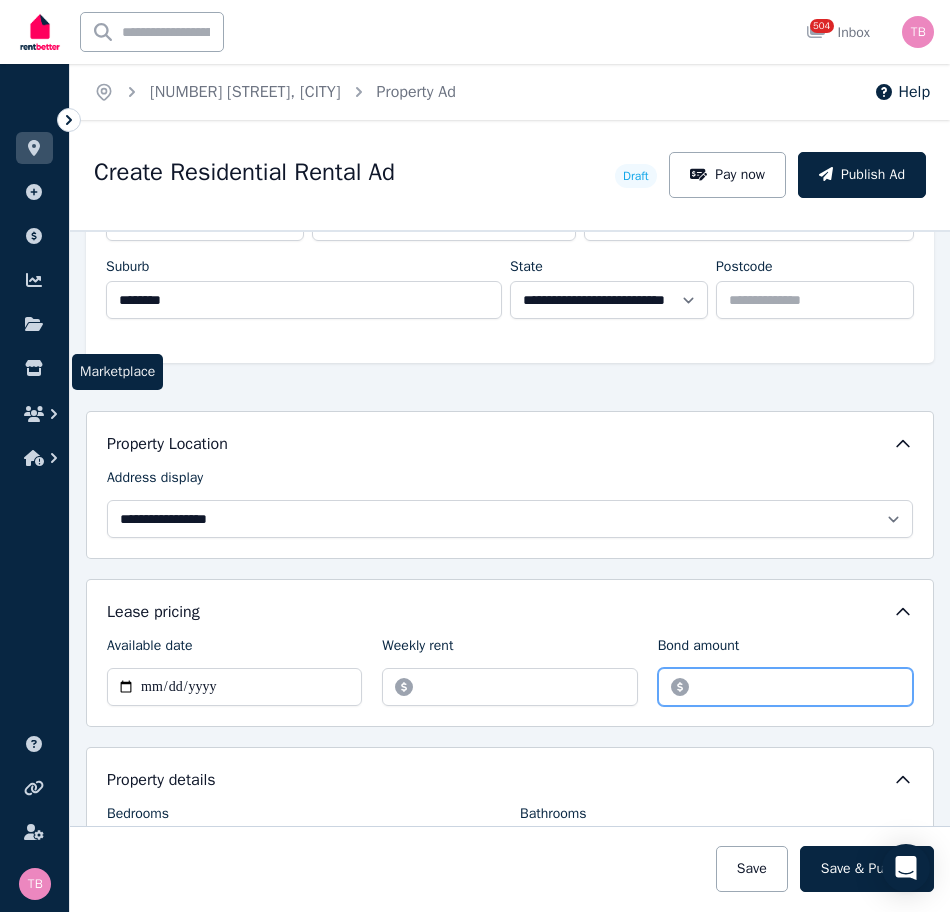 type on "*******" 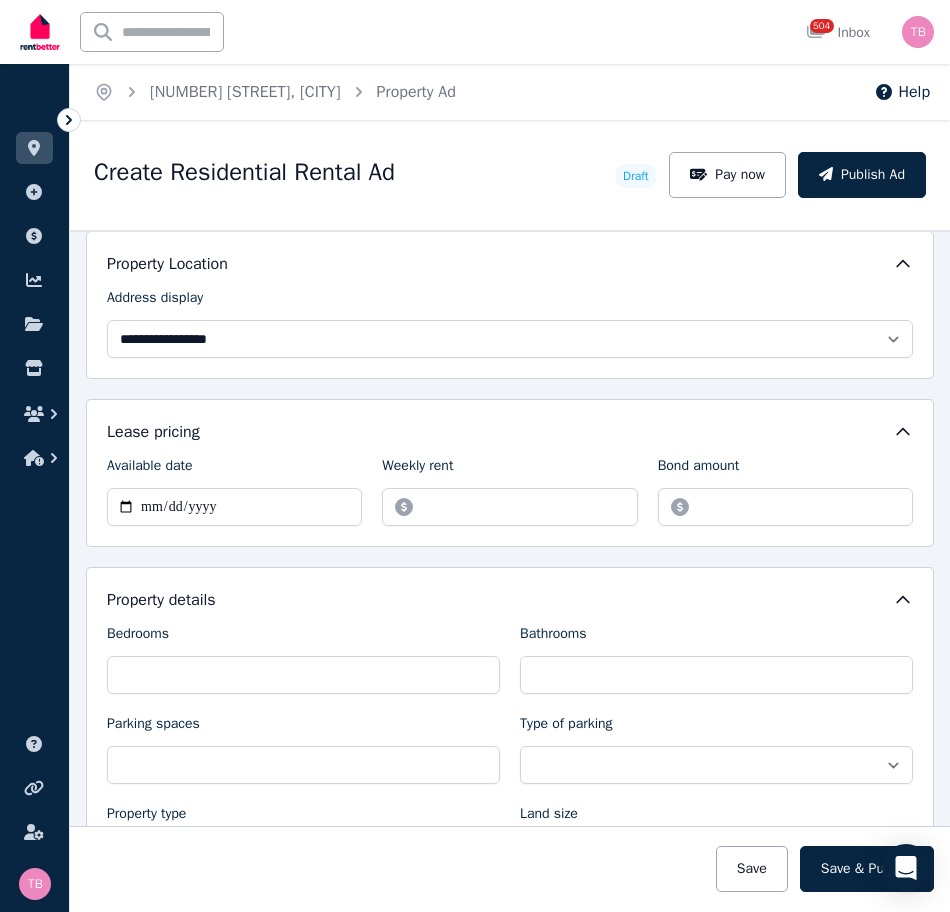 scroll, scrollTop: 500, scrollLeft: 0, axis: vertical 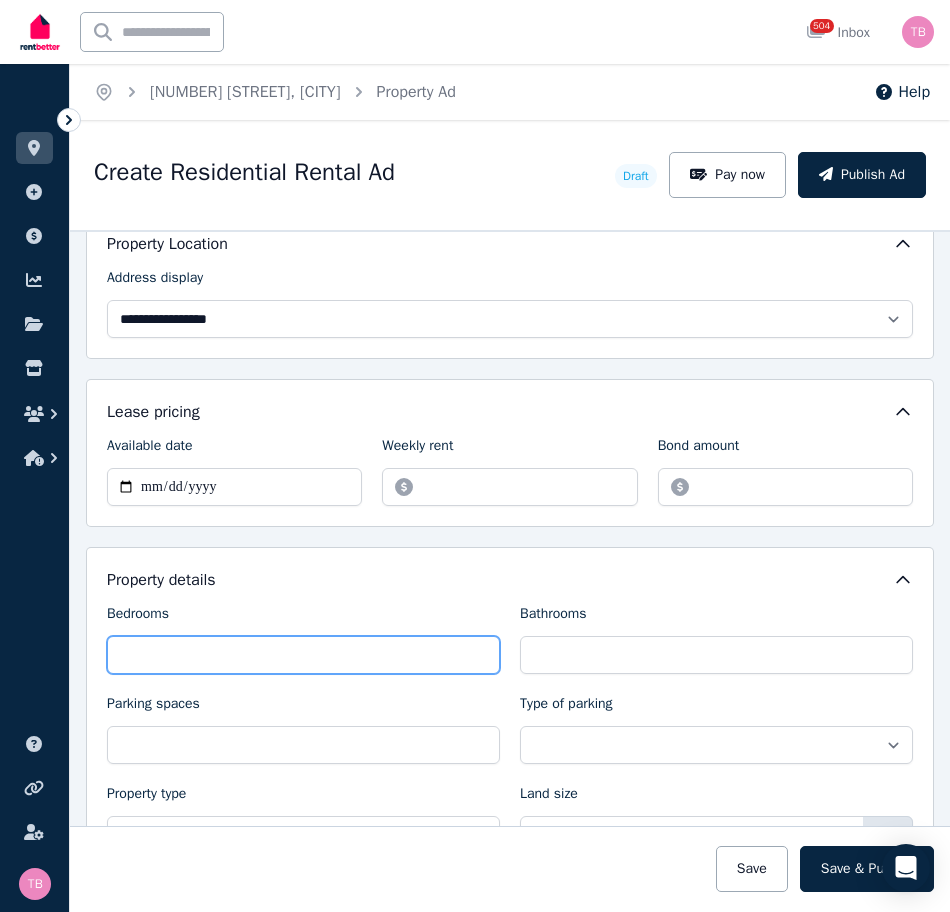 click on "Bedrooms" at bounding box center [303, 655] 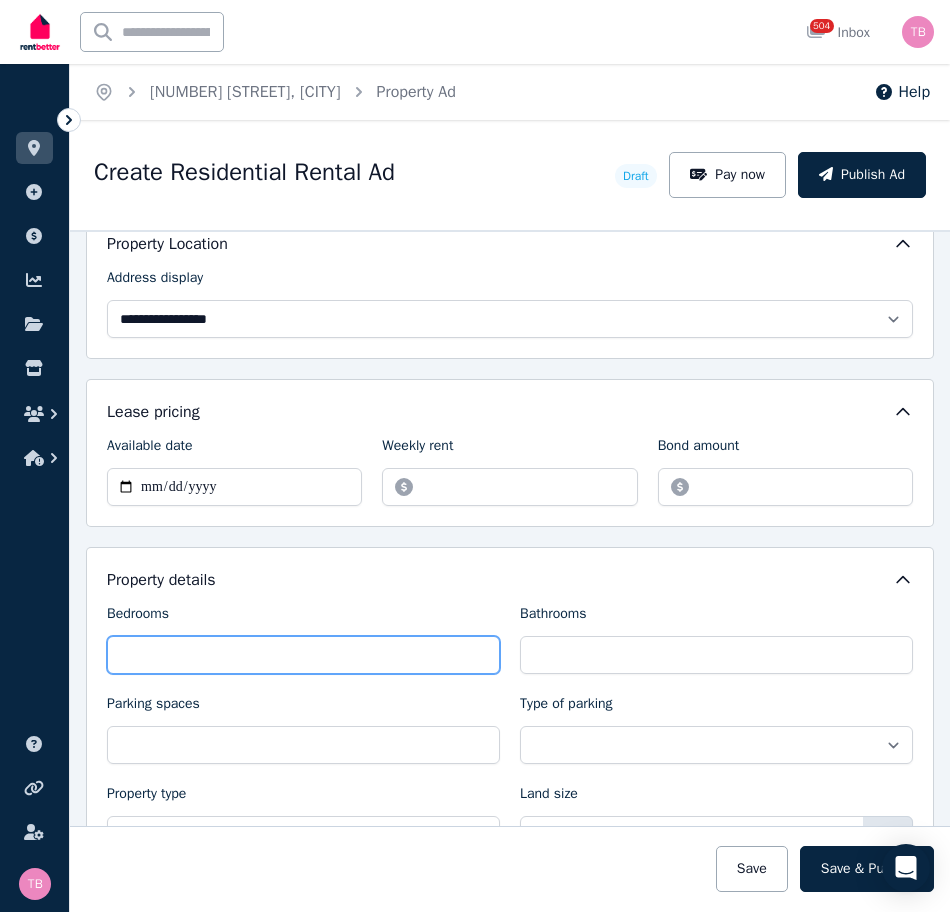 type on "*" 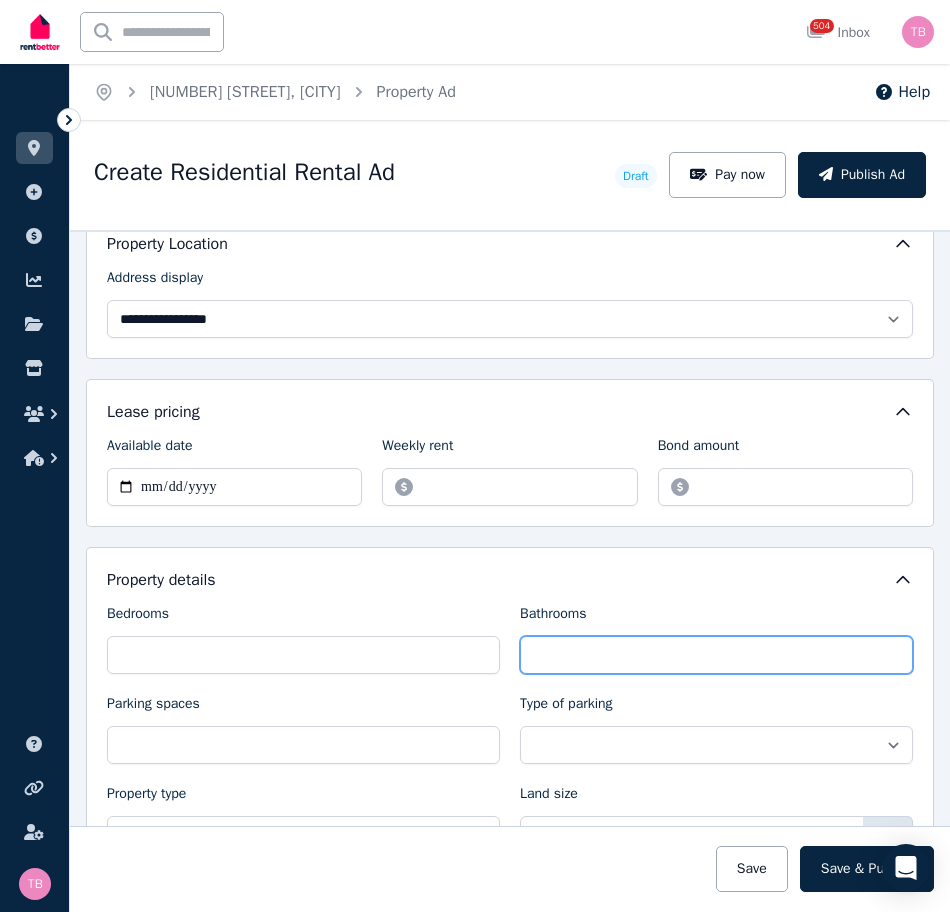 click on "Bathrooms" at bounding box center [716, 655] 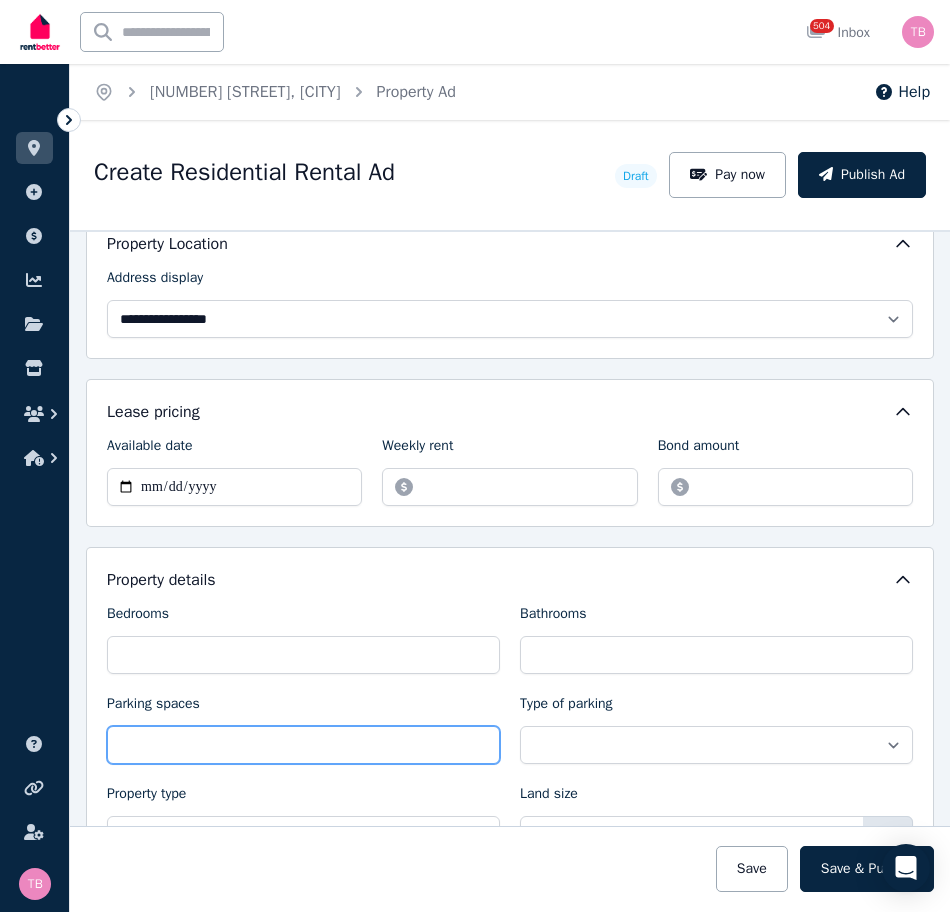 click on "Parking spaces" at bounding box center [303, 745] 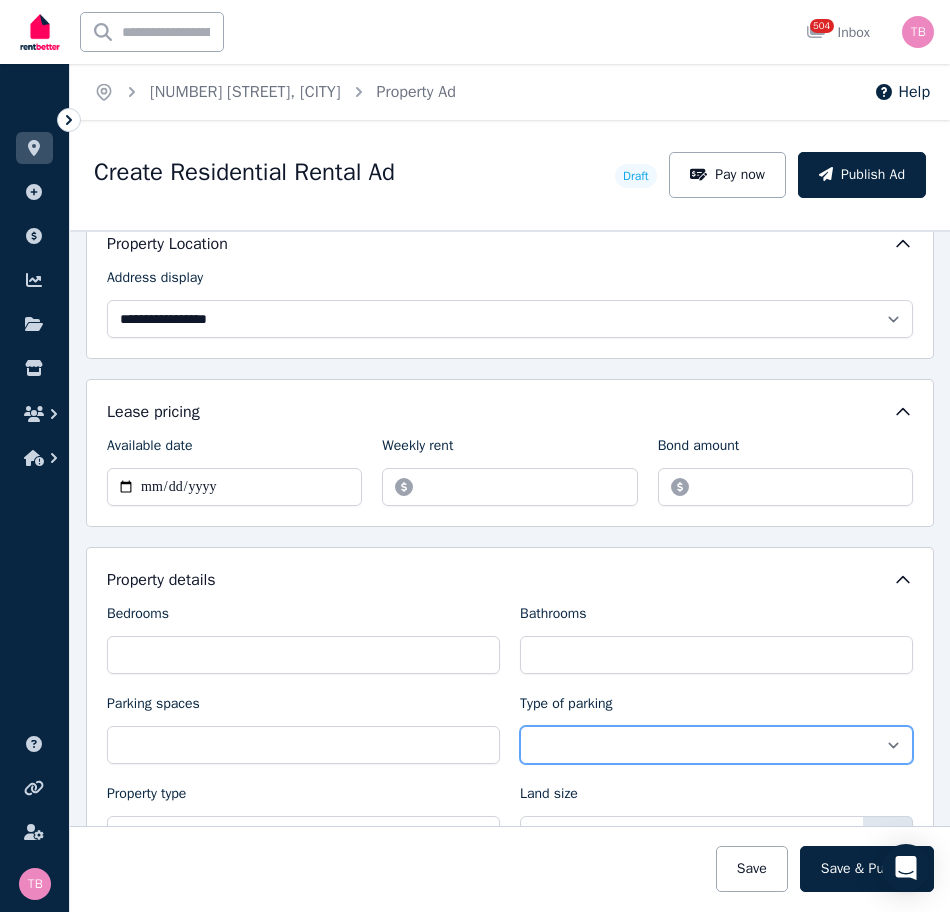 click on "**********" at bounding box center [716, 745] 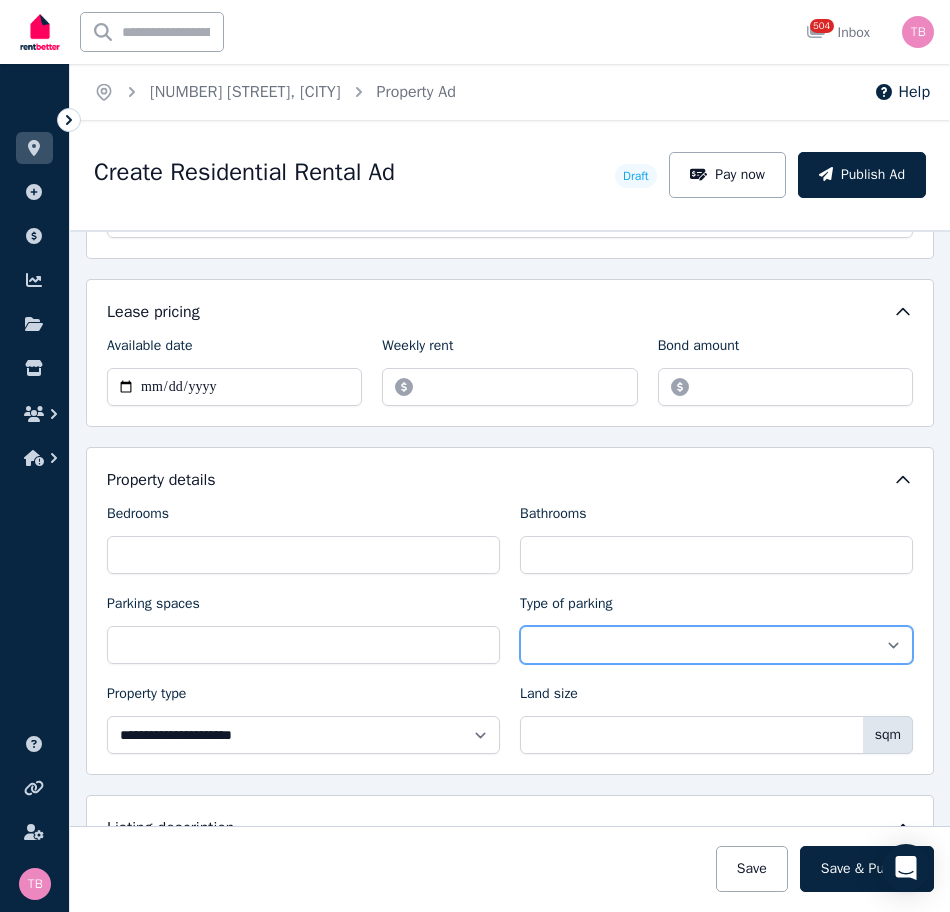 click on "**********" at bounding box center [716, 645] 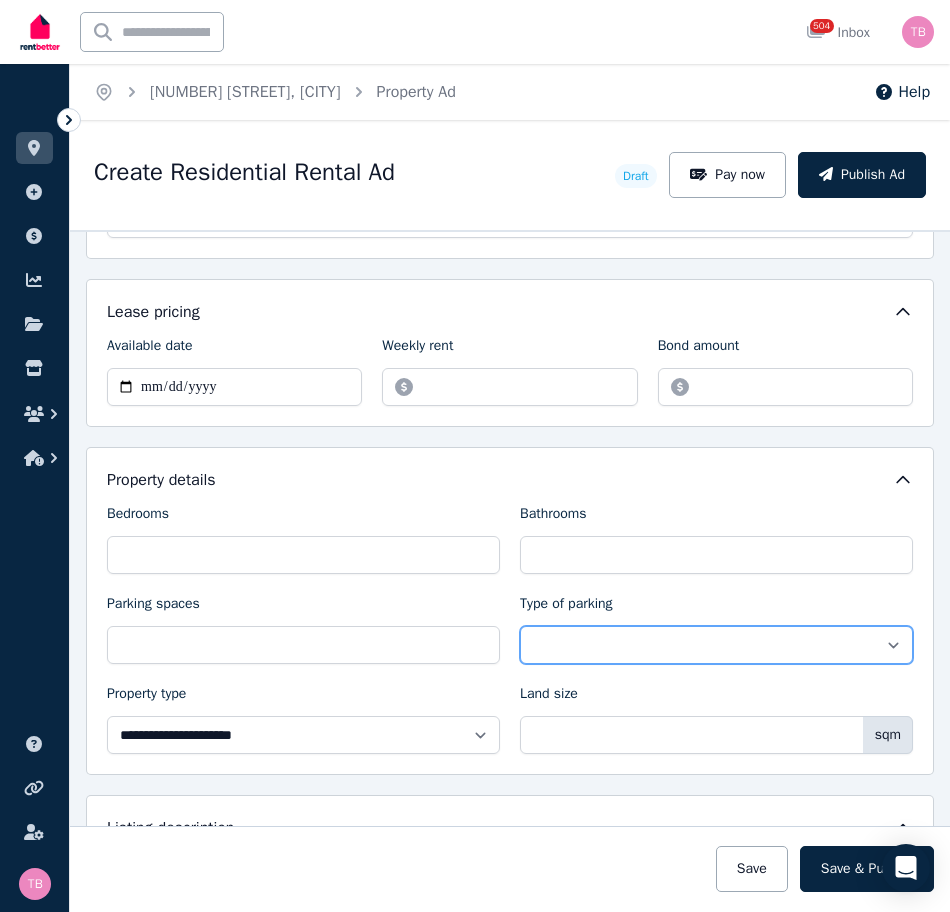 select on "**********" 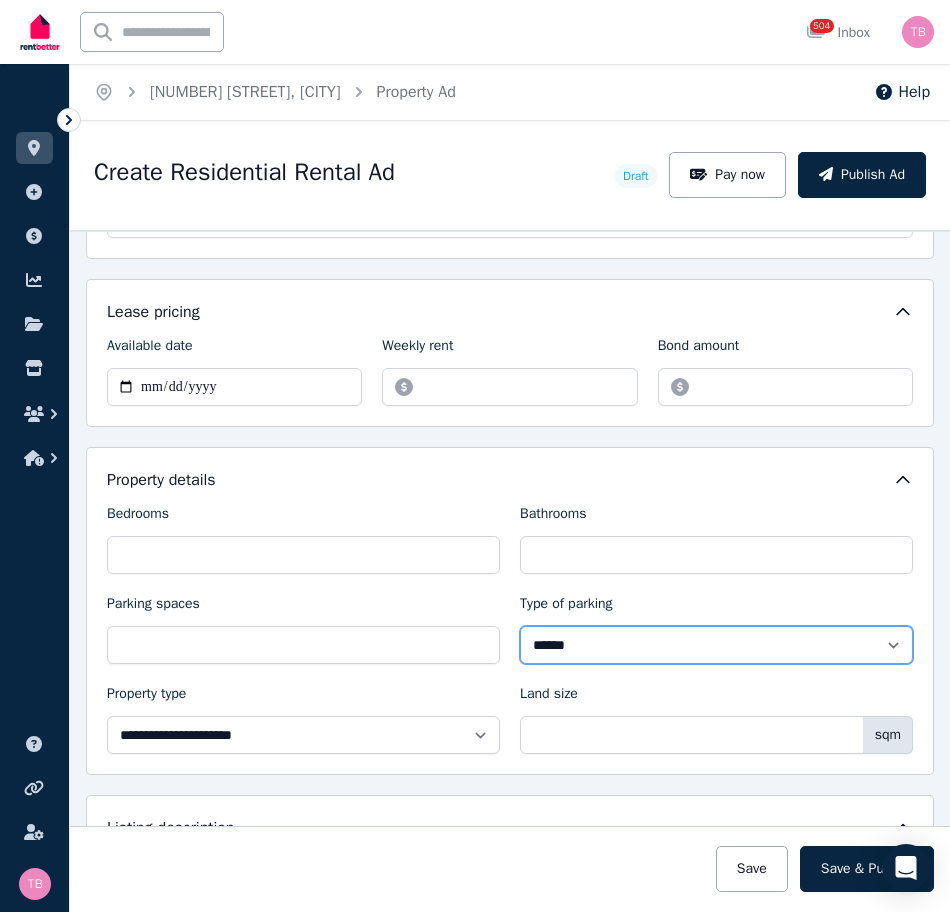 click on "**********" at bounding box center (716, 645) 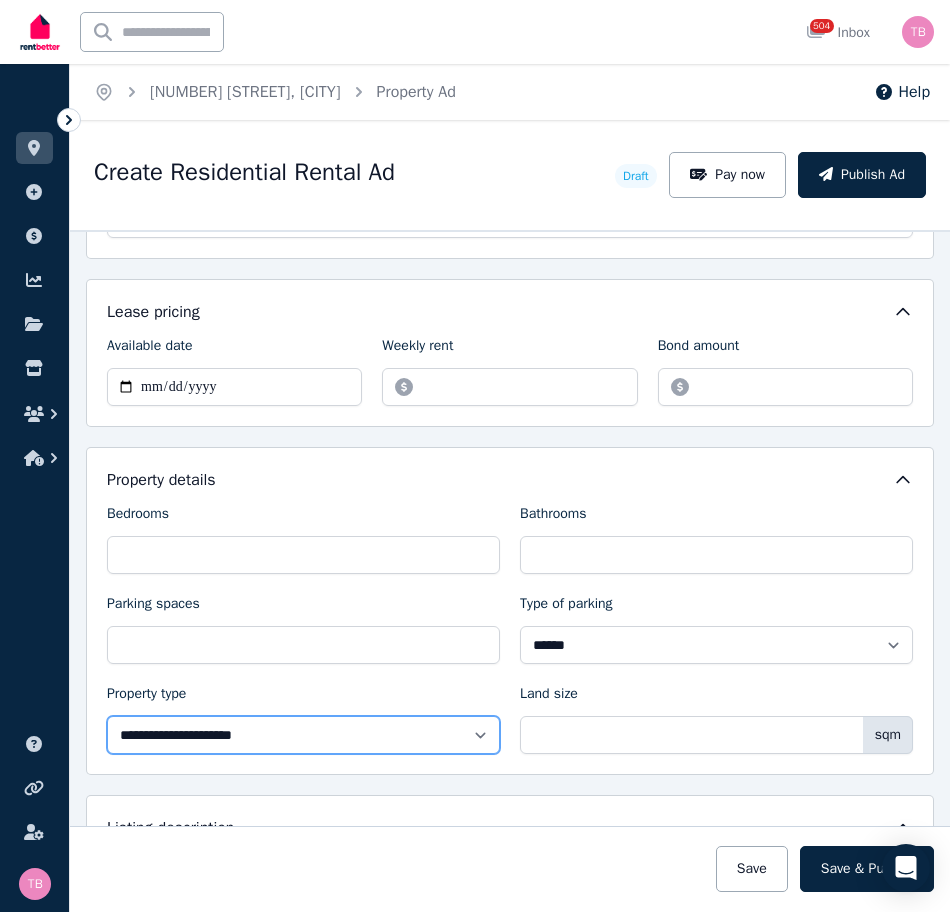 click on "**********" at bounding box center [303, 735] 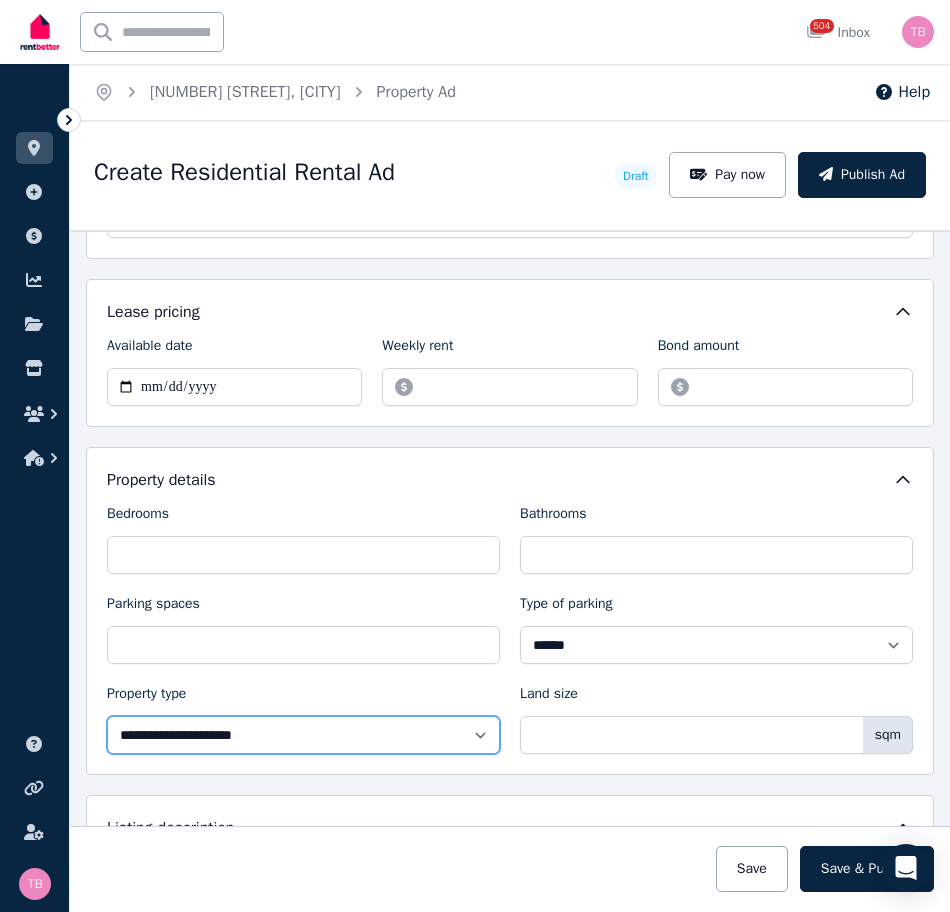 select on "**********" 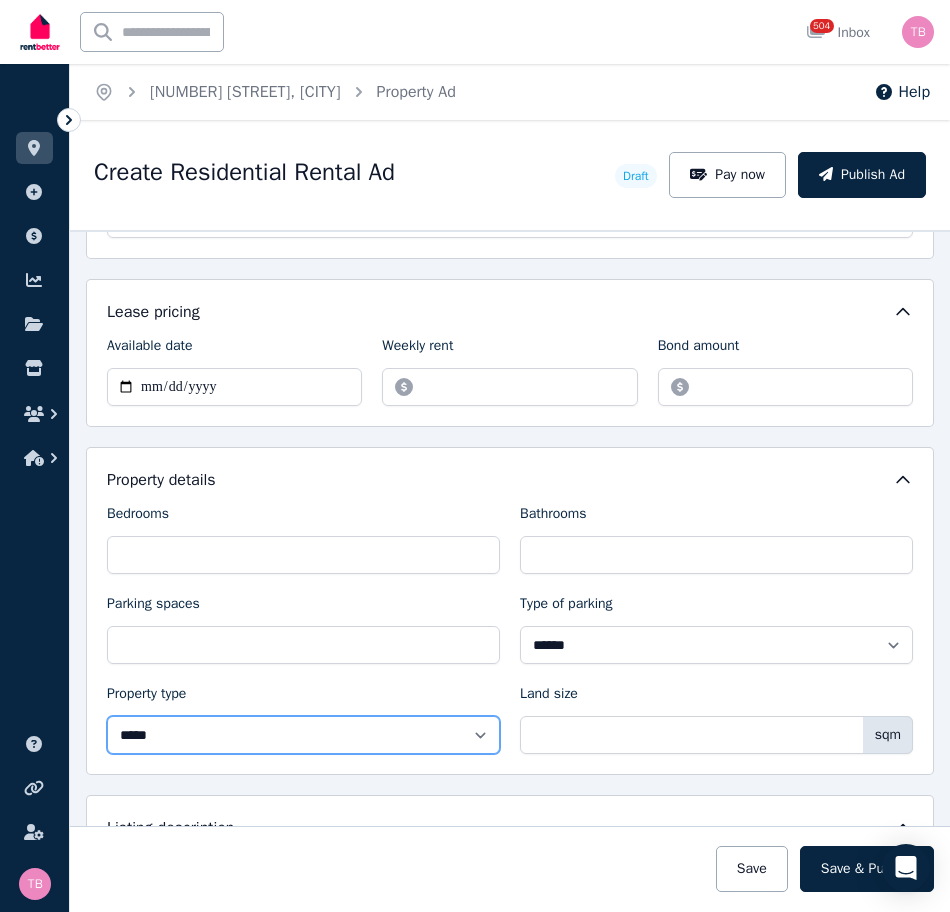 click on "**********" at bounding box center [303, 735] 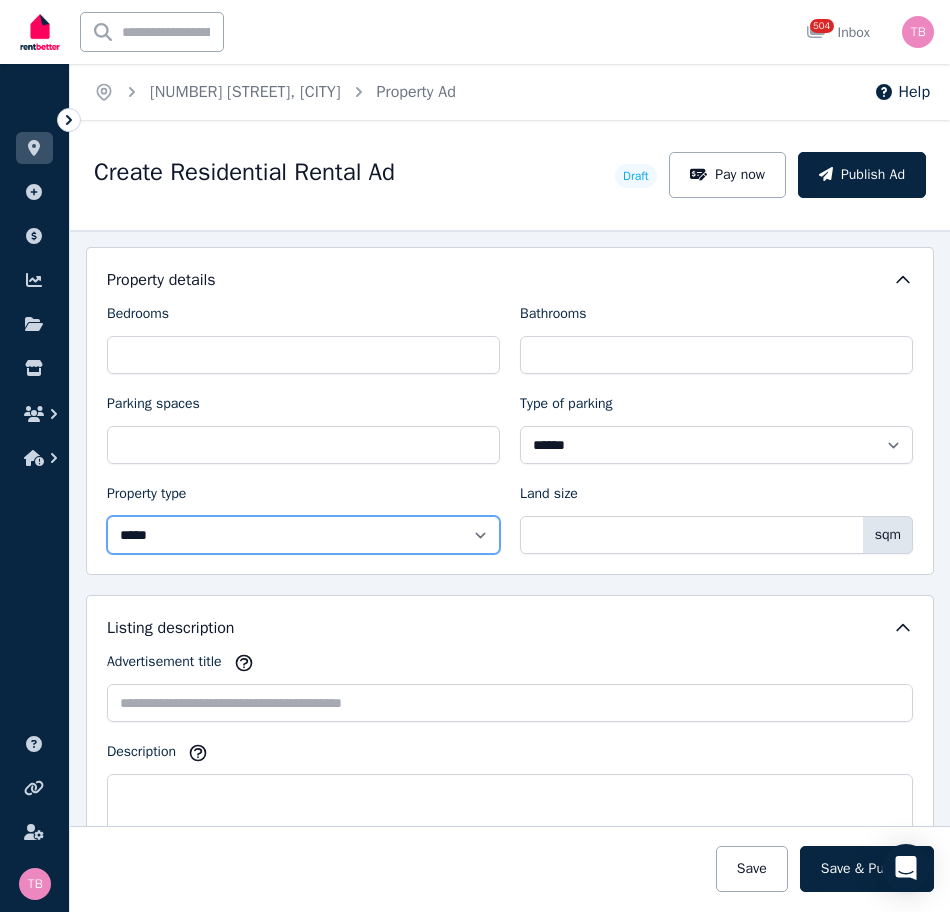 scroll, scrollTop: 900, scrollLeft: 0, axis: vertical 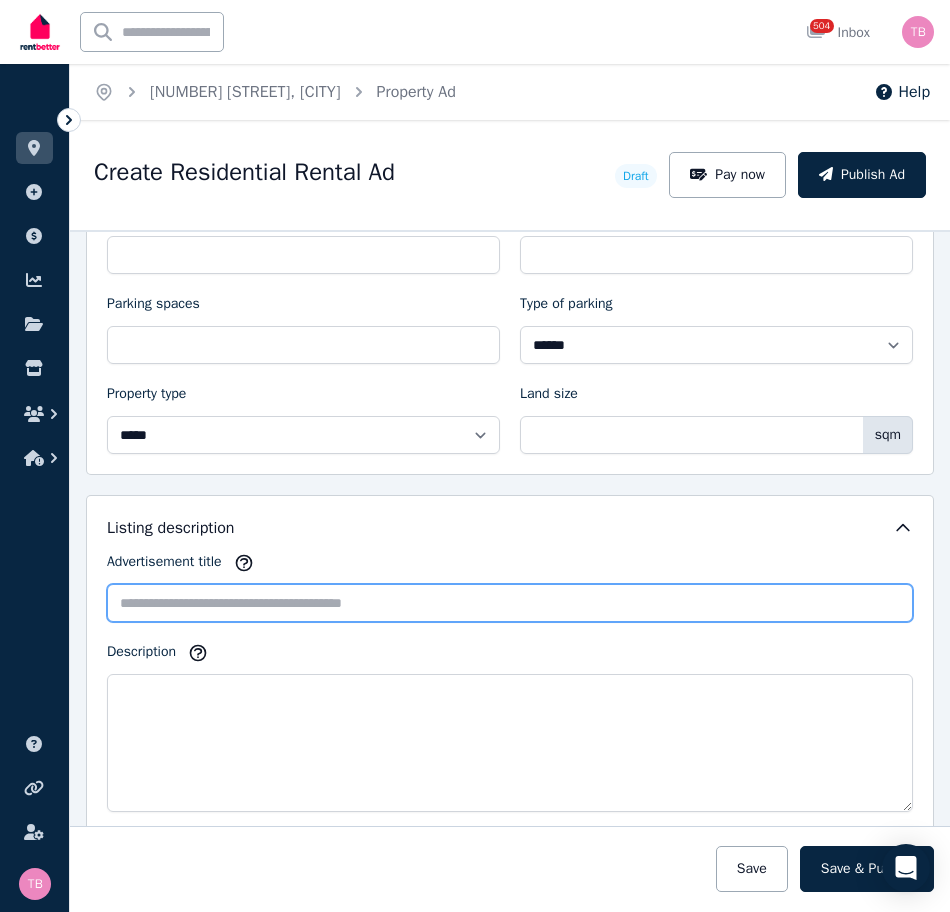 click on "Advertisement title" at bounding box center [510, 603] 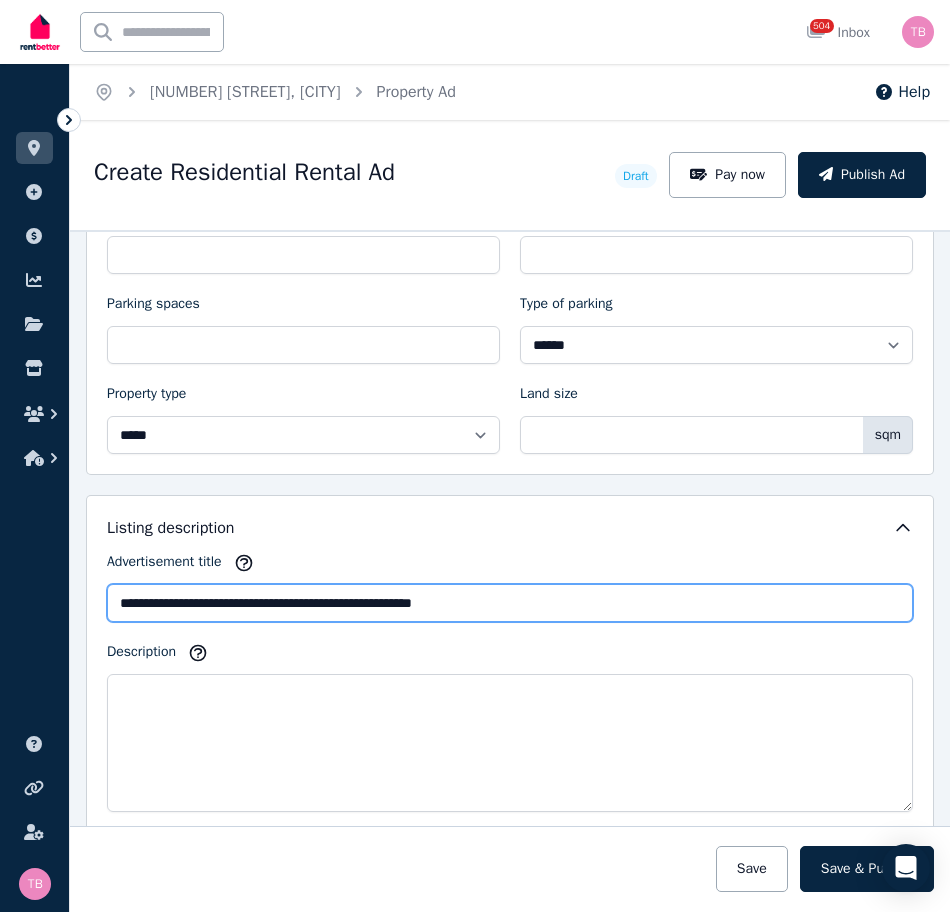 type on "**********" 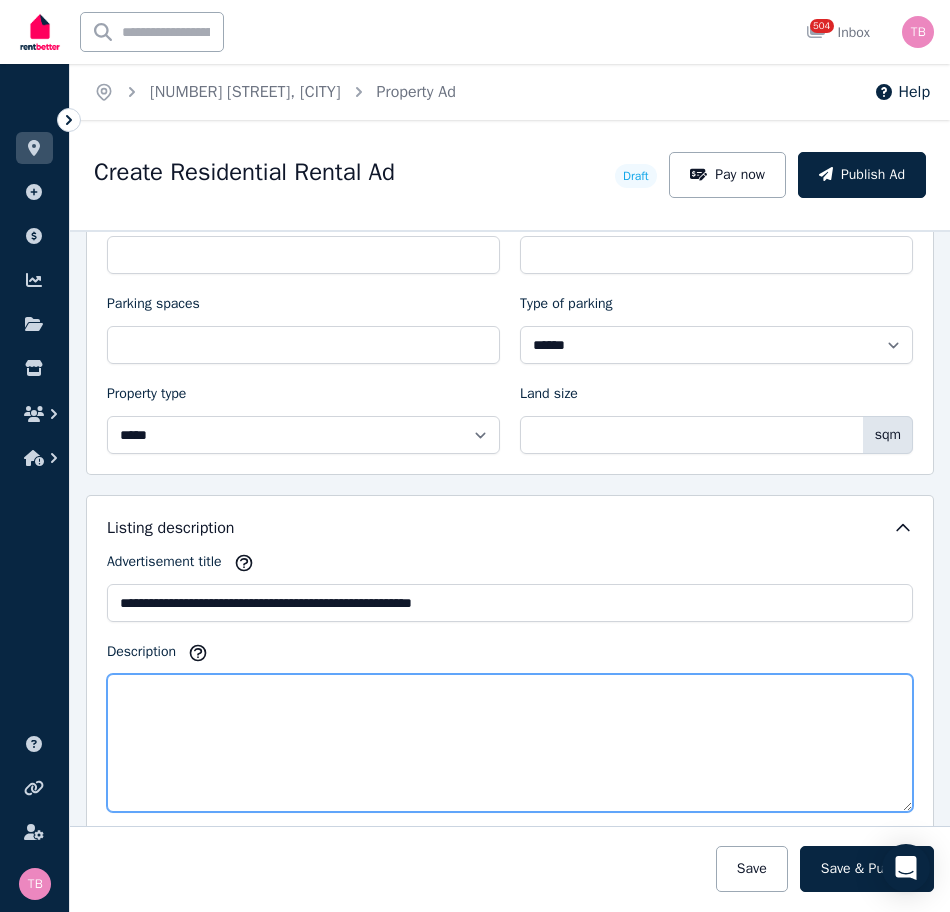 click on "Description" at bounding box center [510, 743] 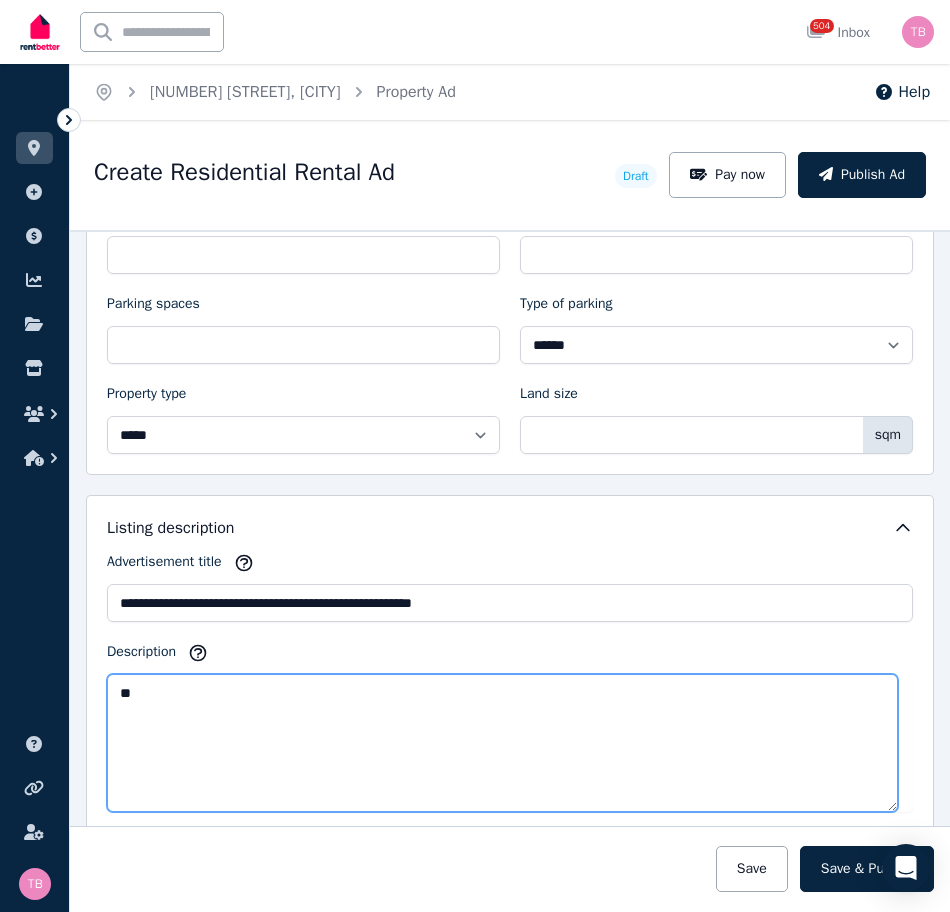 type on "*" 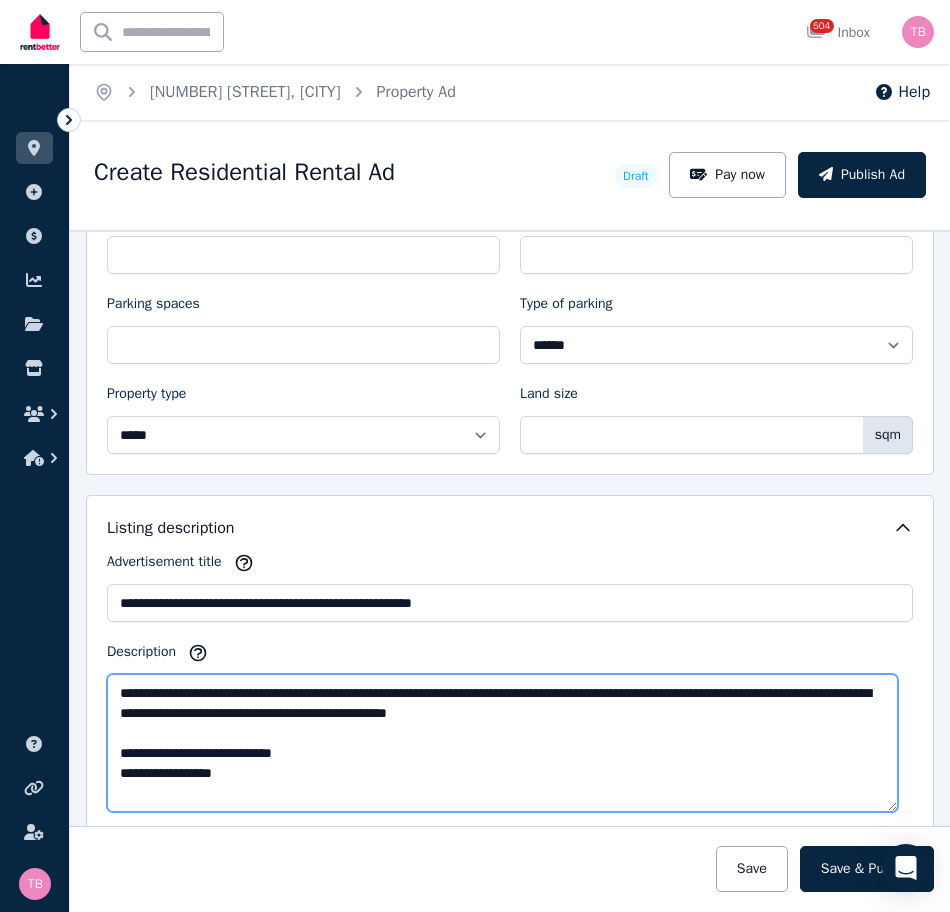 click on "**********" at bounding box center (502, 743) 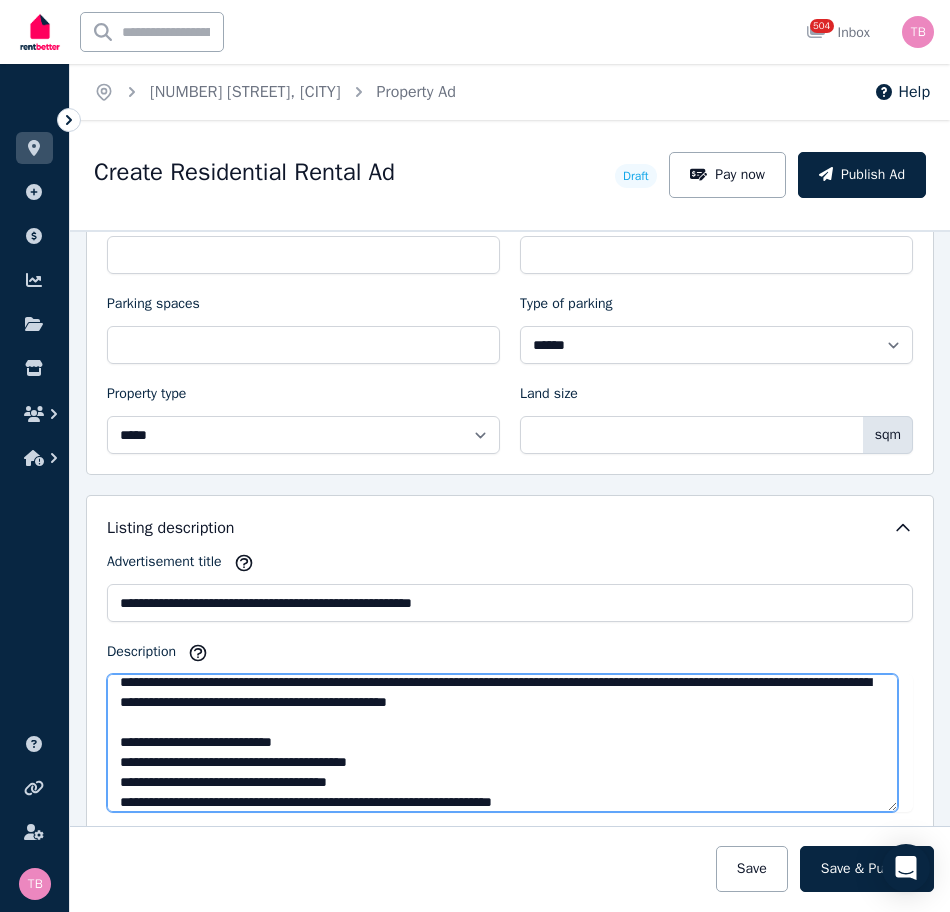 scroll, scrollTop: 31, scrollLeft: 0, axis: vertical 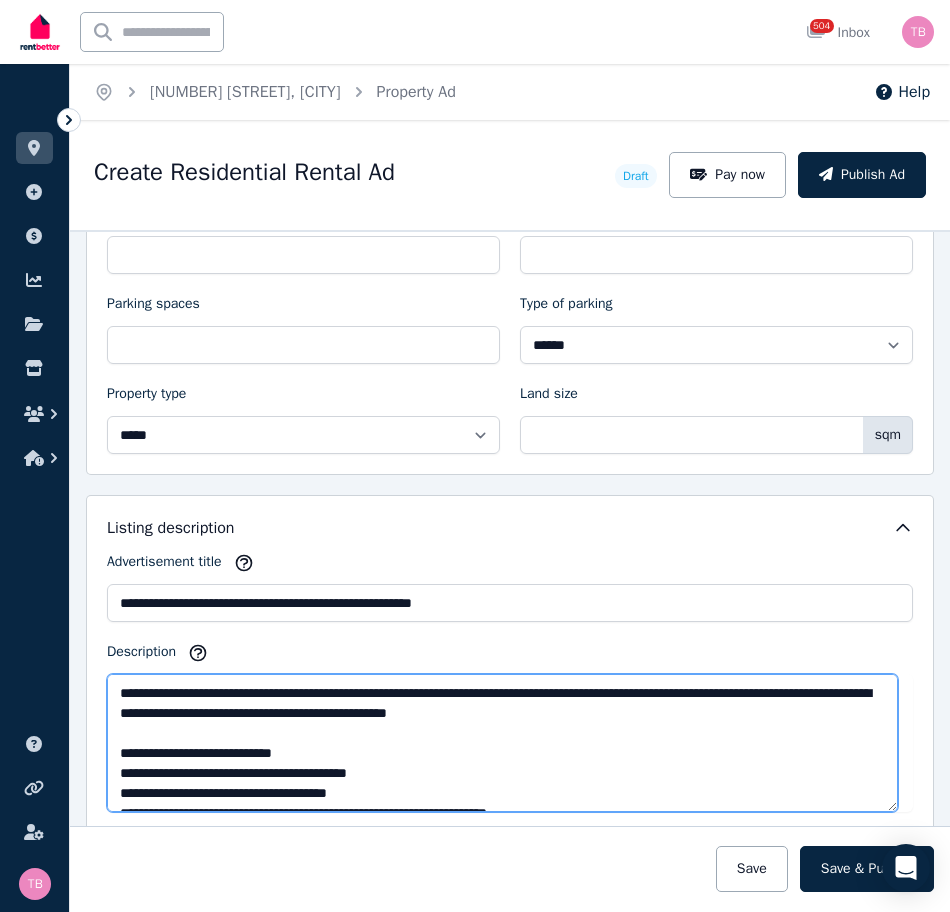 click on "**********" at bounding box center (502, 743) 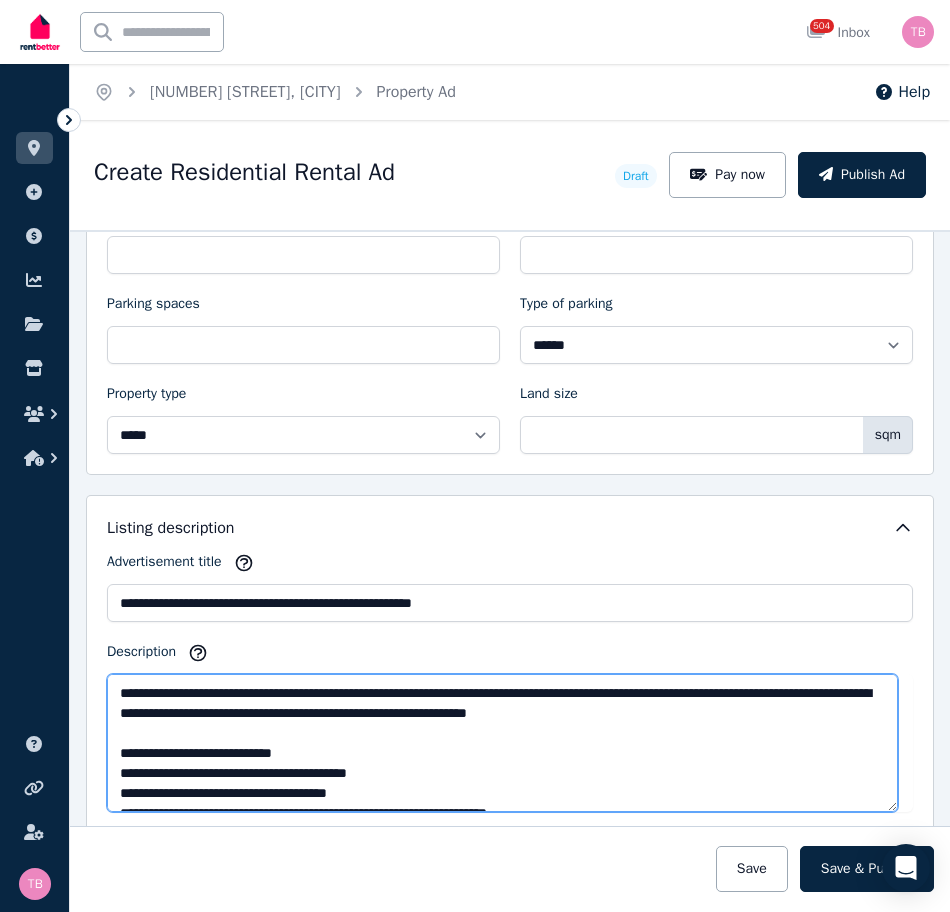 scroll, scrollTop: 40, scrollLeft: 0, axis: vertical 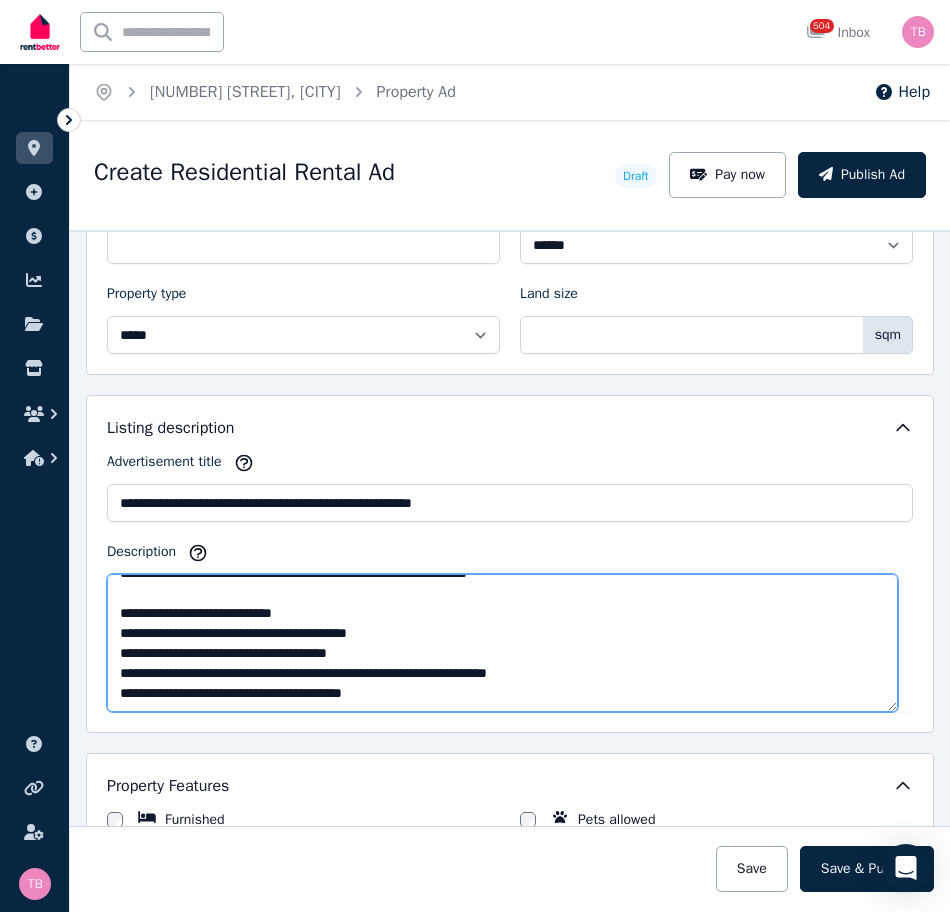 click on "**********" at bounding box center [502, 643] 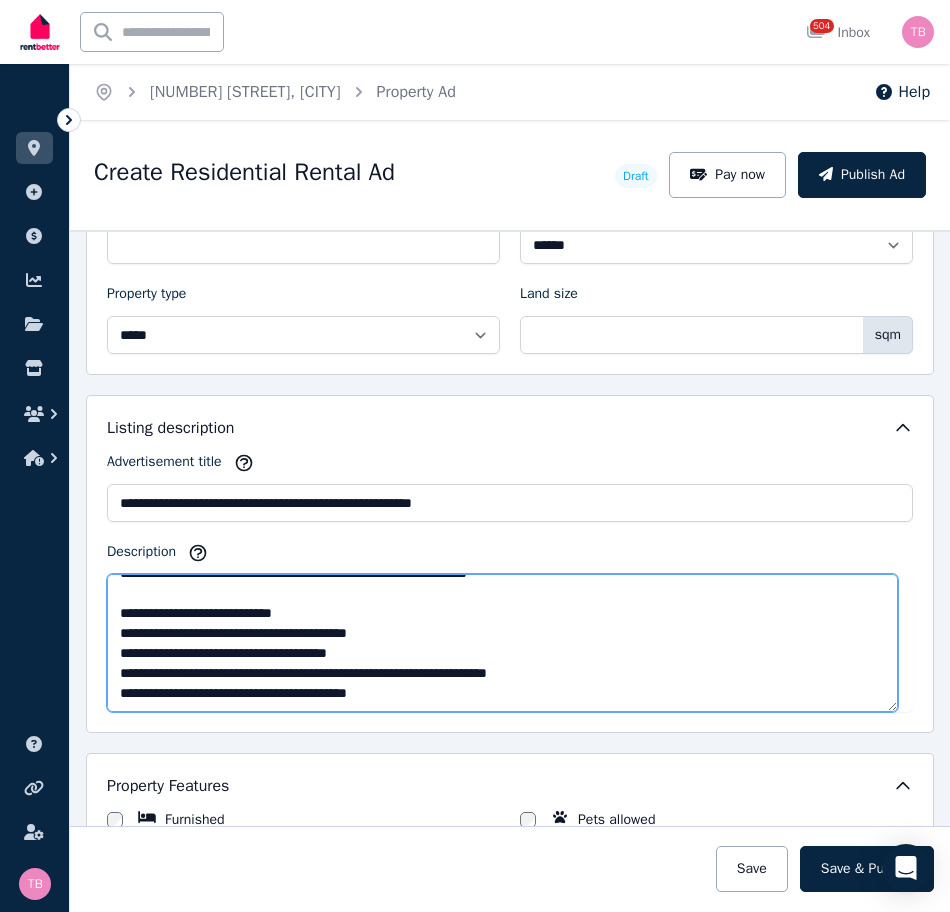 scroll, scrollTop: 51, scrollLeft: 0, axis: vertical 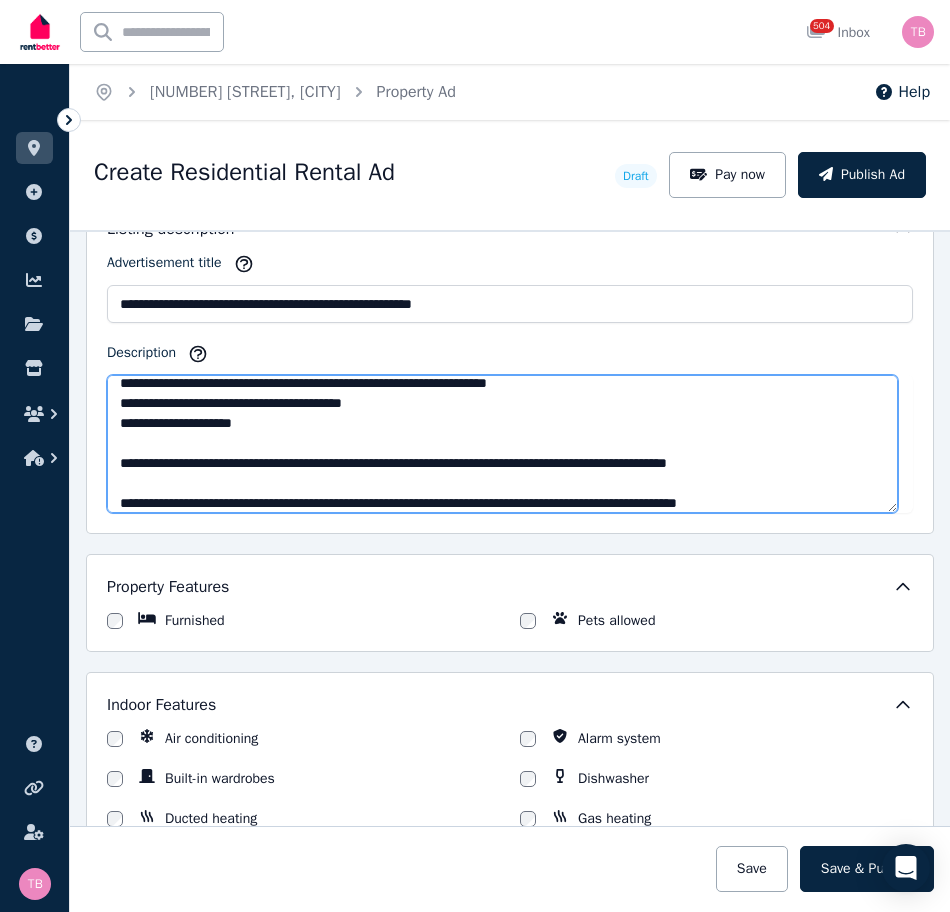 click on "**********" at bounding box center (502, 444) 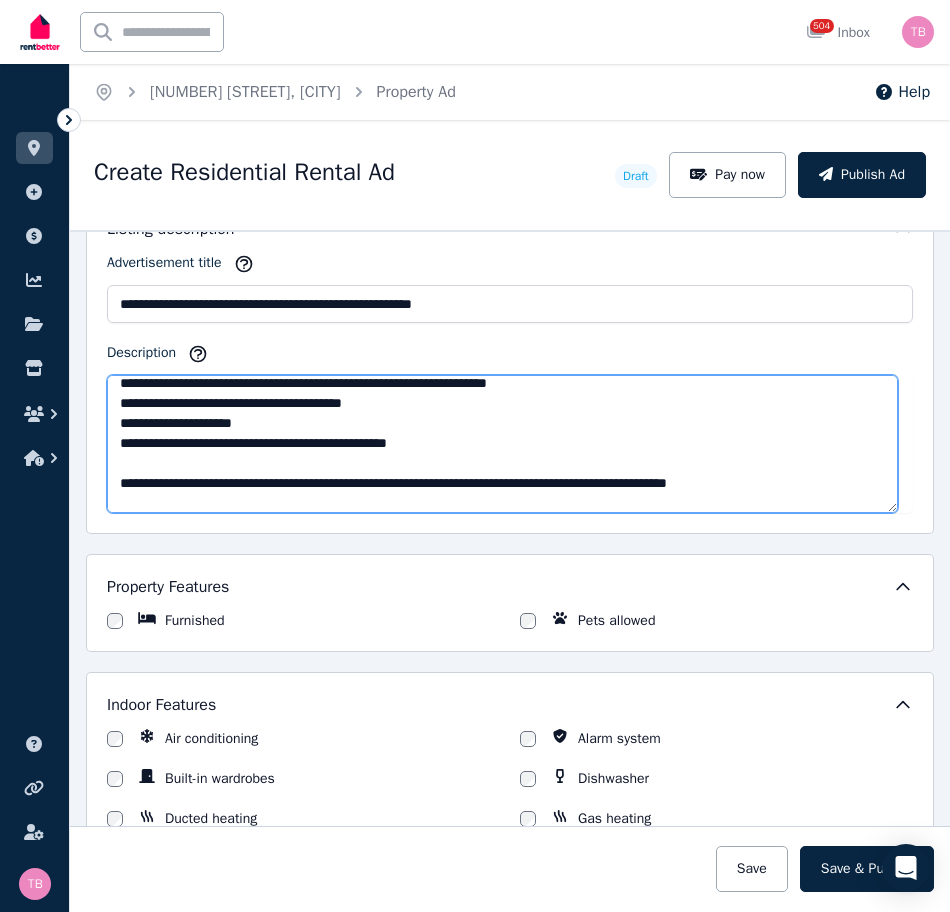 scroll, scrollTop: 160, scrollLeft: 0, axis: vertical 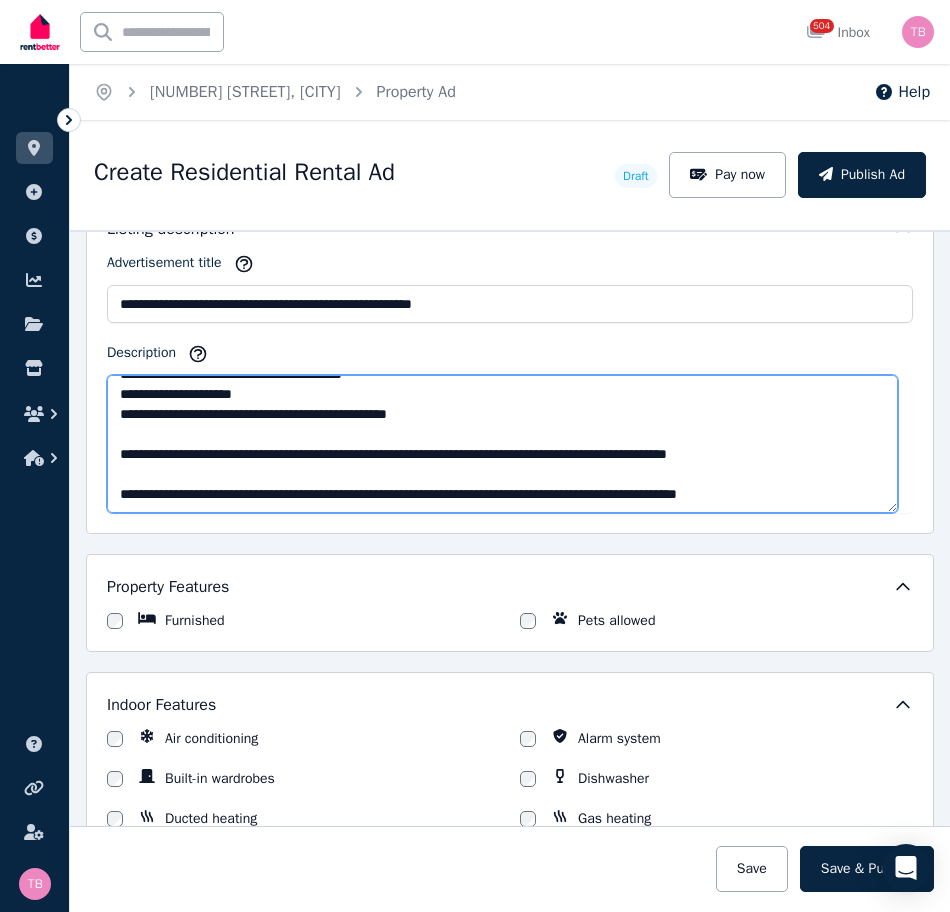 click on "**********" at bounding box center [502, 444] 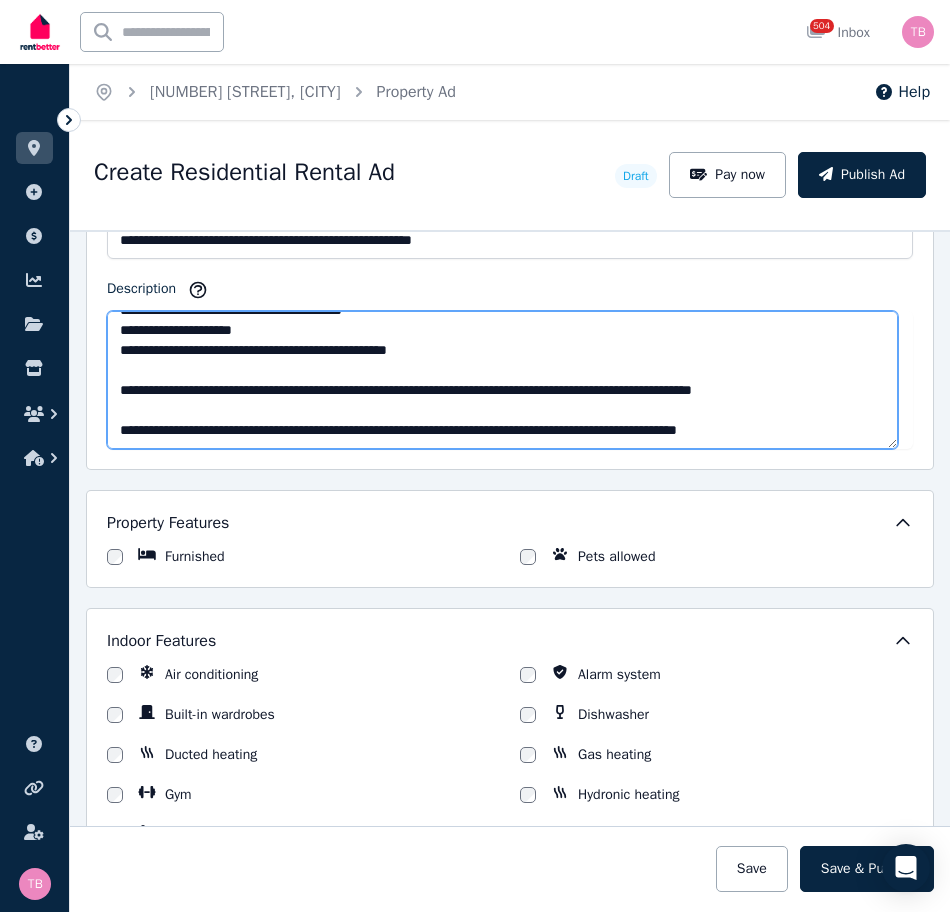 scroll, scrollTop: 1299, scrollLeft: 0, axis: vertical 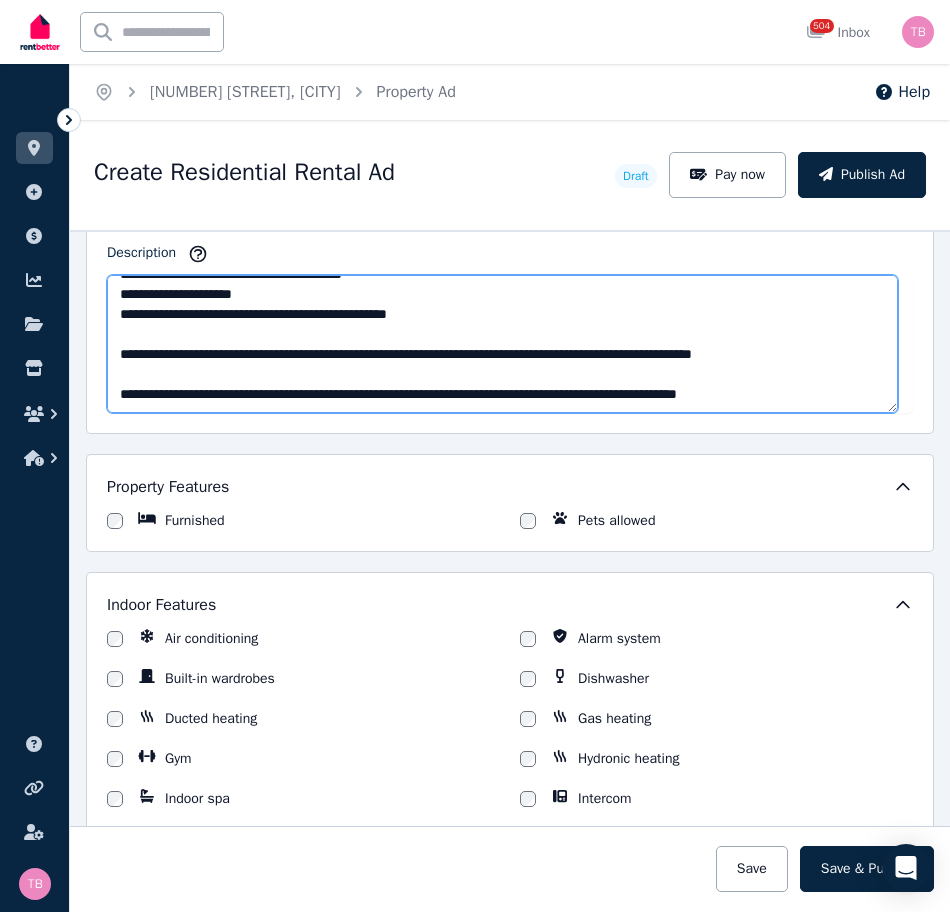 click on "**********" at bounding box center [502, 344] 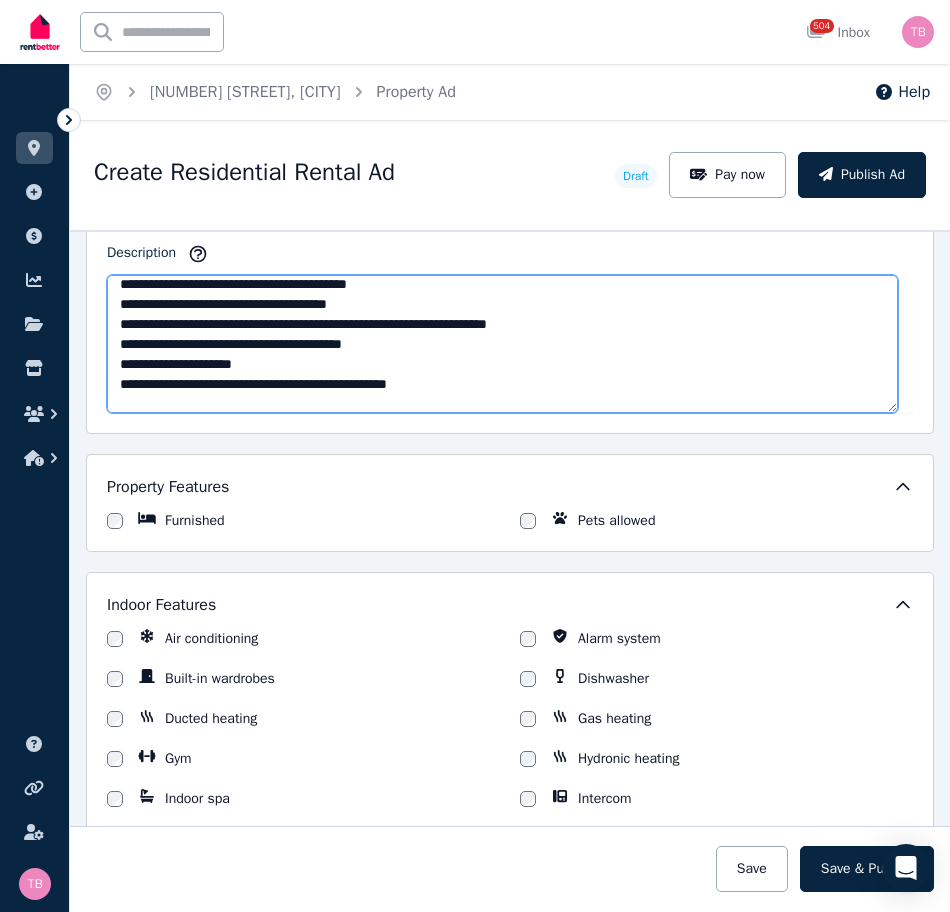 scroll, scrollTop: 0, scrollLeft: 0, axis: both 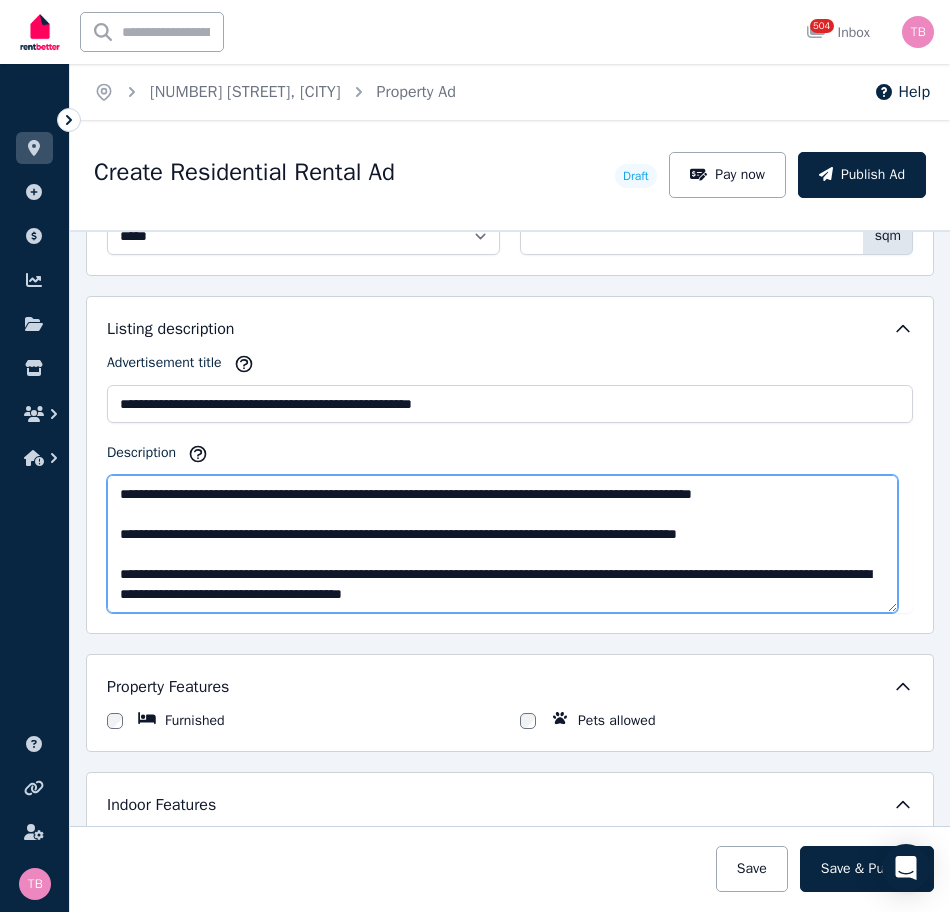 click on "**********" at bounding box center [502, 544] 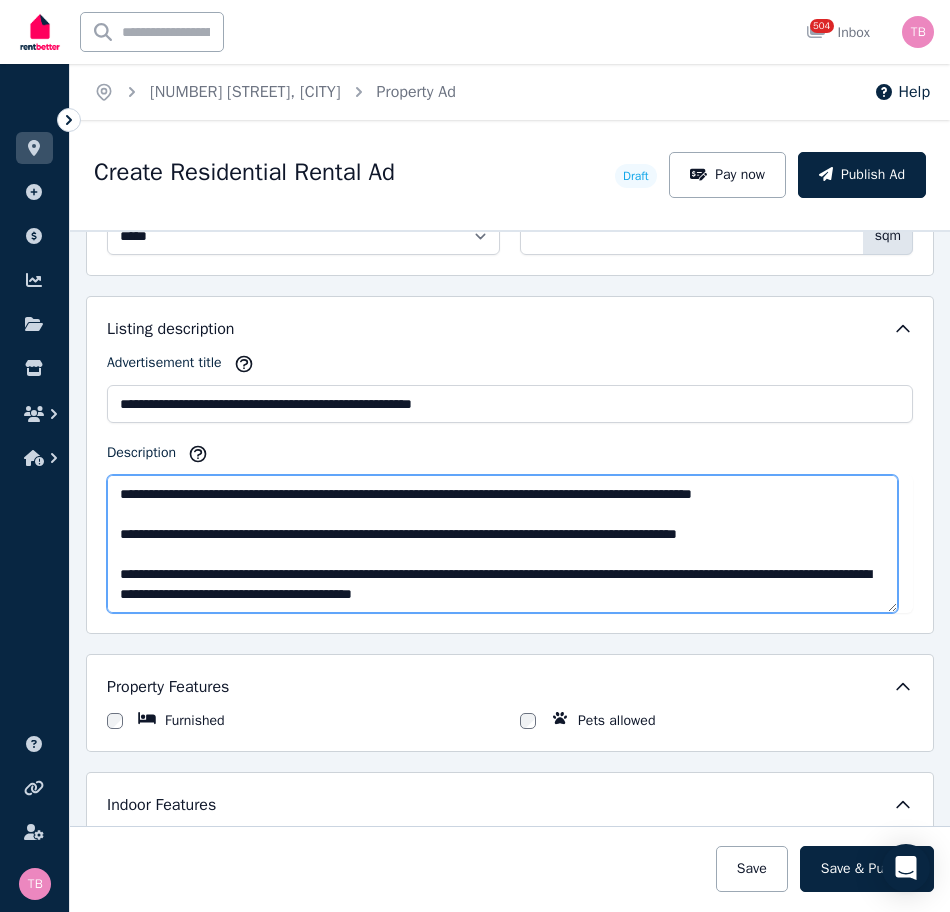 scroll, scrollTop: 251, scrollLeft: 0, axis: vertical 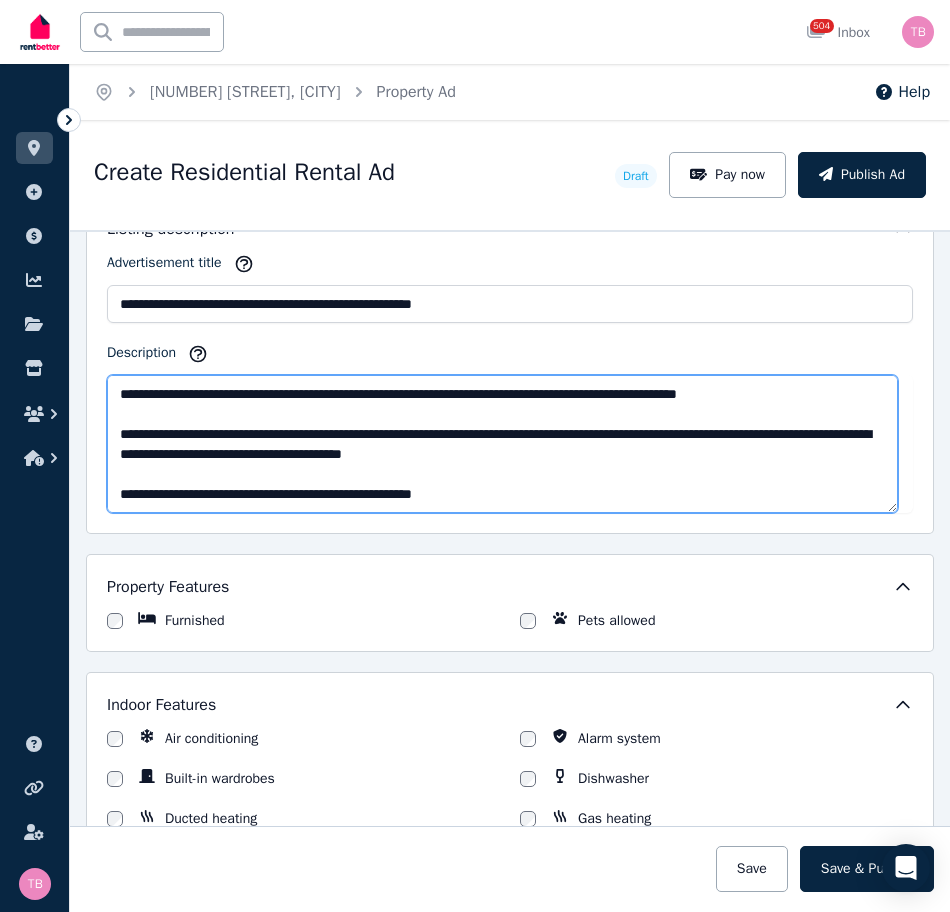 type on "**********" 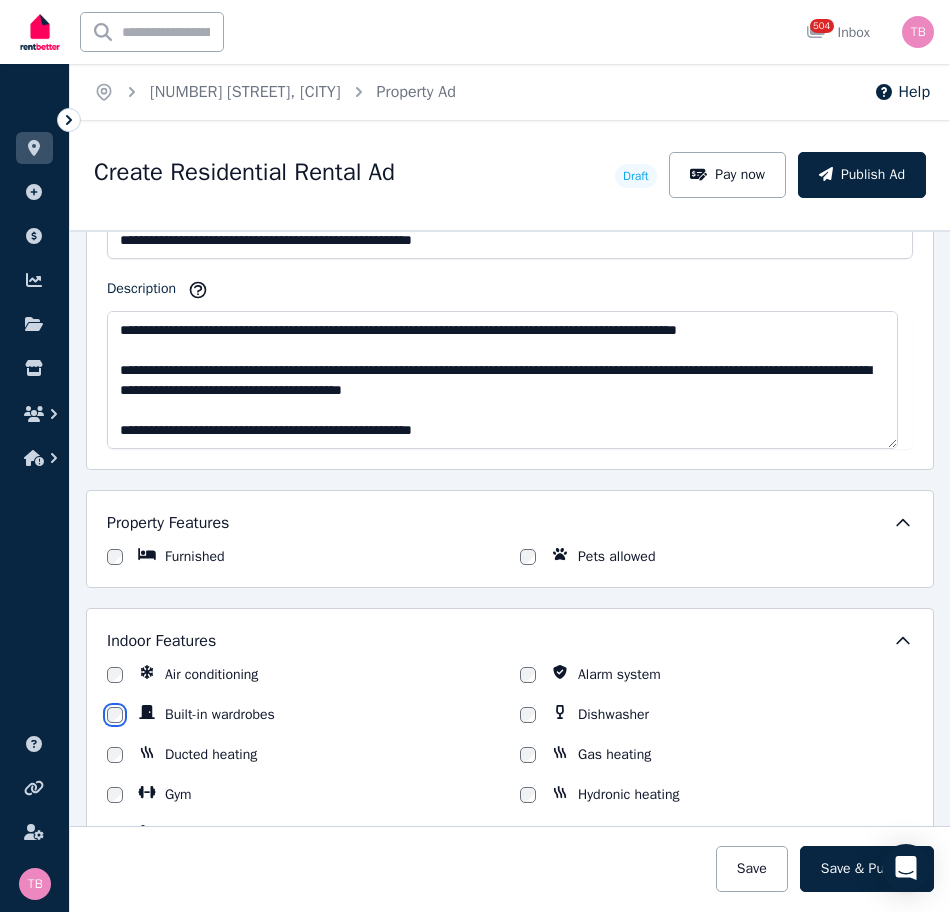 scroll, scrollTop: 1299, scrollLeft: 0, axis: vertical 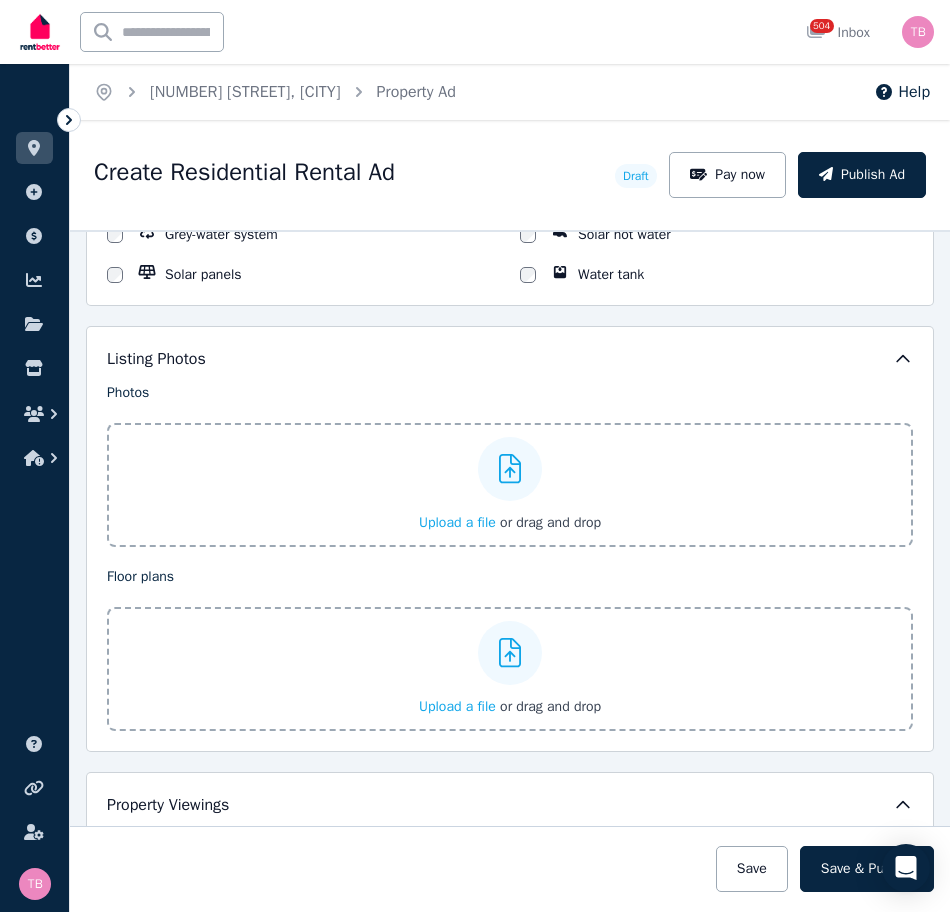 click on "Upload a file" at bounding box center (457, 706) 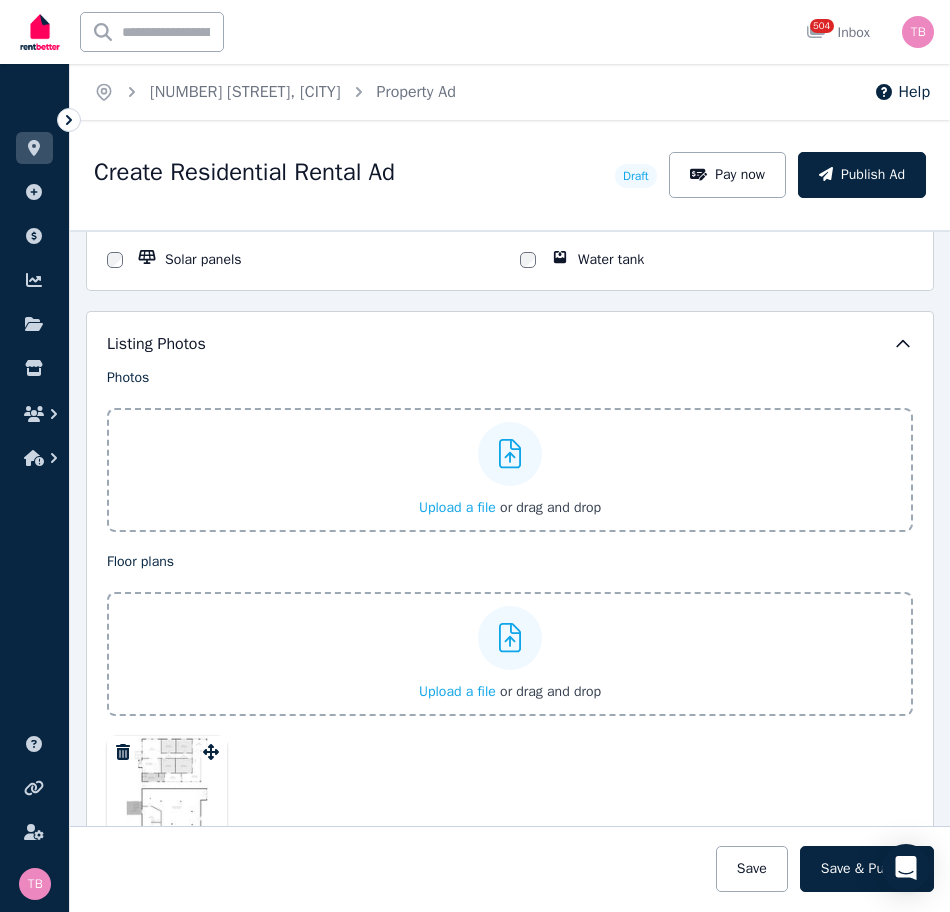 scroll, scrollTop: 2199, scrollLeft: 0, axis: vertical 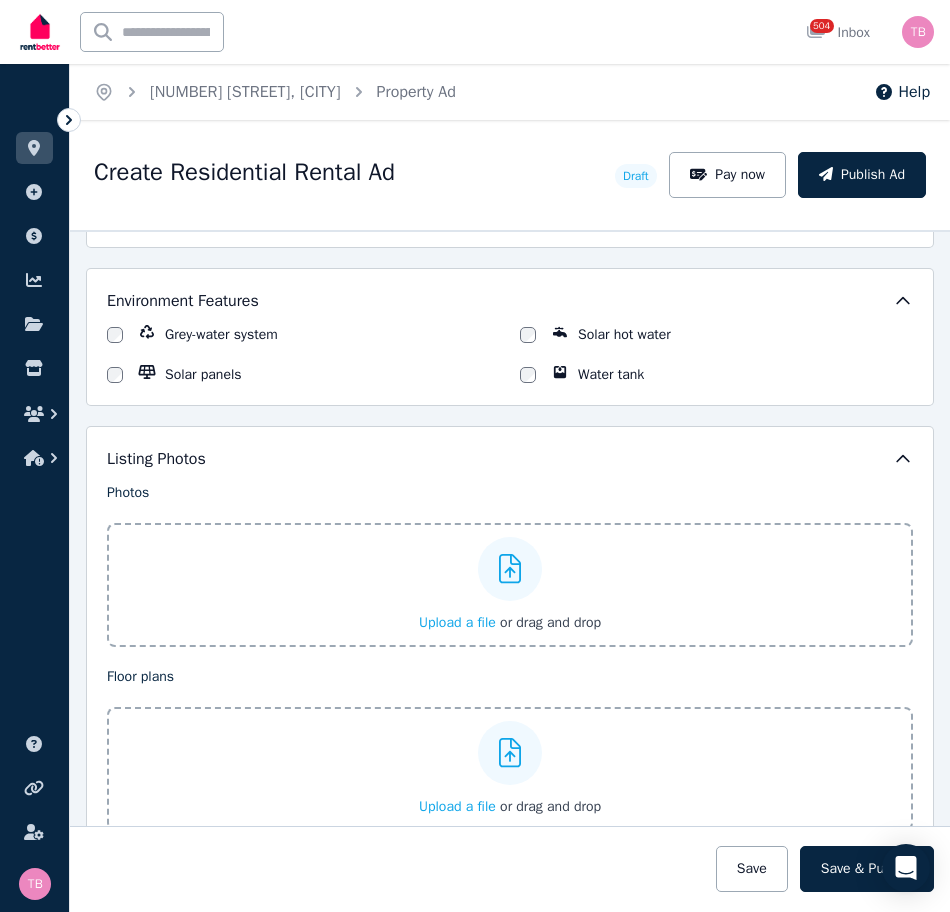 click on "Upload a file" at bounding box center [457, 622] 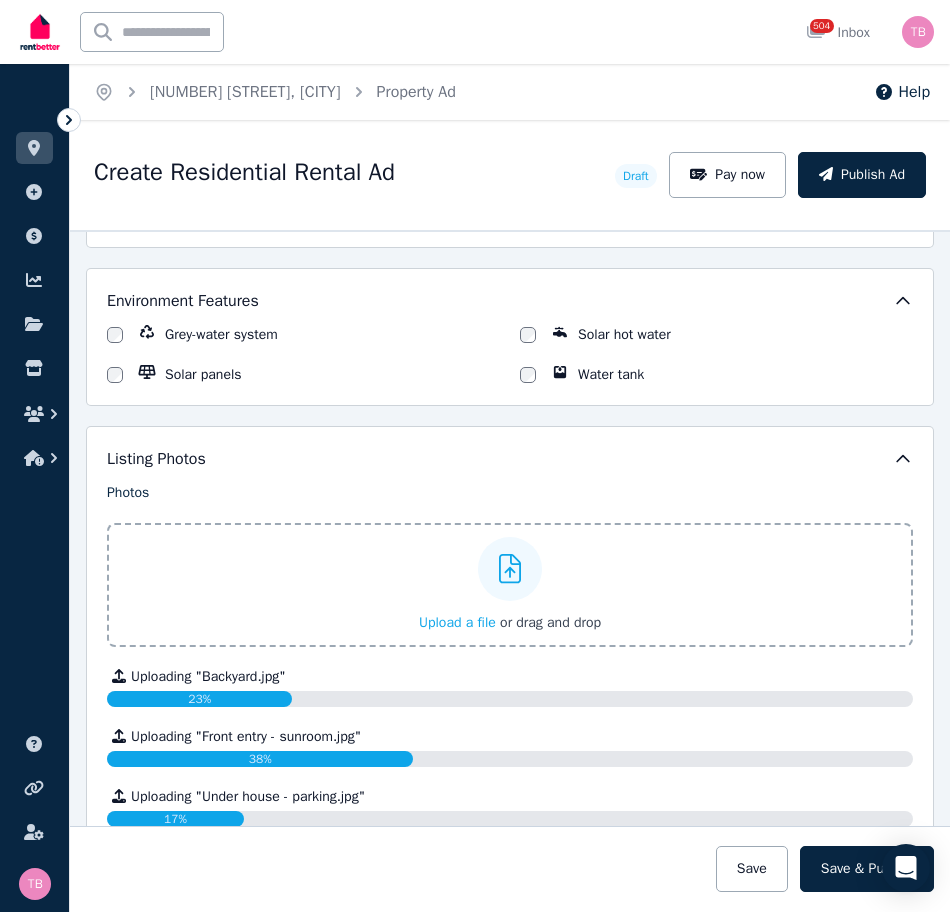 click on "Upload a file" at bounding box center [457, 622] 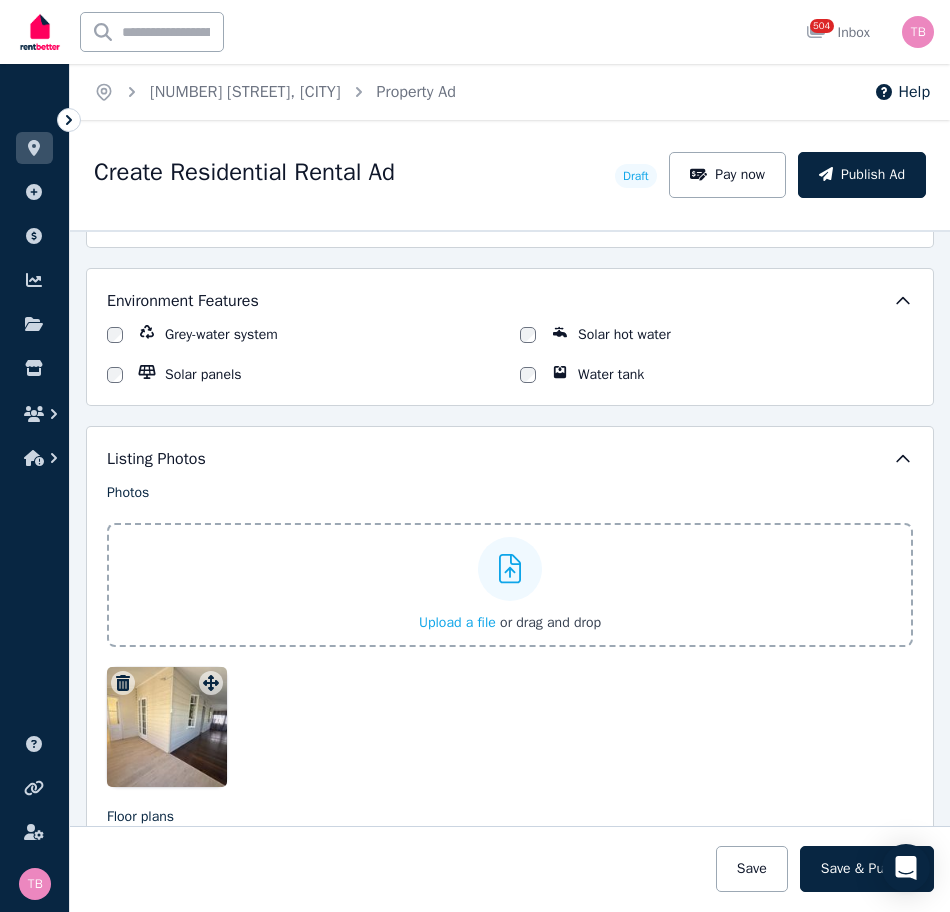 click on "Upload a file" at bounding box center (457, 622) 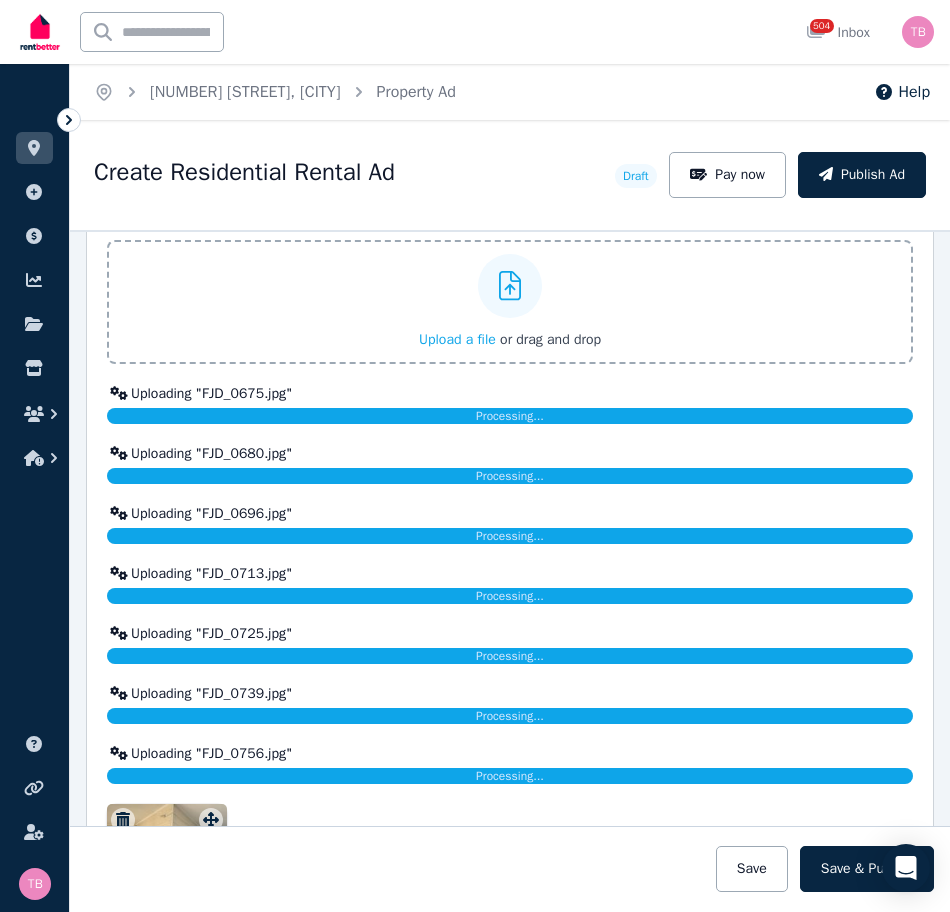 scroll, scrollTop: 2599, scrollLeft: 0, axis: vertical 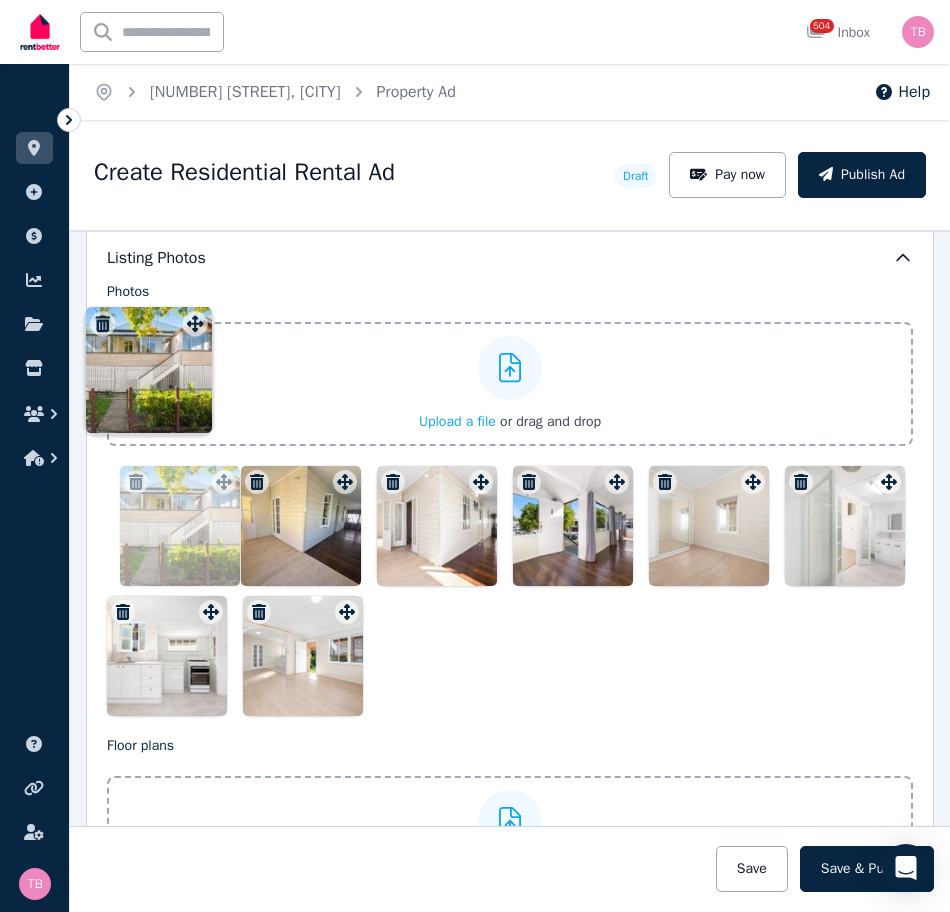 drag, startPoint x: 882, startPoint y: 625, endPoint x: 198, endPoint y: 341, distance: 740.61597 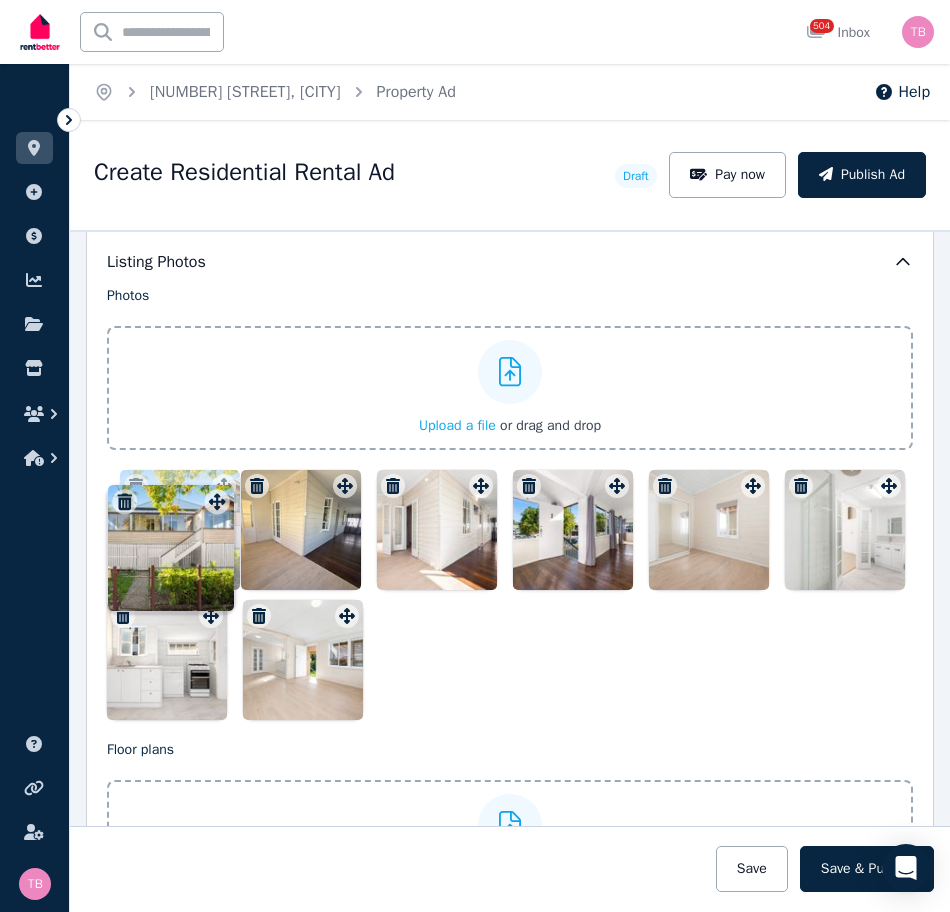 click on "Photos Upload a file   or drag and drop Uploaded   " FJD_0675.jpg " Uploaded   " FJD_0680.jpg " Uploaded   " FJD_0696.jpg " Uploaded   " FJD_0713.jpg " Uploaded   " FJD_0725.jpg " Uploaded   " FJD_0739.jpg " Uploaded   " FJD_0756.jpg "
To pick up a draggable item, press the space bar.
While dragging, use the arrow keys to move the item.
Press space again to drop the item in its new position, or press escape to cancel.
Draggable item aa99d95c-3ec5-49a4-a5de-ff49933144ae was moved over droppable area 9e33b30c-0c86-4e13-b100-1e11114f9cb5." at bounding box center (510, 503) 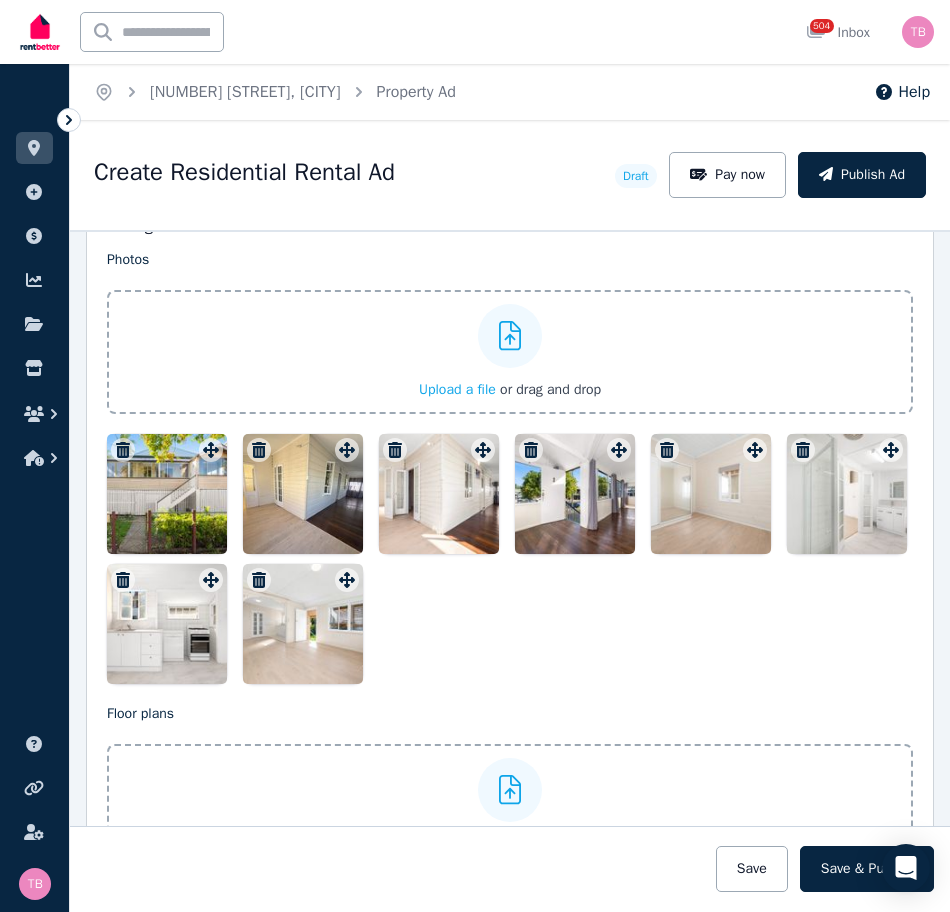 scroll, scrollTop: 2480, scrollLeft: 0, axis: vertical 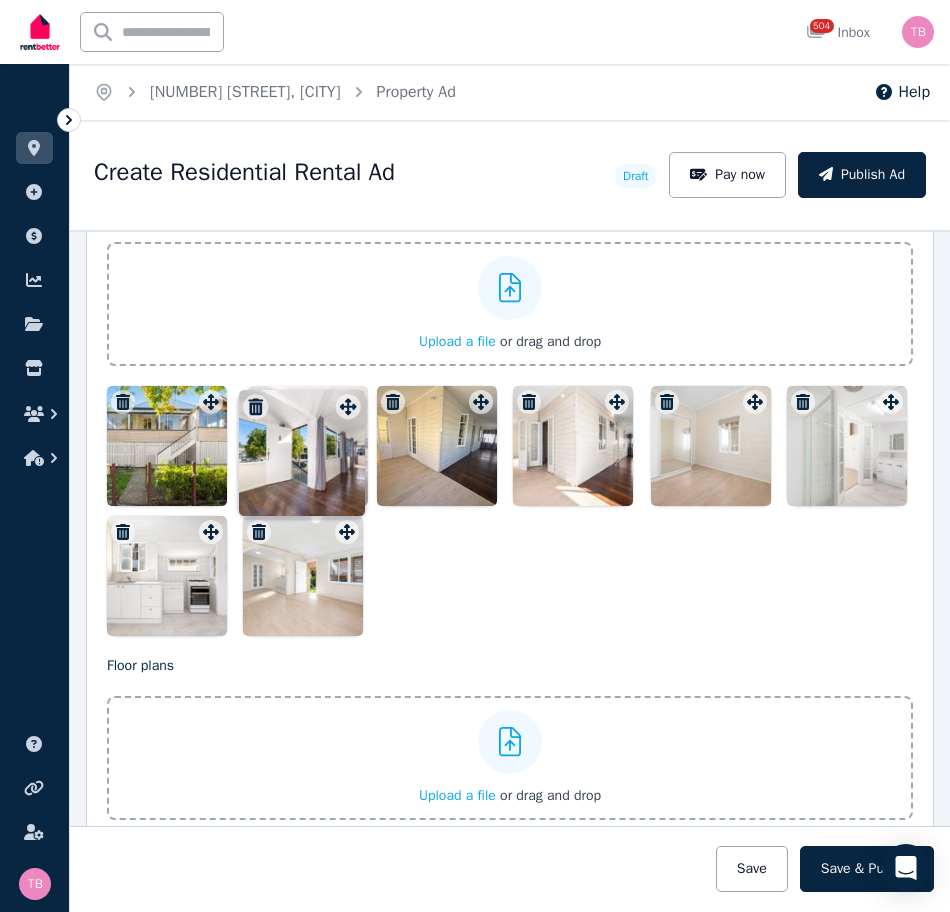 drag, startPoint x: 617, startPoint y: 406, endPoint x: 351, endPoint y: 394, distance: 266.27054 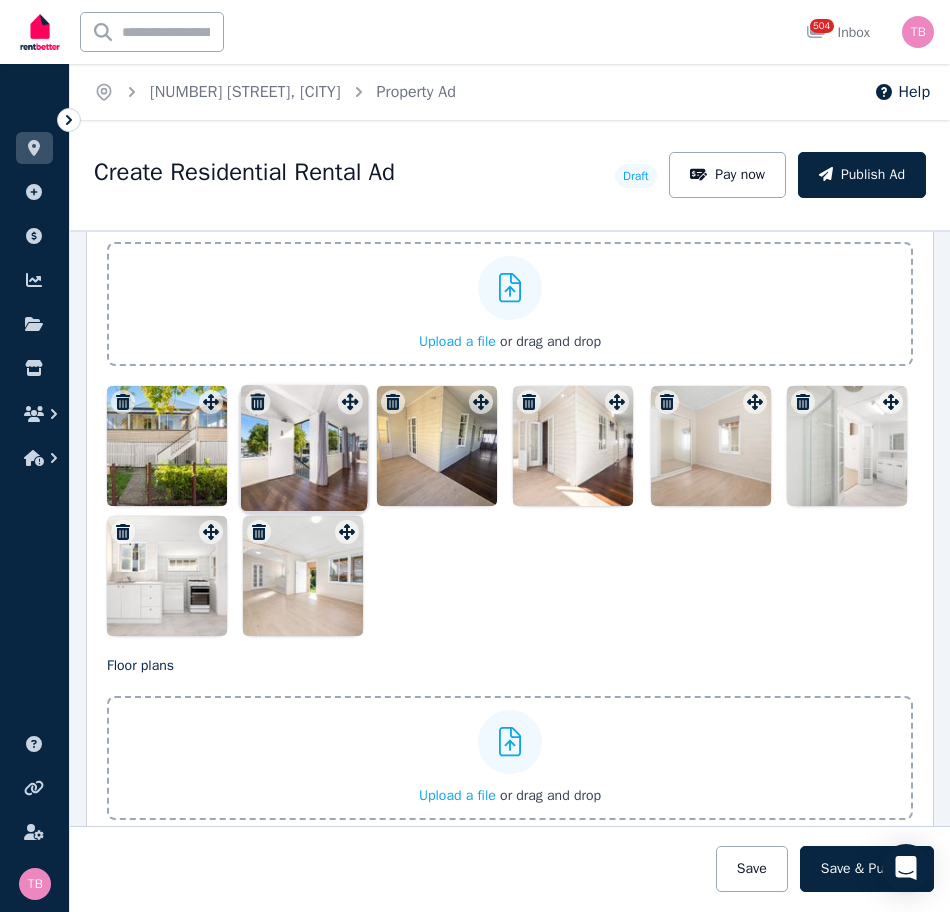 click on "Photos Upload a file   or drag and drop Uploaded   " FJD_0675.jpg " Uploaded   " FJD_0680.jpg " Uploaded   " FJD_0696.jpg " Uploaded   " FJD_0713.jpg " Uploaded   " FJD_0725.jpg " Uploaded   " FJD_0739.jpg " Uploaded   " FJD_0756.jpg "
To pick up a draggable item, press the space bar.
While dragging, use the arrow keys to move the item.
Press space again to drop the item in its new position, or press escape to cancel.
Draggable item 50044eca-67b7-4baa-bf3e-f485d5c17c4b was moved over droppable area 9e33b30c-0c86-4e13-b100-1e11114f9cb5." at bounding box center [510, 419] 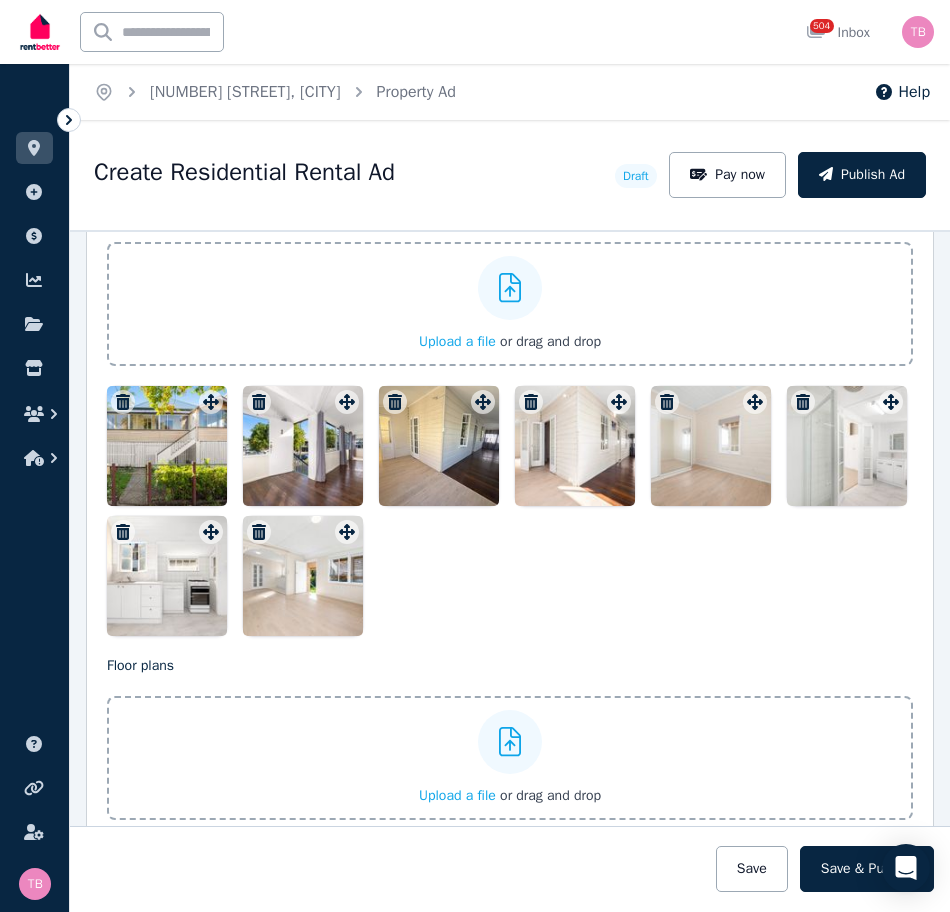 click 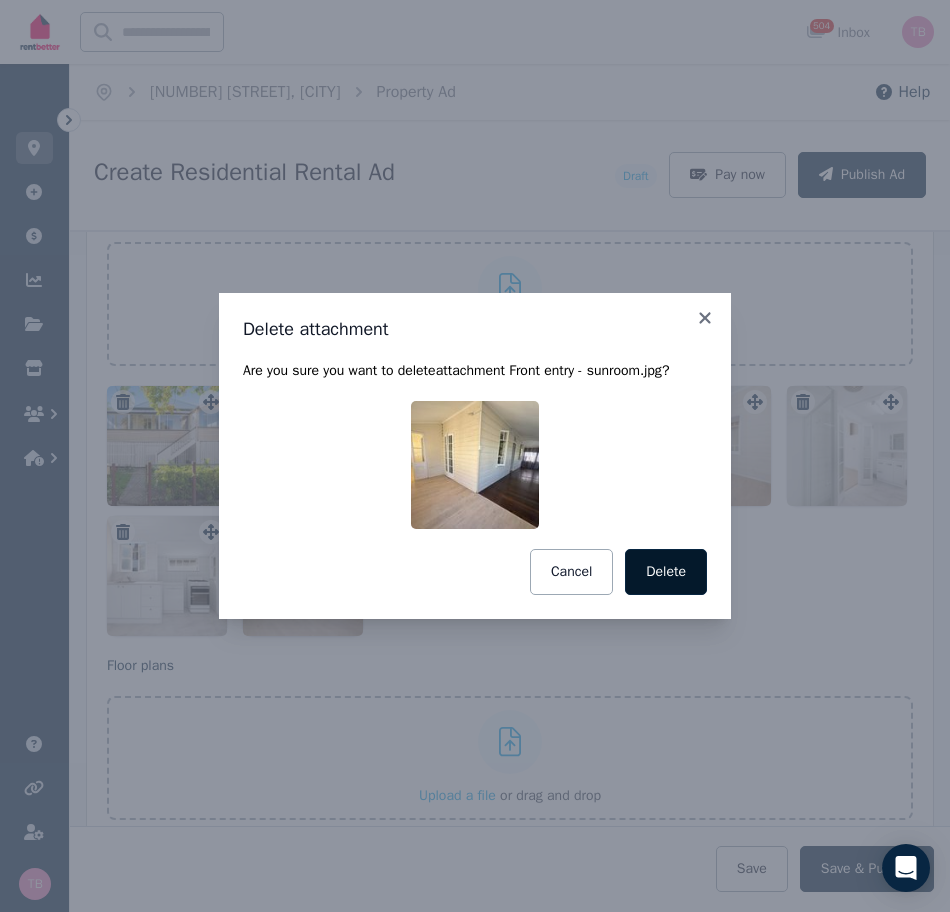 click on "Delete" at bounding box center [666, 572] 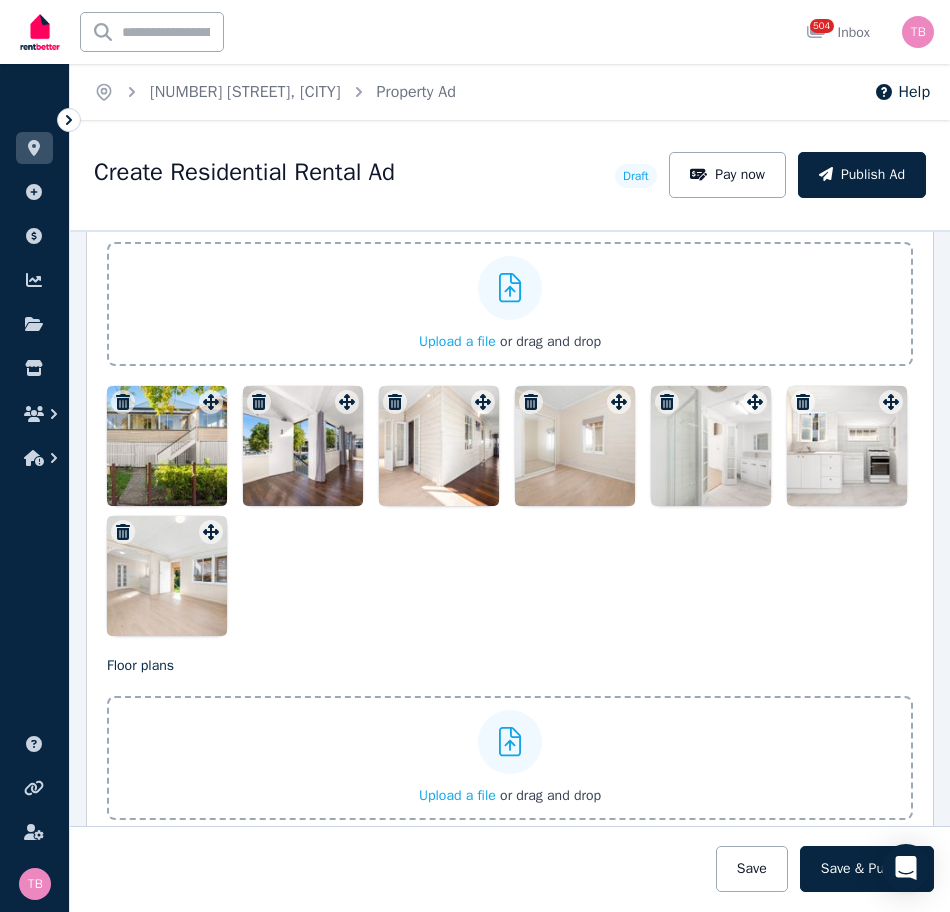 click 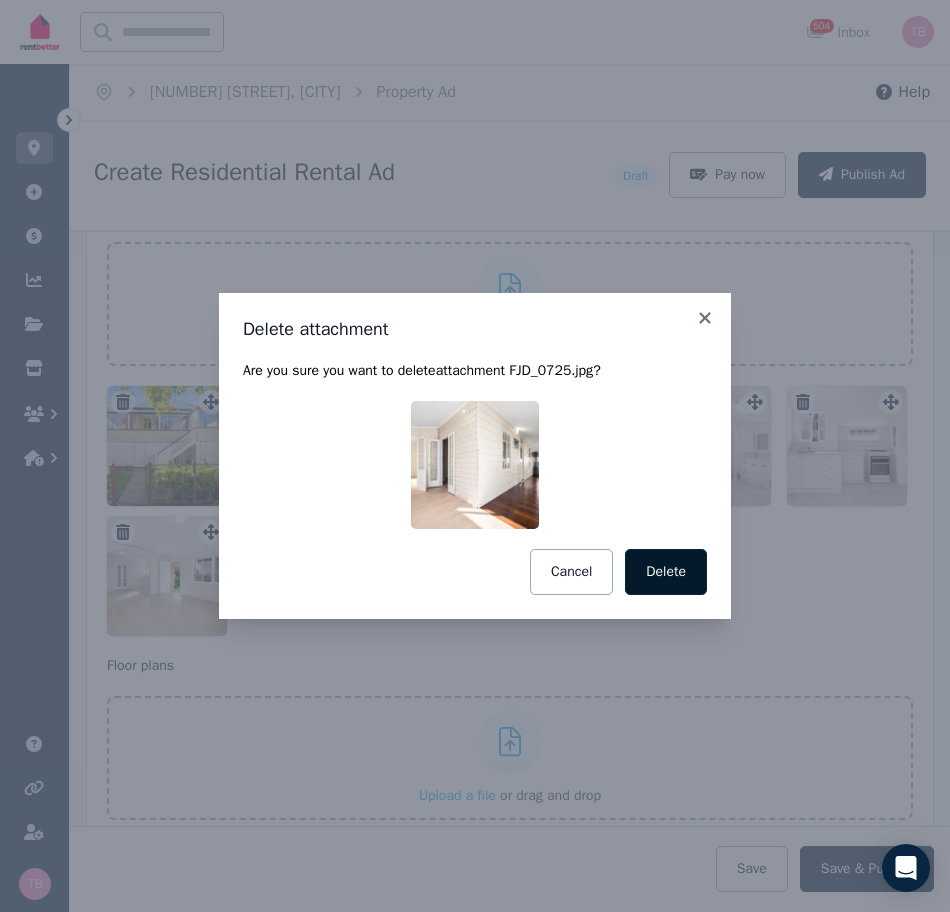 click on "Delete" at bounding box center [666, 572] 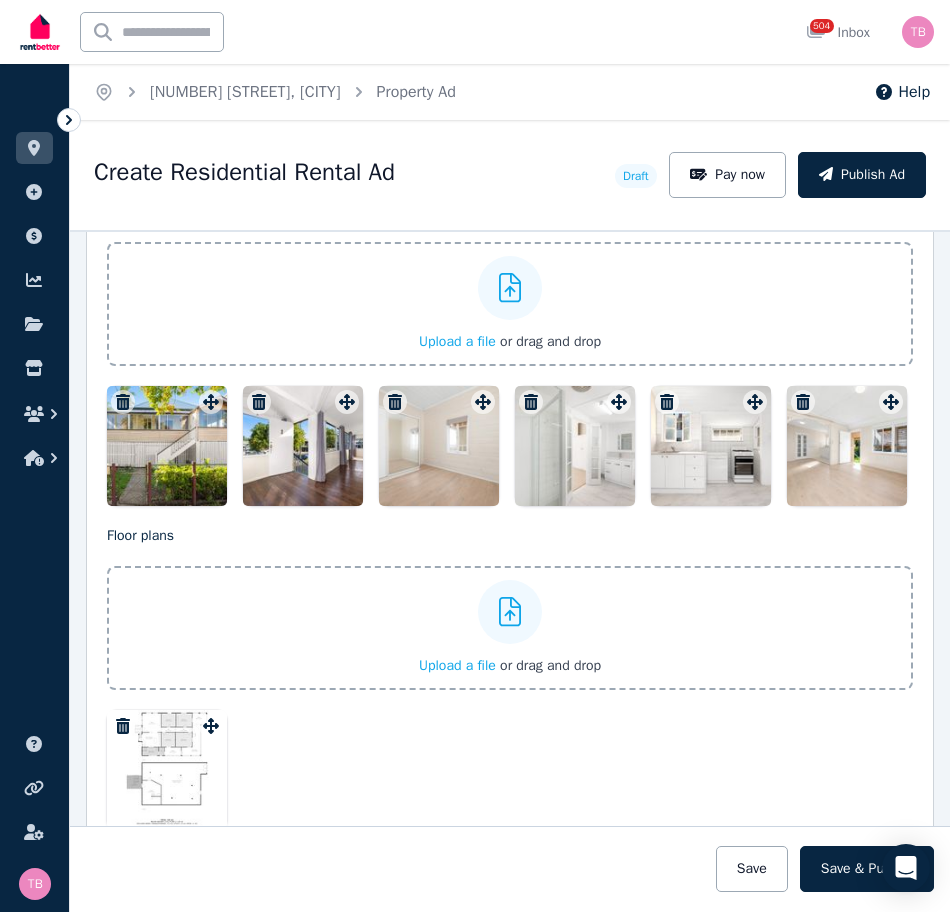 click on "Upload a file" at bounding box center [457, 665] 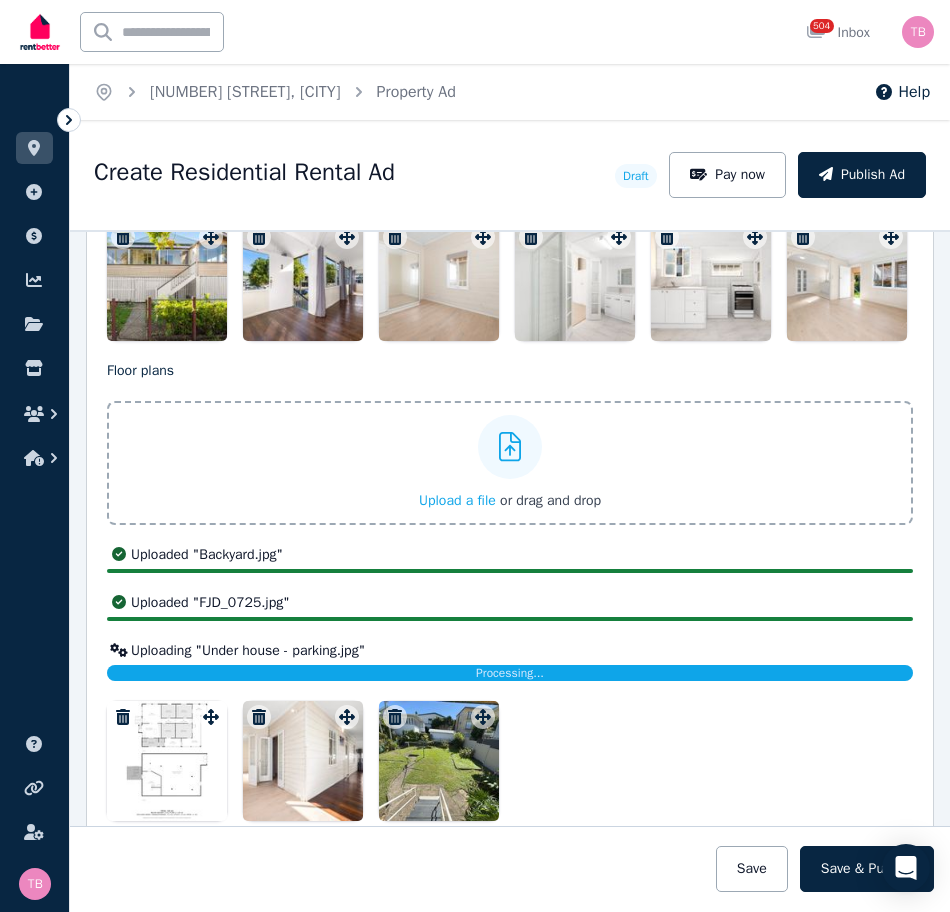 scroll, scrollTop: 2680, scrollLeft: 0, axis: vertical 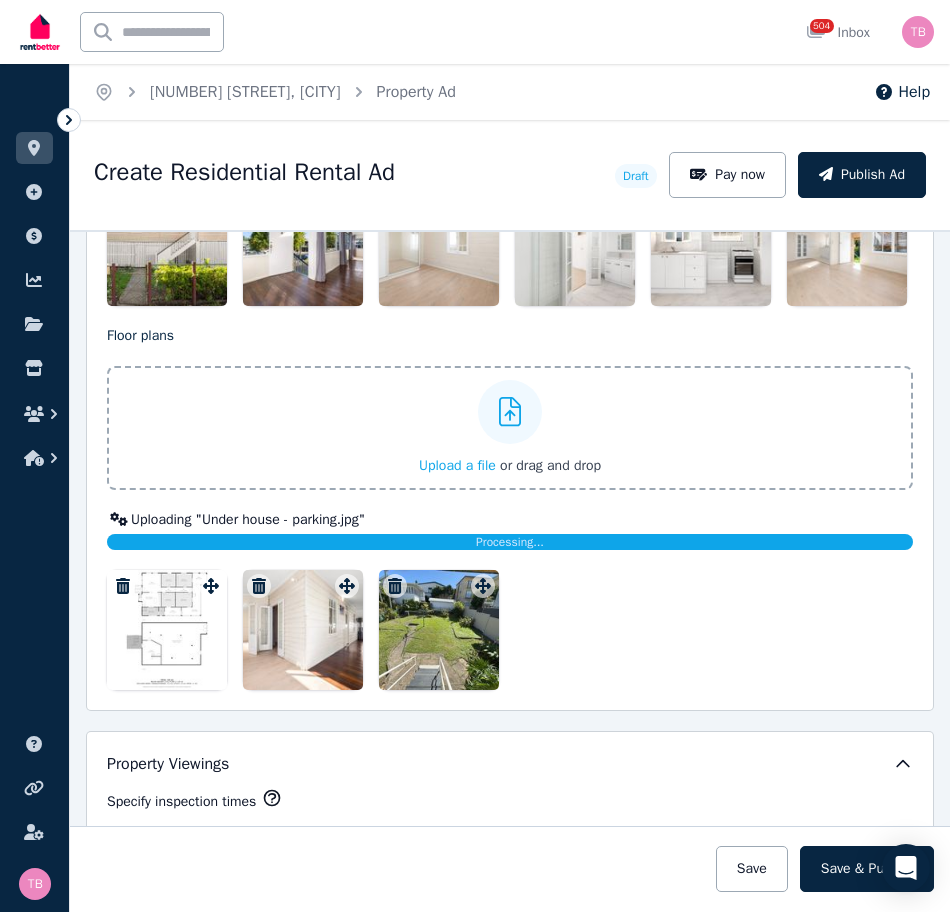 click 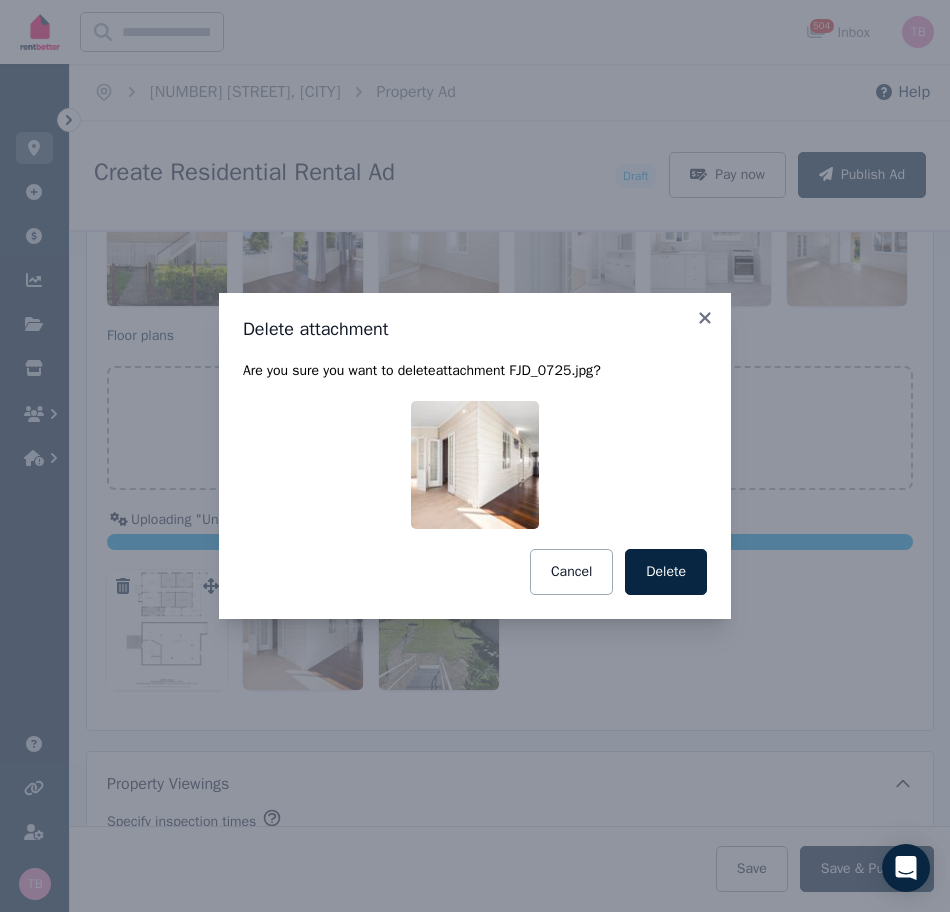 click on "Delete" at bounding box center (666, 572) 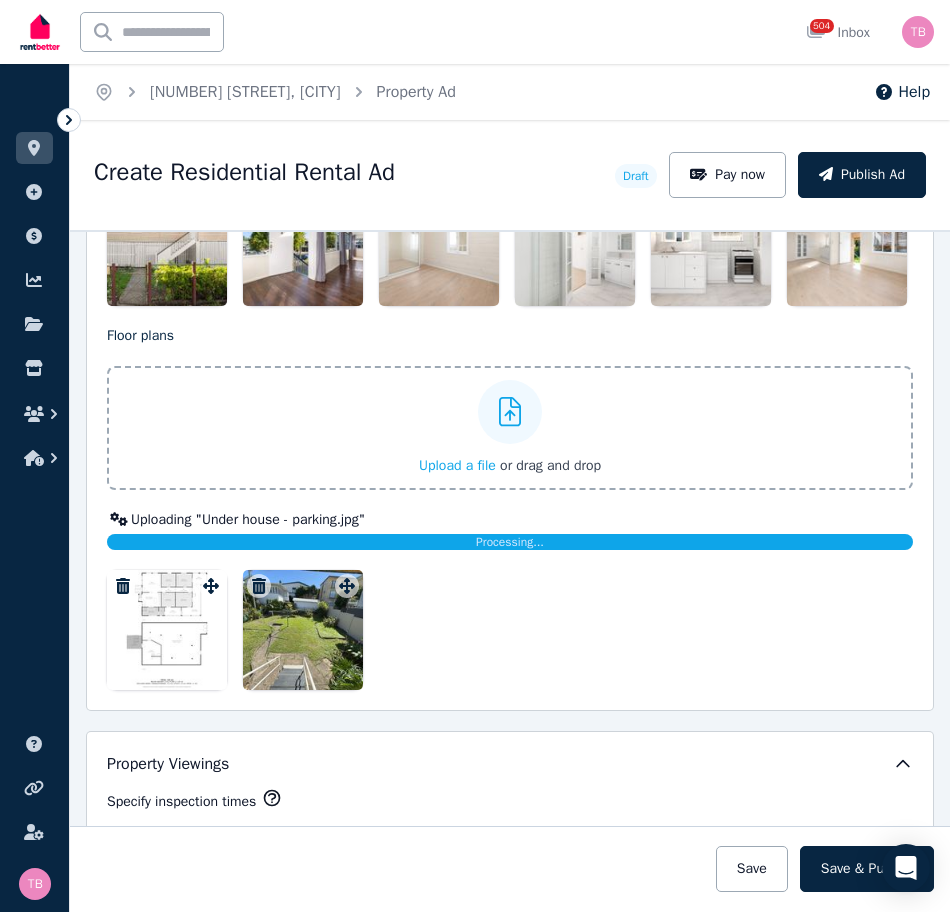 click 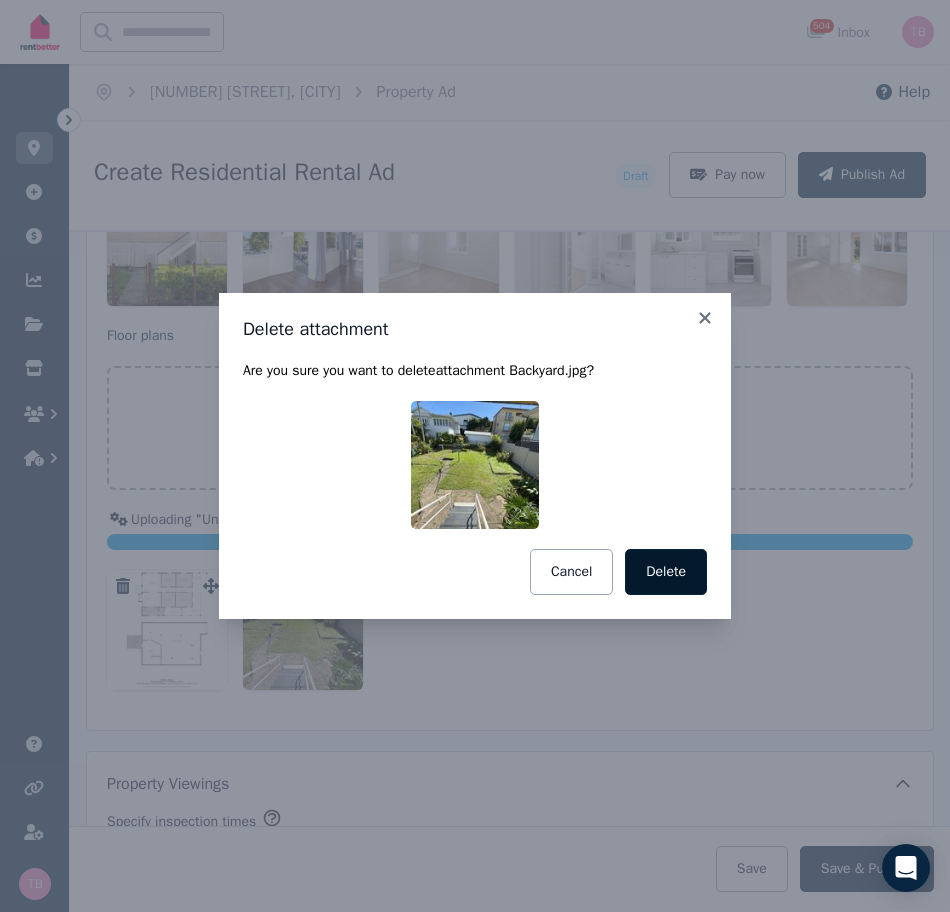 click on "Delete" at bounding box center [666, 572] 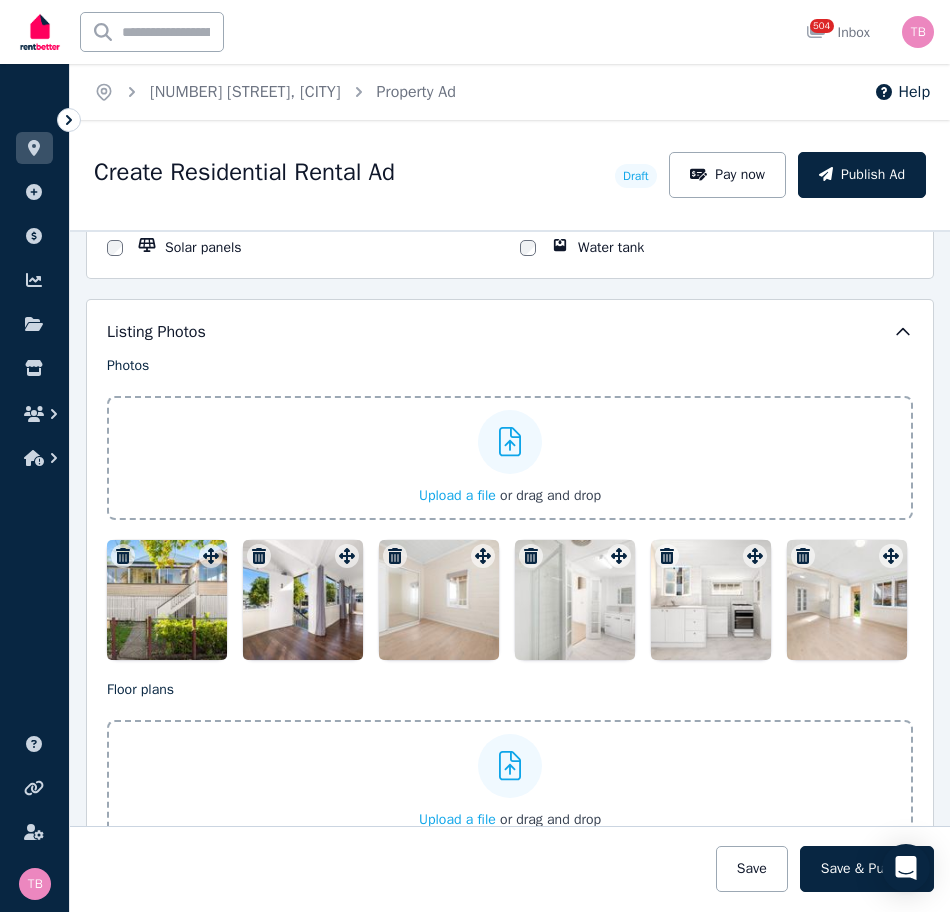 scroll, scrollTop: 2180, scrollLeft: 0, axis: vertical 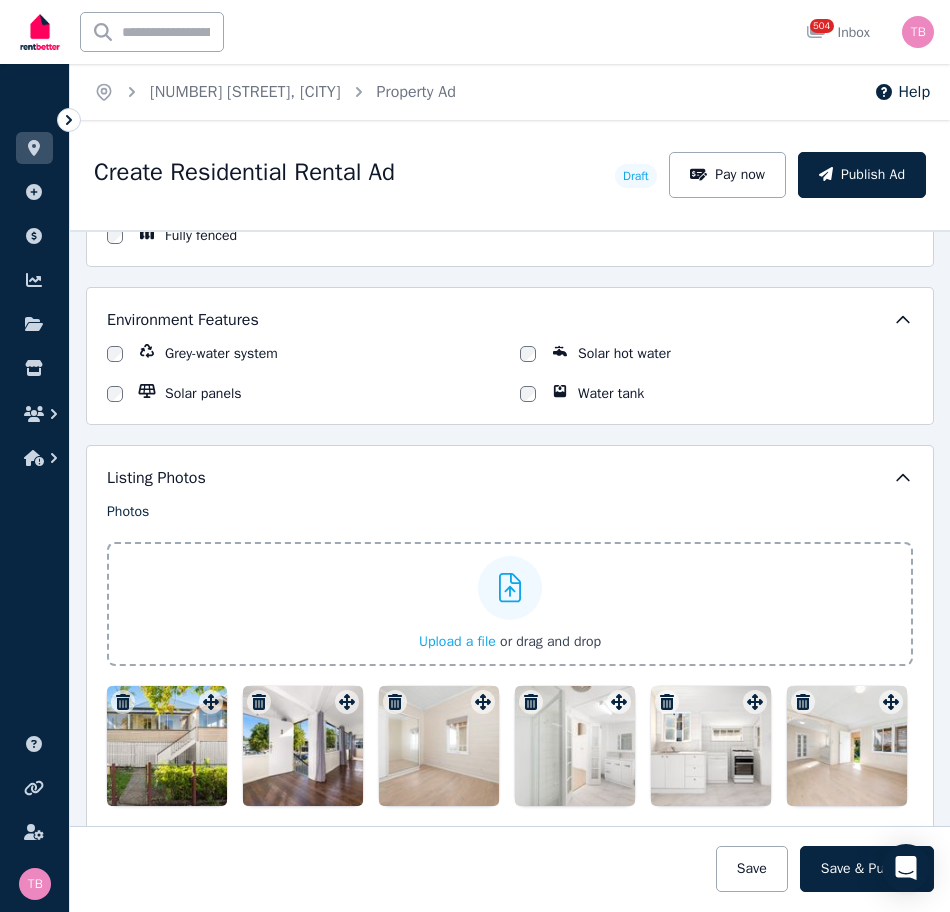 click on "Upload a file" at bounding box center [457, 641] 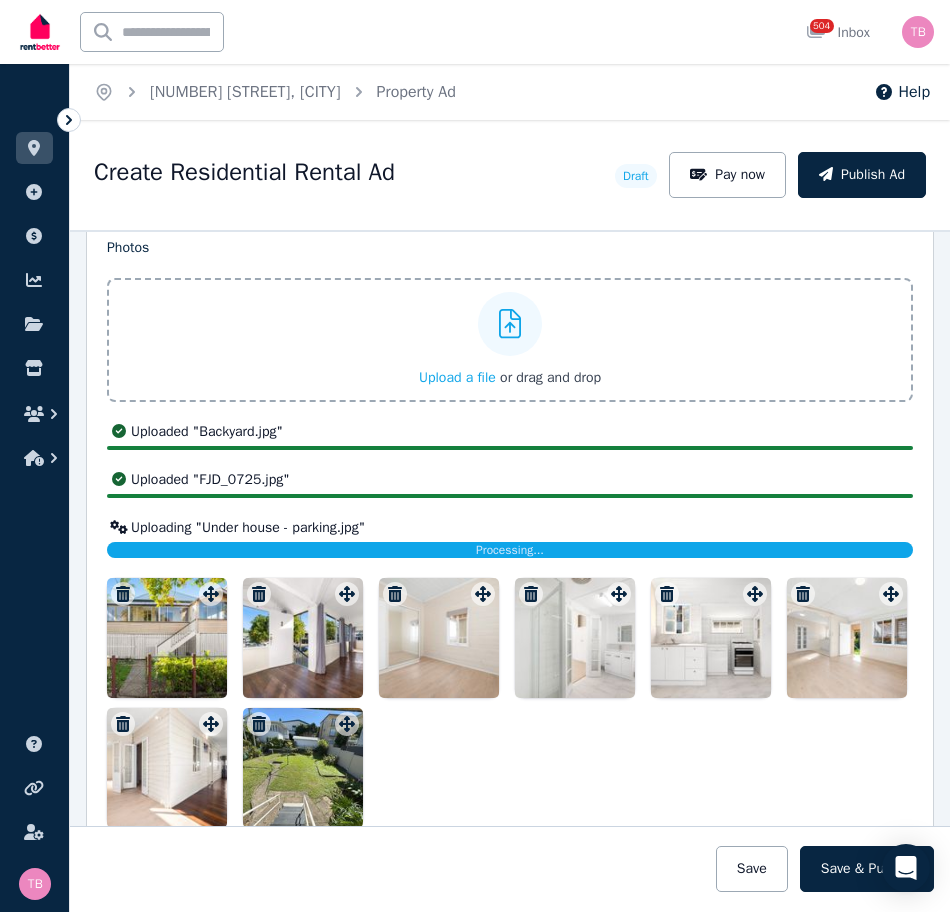 scroll, scrollTop: 2480, scrollLeft: 0, axis: vertical 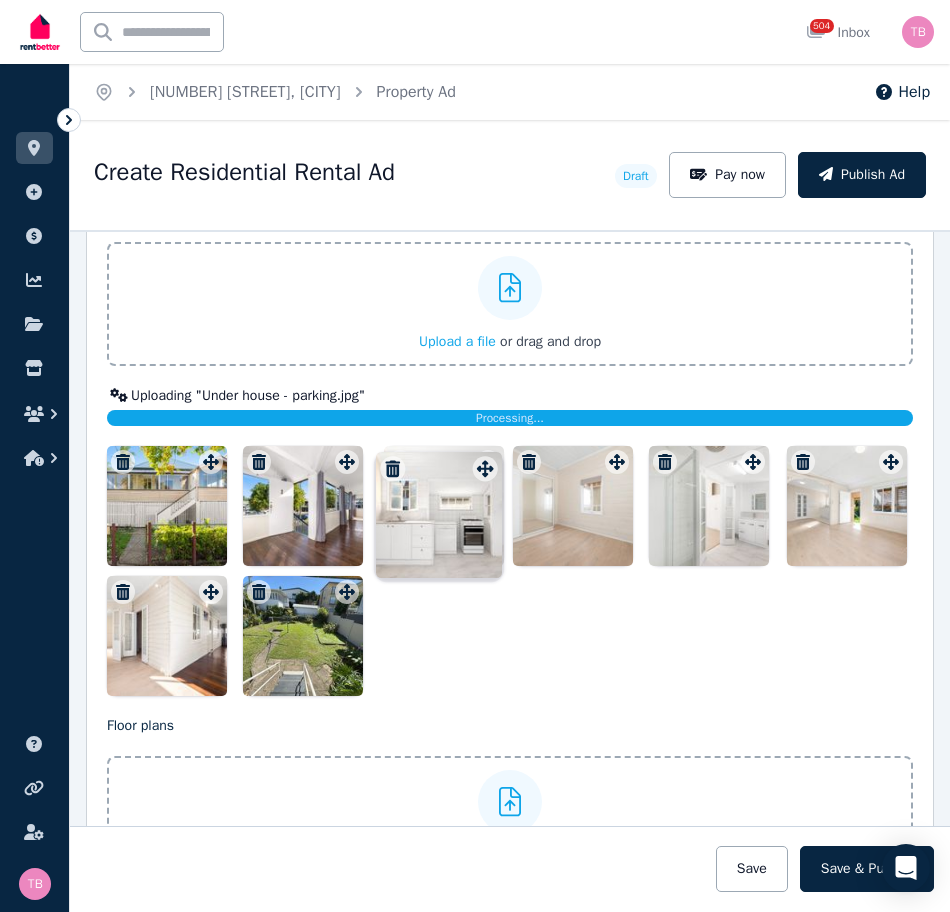 drag, startPoint x: 747, startPoint y: 466, endPoint x: 481, endPoint y: 454, distance: 266.27054 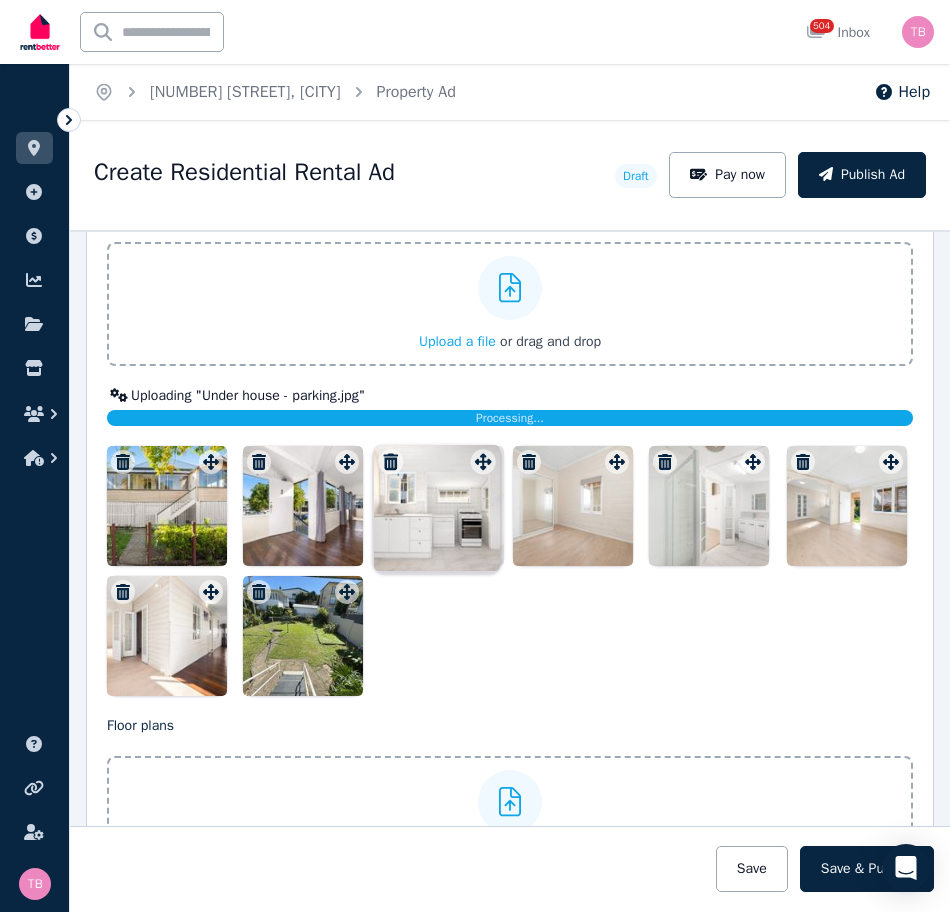 click on "Photos Upload a file   or drag and drop Uploaded   " FJD_0675.jpg " Uploaded   " FJD_0680.jpg " Uploaded   " FJD_0696.jpg " Uploaded   " FJD_0713.jpg " Uploaded   " FJD_0725.jpg " Uploaded   " FJD_0739.jpg " Uploaded   " FJD_0756.jpg " Uploaded   " Backyard.jpg " Uploaded   " FJD_0725.jpg " Uploading   " Under house - parking.jpg " Processing...
To pick up a draggable item, press the space bar.
While dragging, use the arrow keys to move the item.
Press space again to drop the item in its new position, or press escape to cancel.
Draggable item 084b7864-050b-41c2-9564-63476133f12a was moved over droppable area 97e4d510-dace-4eae-991a-e216ff37dc93." at bounding box center (510, 449) 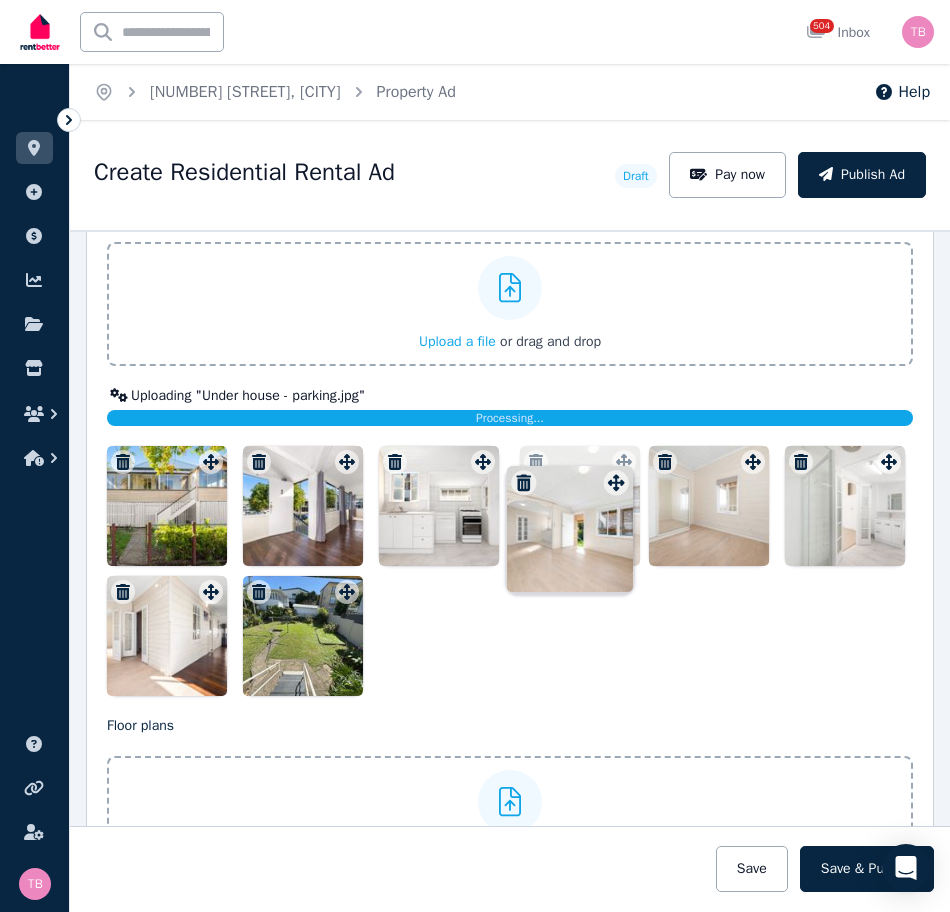 drag, startPoint x: 881, startPoint y: 469, endPoint x: 612, endPoint y: 464, distance: 269.04648 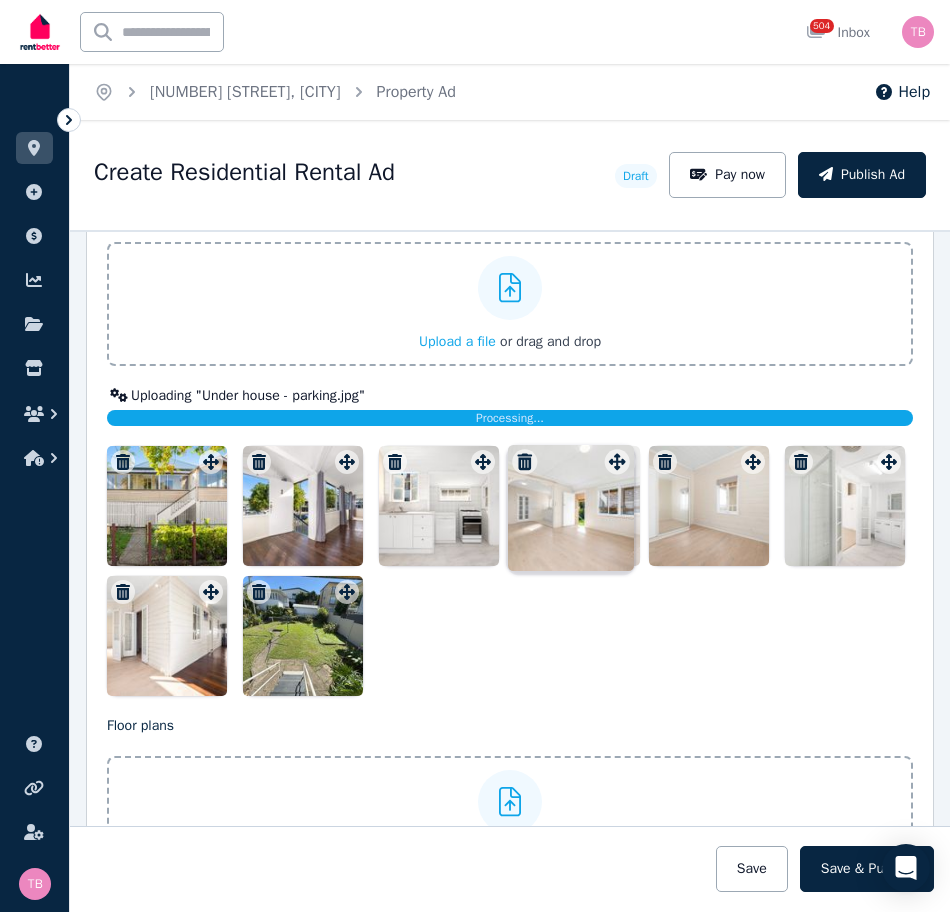 click on "Photos Upload a file   or drag and drop Uploaded   " FJD_0675.jpg " Uploaded   " FJD_0680.jpg " Uploaded   " FJD_0696.jpg " Uploaded   " FJD_0713.jpg " Uploaded   " FJD_0725.jpg " Uploaded   " FJD_0739.jpg " Uploaded   " FJD_0756.jpg " Uploaded   " Backyard.jpg " Uploaded   " FJD_0725.jpg " Uploading   " Under house - parking.jpg " Processing...
To pick up a draggable item, press the space bar.
While dragging, use the arrow keys to move the item.
Press space again to drop the item in its new position, or press escape to cancel.
Draggable item 23af4c1f-101b-4dec-b0aa-0f9e973b5545 was moved over droppable area 97e4d510-dace-4eae-991a-e216ff37dc93." at bounding box center [510, 449] 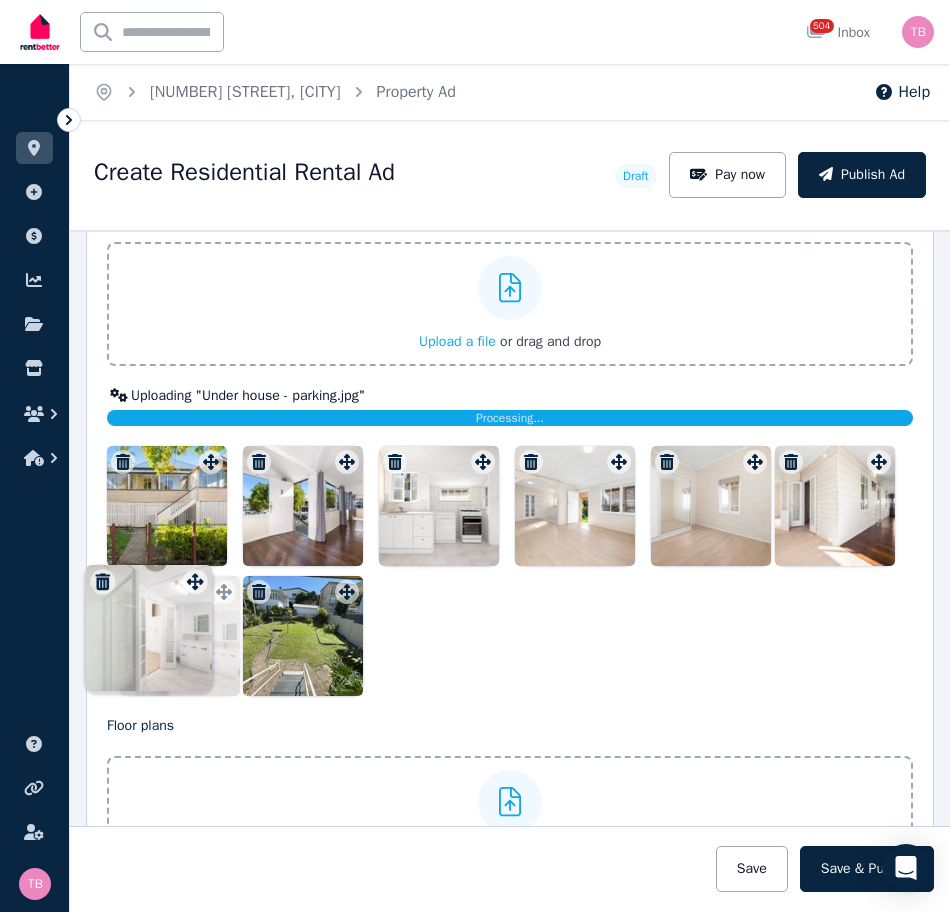drag, startPoint x: 879, startPoint y: 463, endPoint x: 193, endPoint y: 566, distance: 693.6894 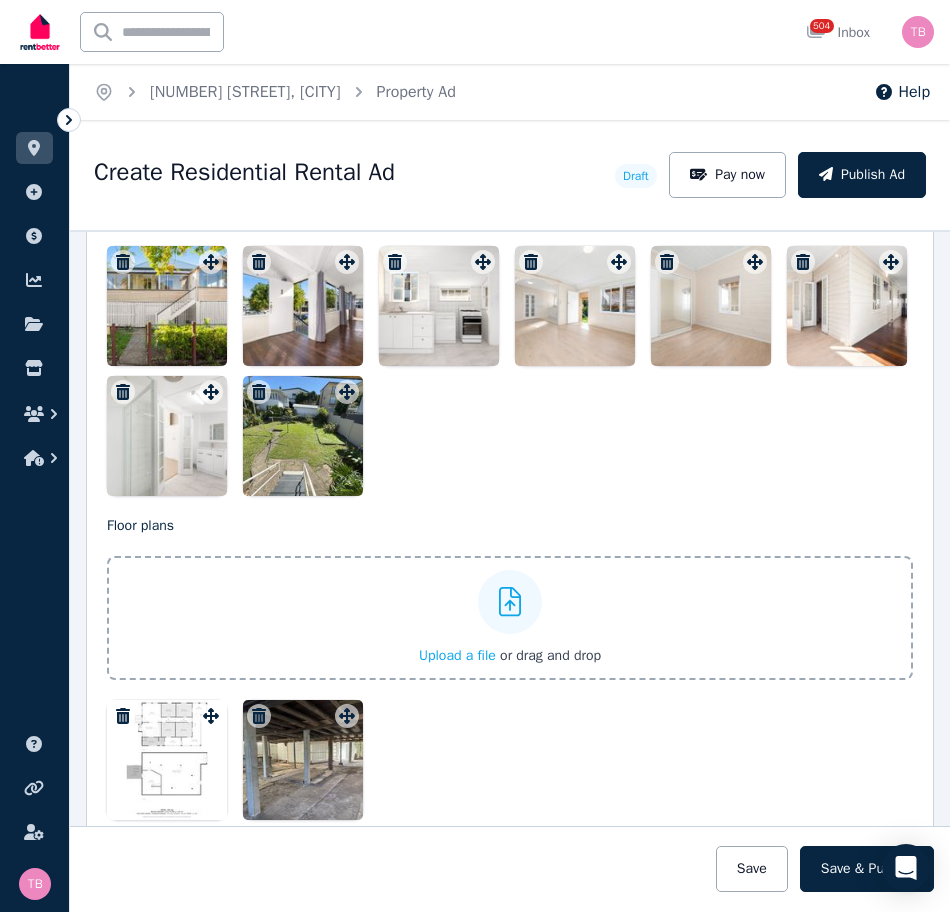 scroll, scrollTop: 2780, scrollLeft: 0, axis: vertical 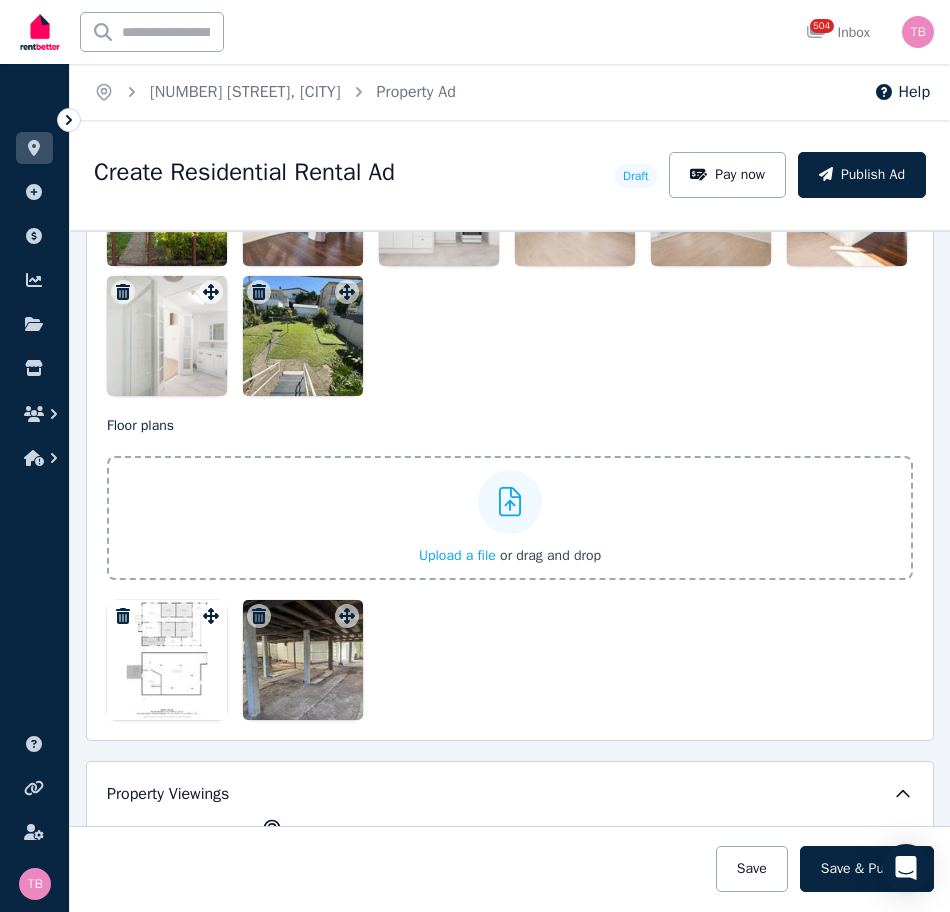 click 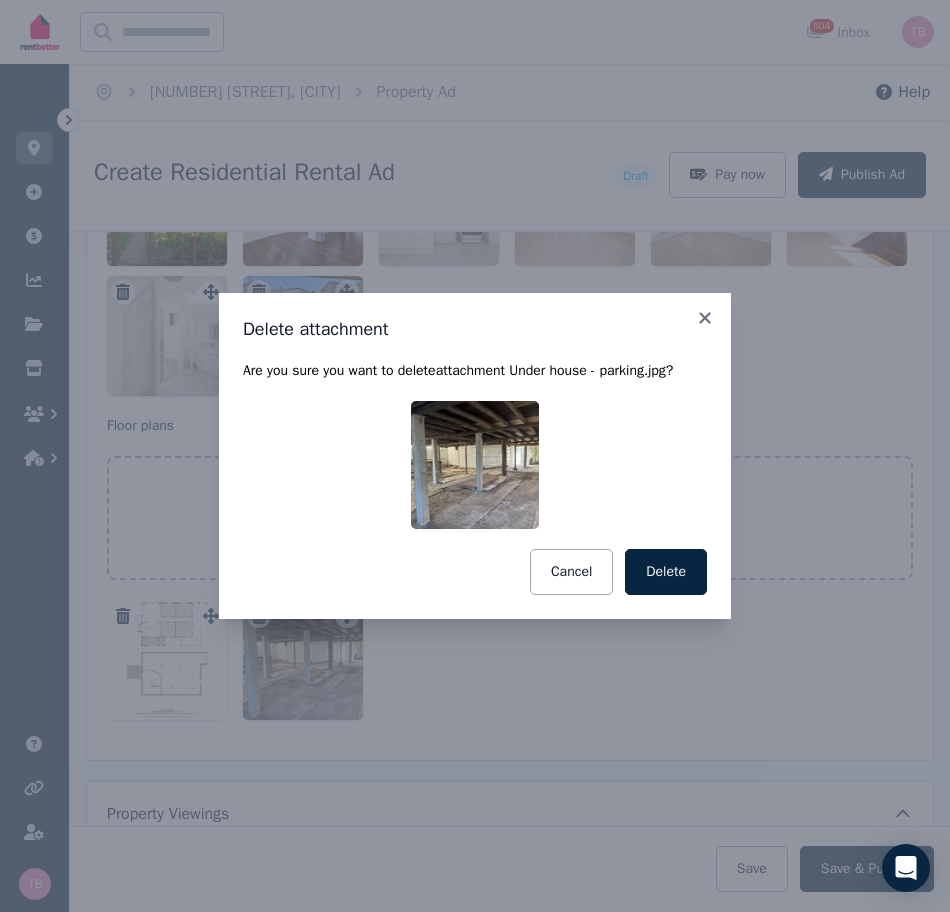 click on "Delete" at bounding box center (666, 572) 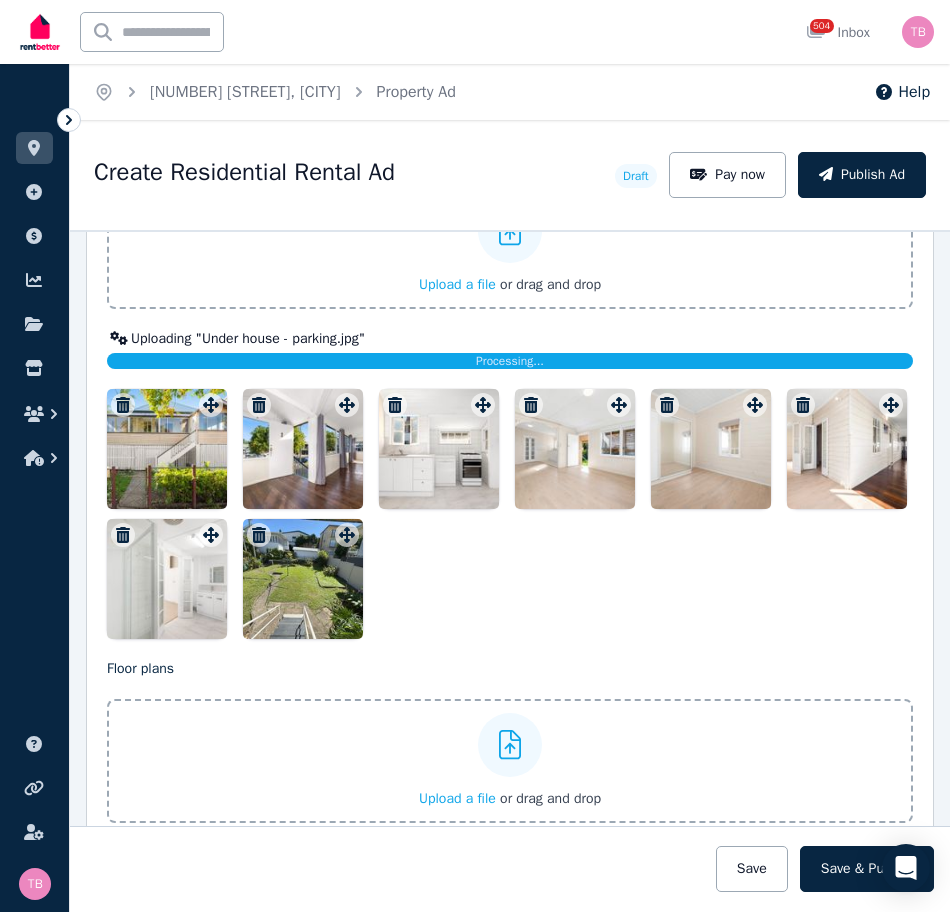 scroll, scrollTop: 2280, scrollLeft: 0, axis: vertical 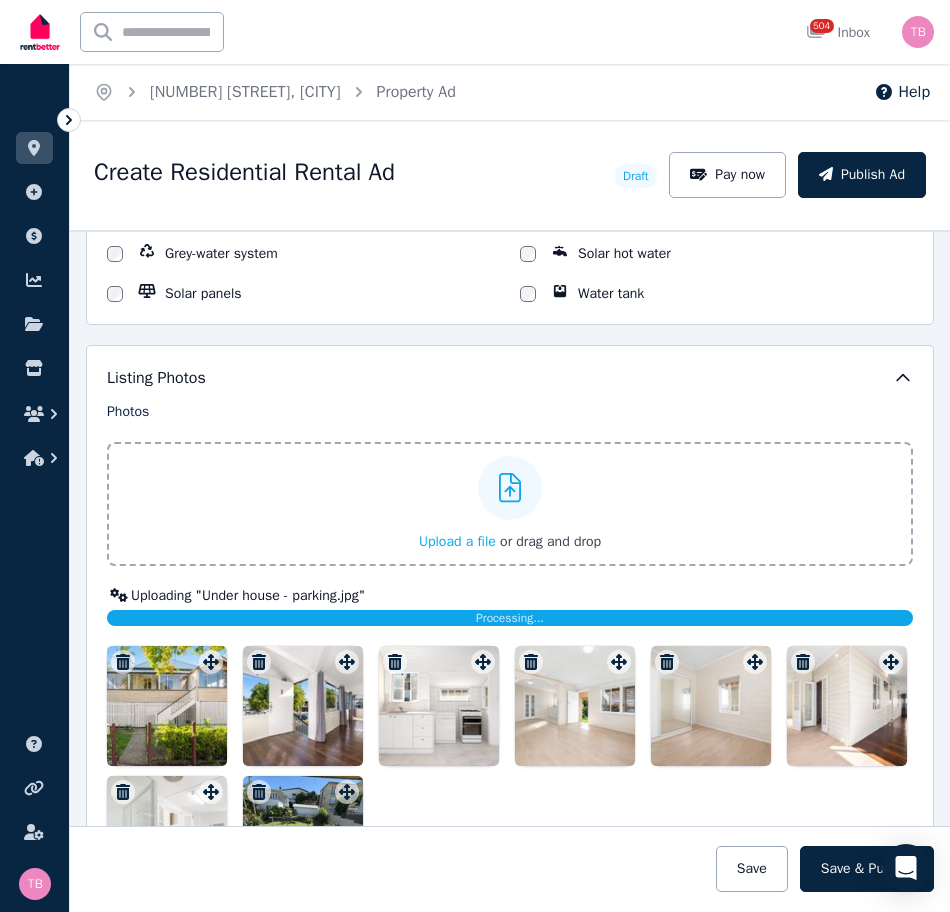 click on "Upload a file" at bounding box center [457, 541] 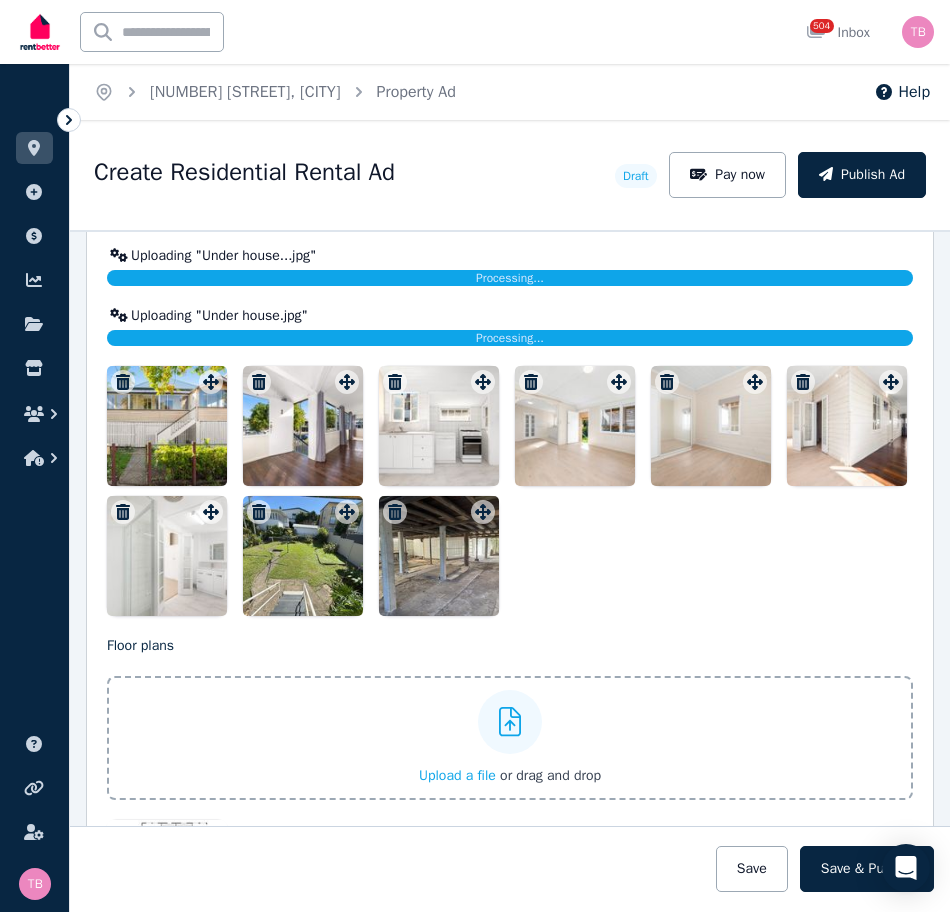 scroll, scrollTop: 2632, scrollLeft: 0, axis: vertical 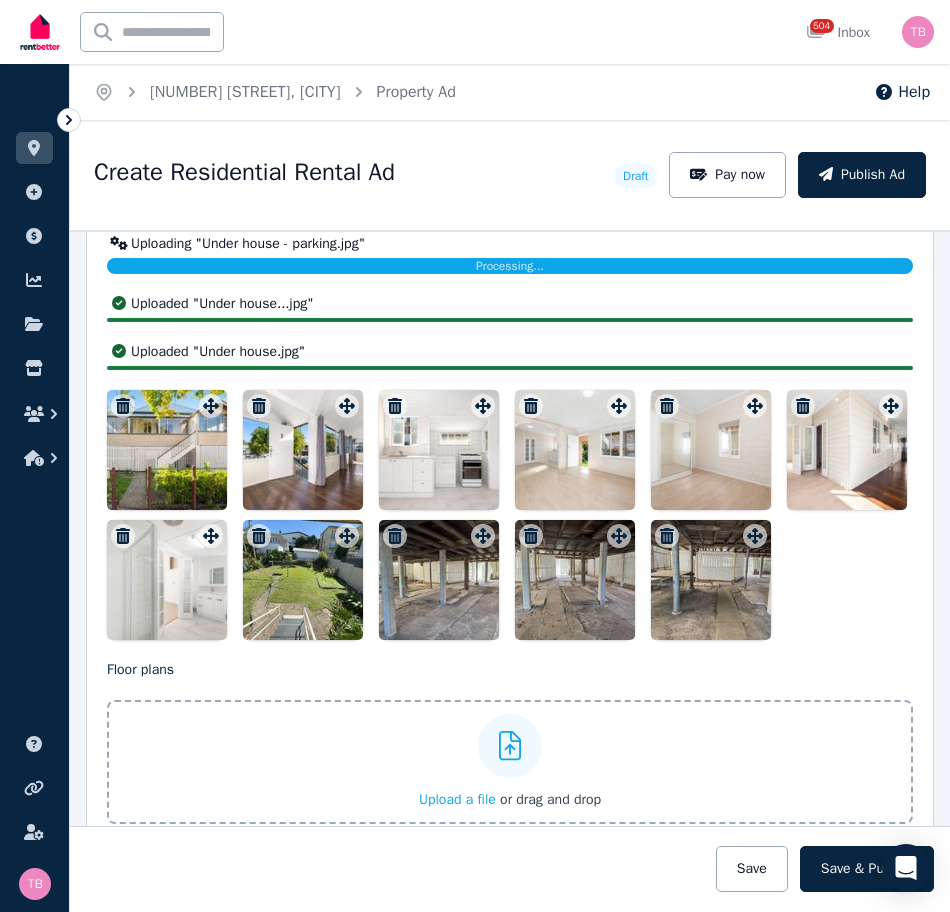 click 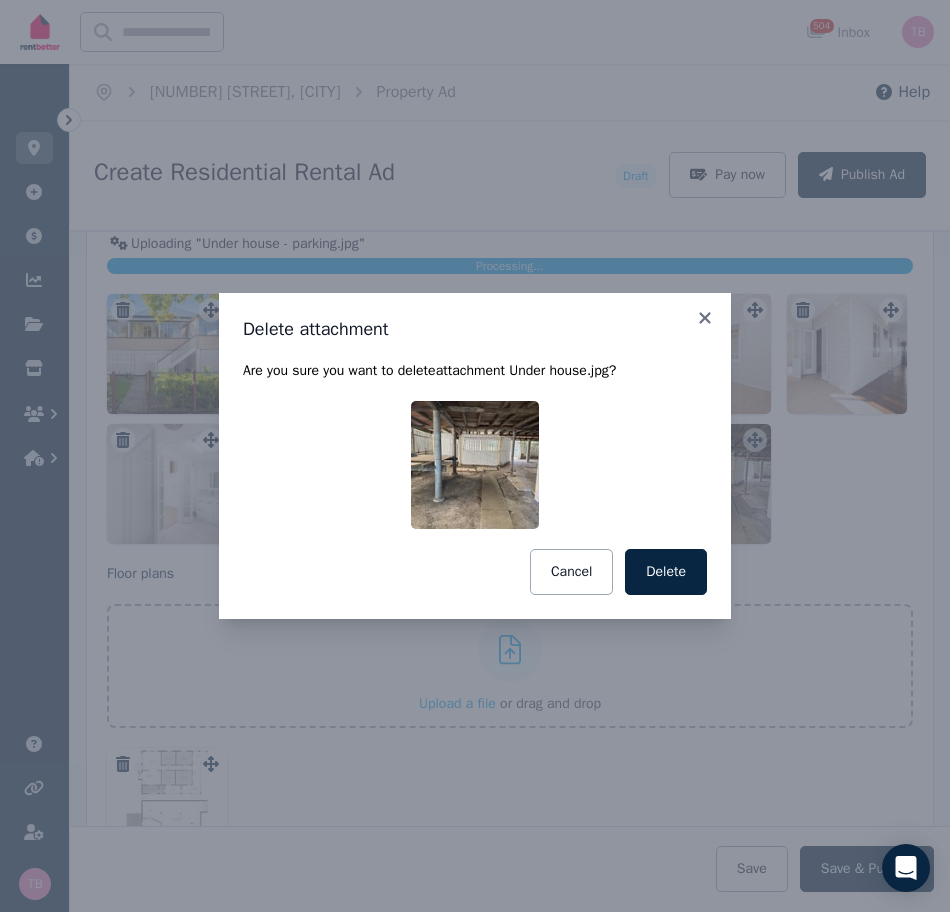 click on "Delete" at bounding box center [666, 572] 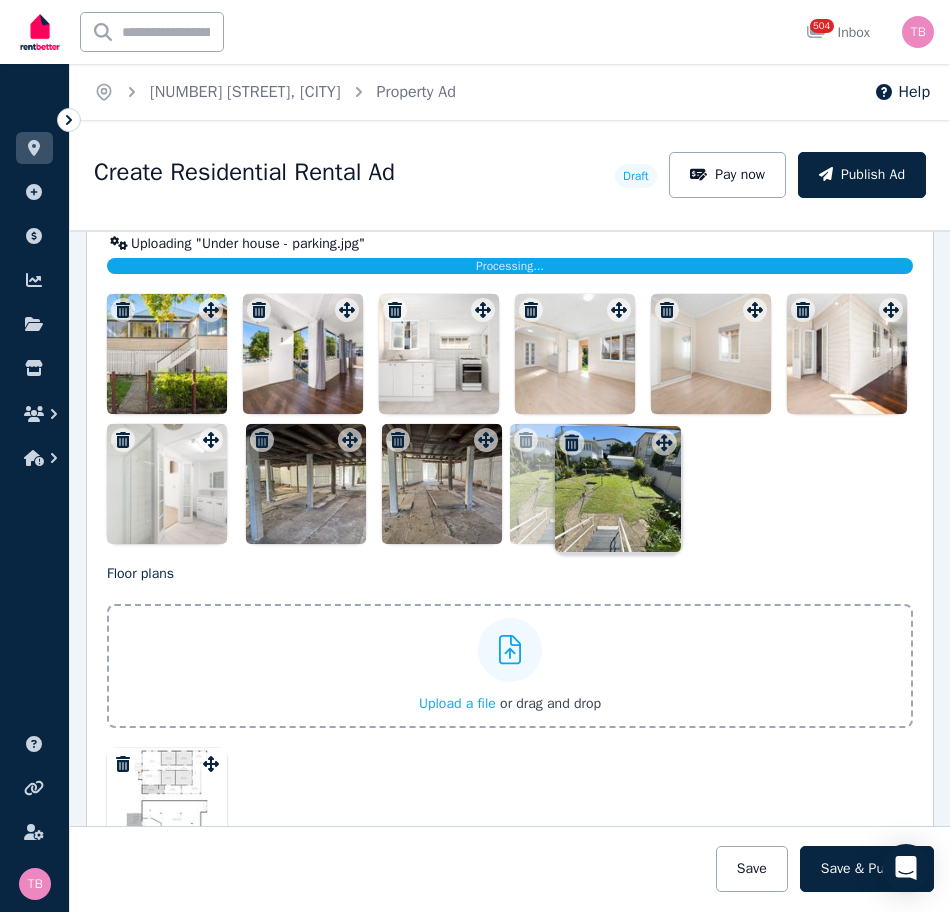drag, startPoint x: 346, startPoint y: 446, endPoint x: 657, endPoint y: 431, distance: 311.3615 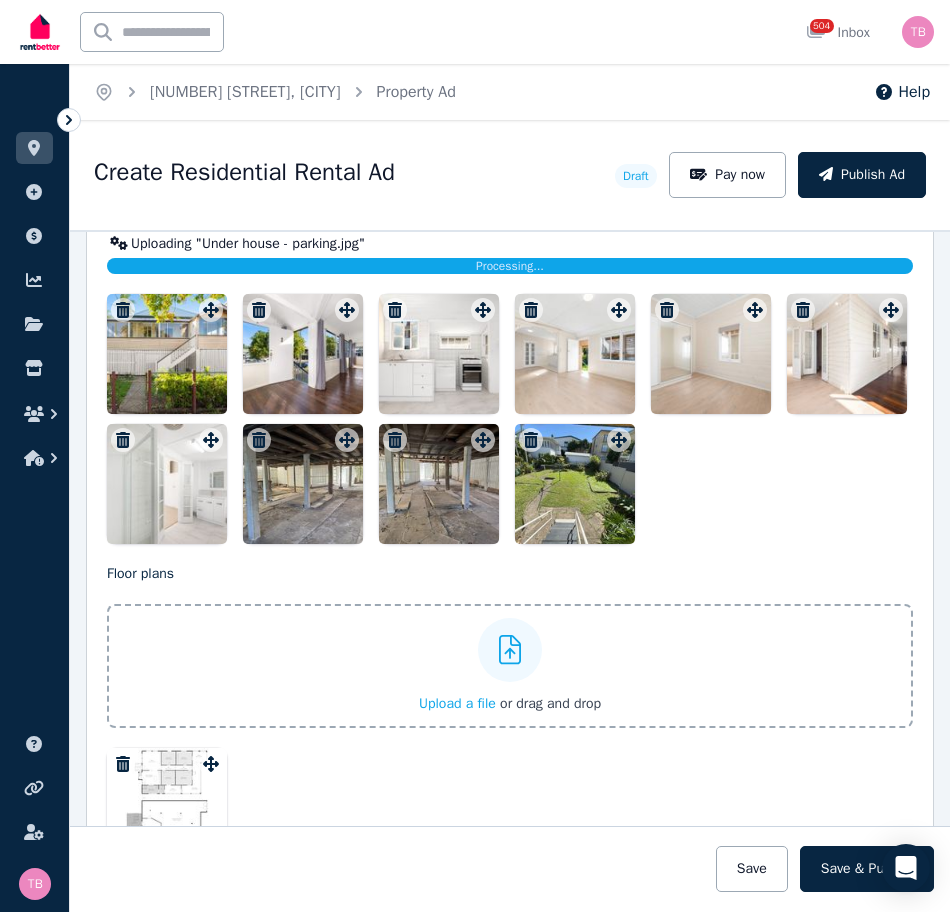 click 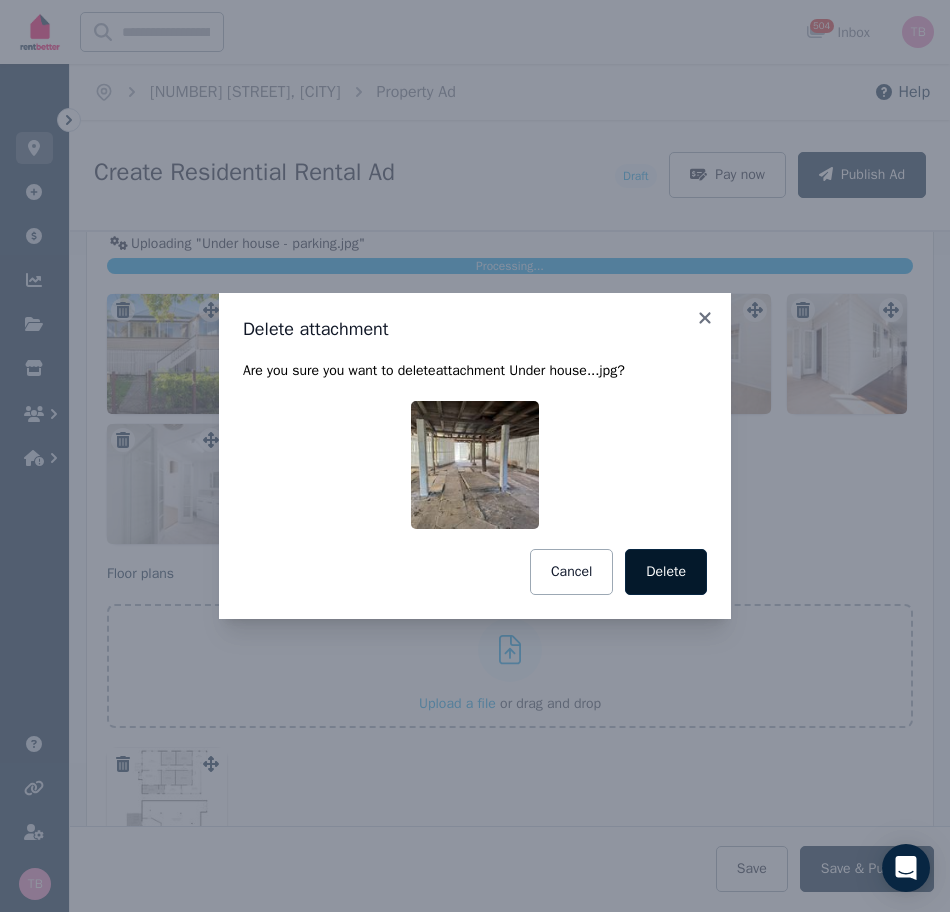 click on "Delete" at bounding box center (666, 572) 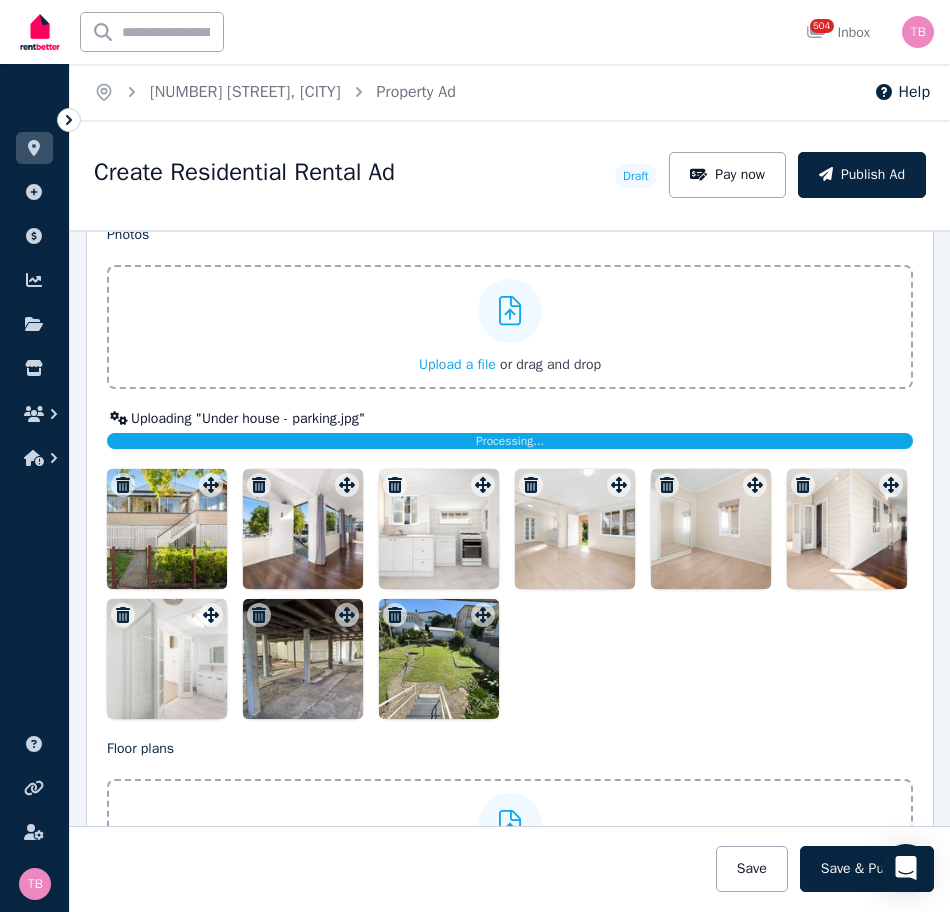 scroll, scrollTop: 2132, scrollLeft: 0, axis: vertical 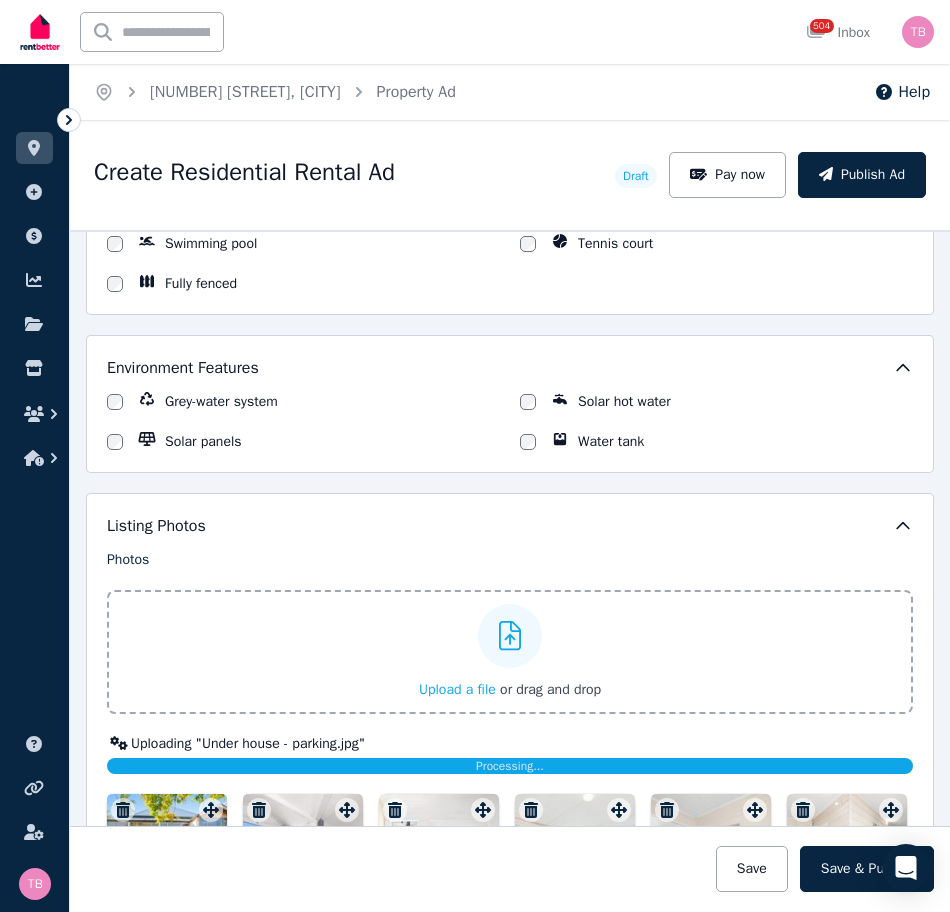click on "Upload a file" at bounding box center [457, 689] 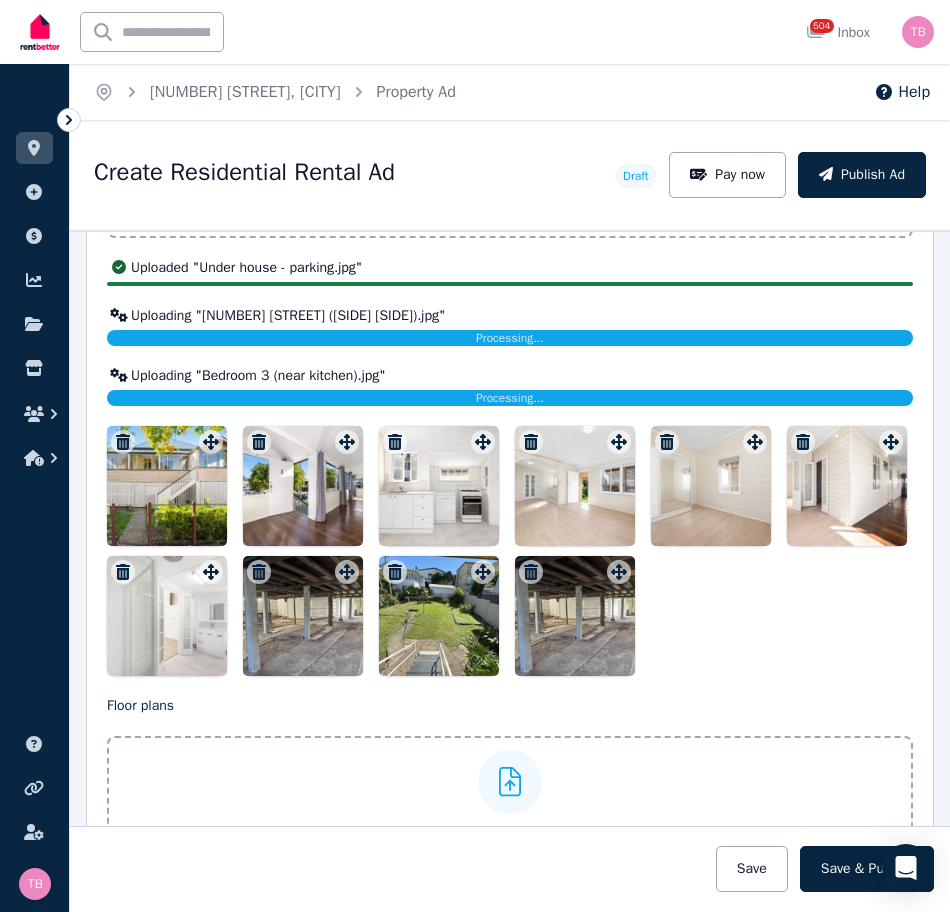 scroll, scrollTop: 2632, scrollLeft: 0, axis: vertical 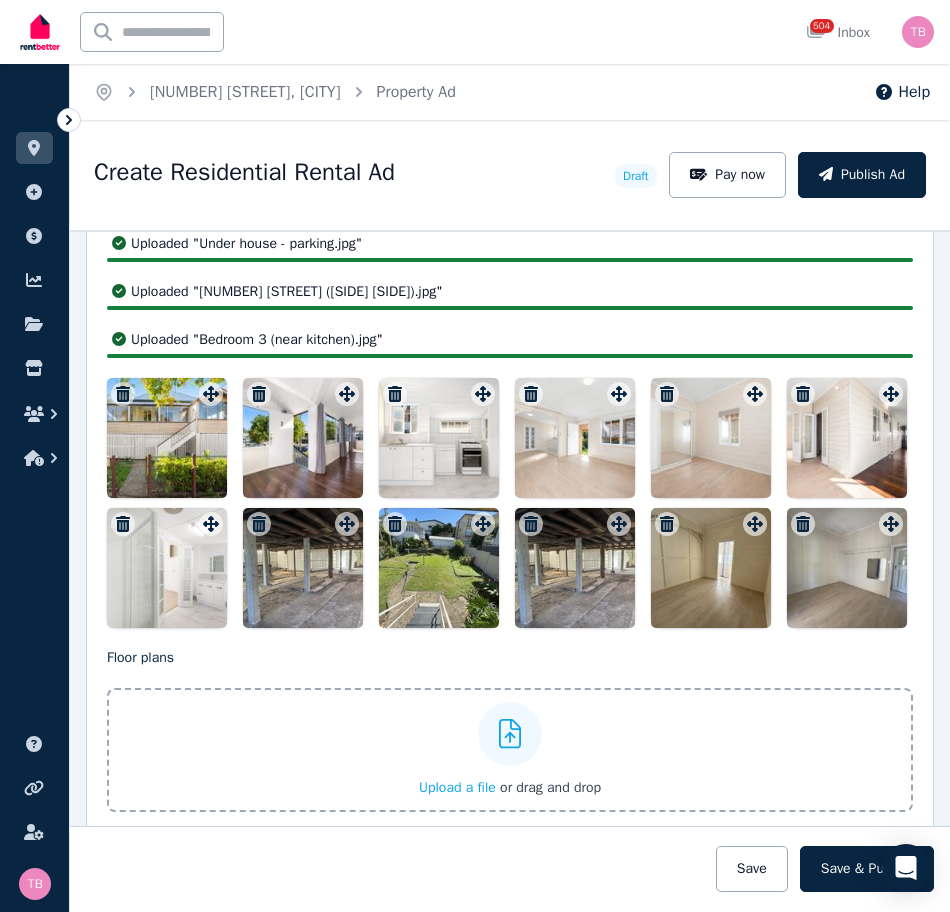 click 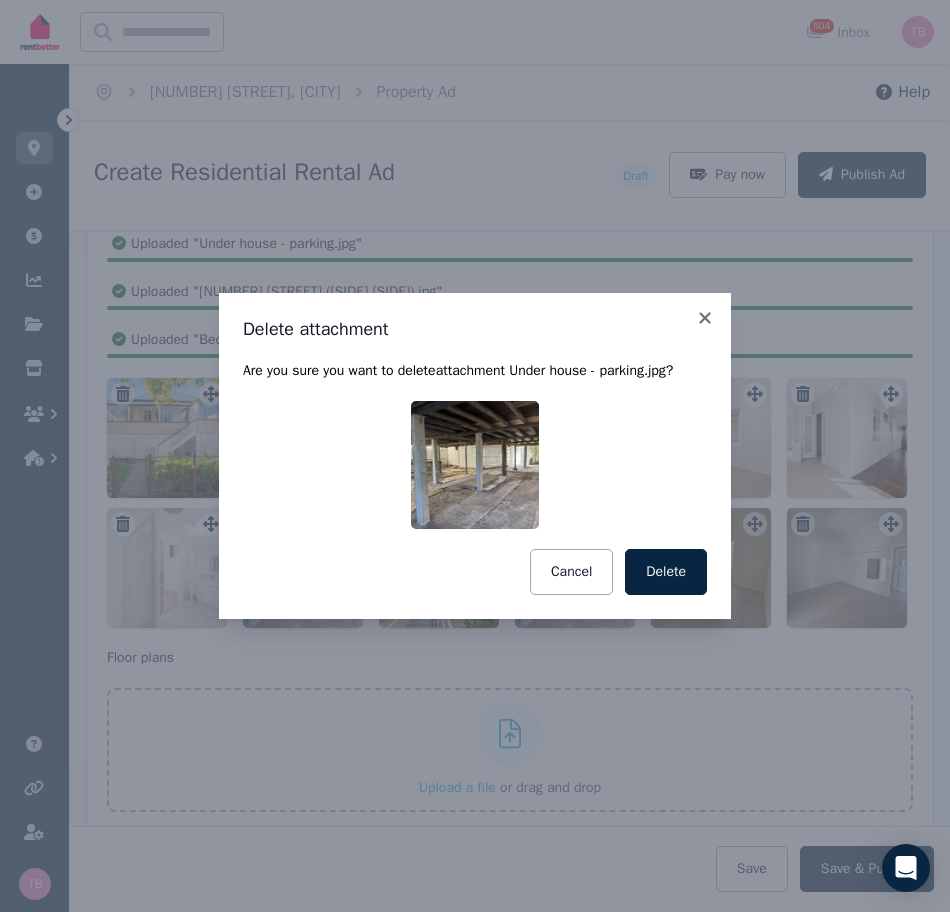 scroll, scrollTop: 2584, scrollLeft: 0, axis: vertical 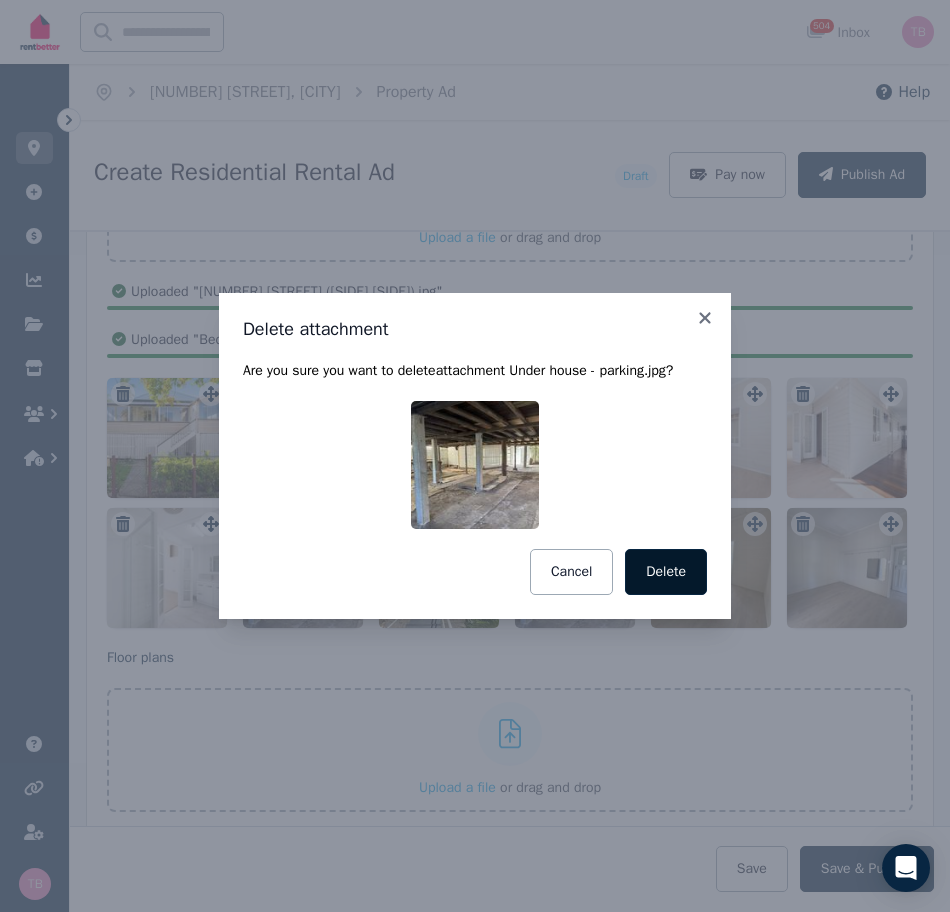 click on "Delete" at bounding box center (666, 572) 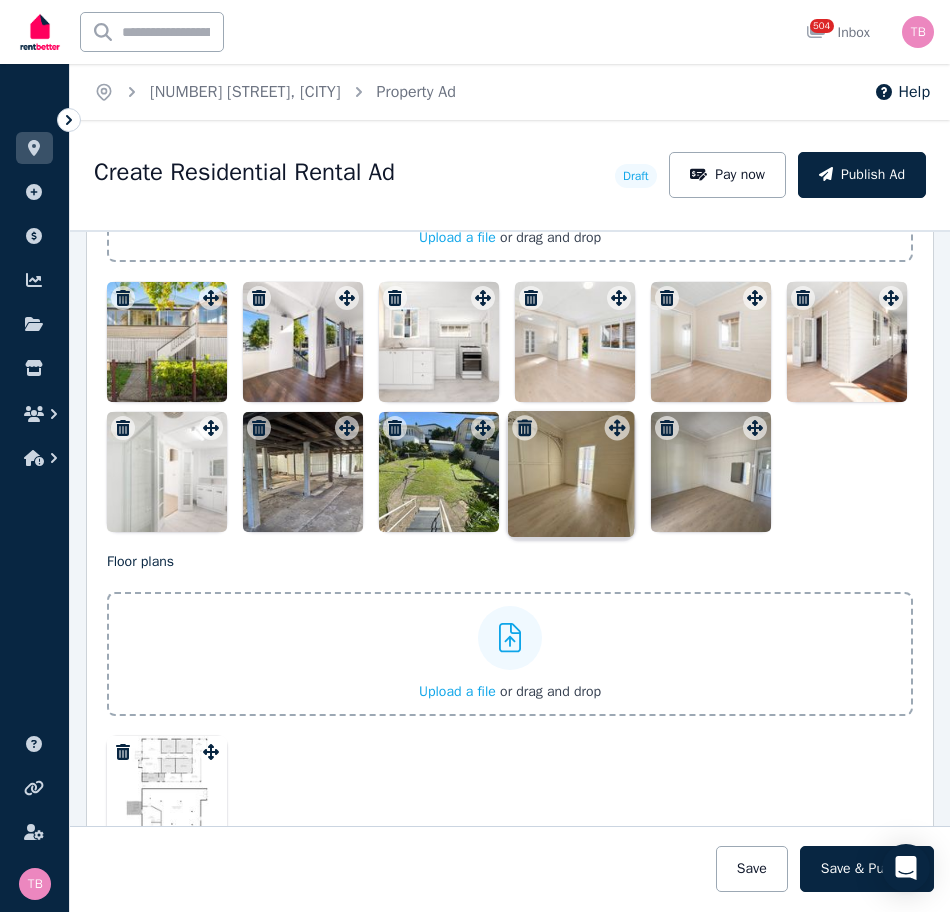 click on "Photos Upload a file   or drag and drop Uploaded   " FJD_0675.jpg " Uploaded   " FJD_0680.jpg " Uploaded   " FJD_0696.jpg " Uploaded   " FJD_0713.jpg " Uploaded   " FJD_0725.jpg " Uploaded   " FJD_0739.jpg " Uploaded   " FJD_0756.jpg " Uploaded   " Backyard.jpg " Uploaded   " FJD_0725.jpg " Uploaded   " Under house - parking.jpg " Uploaded   " Under house - parking.jpg " Uploaded   " Under house...jpg " Uploaded   " Under house.jpg " Uploaded   " Bedroom 2 (front LHS).jpg " Uploaded   " Bedroom 3 (near kitchen).jpg "
To pick up a draggable item, press the space bar.
While dragging, use the arrow keys to move the item.
Press space again to drop the item in its new position, or press escape to cancel.
Draggable item d7a63c17-e6ed-4d3c-a101-43cb4114bbbc was moved over droppable area d7a63c17-e6ed-4d3c-a101-43cb4114bbbc." at bounding box center (510, 315) 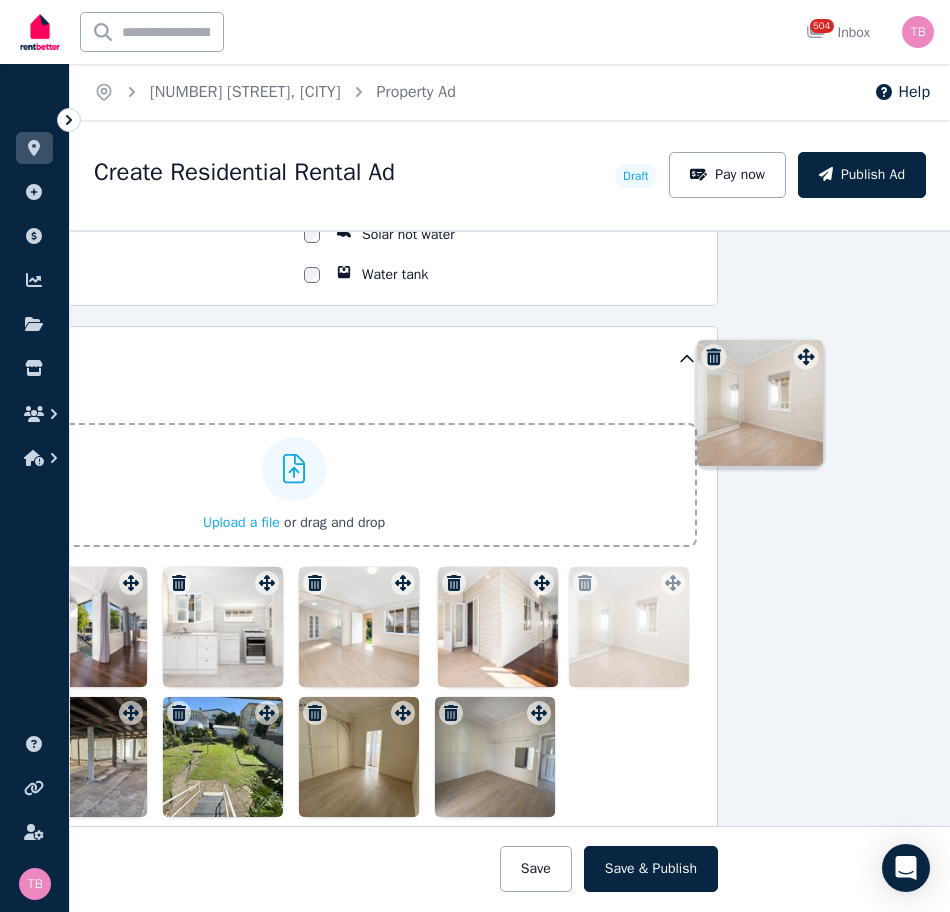 scroll, scrollTop: 2261, scrollLeft: 256, axis: both 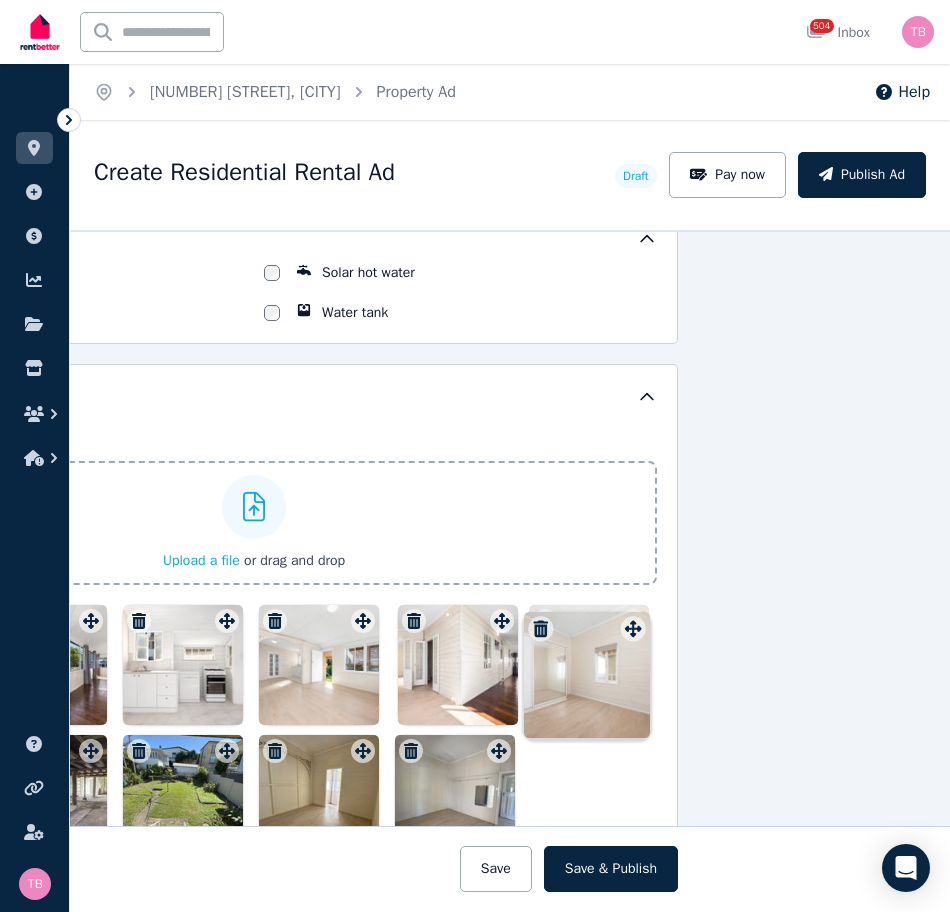 drag, startPoint x: 748, startPoint y: 305, endPoint x: 634, endPoint y: 619, distance: 334.0539 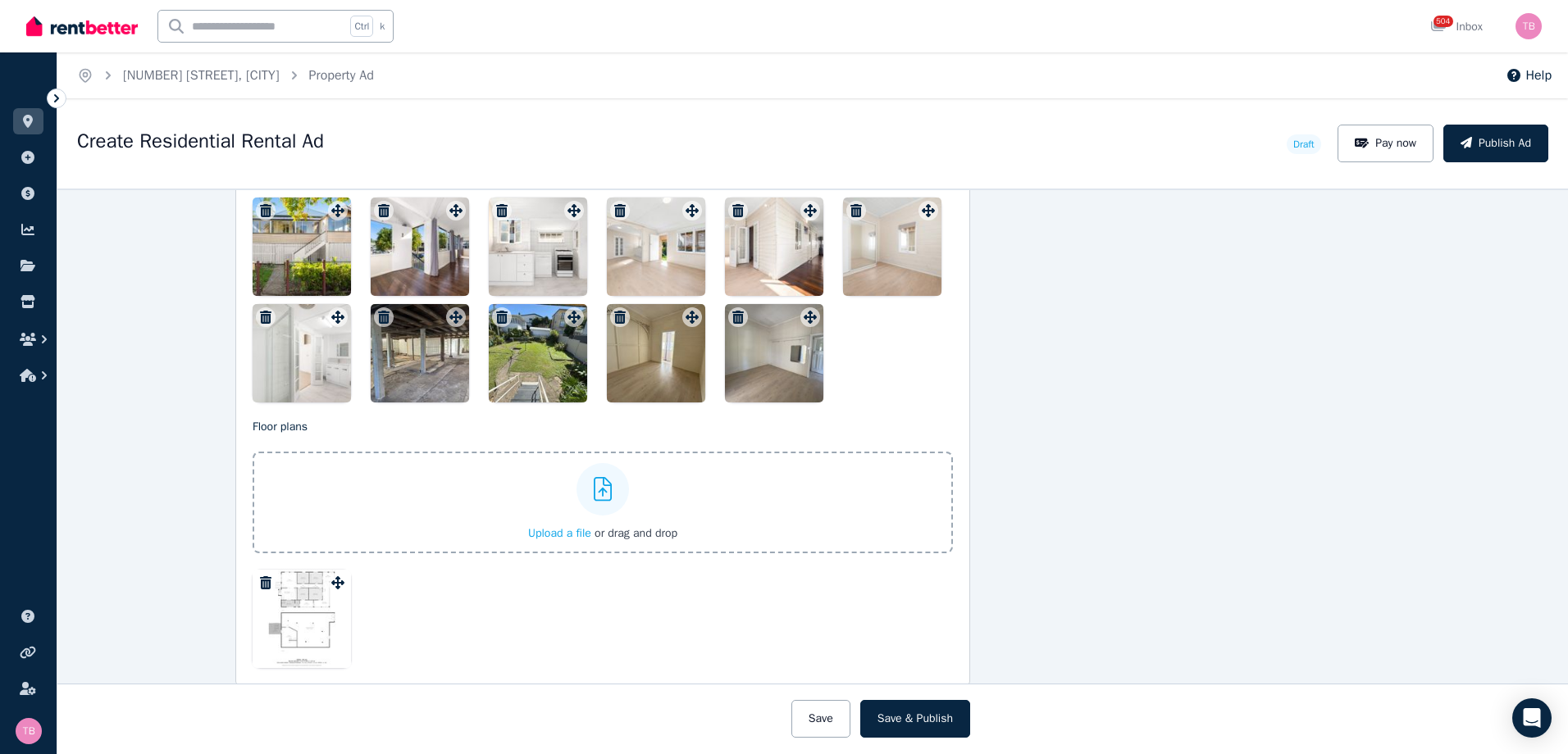 scroll, scrollTop: 2181, scrollLeft: 210, axis: both 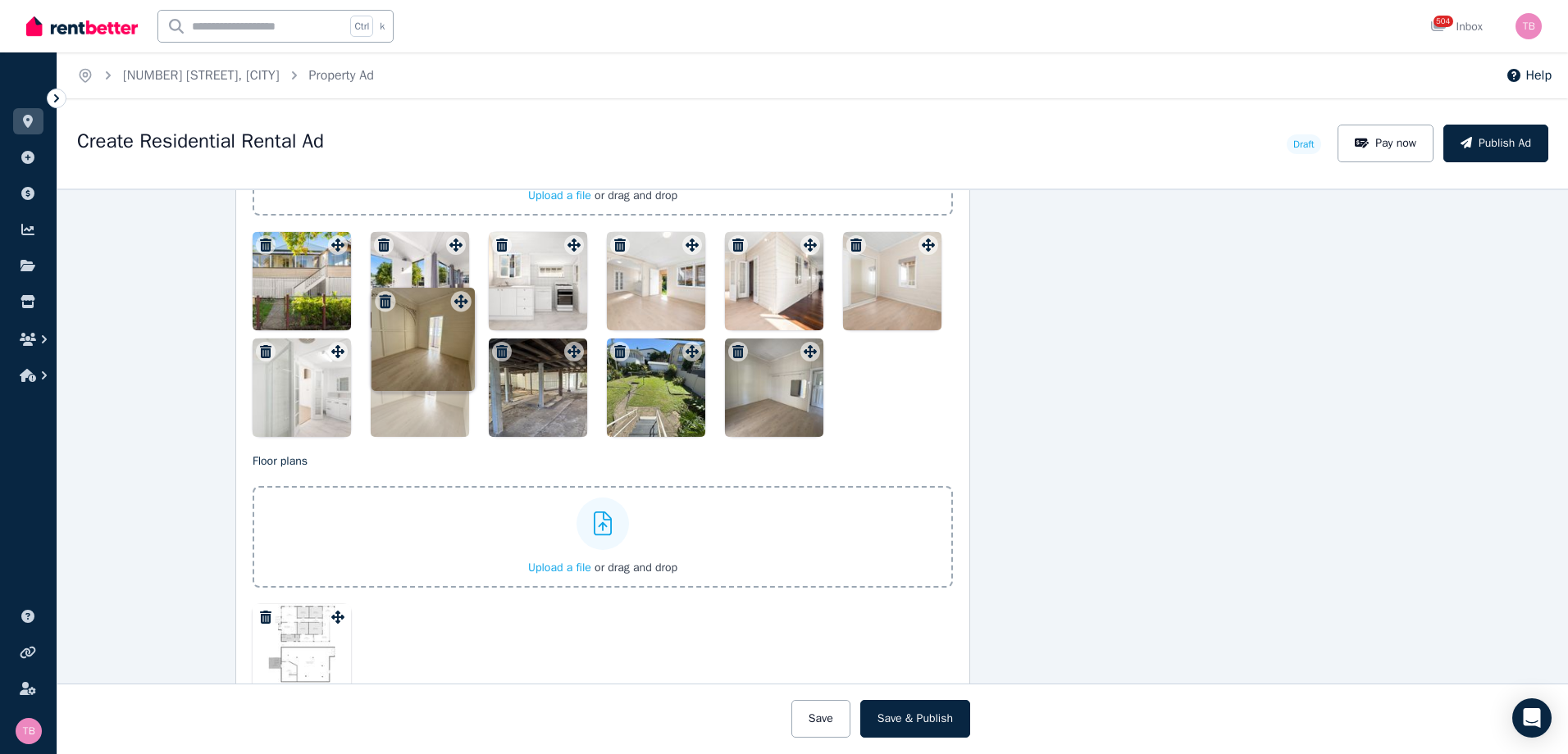 drag, startPoint x: 687, startPoint y: 291, endPoint x: 460, endPoint y: 291, distance: 227 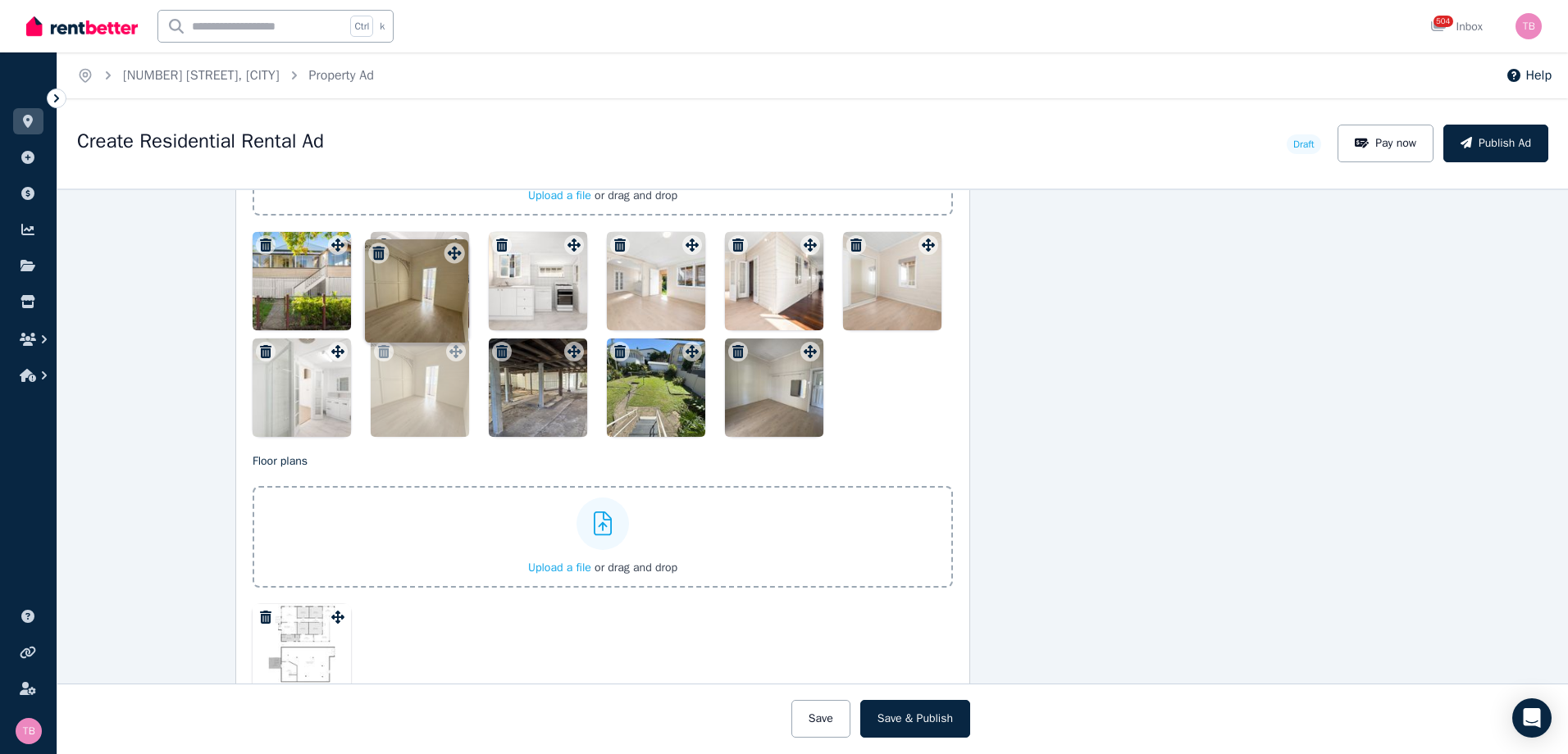 click on "Photos Upload a file   or drag and drop Uploaded   " FJD_0675.jpg " Uploaded   " FJD_0680.jpg " Uploaded   " FJD_0696.jpg " Uploaded   " FJD_0713.jpg " Uploaded   " FJD_0725.jpg " Uploaded   " FJD_0739.jpg " Uploaded   " FJD_0756.jpg " Uploaded   " Backyard.jpg " Uploaded   " FJD_0725.jpg " Uploaded   " Under house - parking.jpg " Uploaded   " Under house - parking.jpg " Uploaded   " Under house...jpg " Uploaded   " Under house.jpg " Uploaded   " Bedroom 2 (front LHS).jpg " Uploaded   " Bedroom 3 (near kitchen).jpg "
To pick up a draggable item, press the space bar.
While dragging, use the arrow keys to move the item.
Press space again to drop the item in its new position, or press escape to cancel.
Draggable item d7a63c17-e6ed-4d3c-a101-43cb4114bbbc was moved over droppable area a8dc58a9-a6d2-42d1-881a-f7644aa94752." at bounding box center [603, 259] 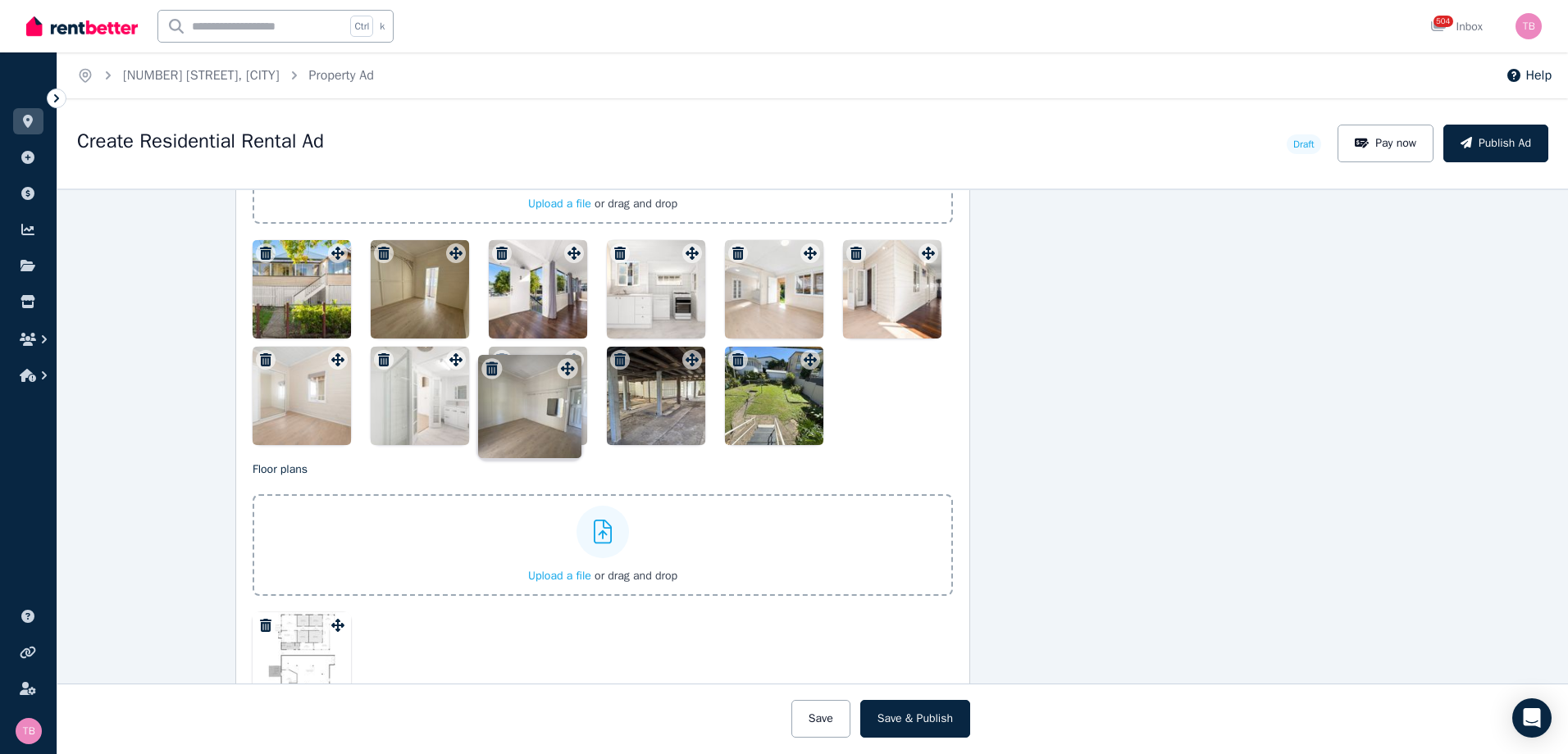 drag, startPoint x: 805, startPoint y: 366, endPoint x: 566, endPoint y: 361, distance: 239.0523 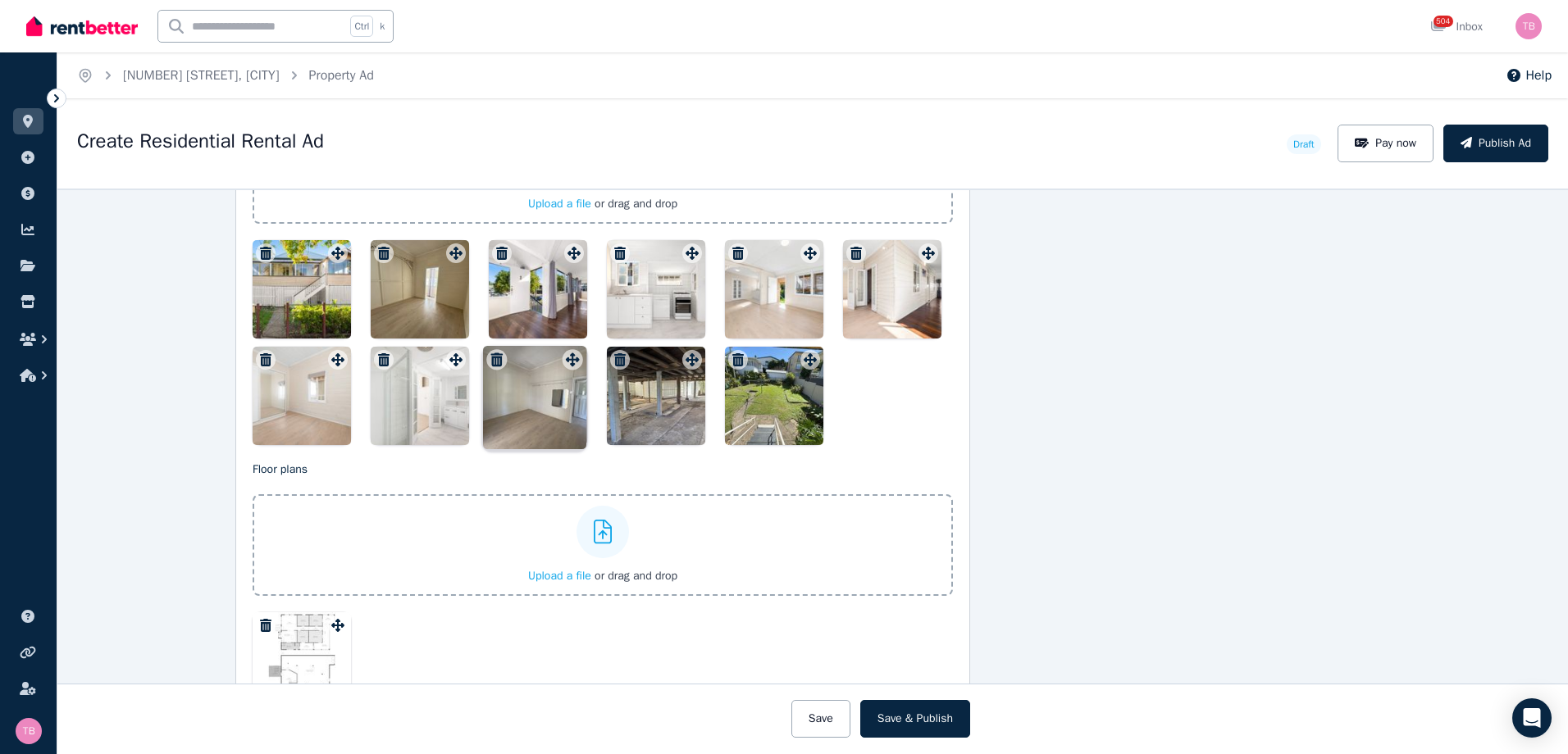 click on "Photos Upload a file   or drag and drop Uploaded   " FJD_0675.jpg " Uploaded   " FJD_0680.jpg " Uploaded   " FJD_0696.jpg " Uploaded   " FJD_0713.jpg " Uploaded   " FJD_0725.jpg " Uploaded   " FJD_0739.jpg " Uploaded   " FJD_0756.jpg " Uploaded   " Backyard.jpg " Uploaded   " FJD_0725.jpg " Uploaded   " Under house - parking.jpg " Uploaded   " Under house - parking.jpg " Uploaded   " Under house...jpg " Uploaded   " Under house.jpg " Uploaded   " Bedroom 2 (front LHS).jpg " Uploaded   " Bedroom 3 (near kitchen).jpg "
To pick up a draggable item, press the space bar.
While dragging, use the arrow keys to move the item.
Press space again to drop the item in its new position, or press escape to cancel.
Draggable item 9eaf8090-74f9-48db-8d36-432cd37f4a22 was moved over droppable area a8dc58a9-a6d2-42d1-881a-f7644aa94752." at bounding box center (603, 267) 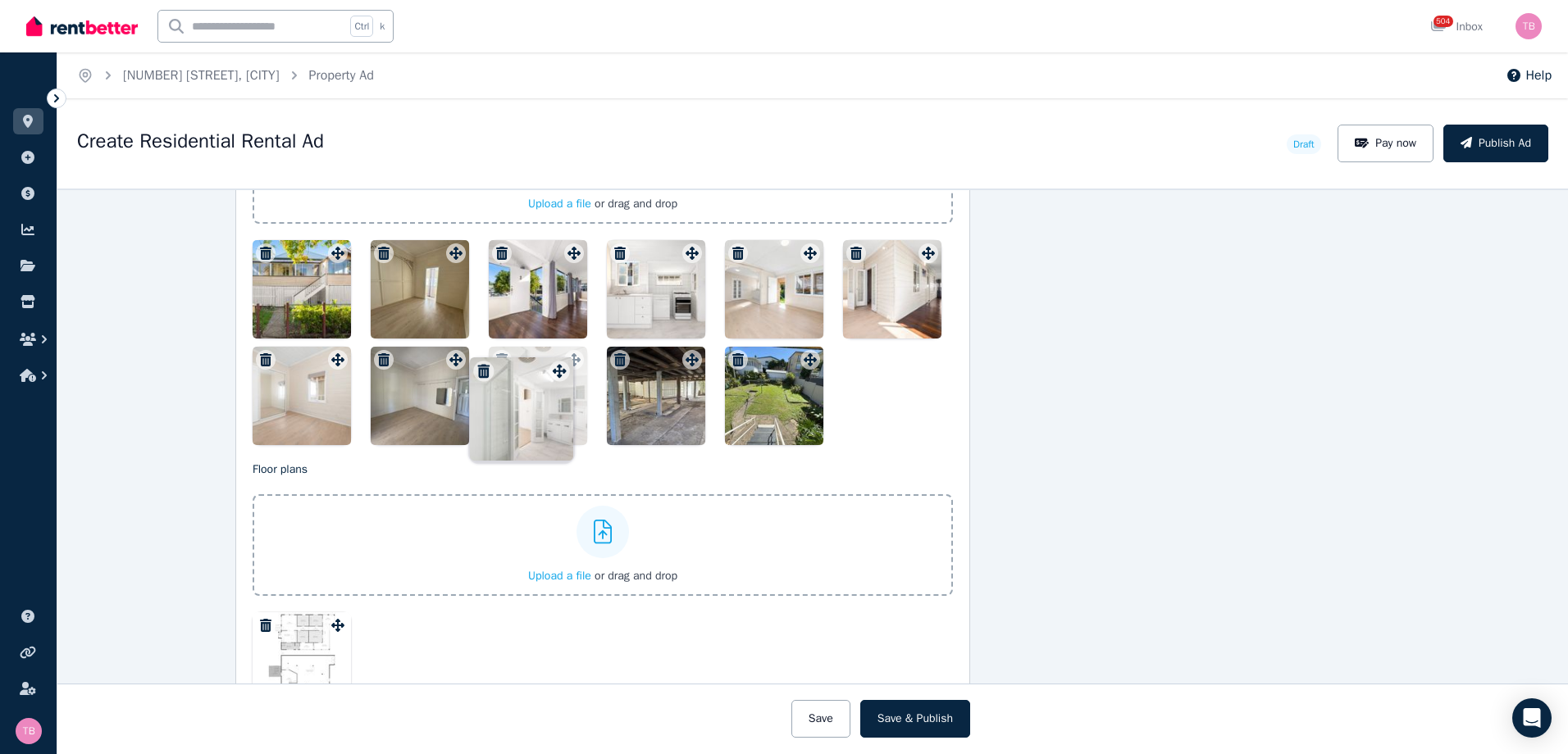 drag, startPoint x: 450, startPoint y: 362, endPoint x: 558, endPoint y: 360, distance: 108.01852 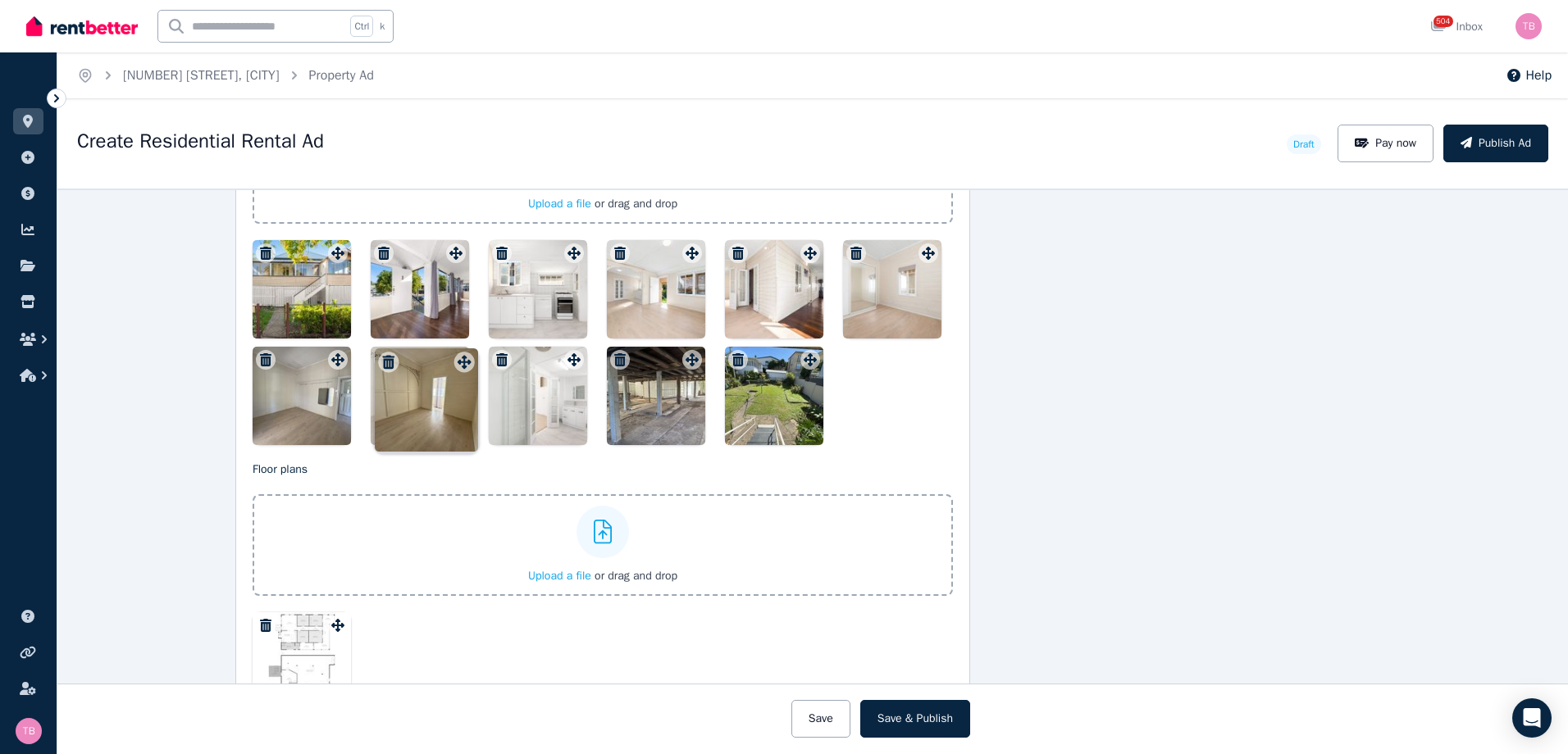 drag, startPoint x: 451, startPoint y: 256, endPoint x: 462, endPoint y: 351, distance: 95.63472 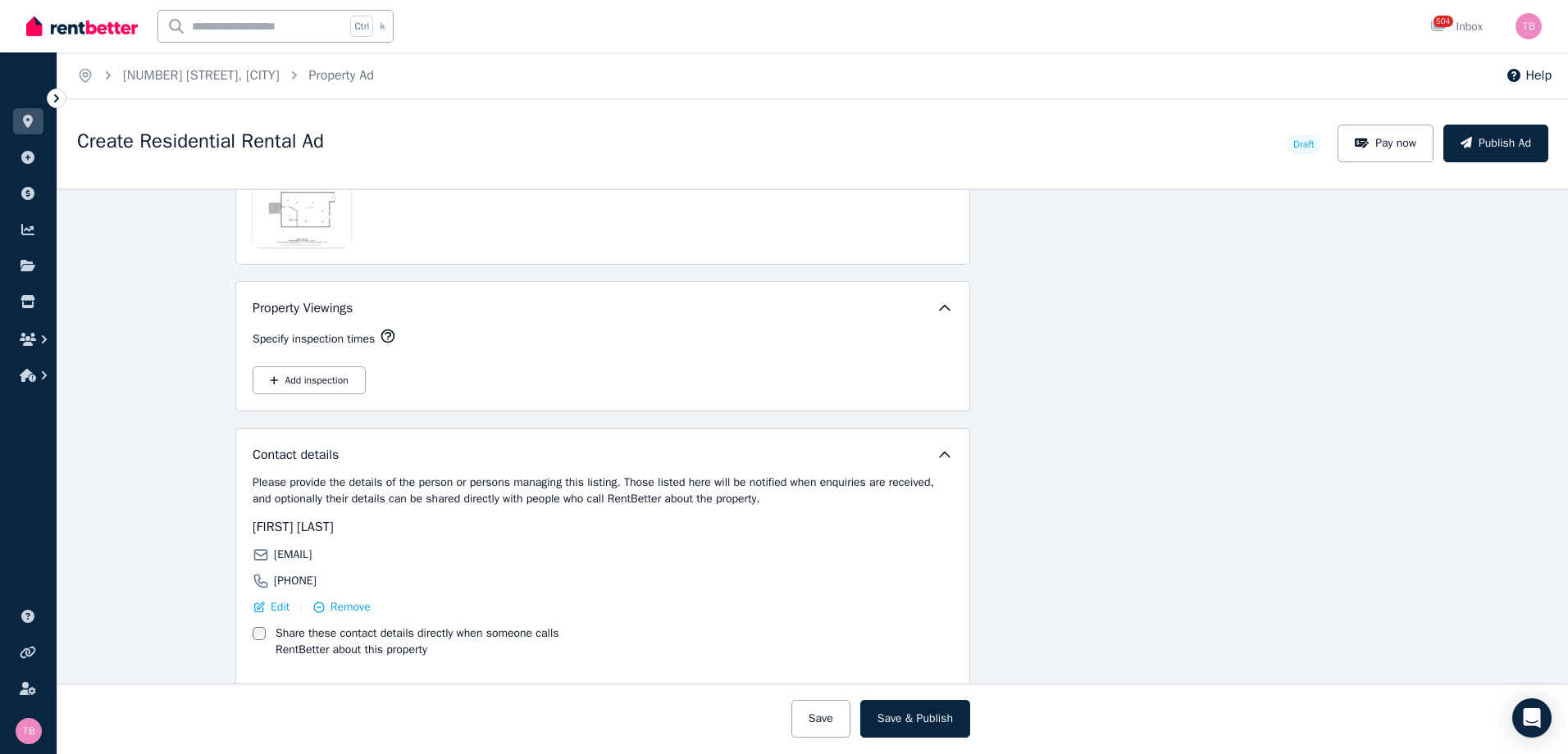 scroll, scrollTop: 2600, scrollLeft: 210, axis: both 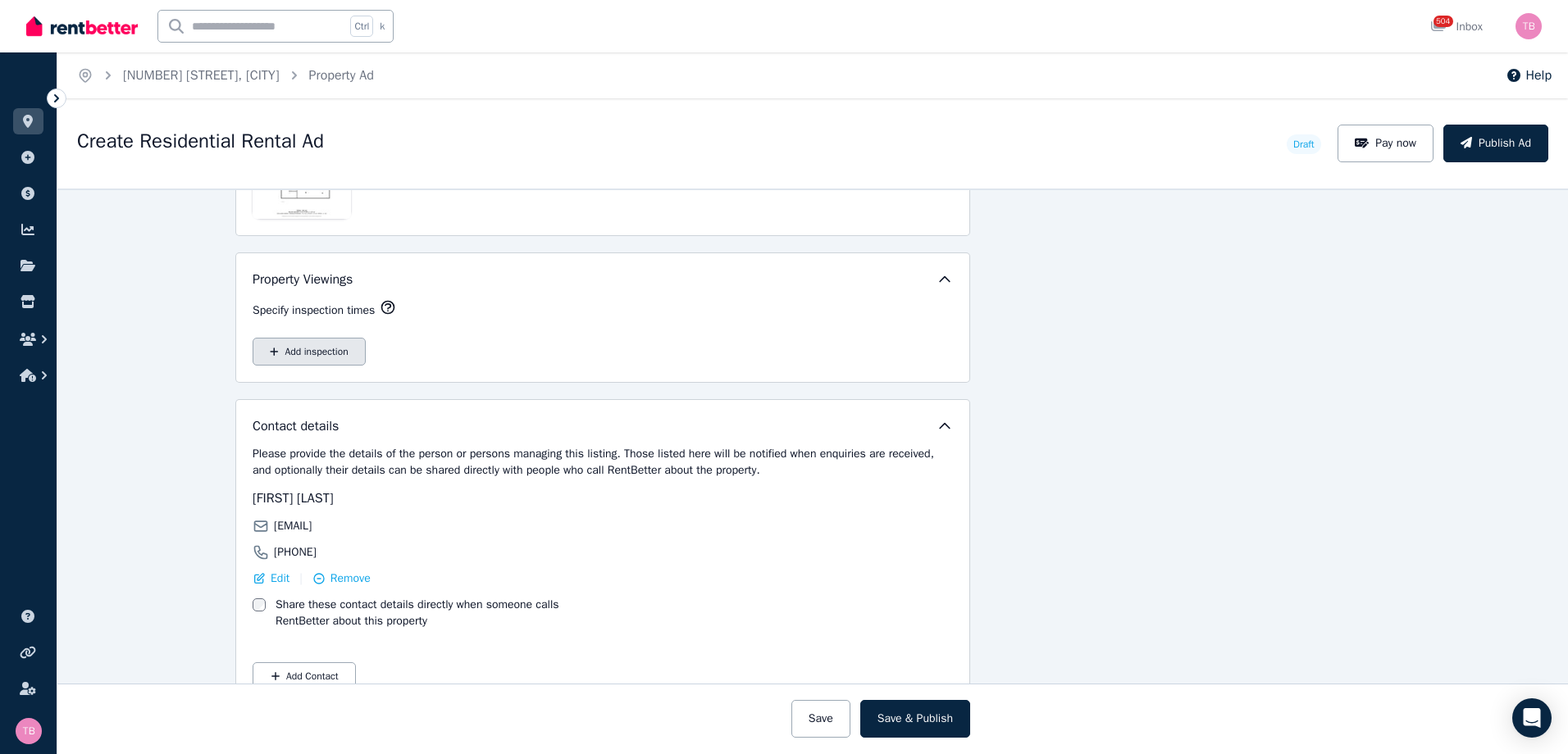 click on "Add inspection" at bounding box center [309, 352] 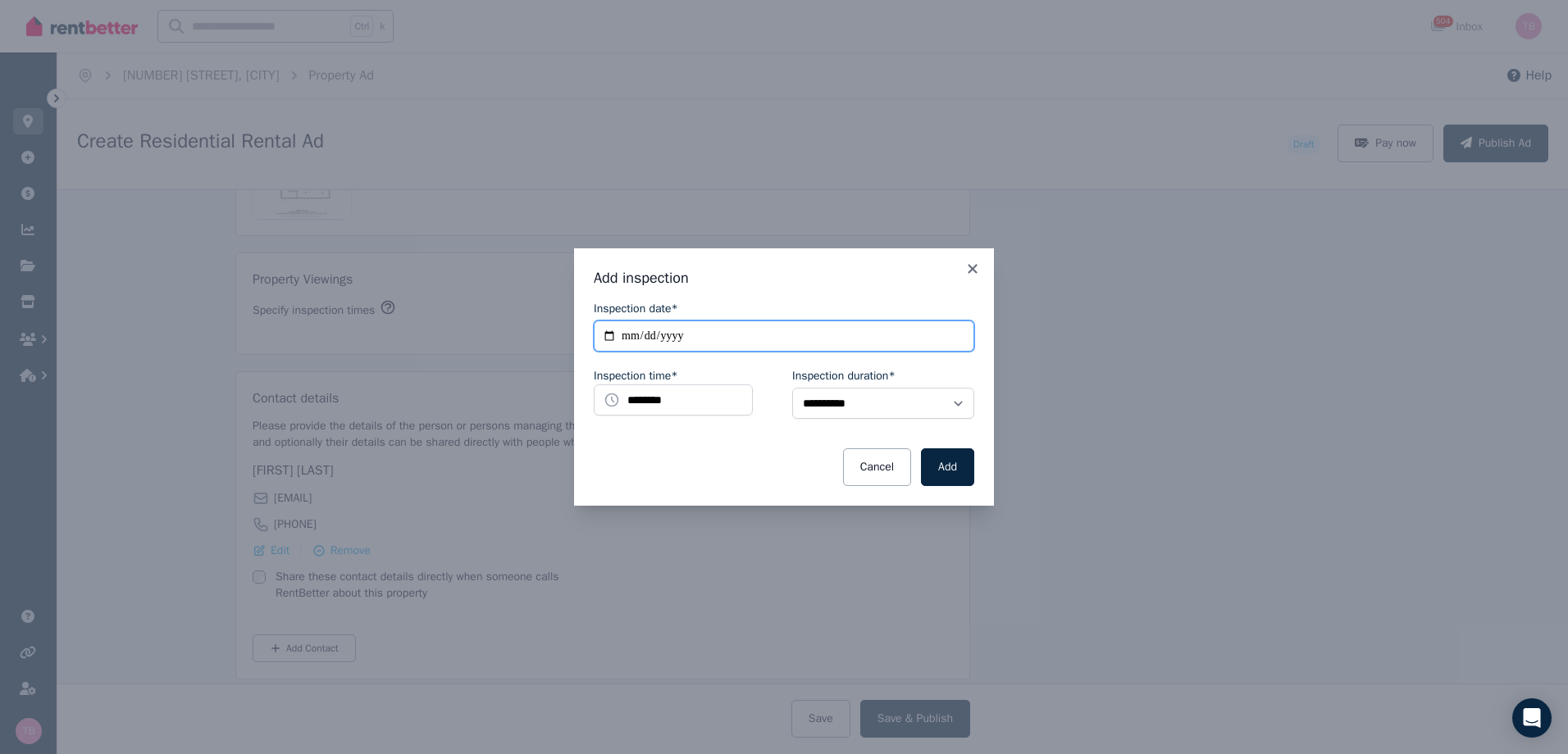 click on "**********" at bounding box center [784, 336] 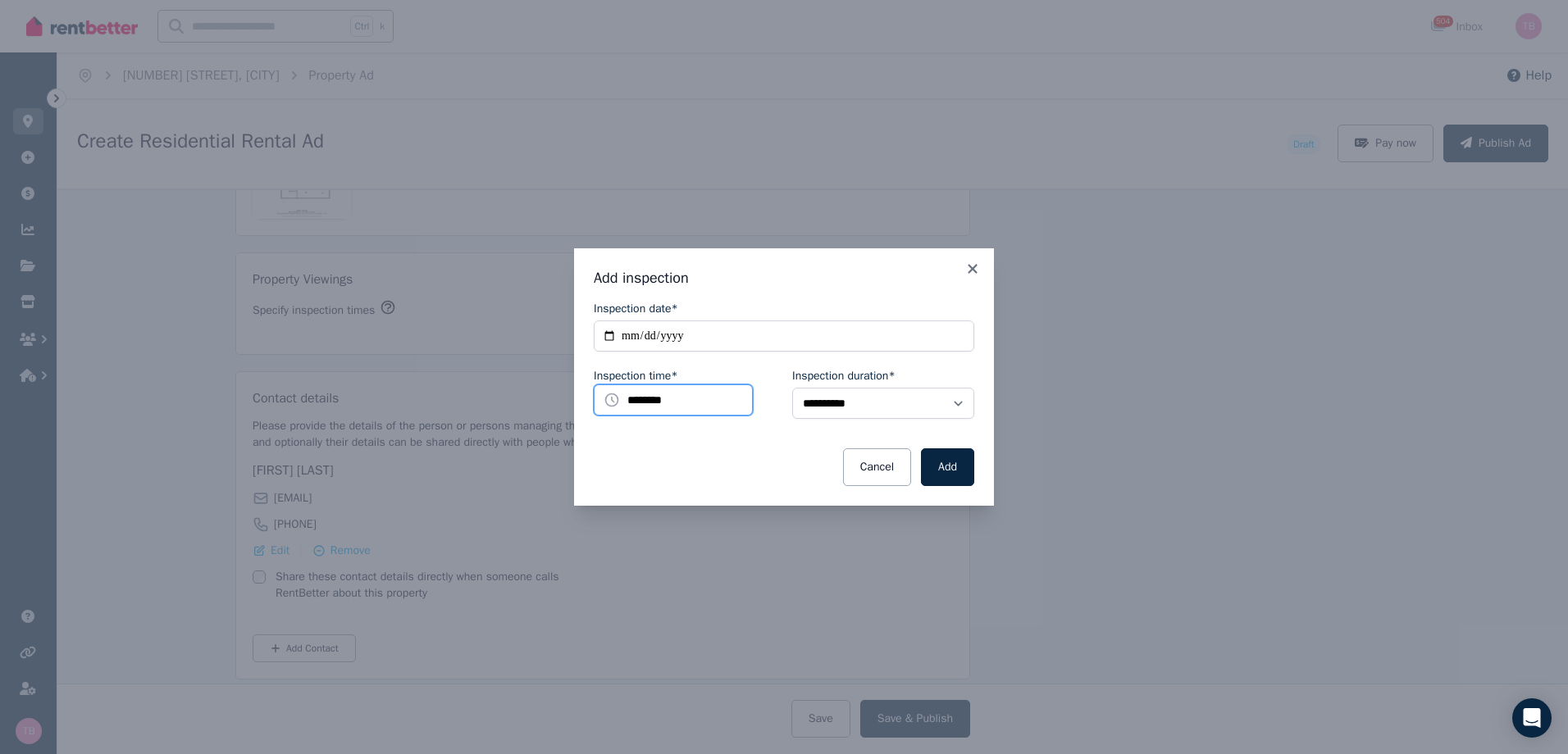 click on "********" at bounding box center [673, 400] 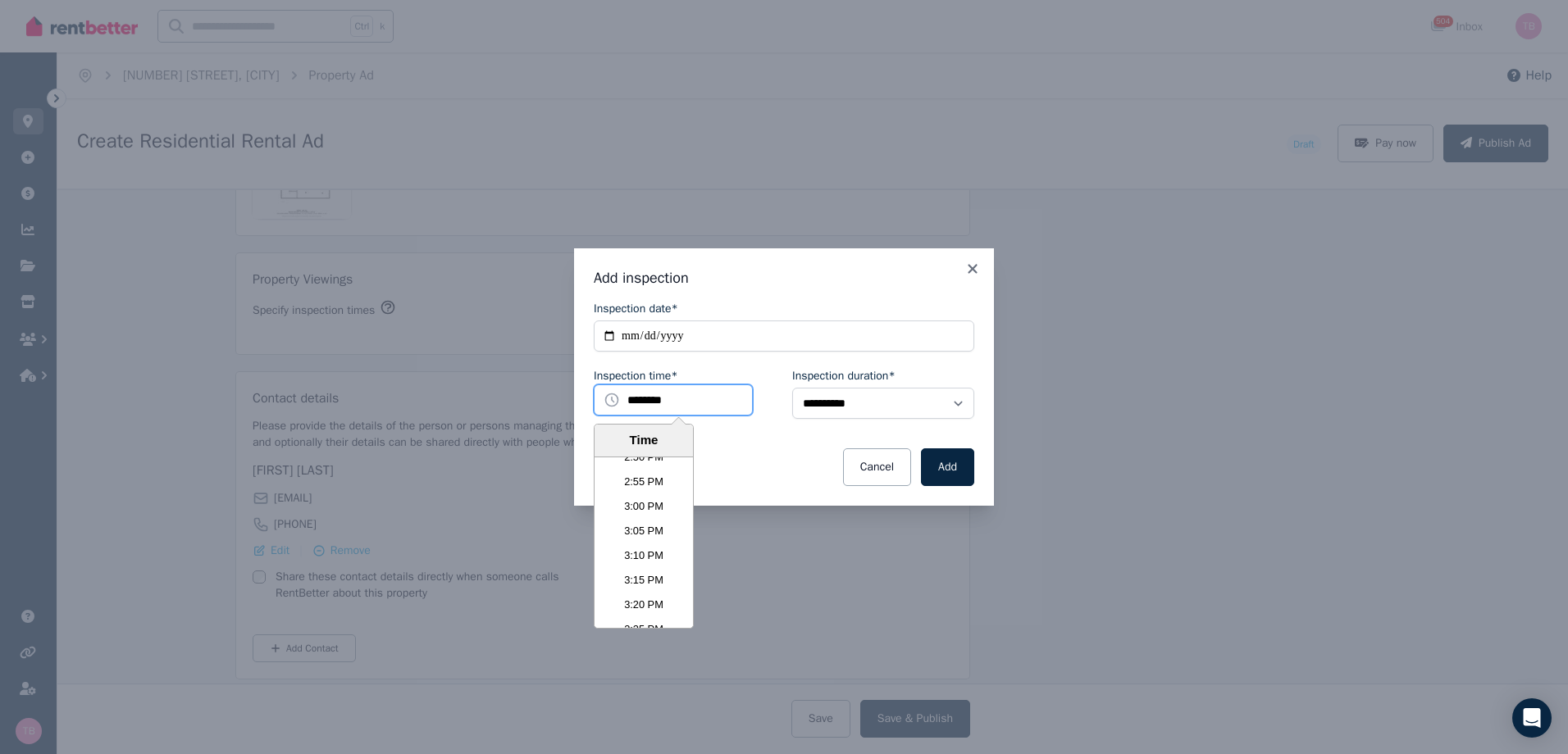 scroll, scrollTop: 4418, scrollLeft: 0, axis: vertical 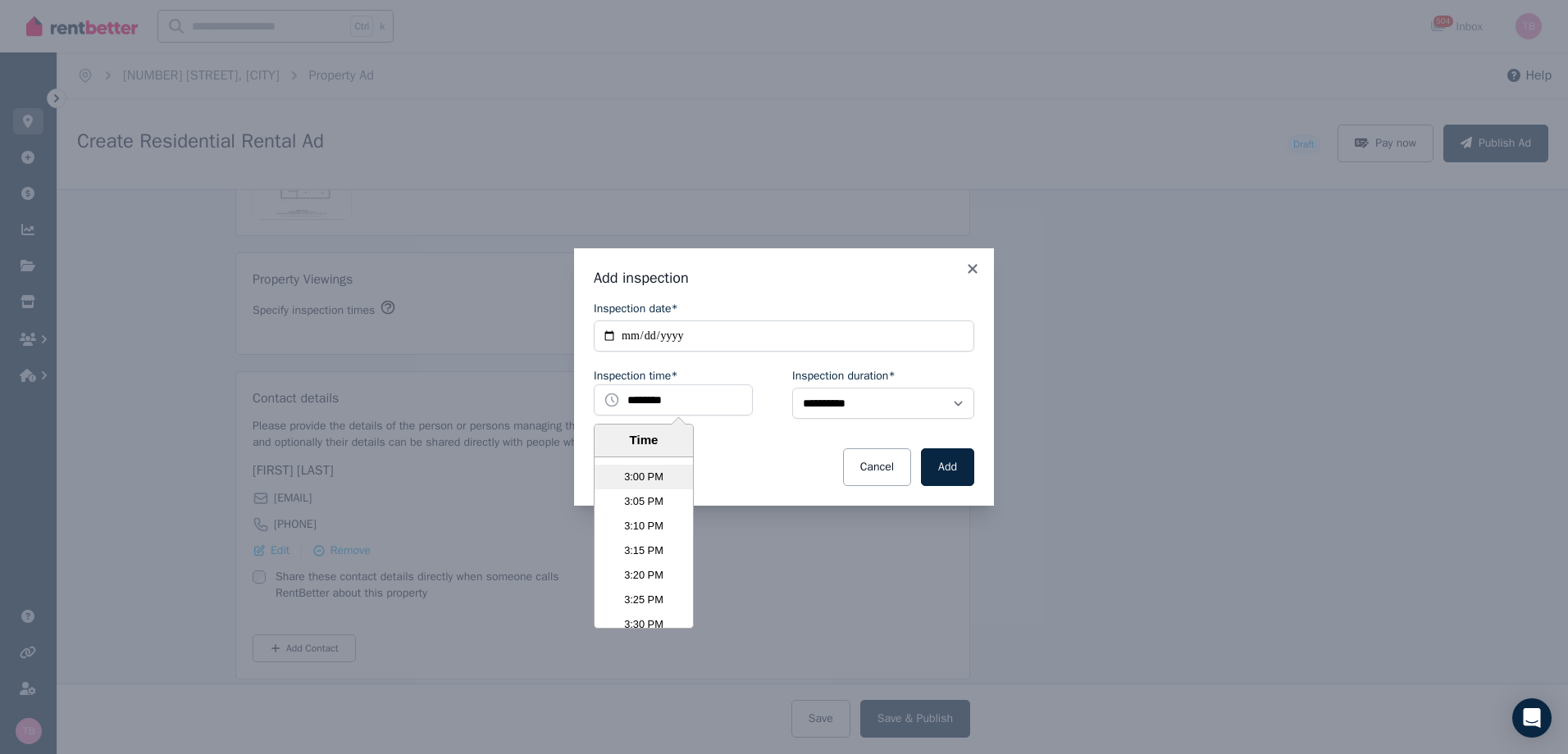 click on "3:00 PM" at bounding box center [644, 477] 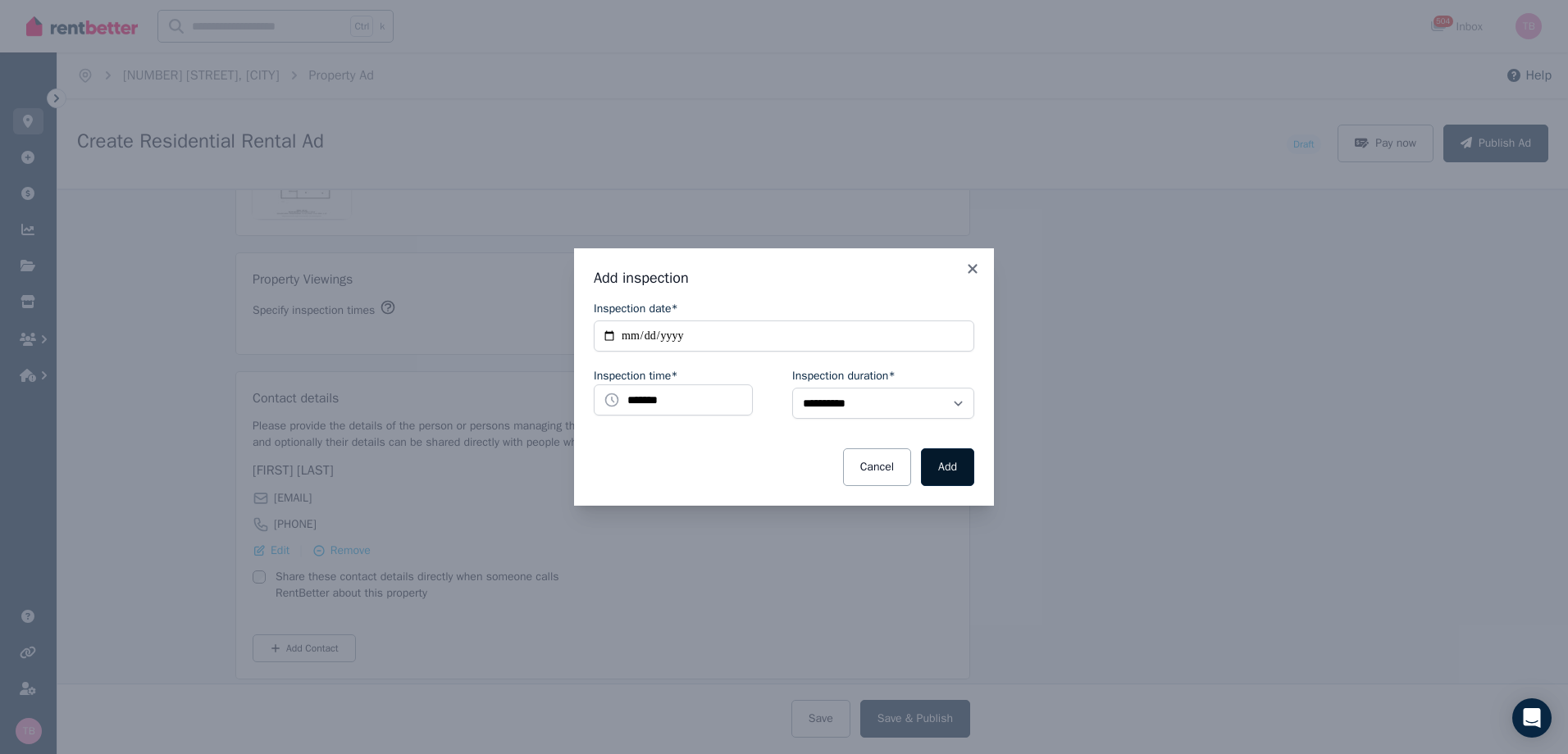 click on "Add" at bounding box center [947, 467] 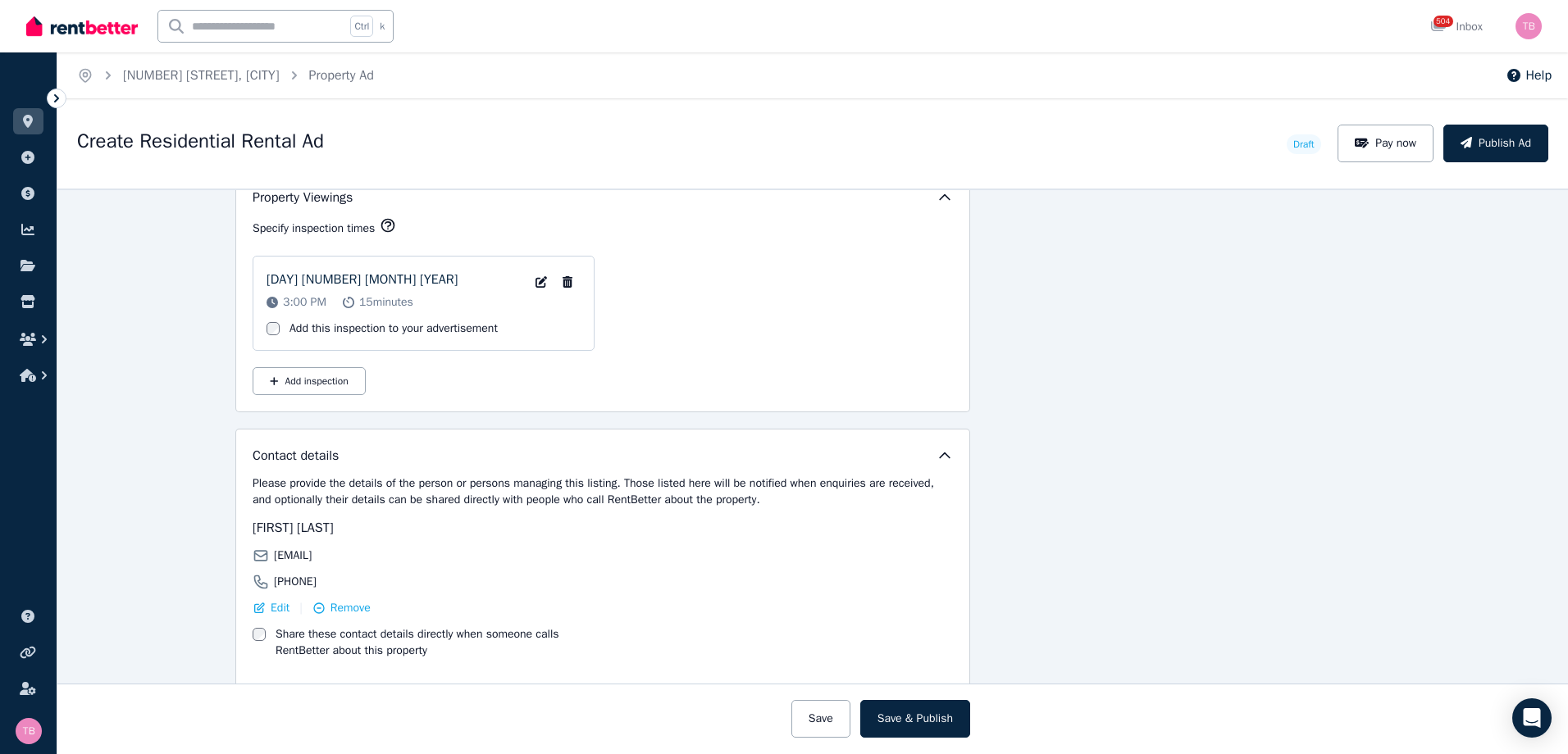 scroll, scrollTop: 2750, scrollLeft: 210, axis: both 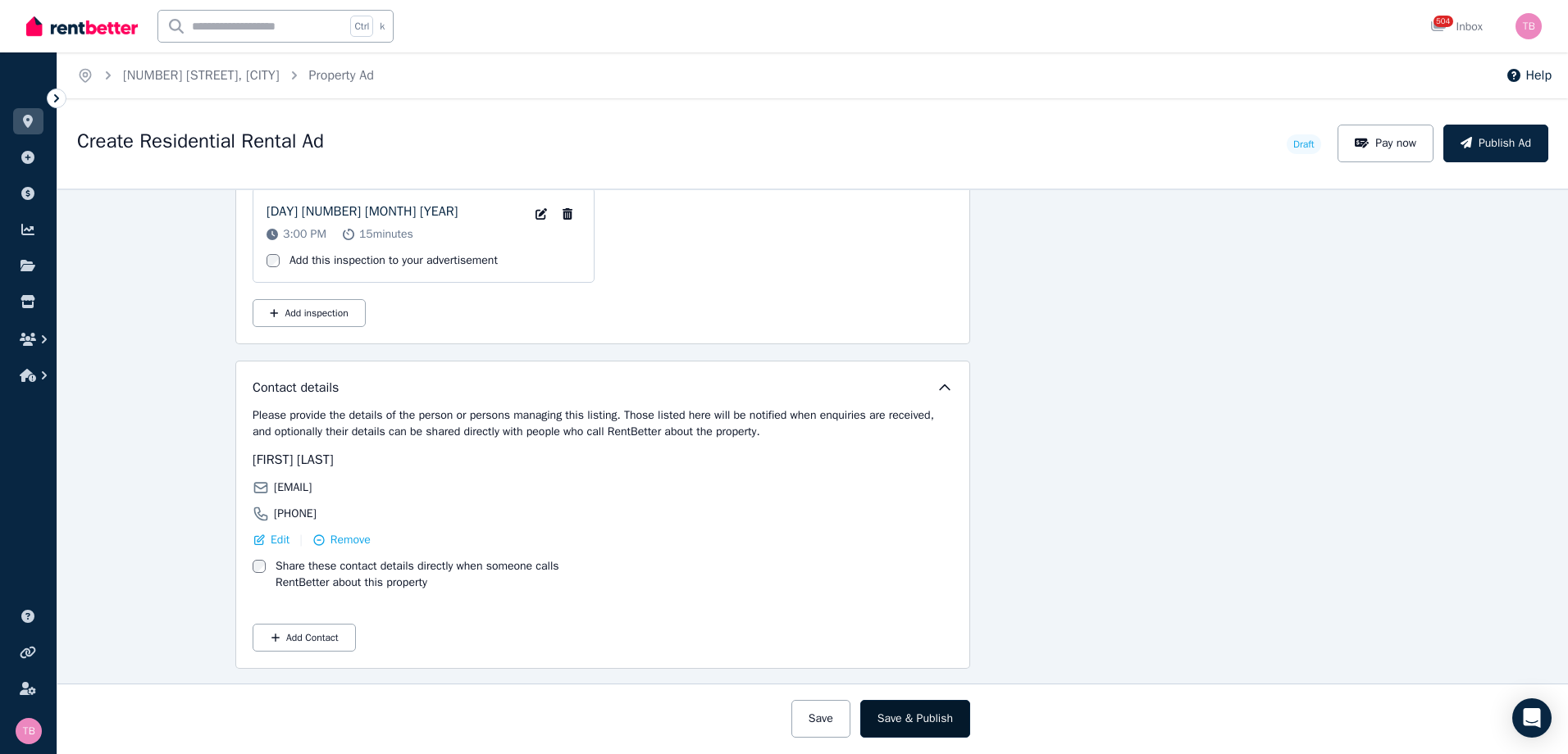 click on "Save & Publish" at bounding box center (915, 719) 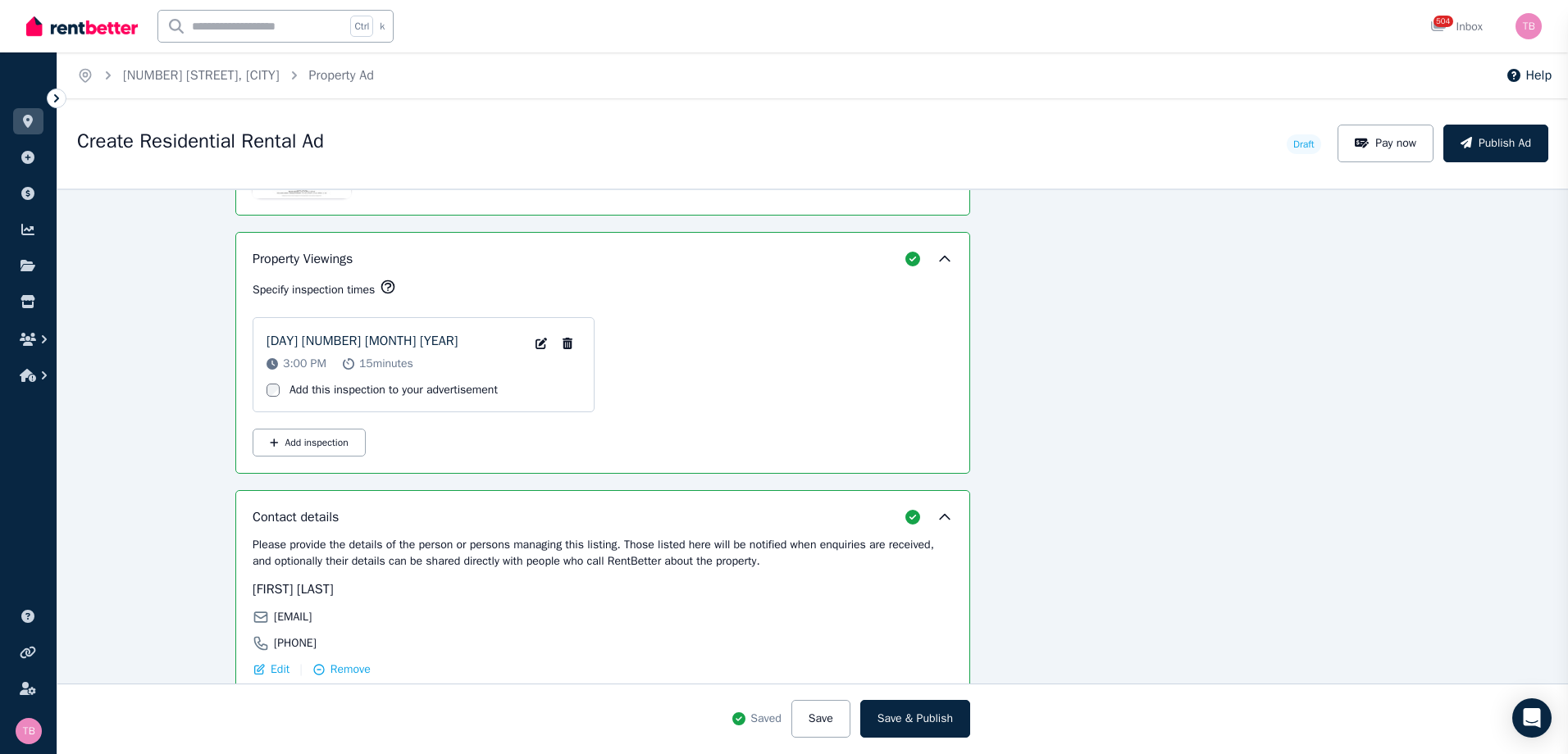 scroll, scrollTop: 2878, scrollLeft: 210, axis: both 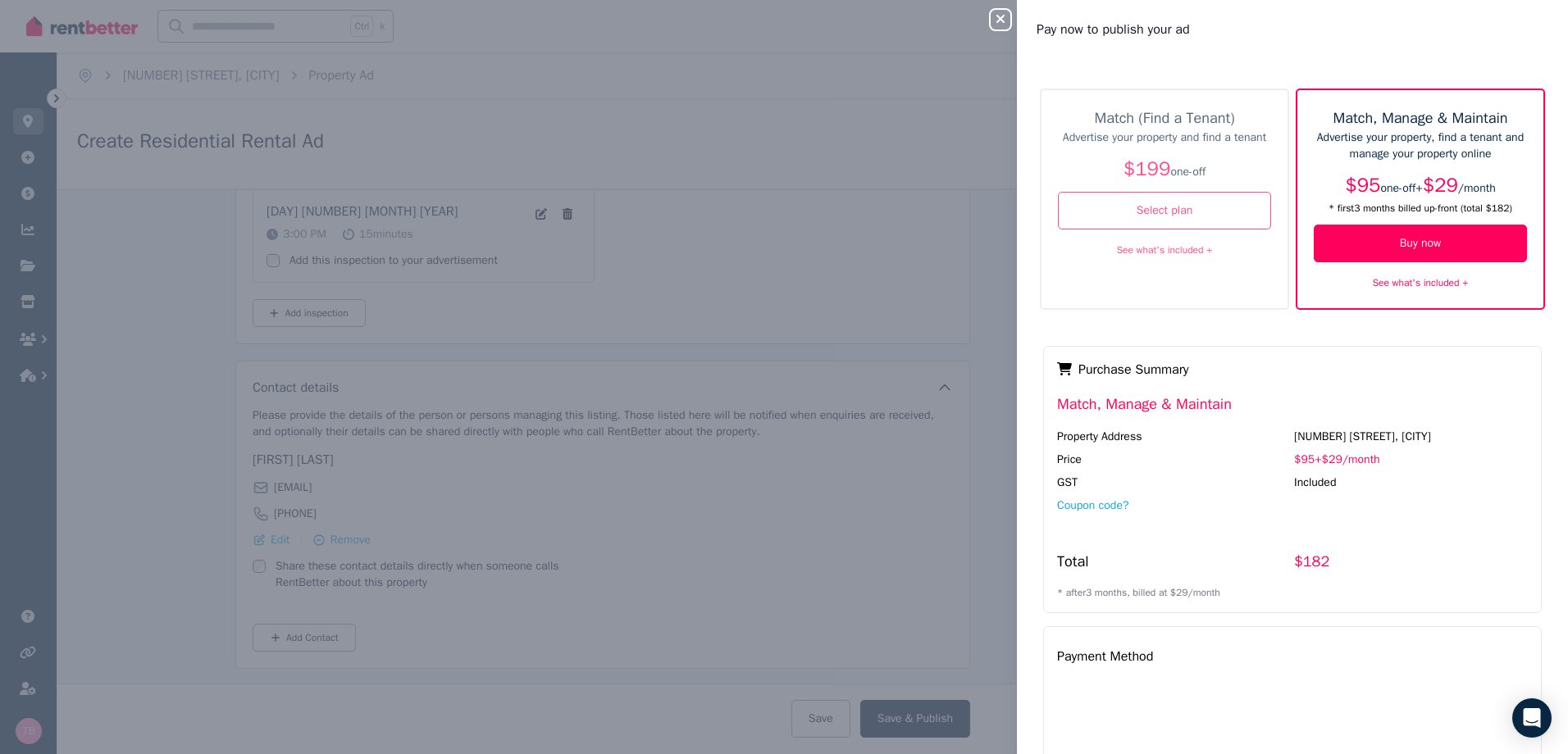 click on "Match (Find a Tenant)" at bounding box center [1165, 118] 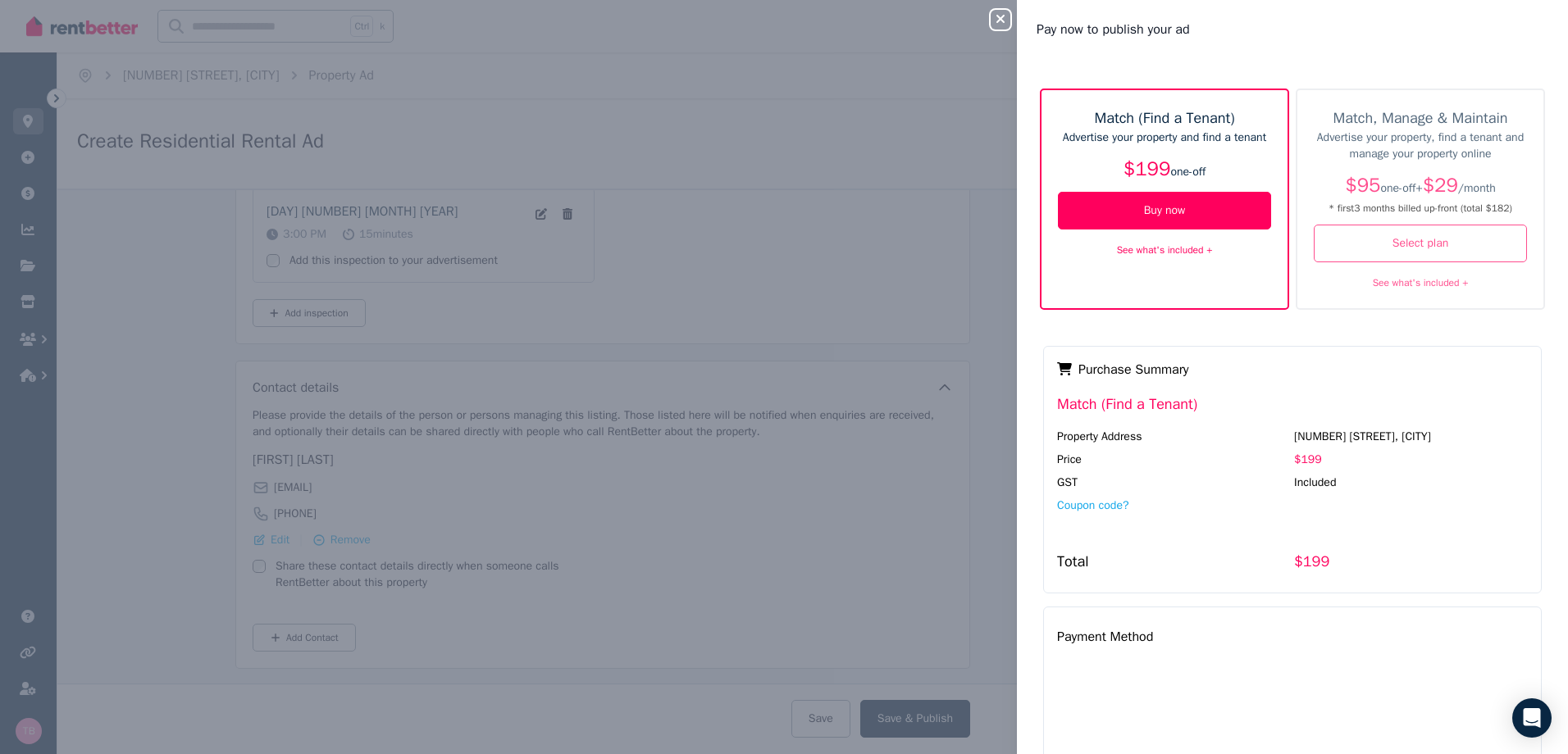 click on "Coupon code?" at bounding box center [1292, 517] 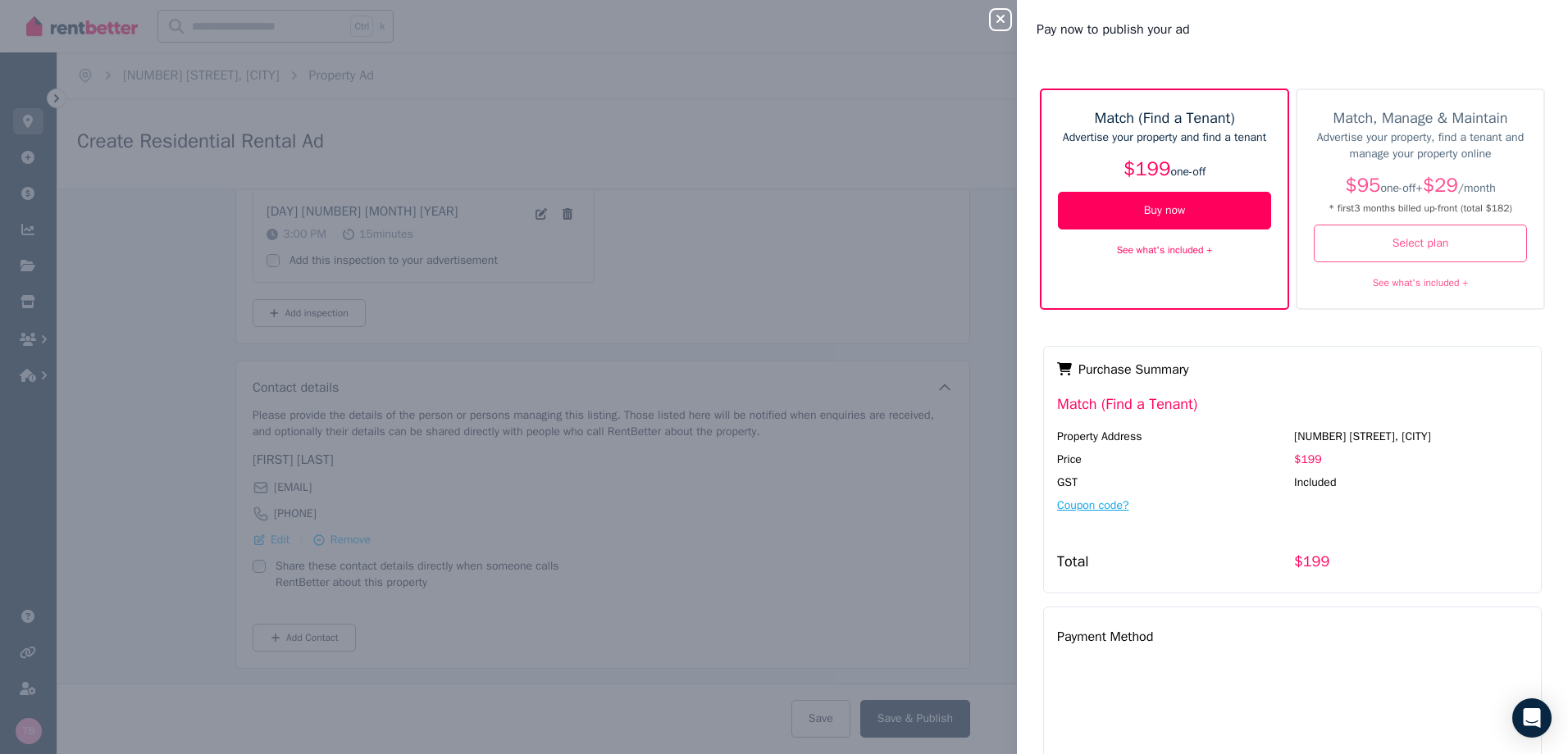 click on "Coupon code?" at bounding box center (1093, 506) 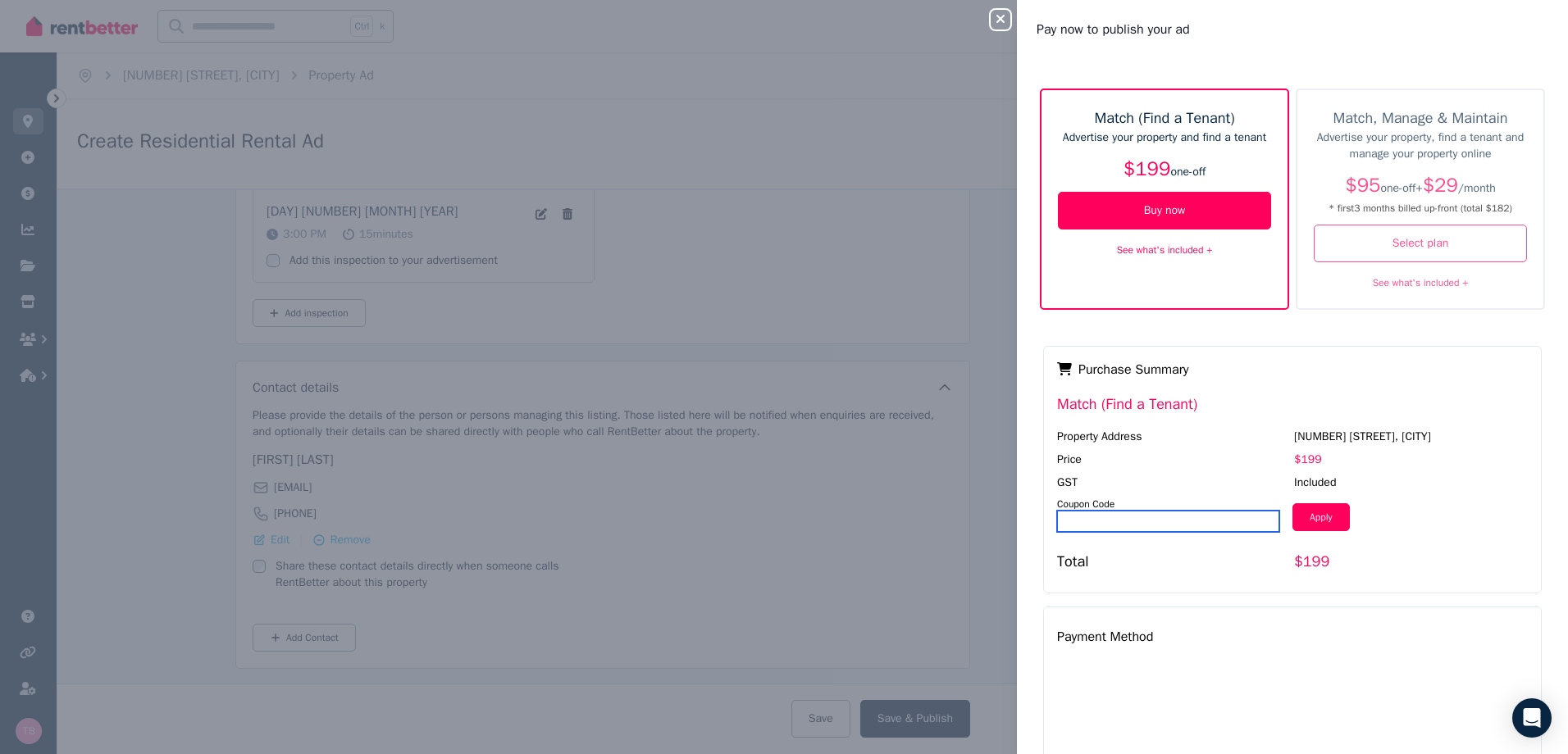 click at bounding box center (1168, 521) 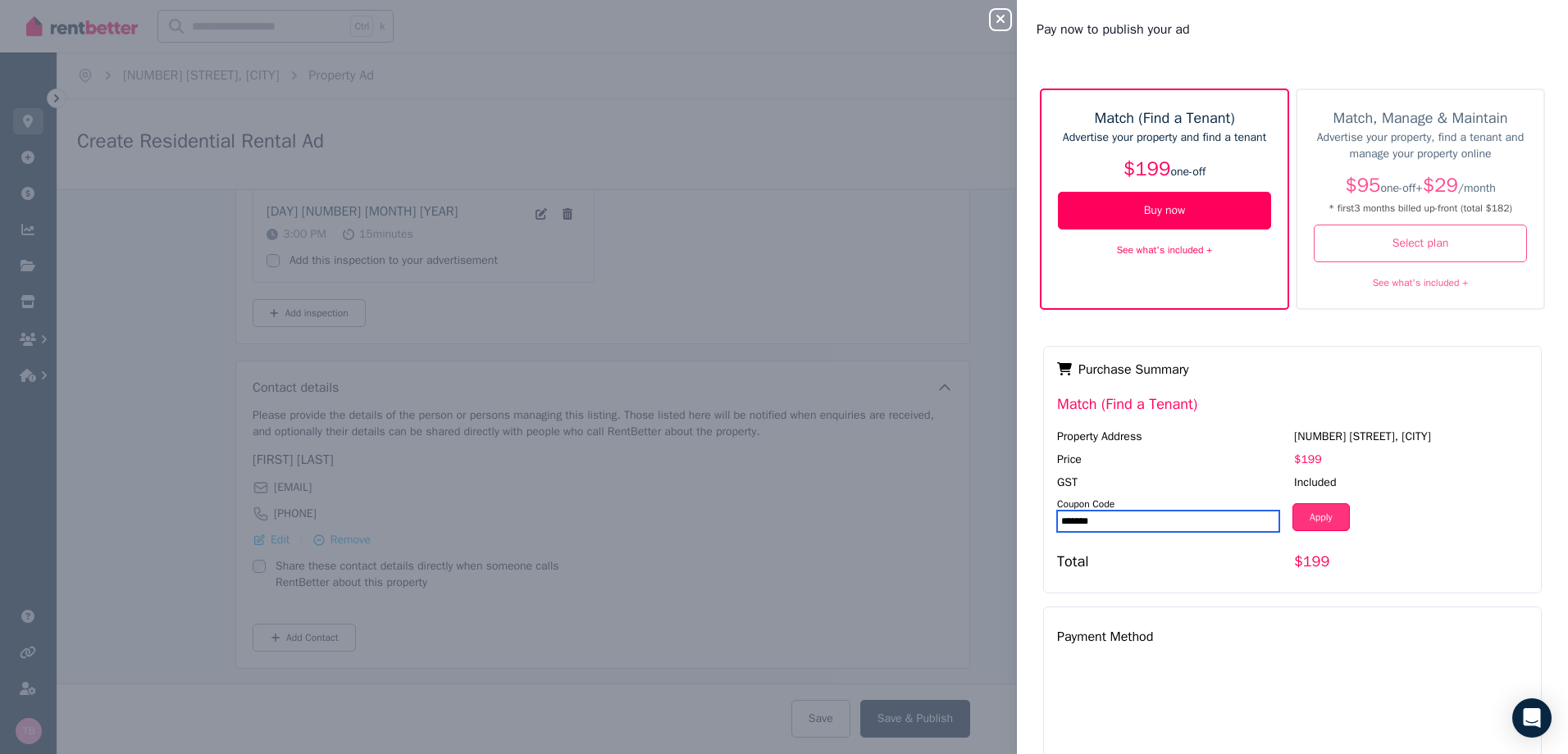 type on "*******" 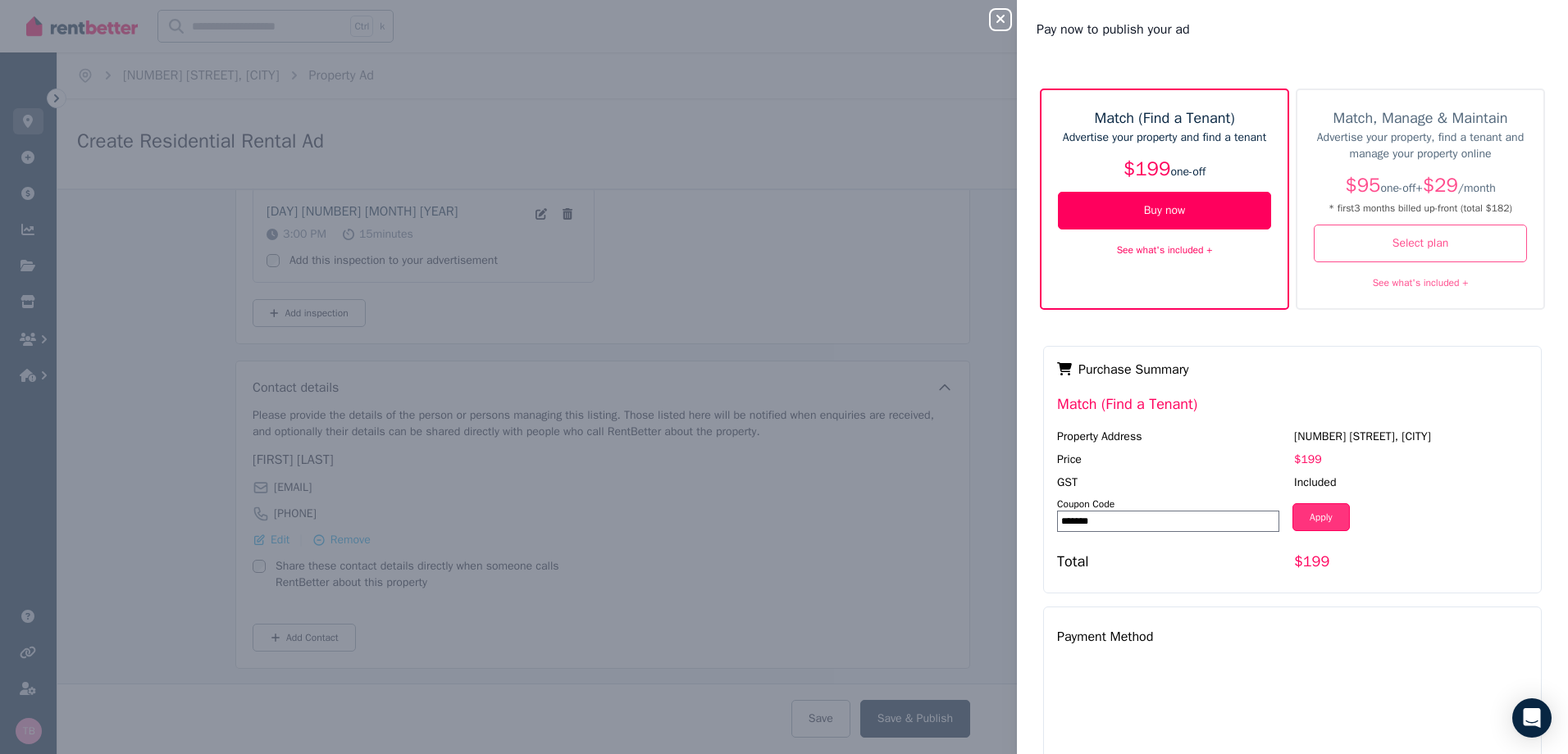 click on "Apply" at bounding box center [1321, 517] 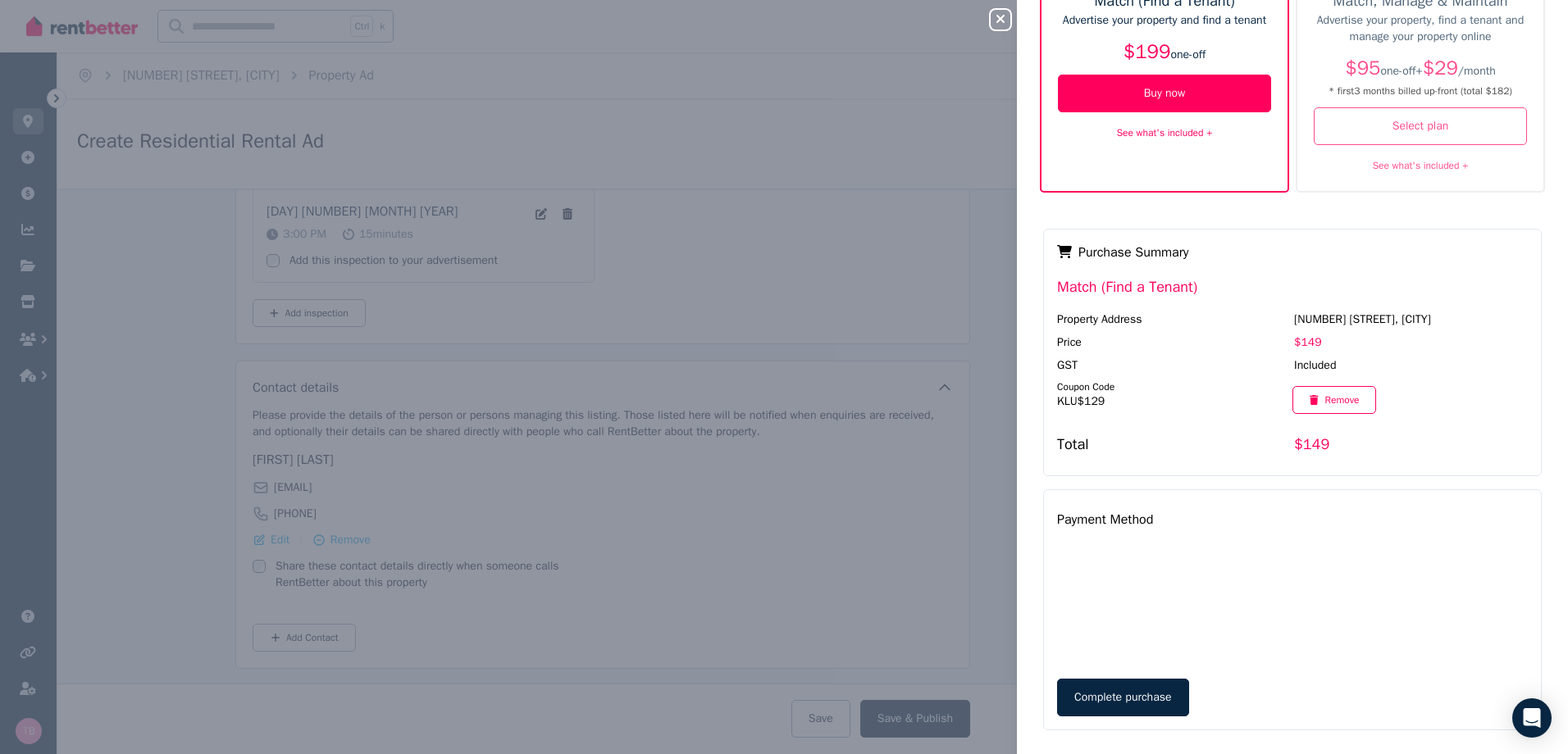 scroll, scrollTop: 133, scrollLeft: 0, axis: vertical 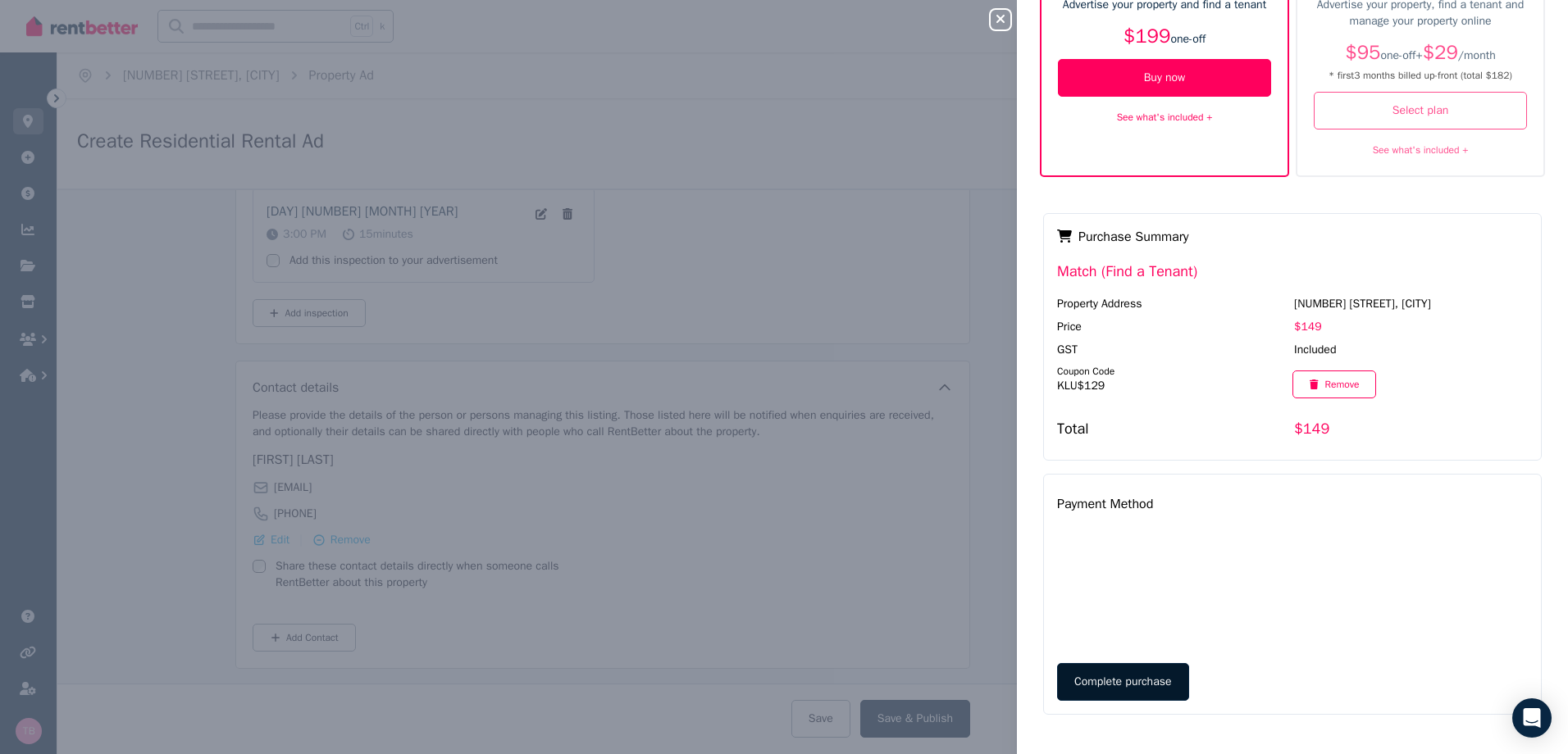 click on "Complete purchase" at bounding box center (1123, 682) 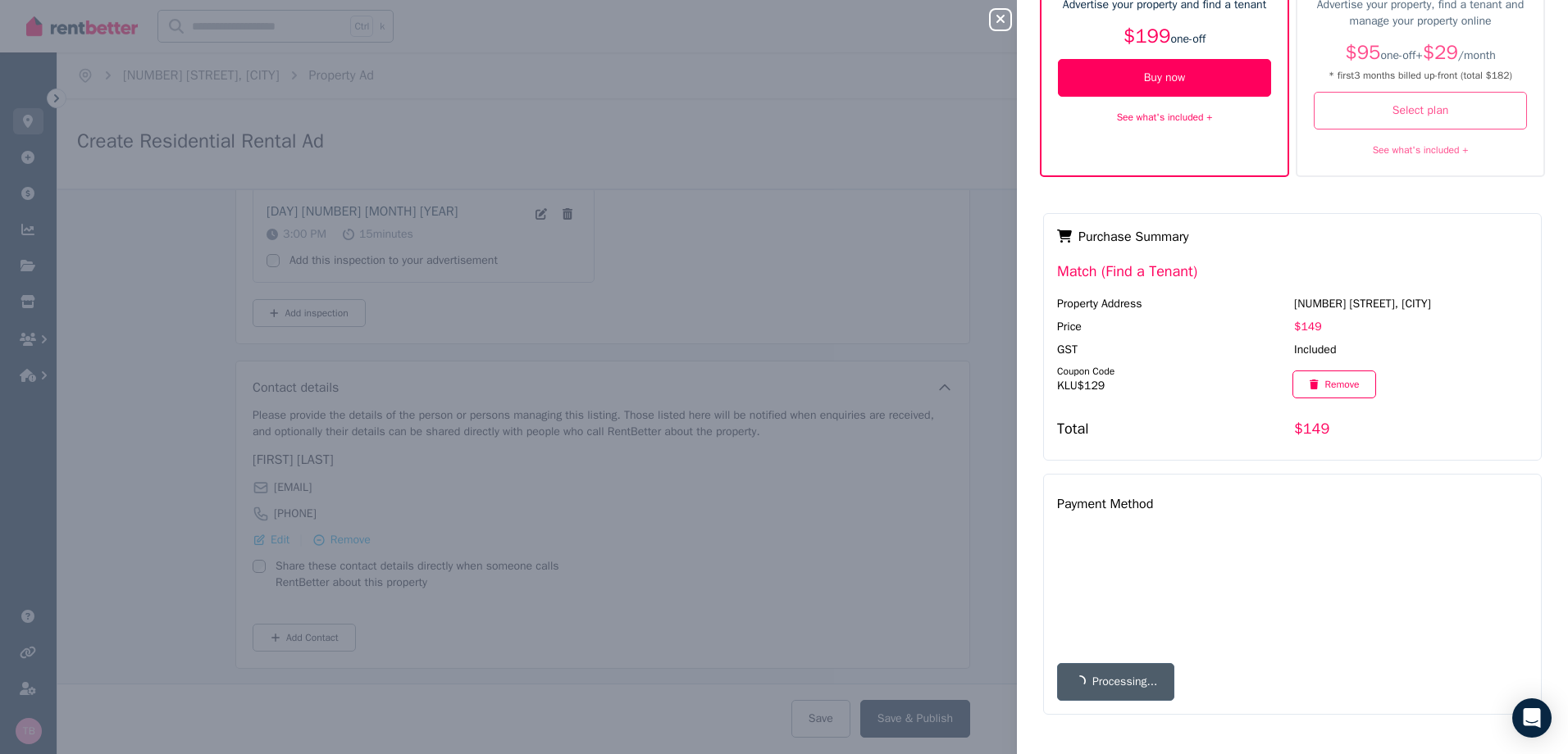 scroll, scrollTop: 0, scrollLeft: 0, axis: both 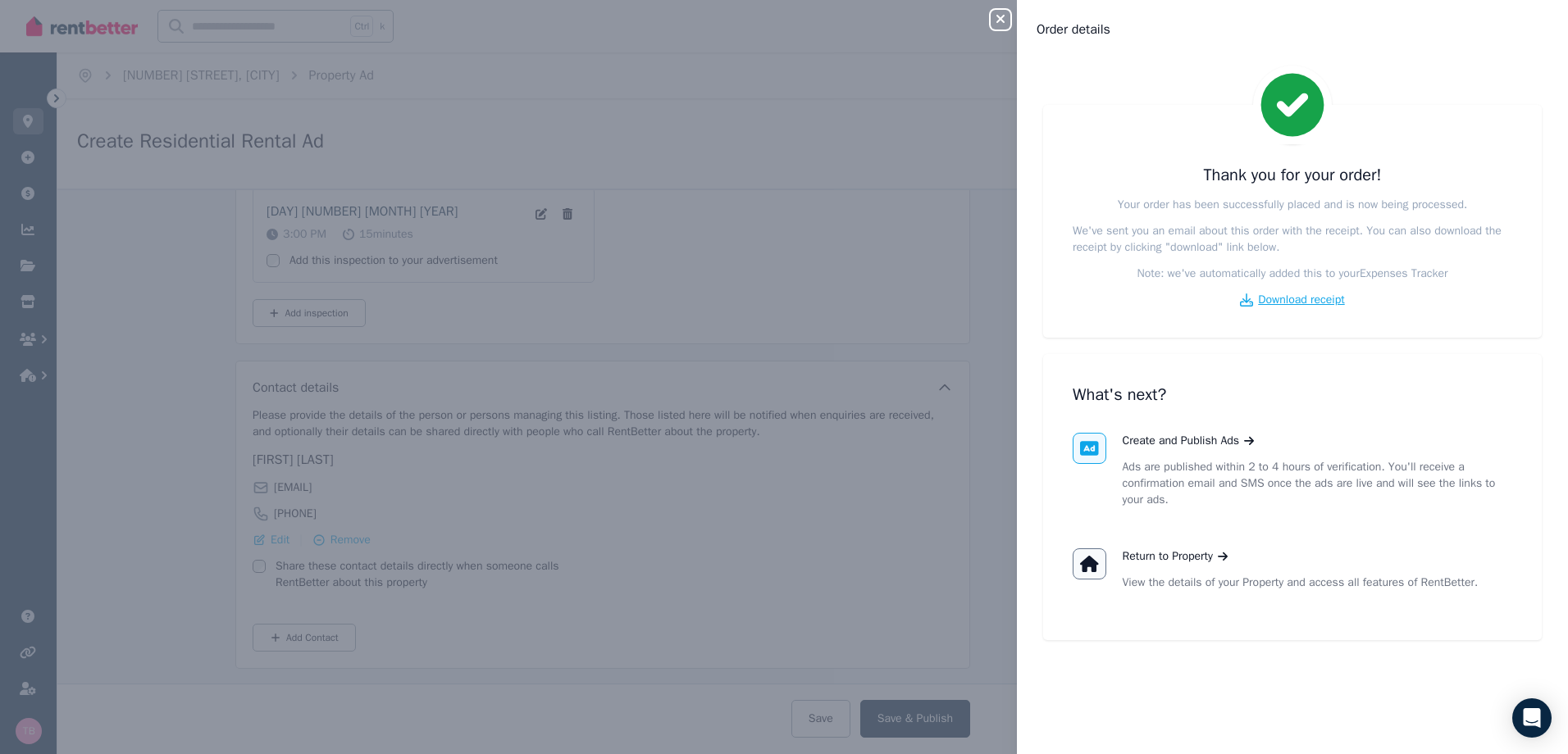 click on "Download receipt" at bounding box center (1301, 300) 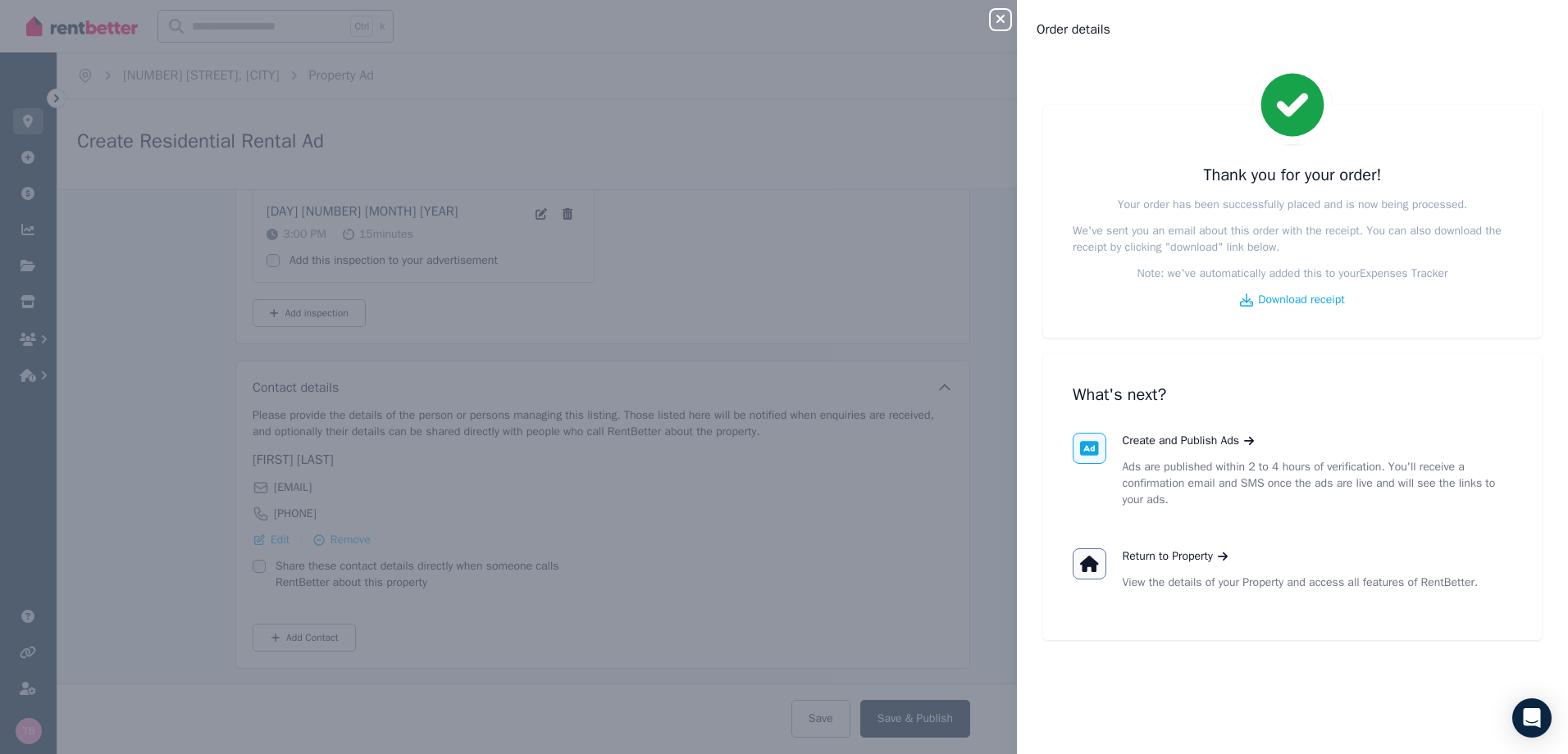 click on "Close panel Order details Thank you for your order! Your order has been successfully placed and is now being processed. We've sent you an email about this order with the receipt. You can also download the receipt by clicking "download" link below. Note: we've automatically added this to your  Expenses   Tracker Download receipt What's next? Create and Publish Ads Ads are published within 2 to 4 hours of verification. You'll receive a confirmation email and SMS once the ads are live and will see the links to your ads. Return to Property View the details of your Property and access all features of RentBetter." at bounding box center (784, 377) 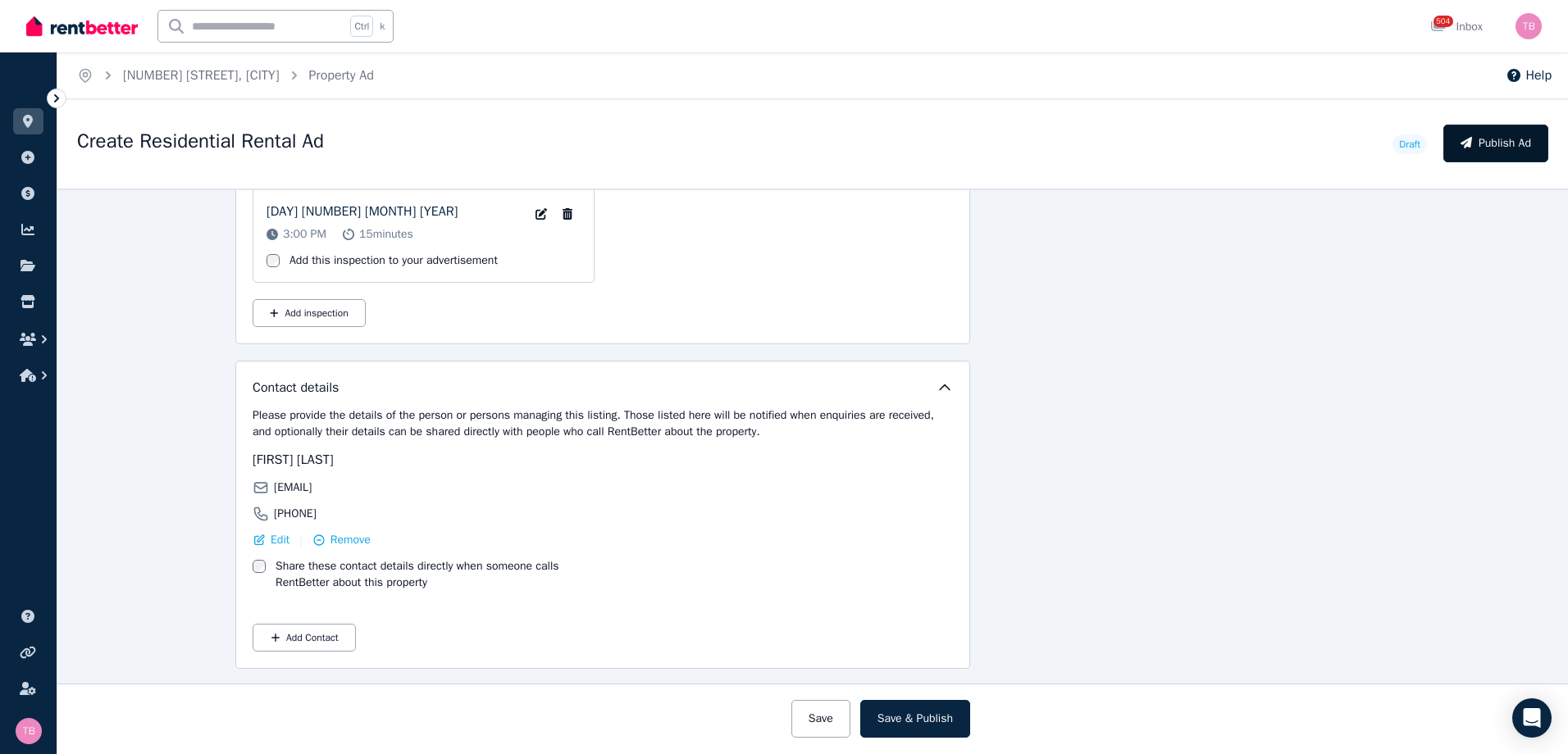 click on "Publish Ad" at bounding box center [1496, 143] 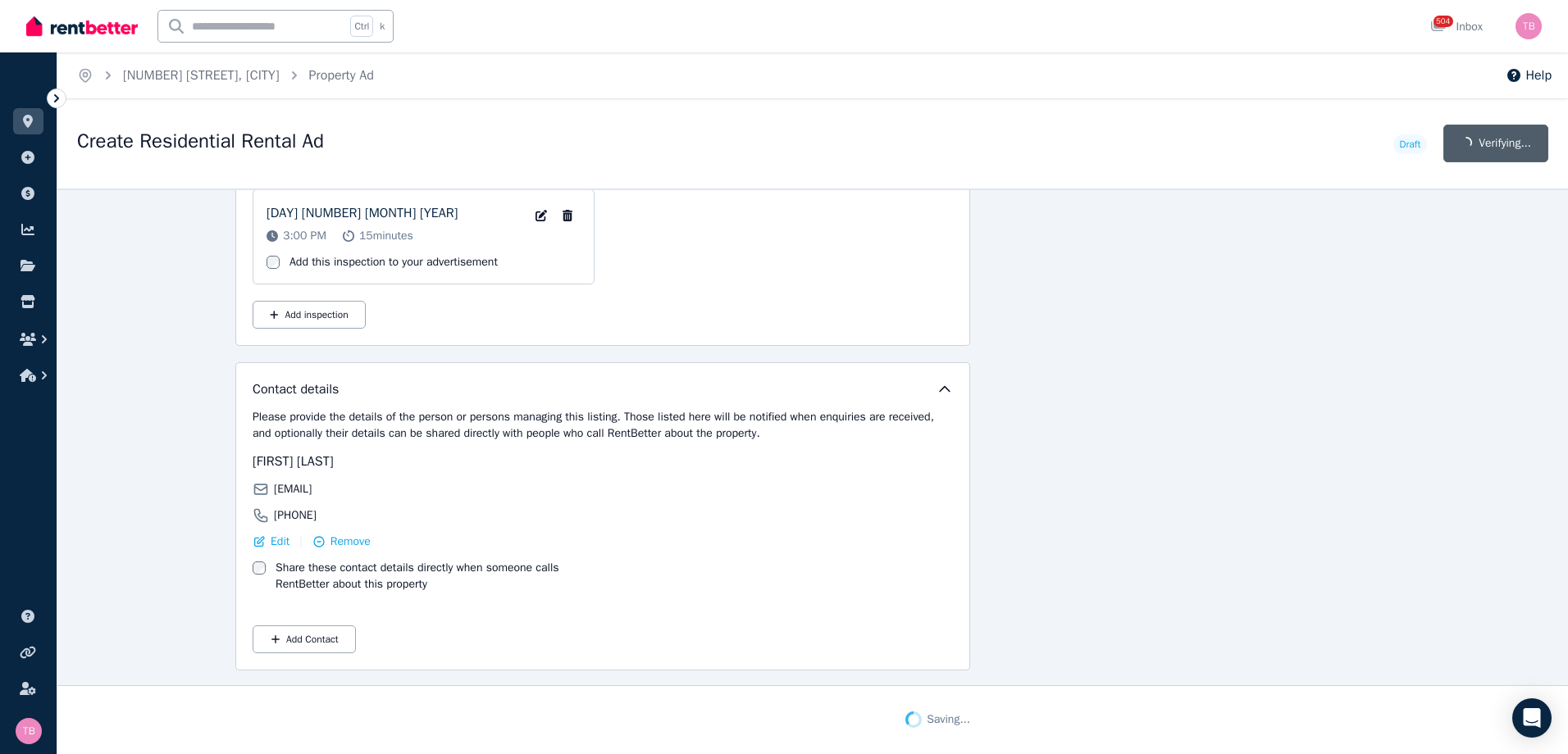 scroll, scrollTop: 2878, scrollLeft: 210, axis: both 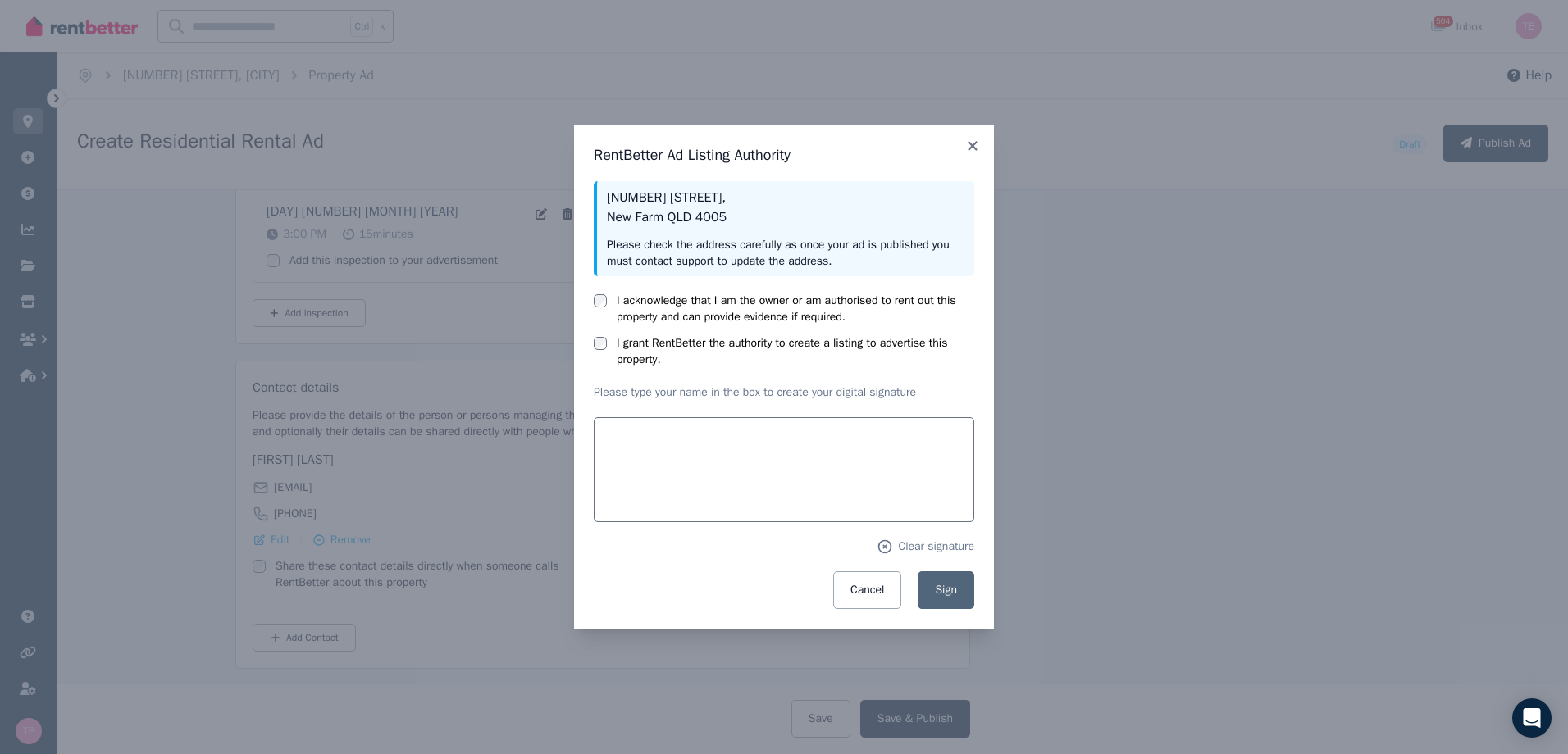 click at bounding box center [600, 301] 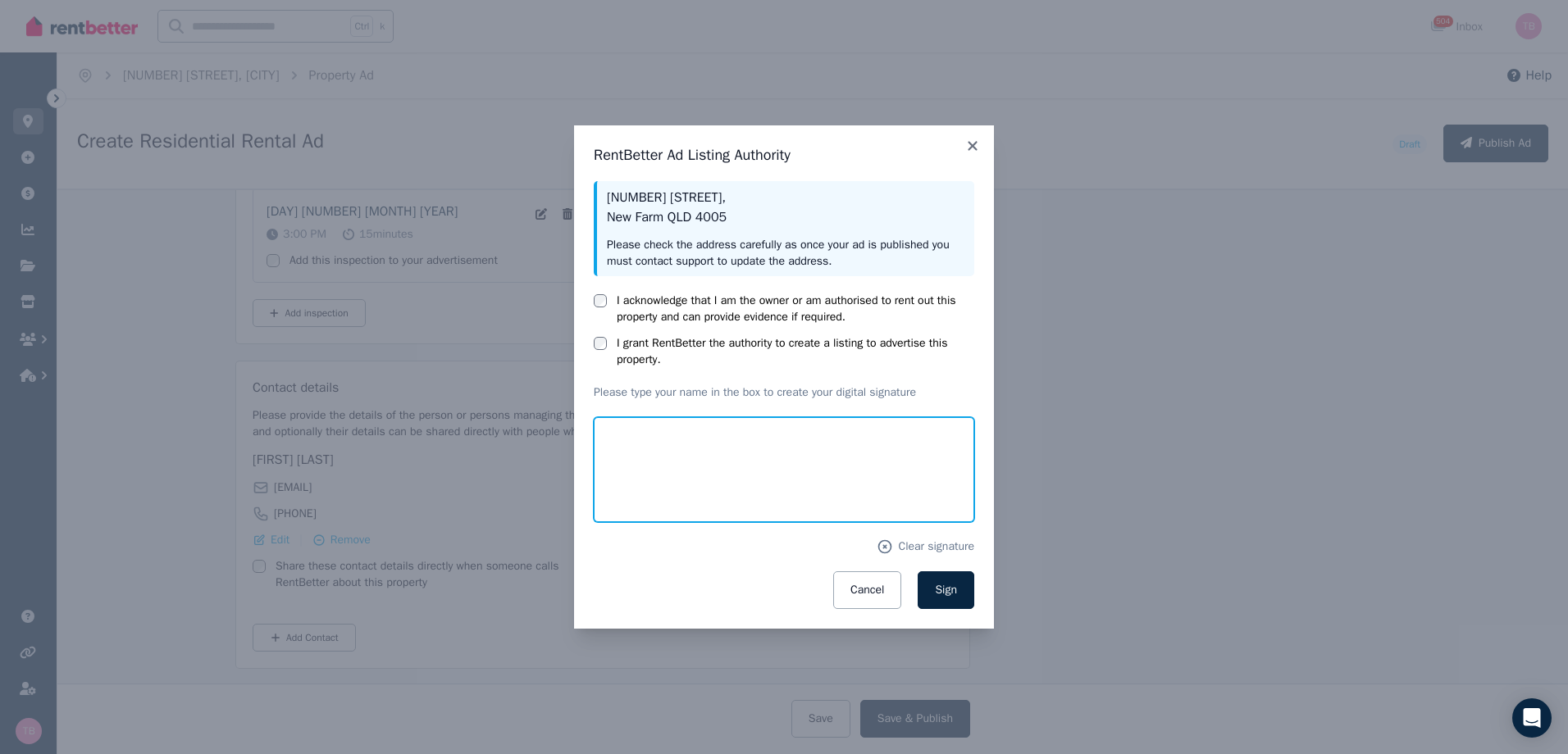 drag, startPoint x: 710, startPoint y: 490, endPoint x: 718, endPoint y: 449, distance: 41.773197 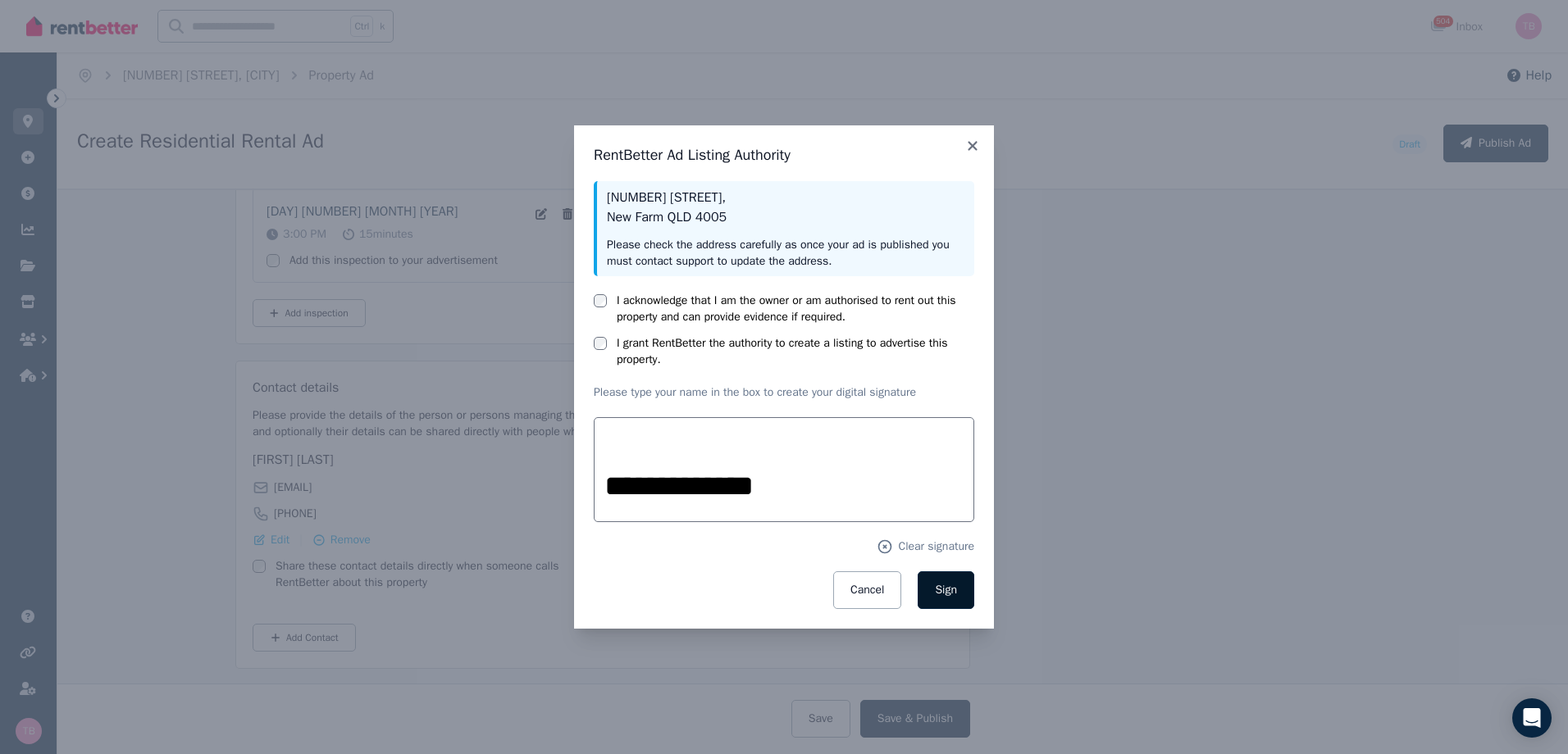 click on "Sign" at bounding box center [946, 589] 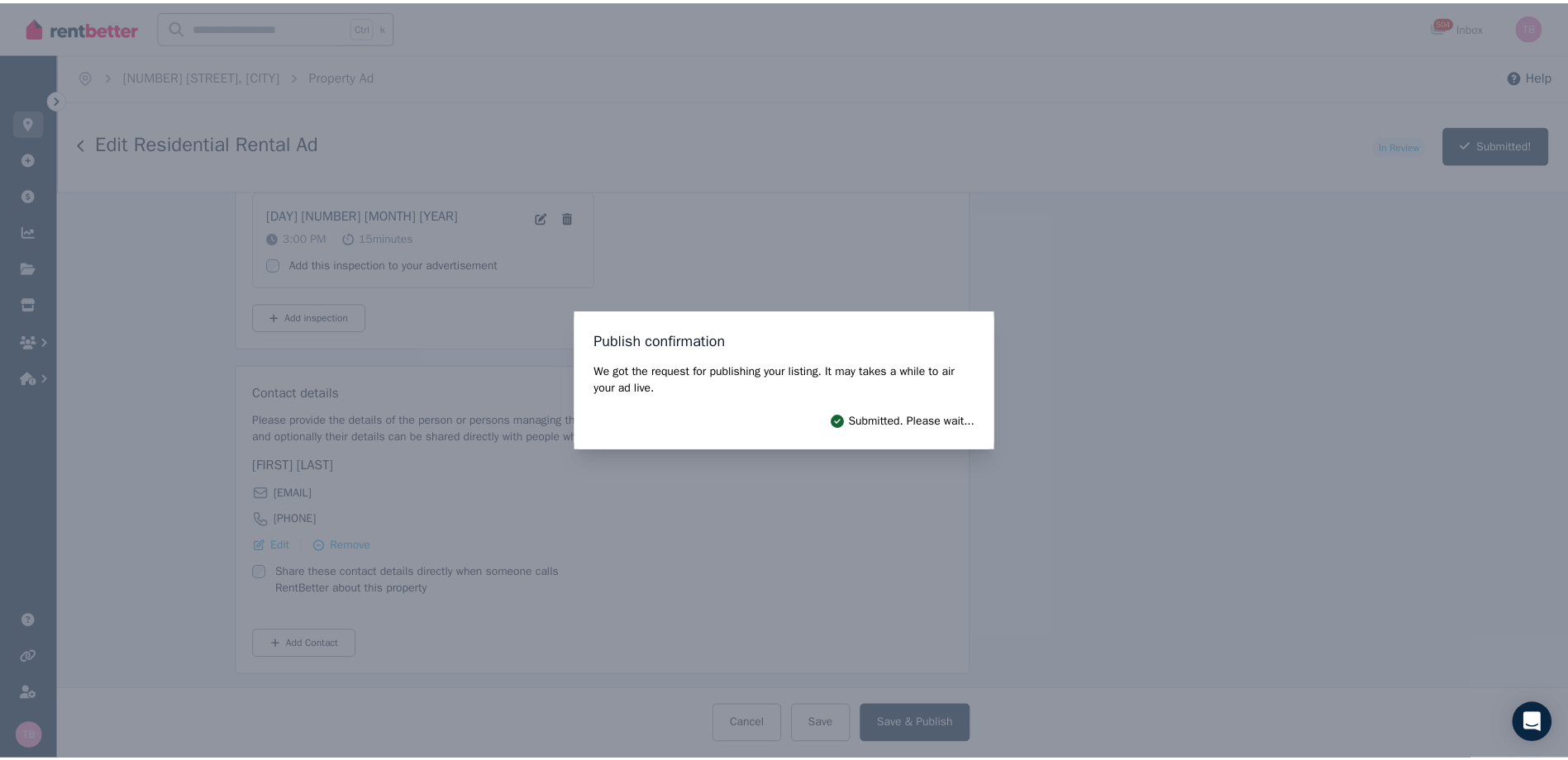 scroll, scrollTop: 2901, scrollLeft: 212, axis: both 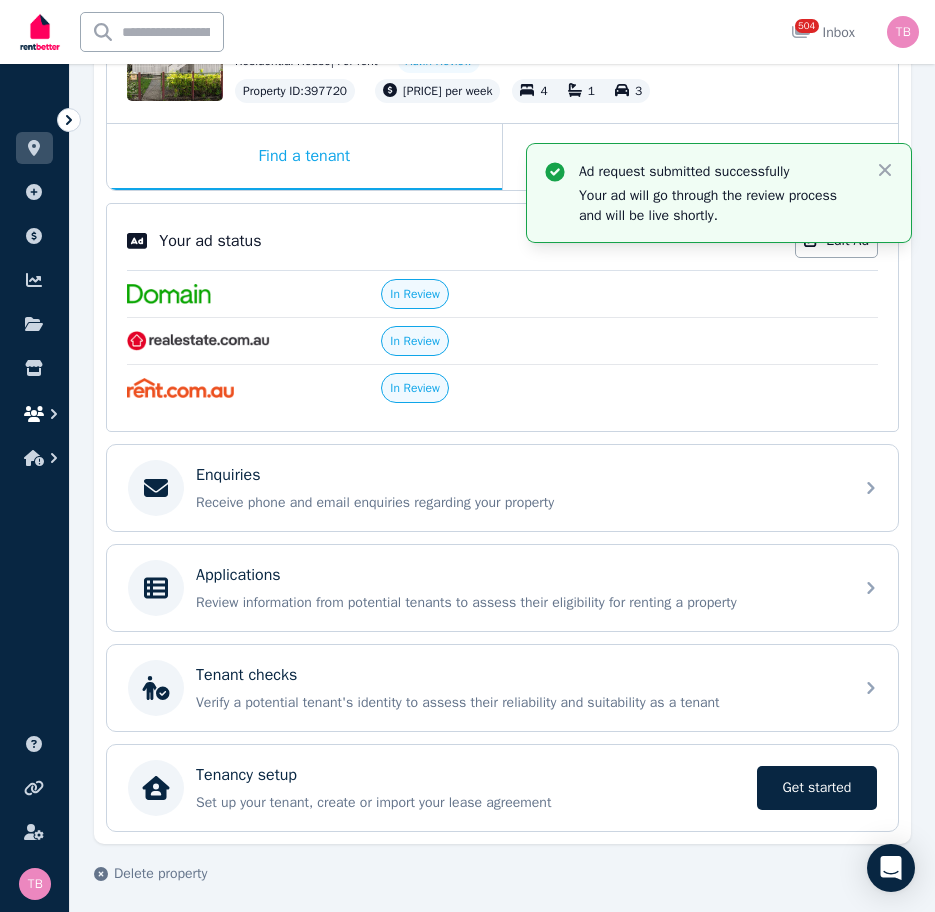 click at bounding box center [34, 414] 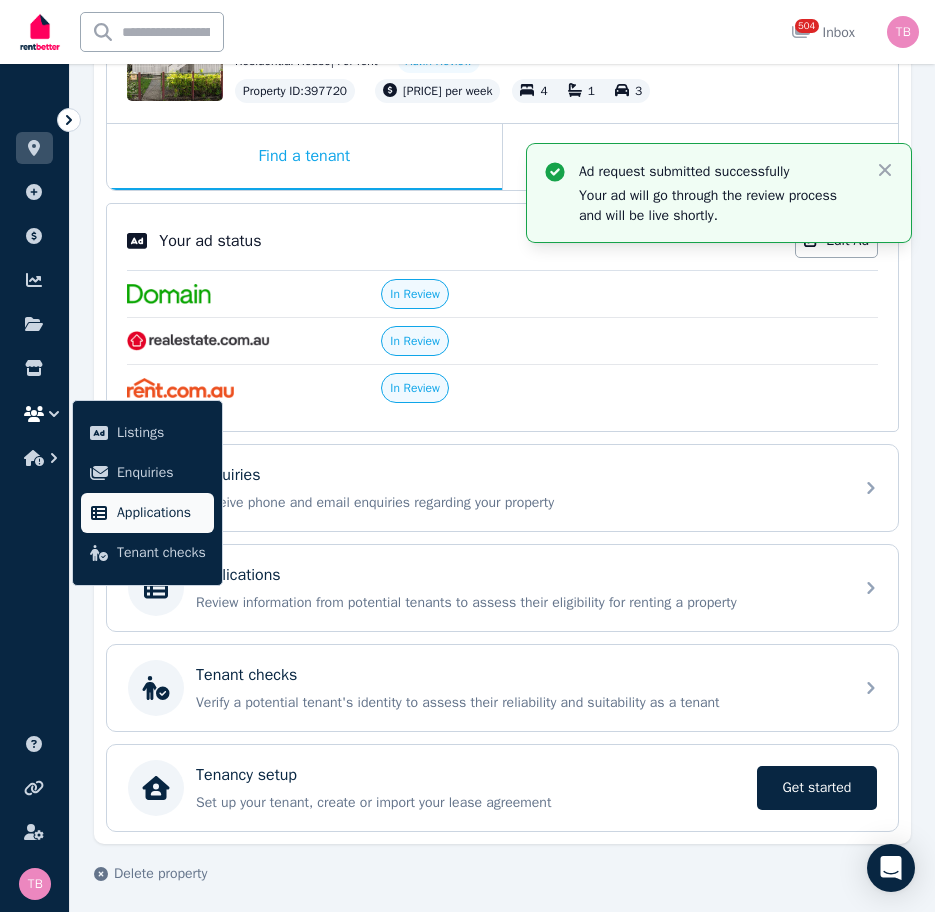 click on "Applications" at bounding box center (161, 513) 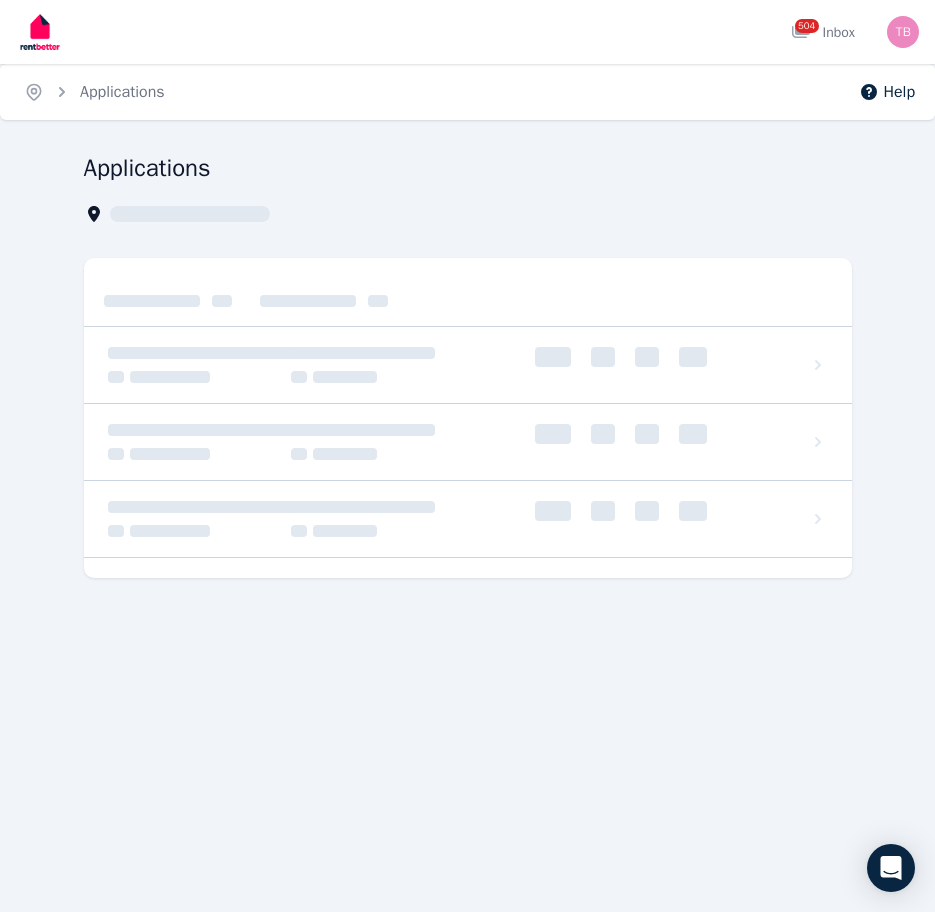 scroll, scrollTop: 0, scrollLeft: 0, axis: both 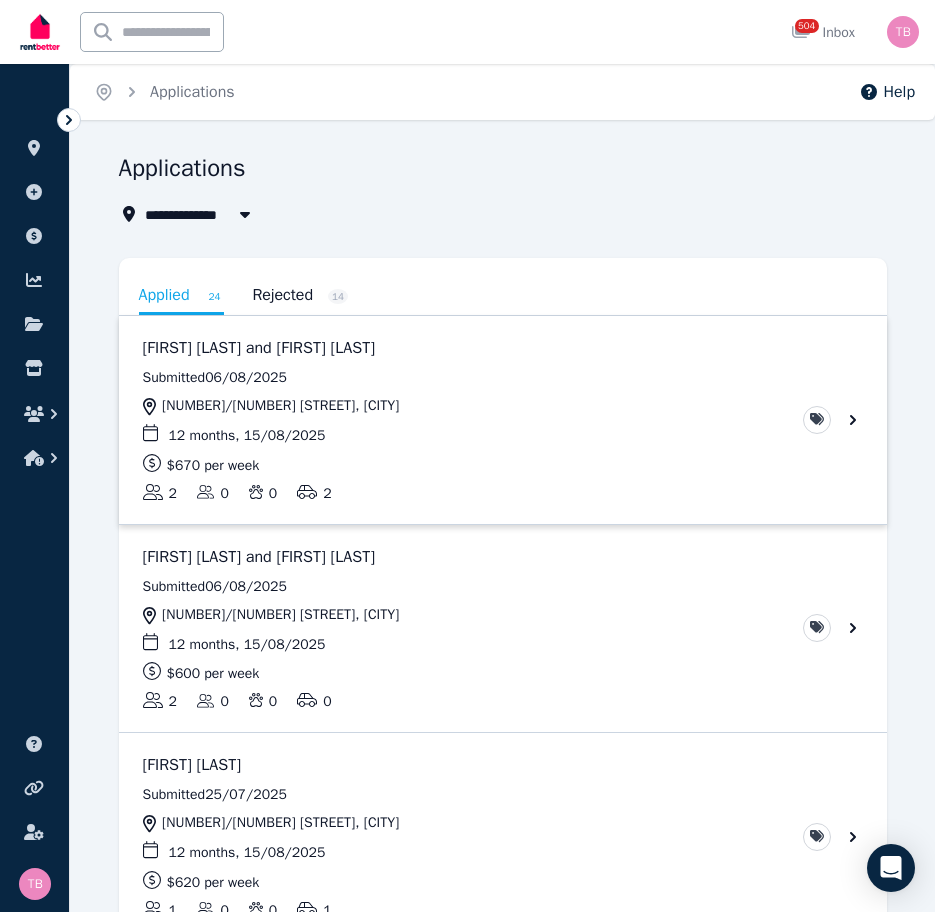 click at bounding box center [503, 420] 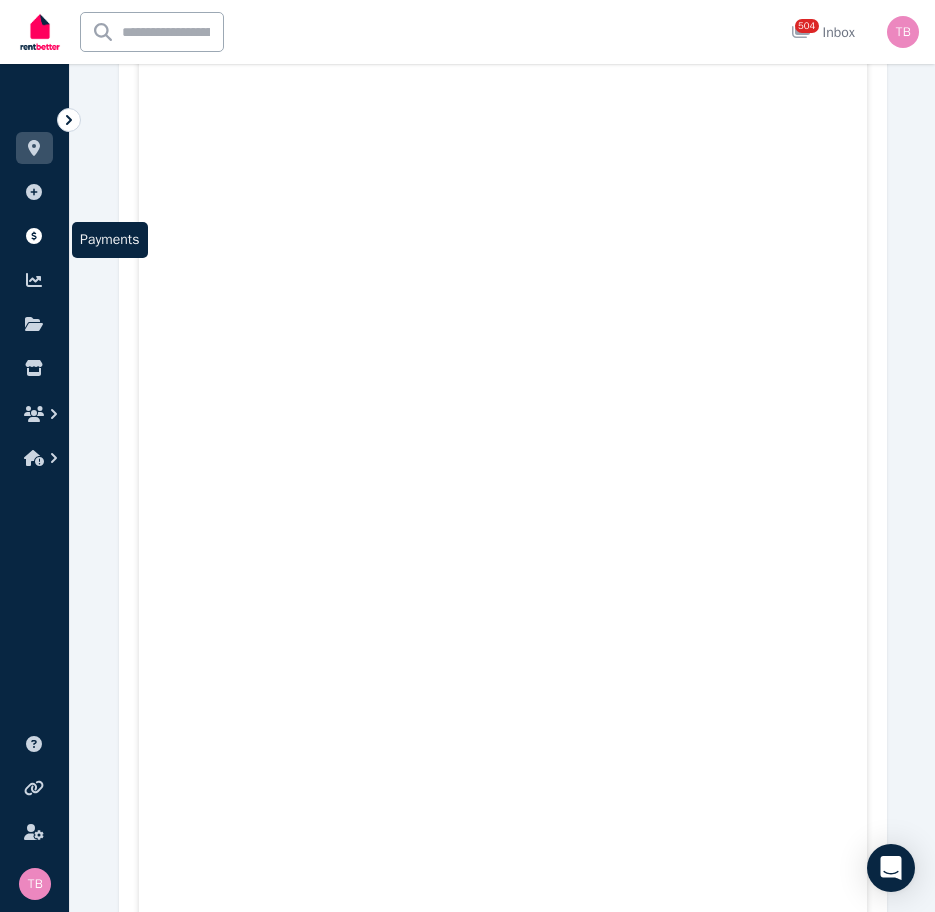 scroll, scrollTop: 15800, scrollLeft: 0, axis: vertical 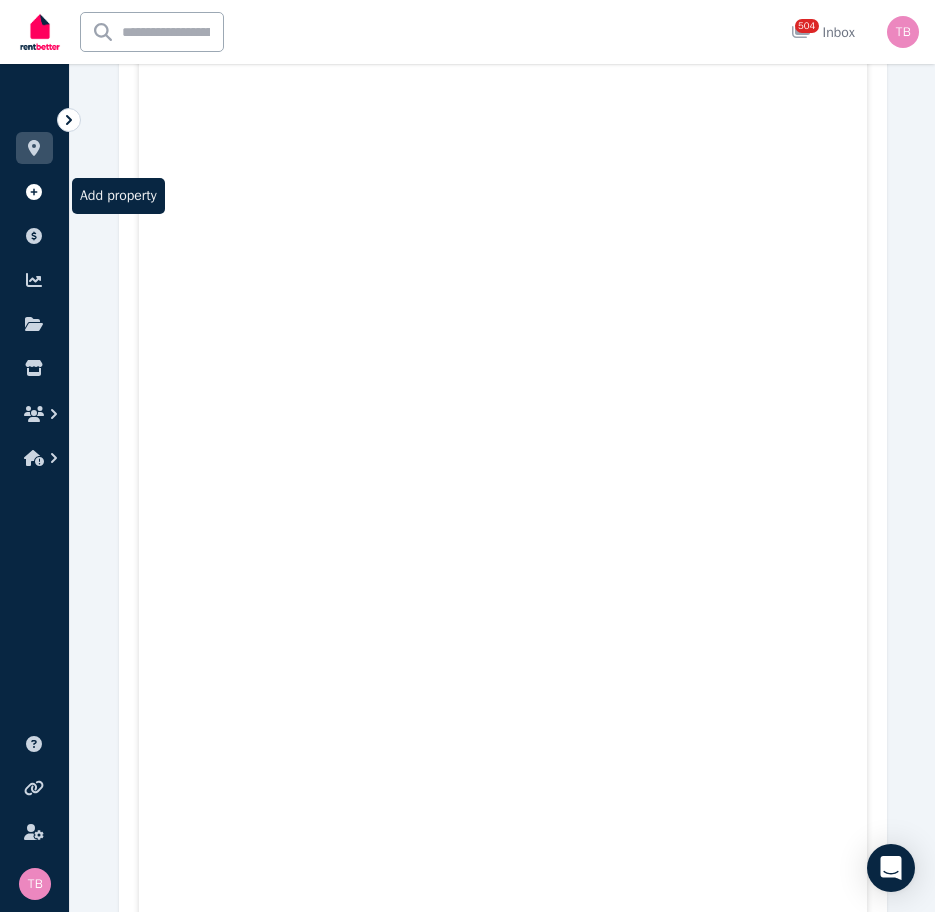 click 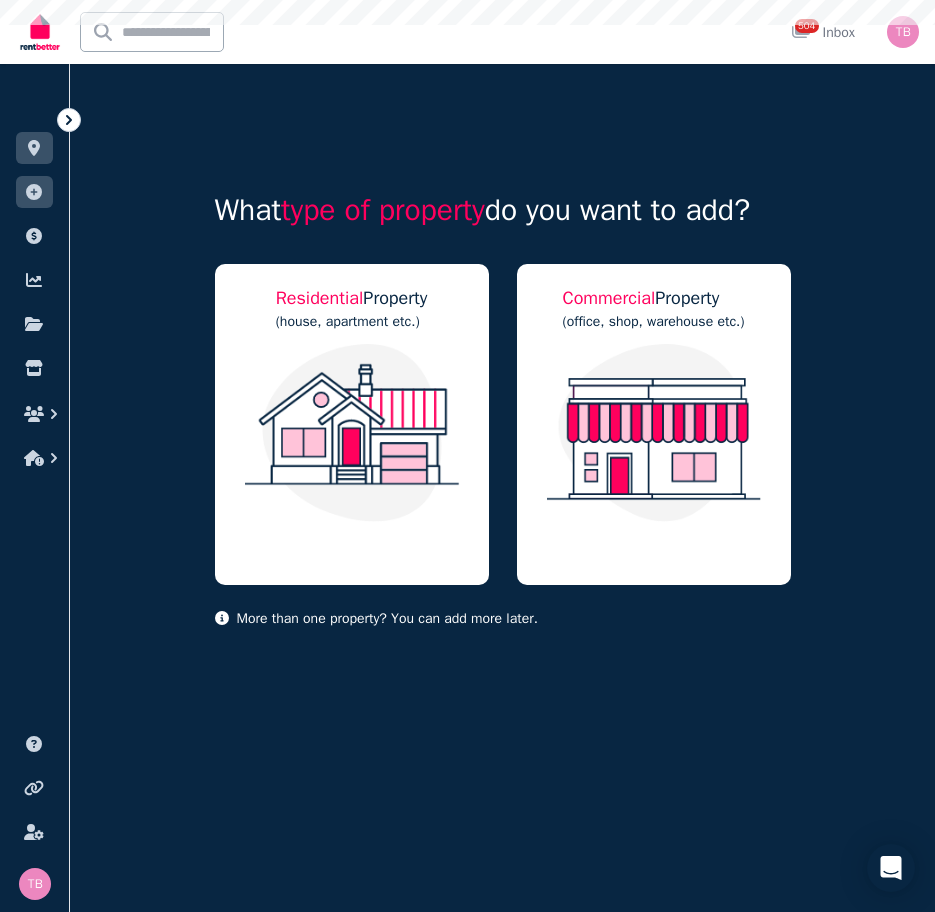scroll, scrollTop: 0, scrollLeft: 0, axis: both 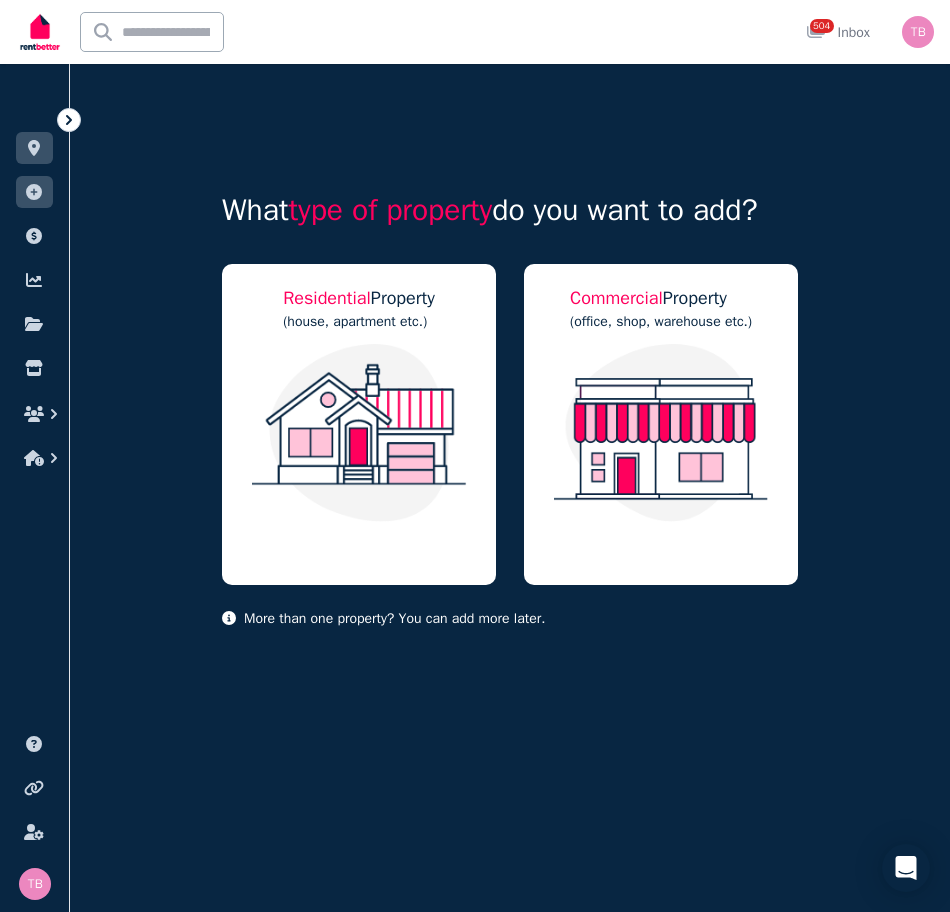 click on "Residential  Property" at bounding box center (359, 298) 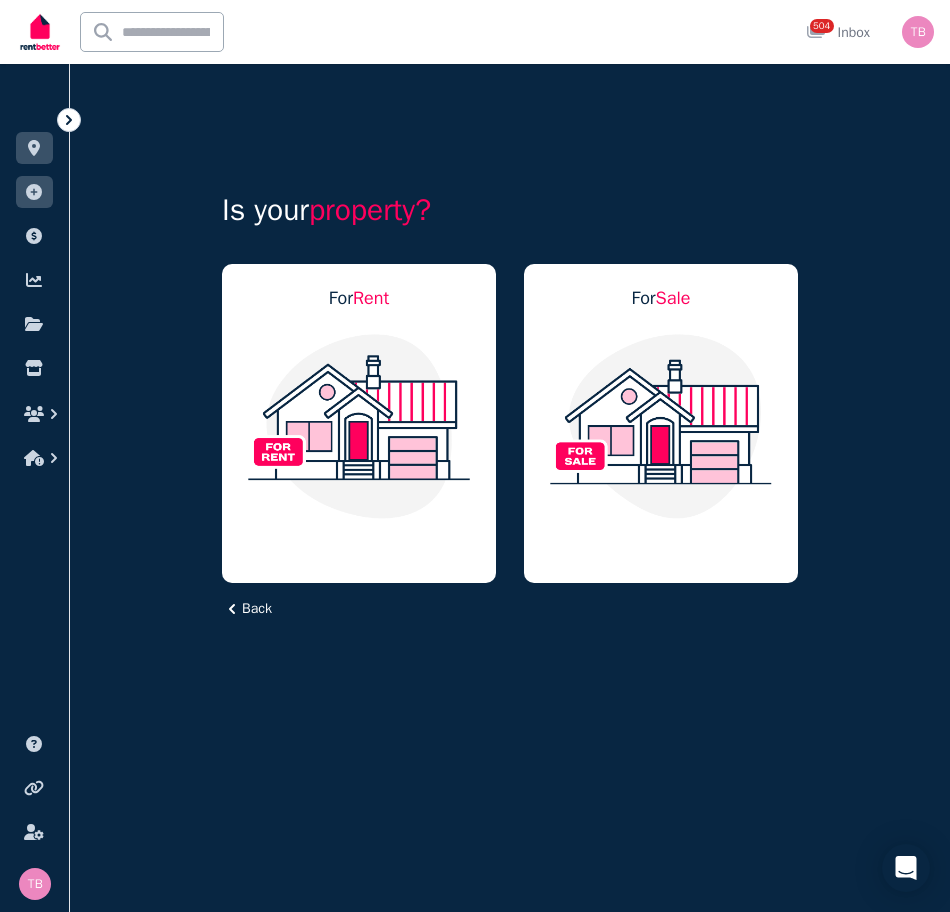 click on "Rent" at bounding box center [371, 298] 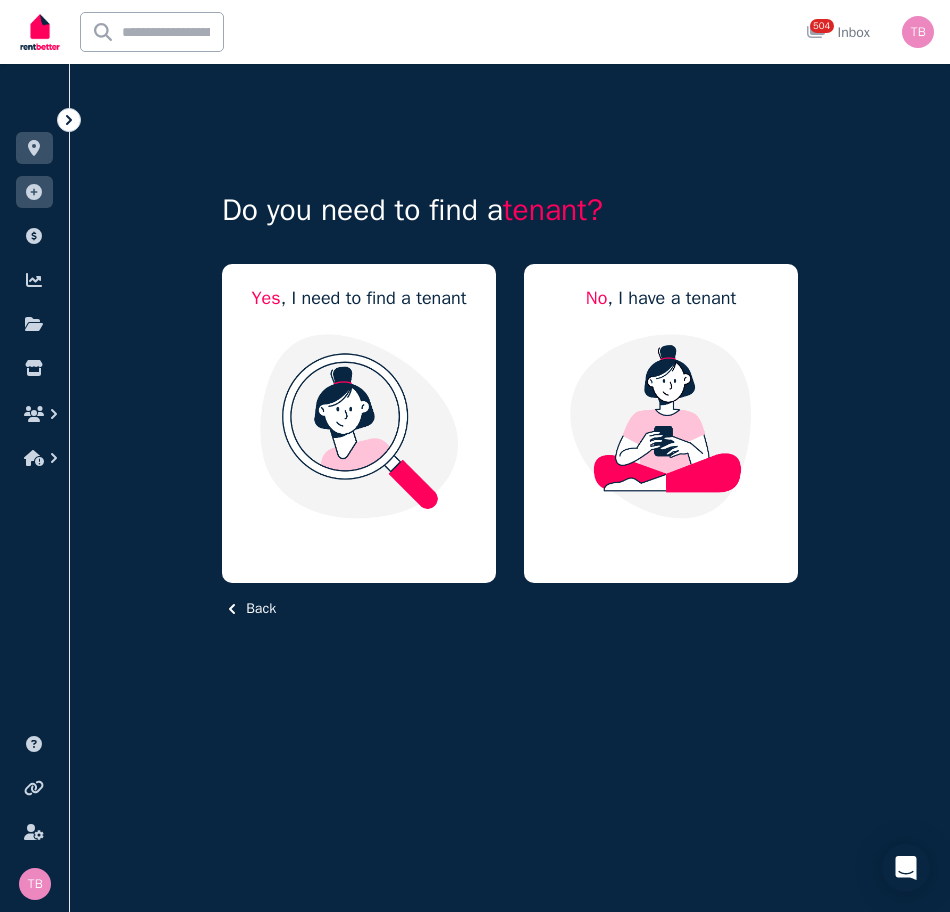 click on "Yes , I need to find a tenant" at bounding box center (359, 298) 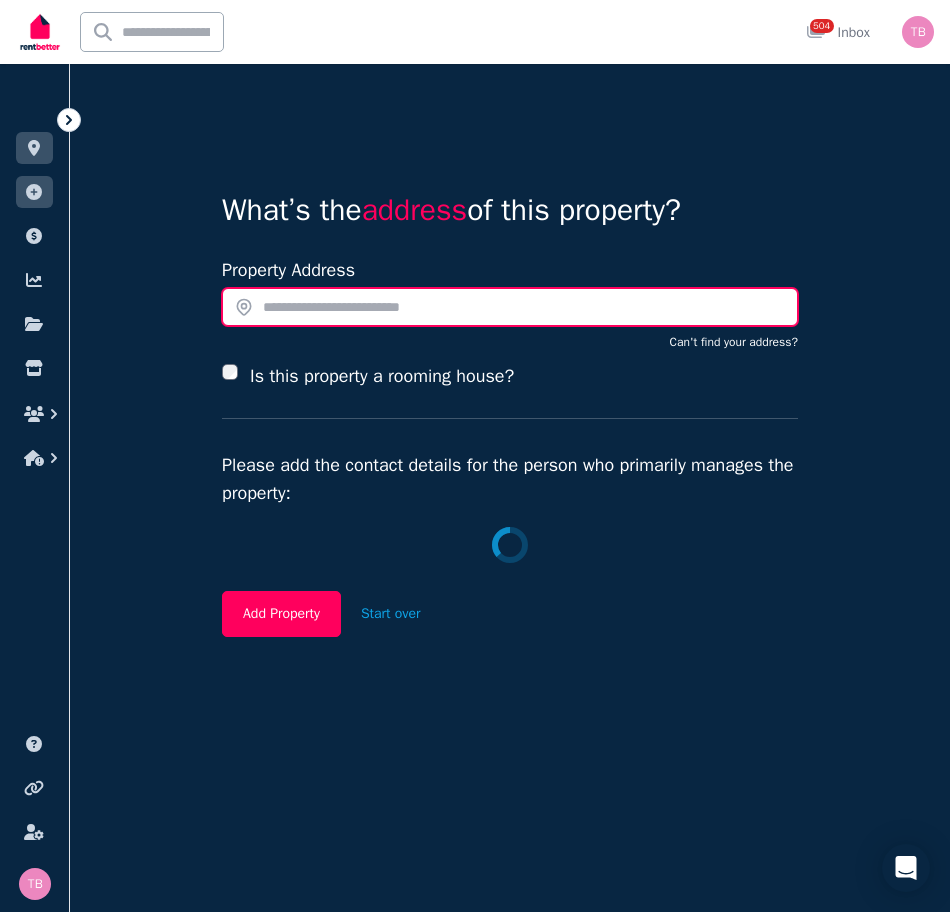 click at bounding box center (510, 307) 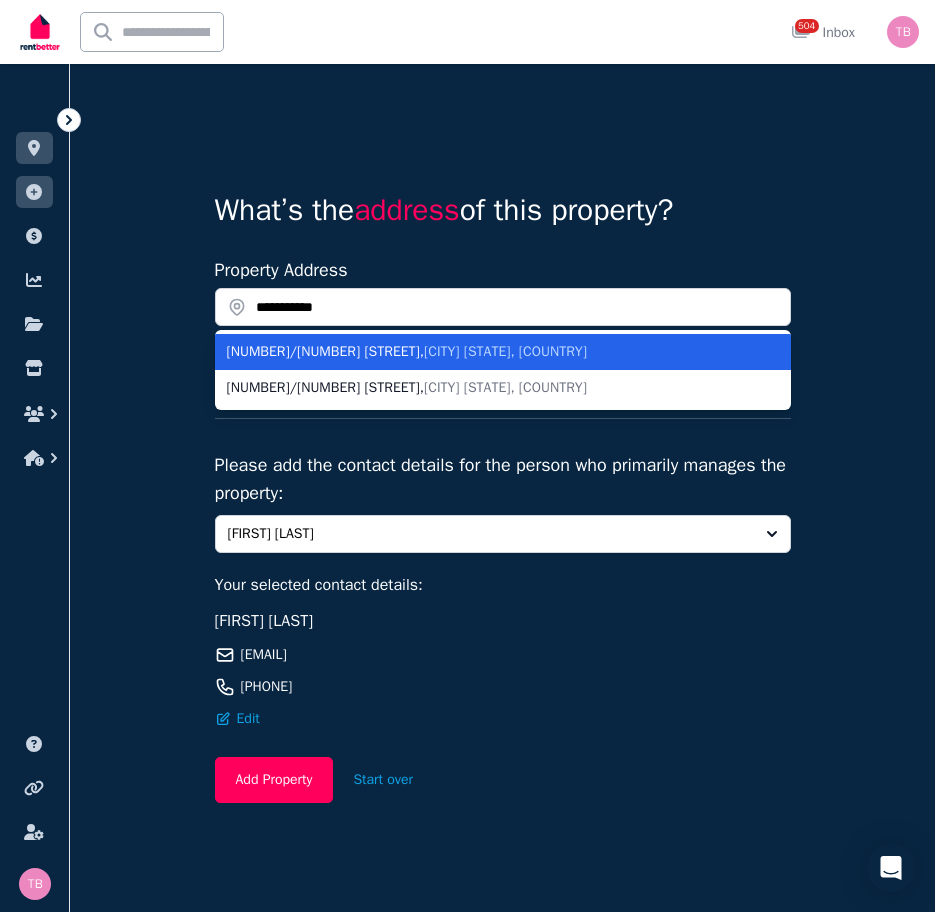 click on "4/22 Attewell Street ,  Nundah QLD, Australia" at bounding box center [491, 352] 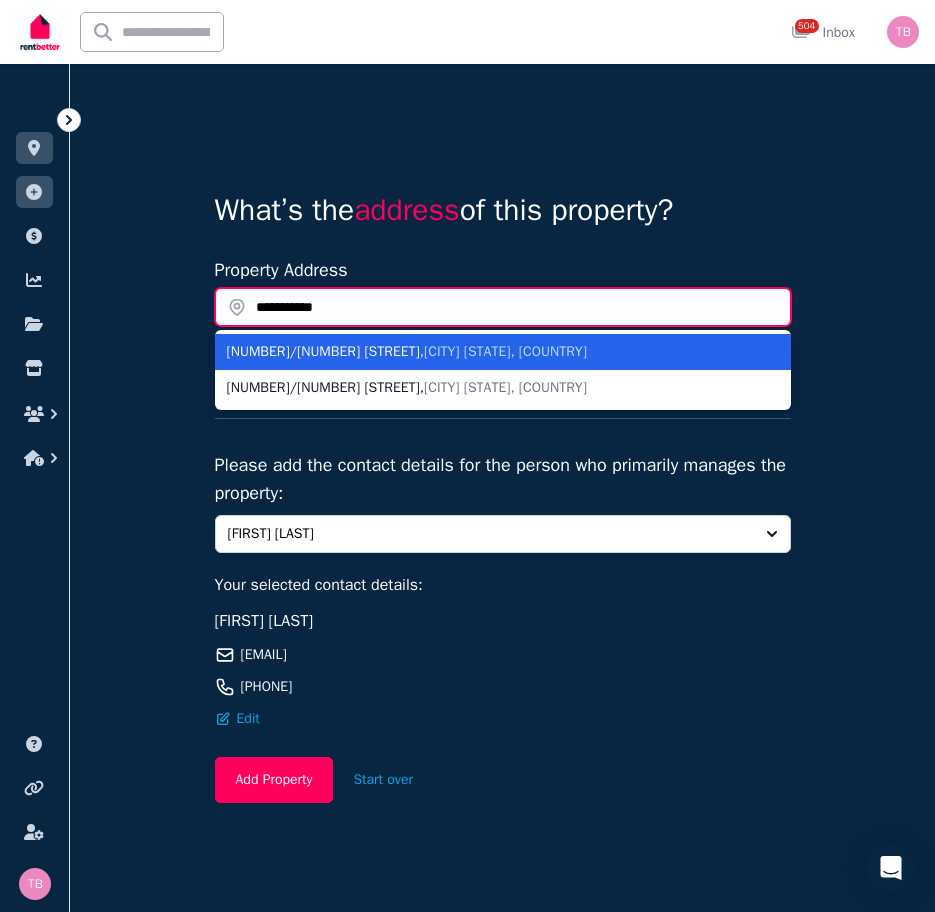 type on "**********" 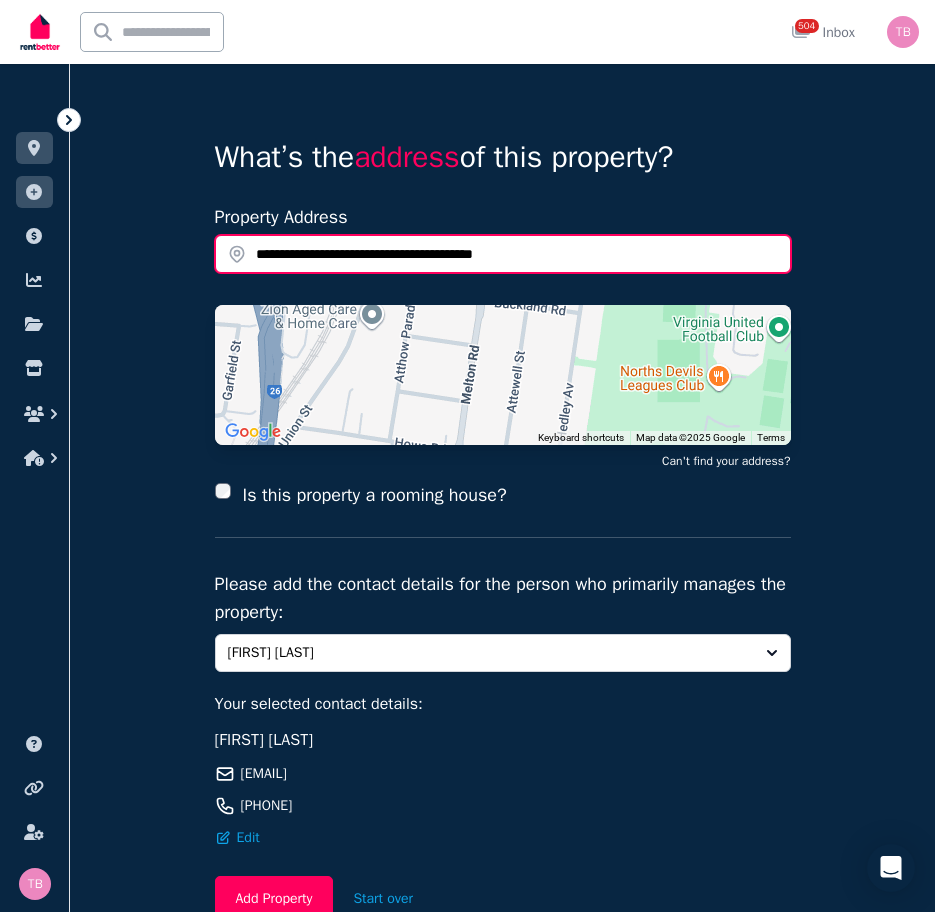 scroll, scrollTop: 100, scrollLeft: 0, axis: vertical 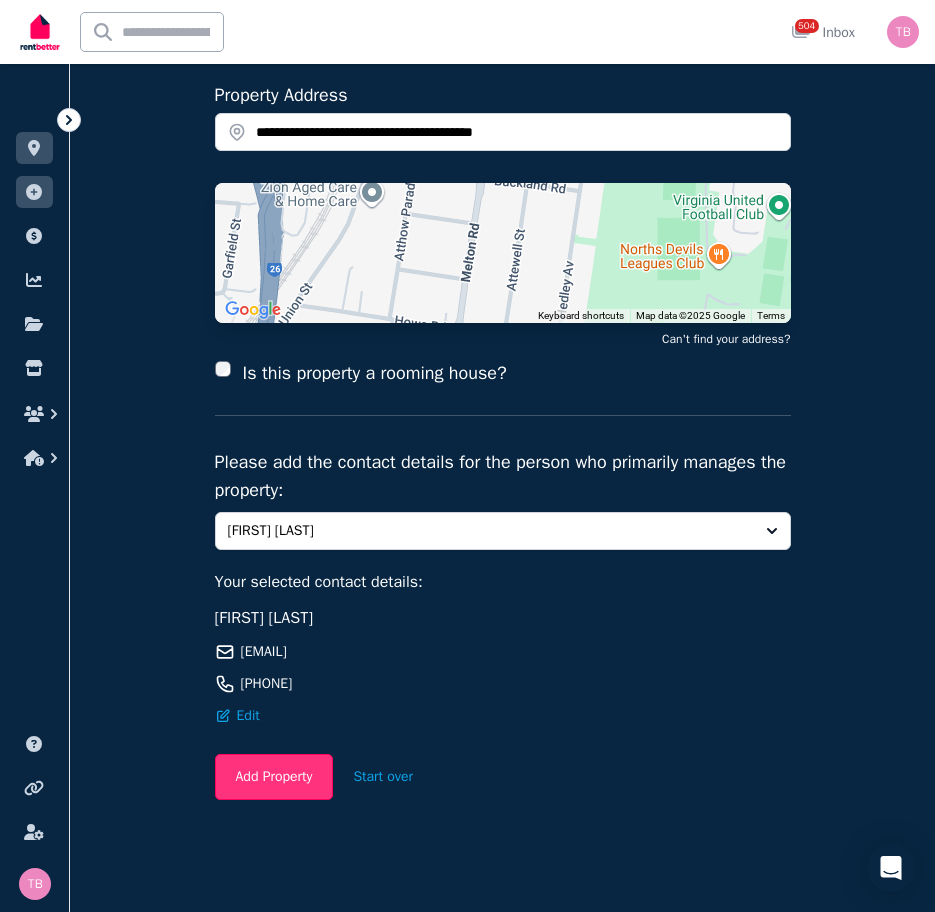 click on "Add Property" at bounding box center (274, 777) 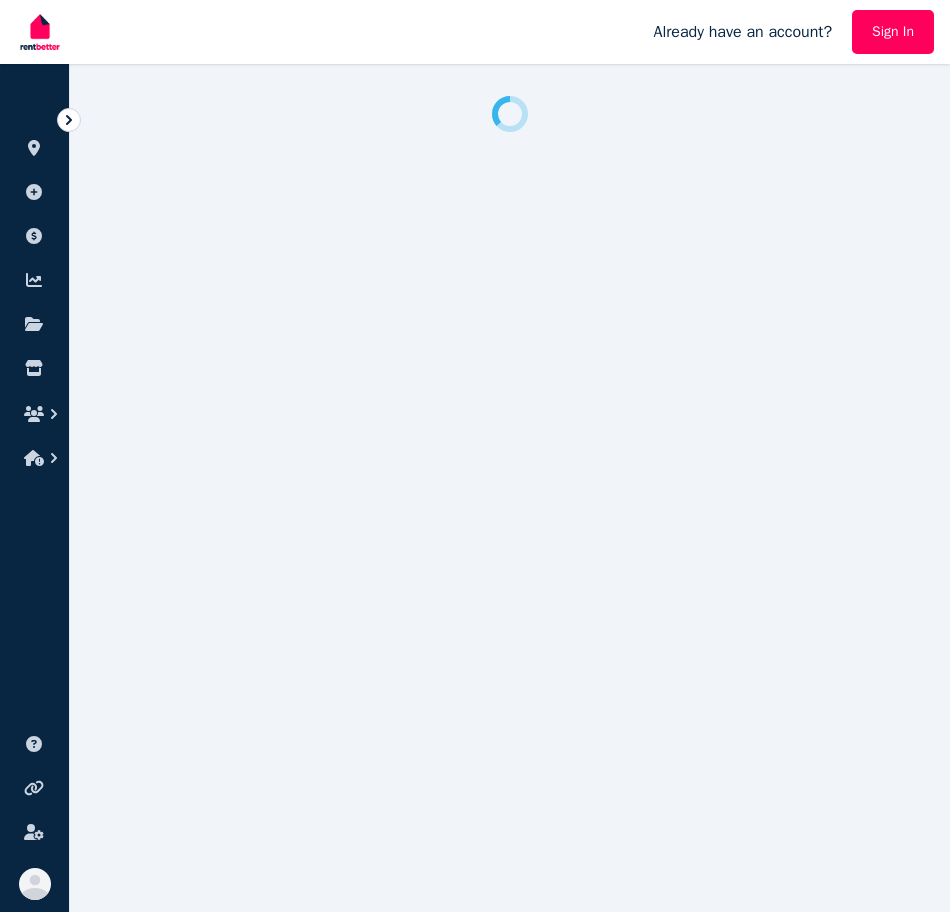 scroll, scrollTop: 0, scrollLeft: 0, axis: both 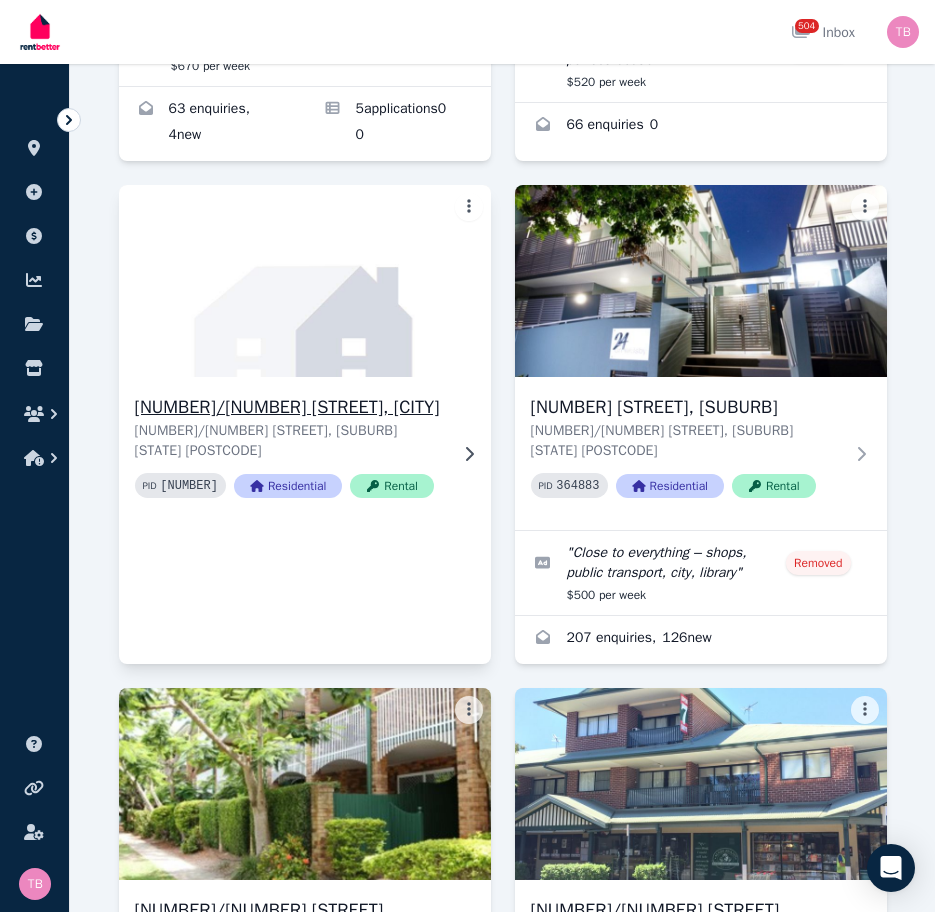 click on "[NUMBER]/[NUMBER] [STREET], [CITY]" at bounding box center [291, 407] 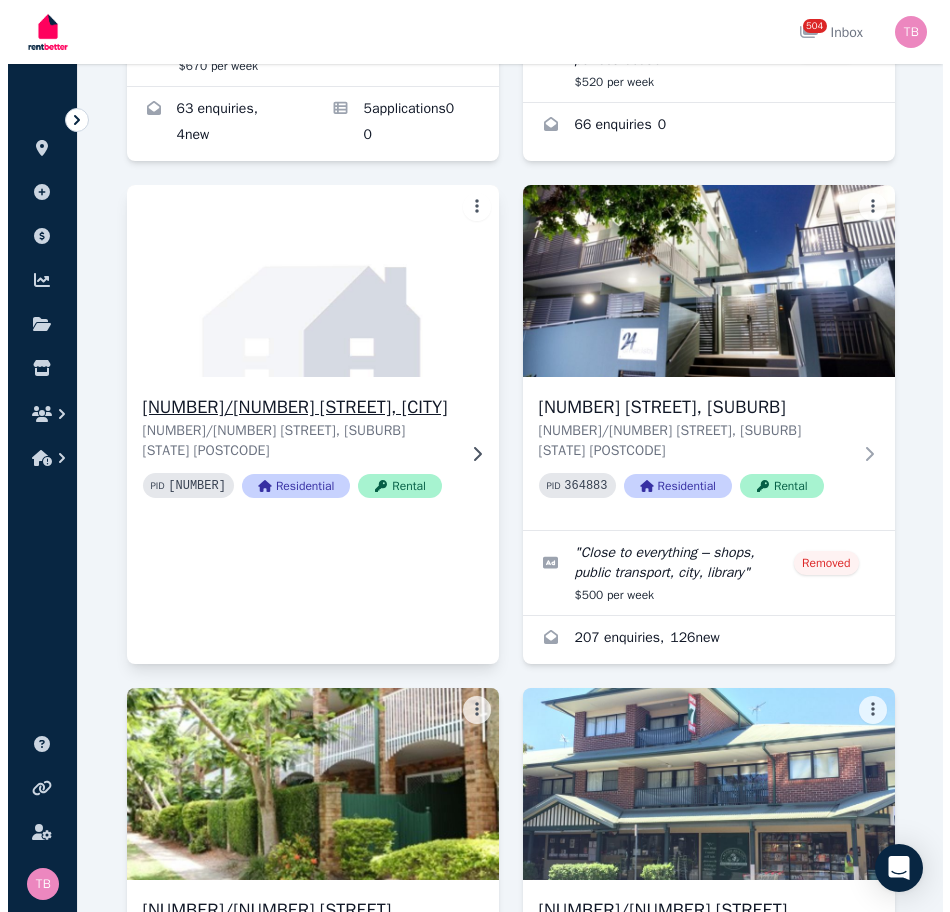 scroll, scrollTop: 0, scrollLeft: 0, axis: both 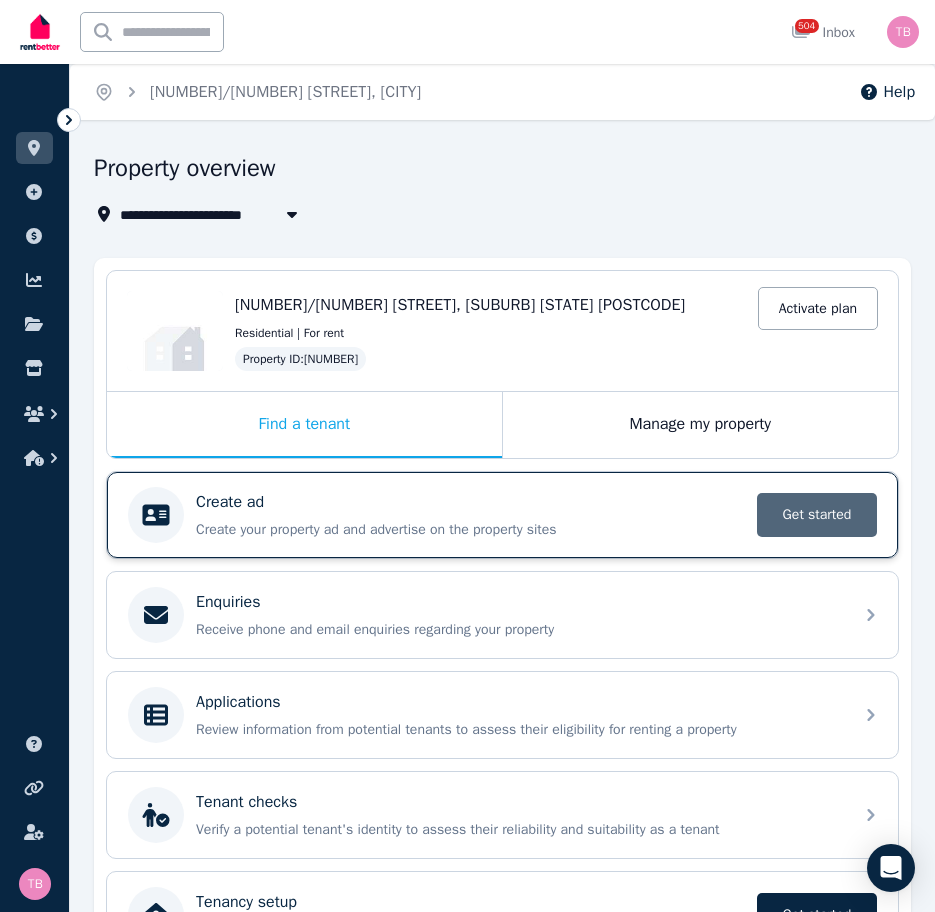 click on "Get started" at bounding box center [817, 515] 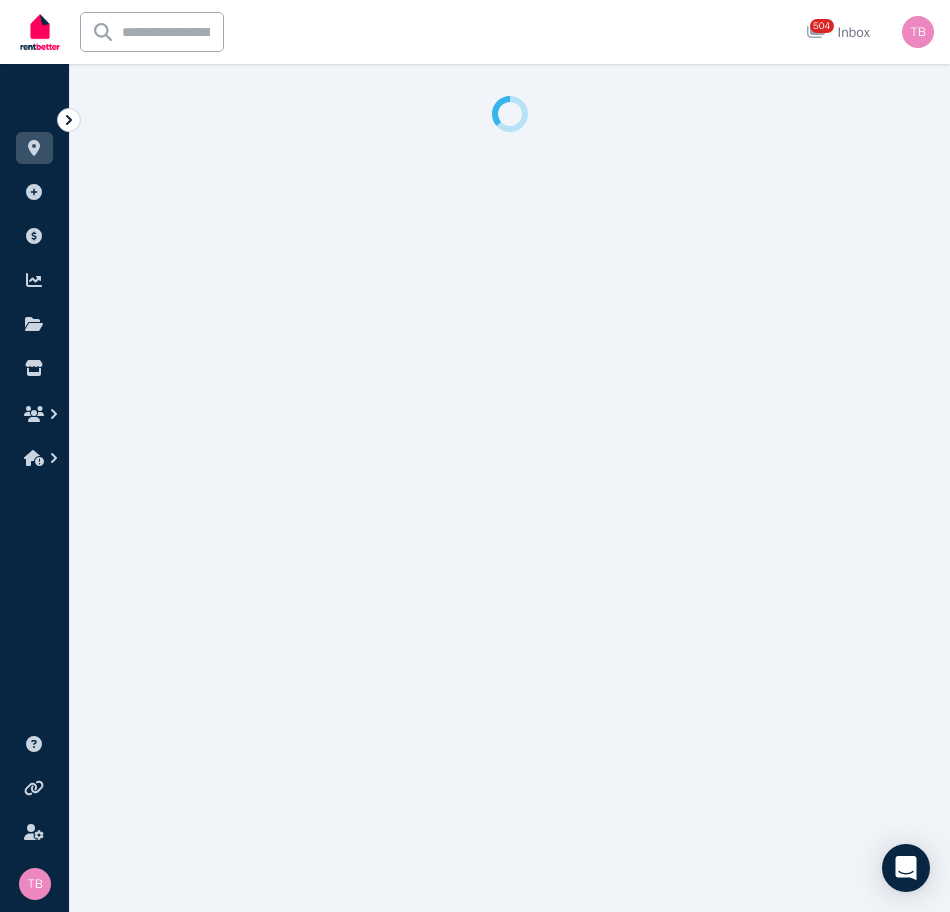 select on "***" 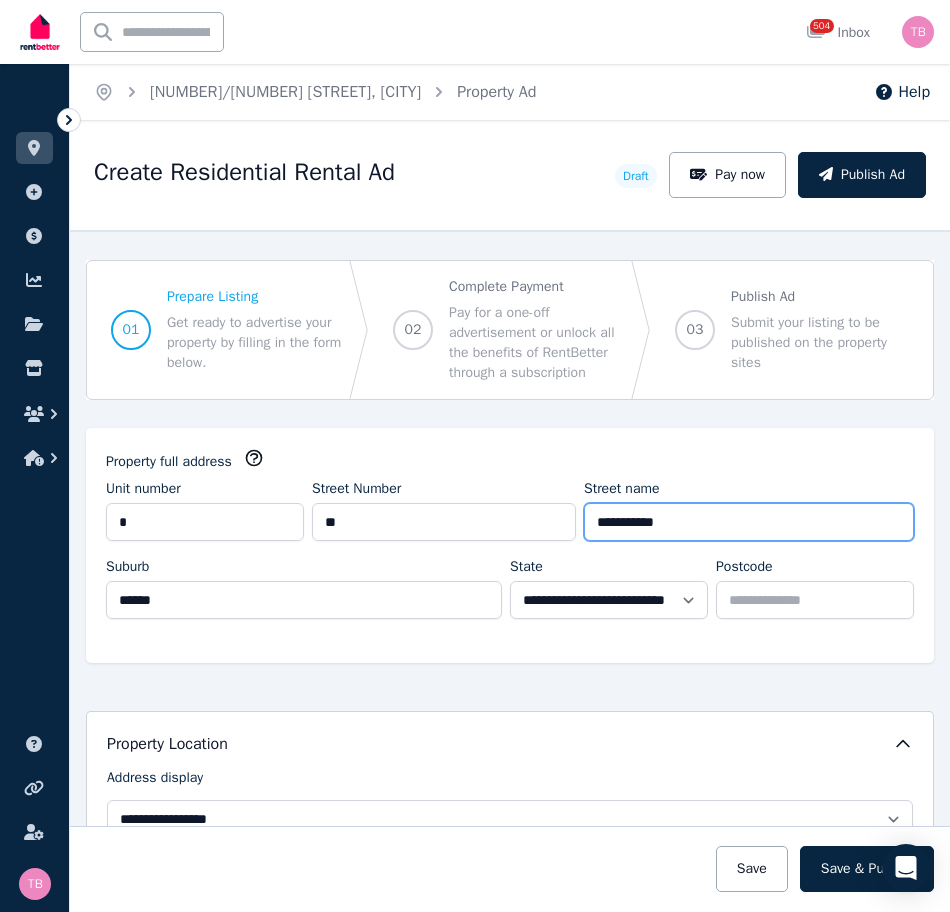 drag, startPoint x: 647, startPoint y: 517, endPoint x: 676, endPoint y: 522, distance: 29.427877 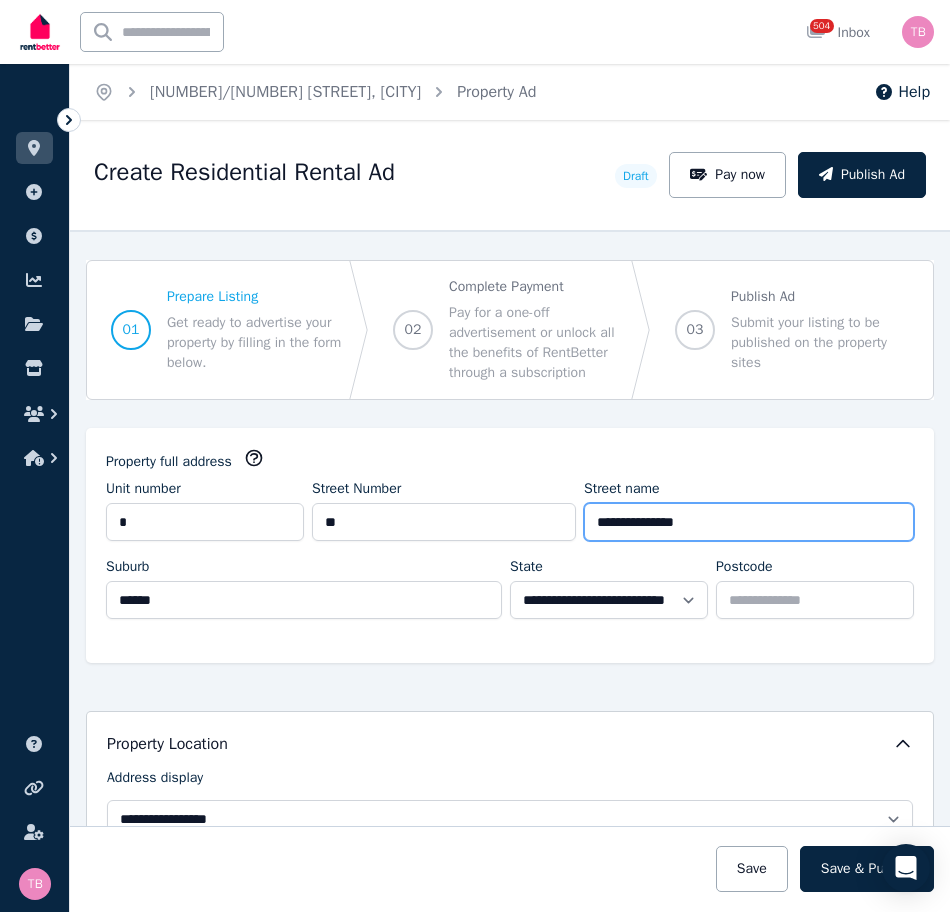 click on "**********" at bounding box center (749, 522) 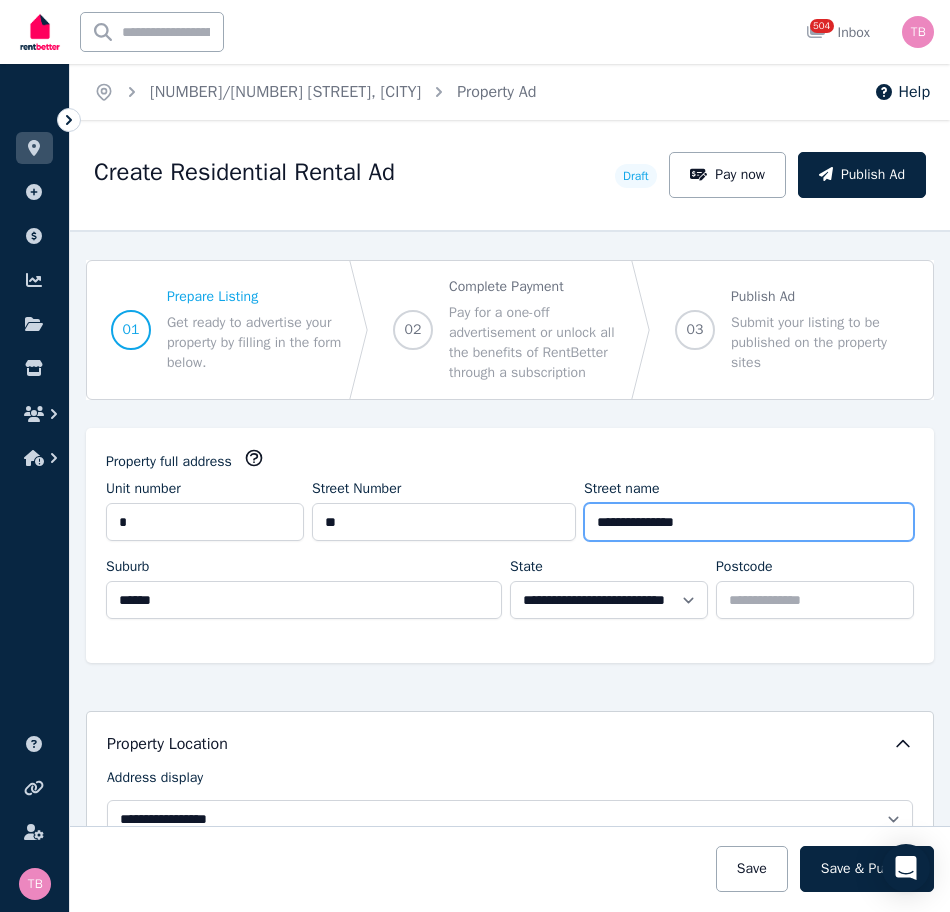type on "**********" 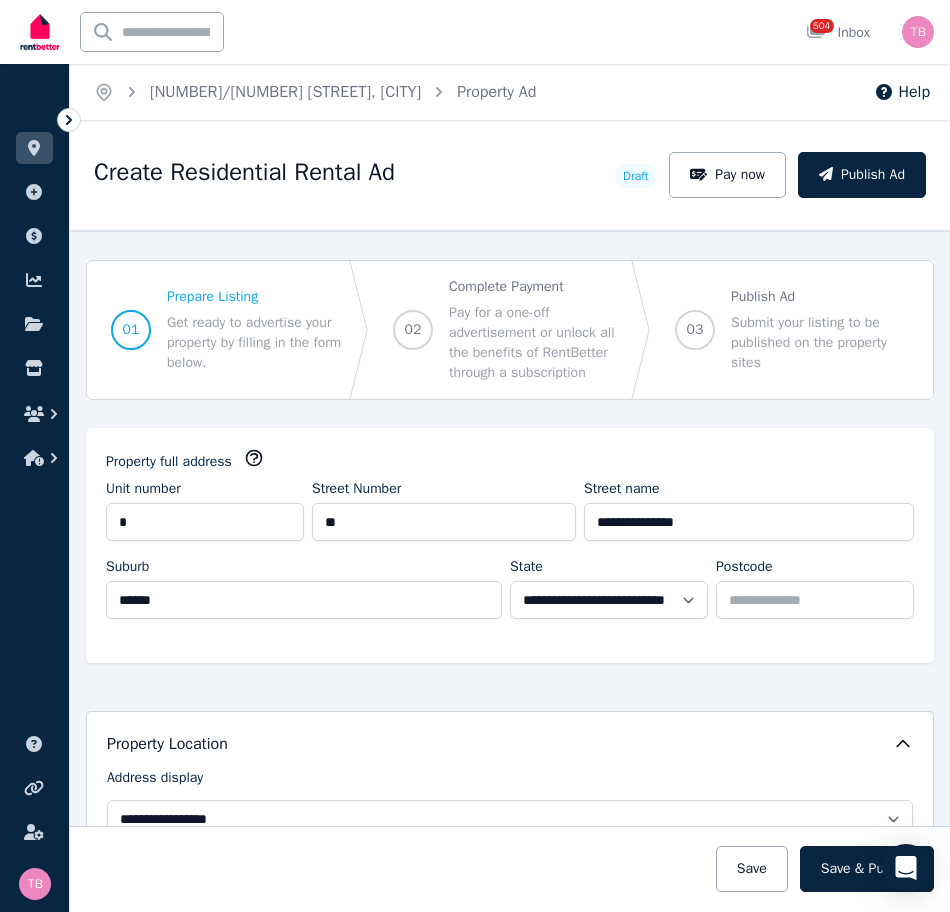 click on "**********" at bounding box center [510, 2027] 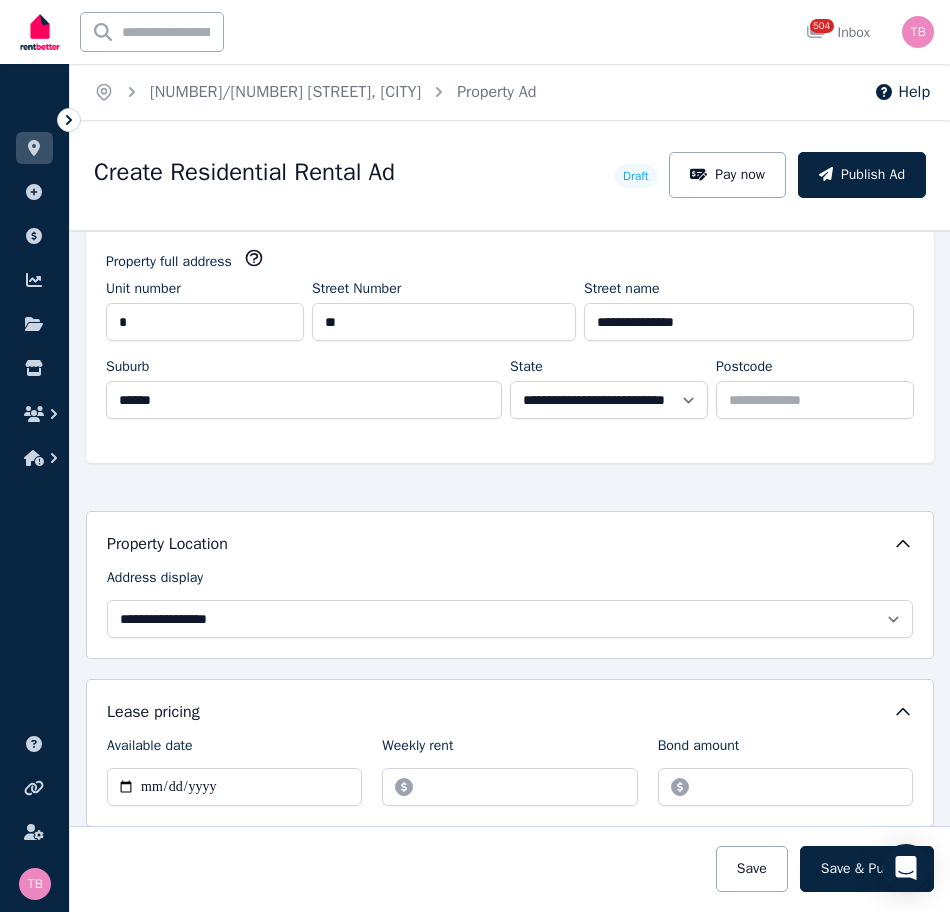 scroll, scrollTop: 300, scrollLeft: 0, axis: vertical 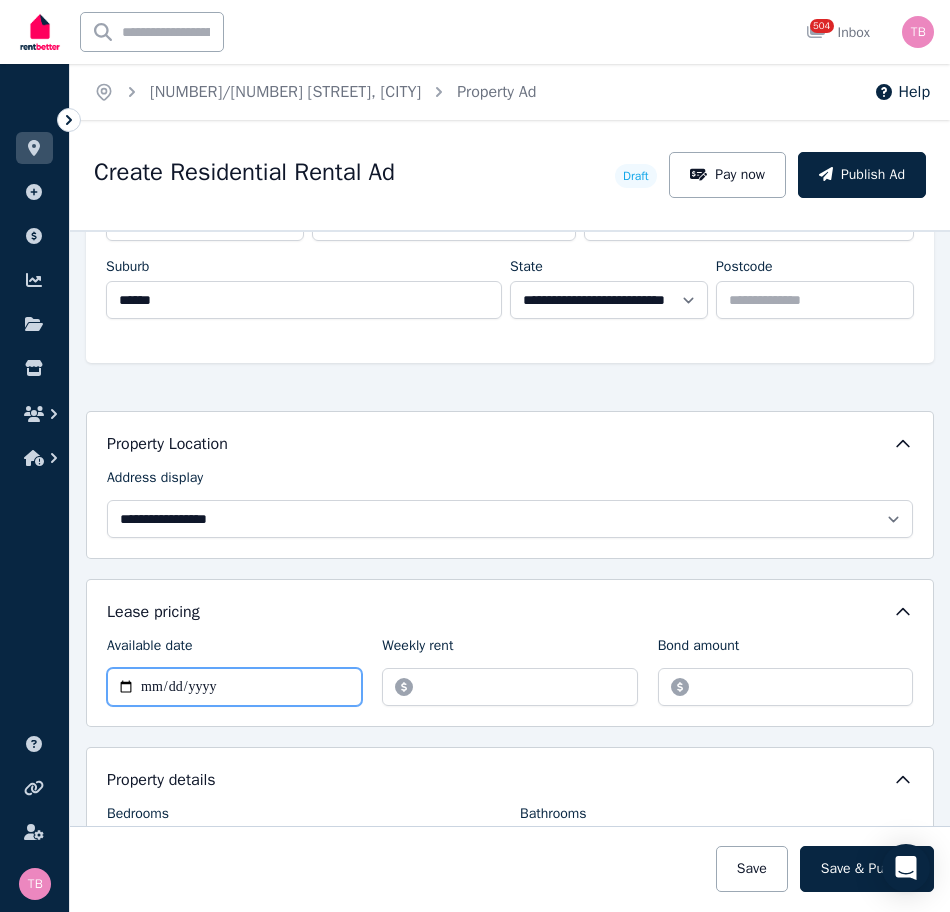 click on "Available date" at bounding box center (234, 687) 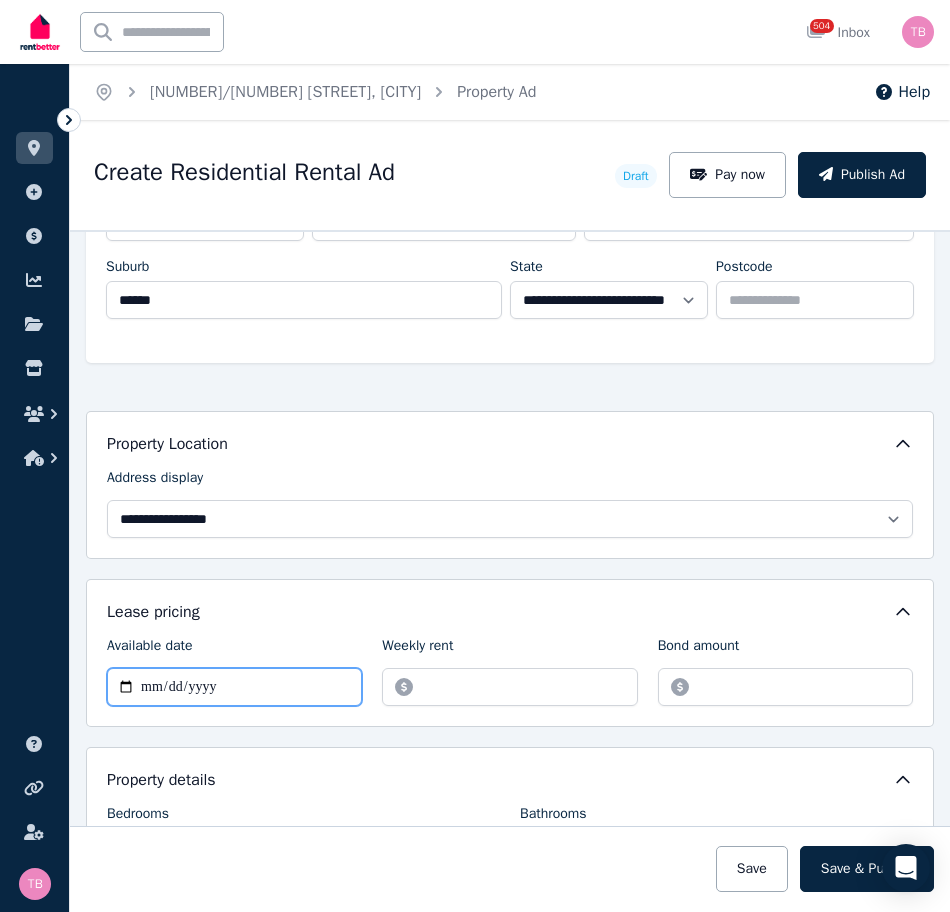 type on "**********" 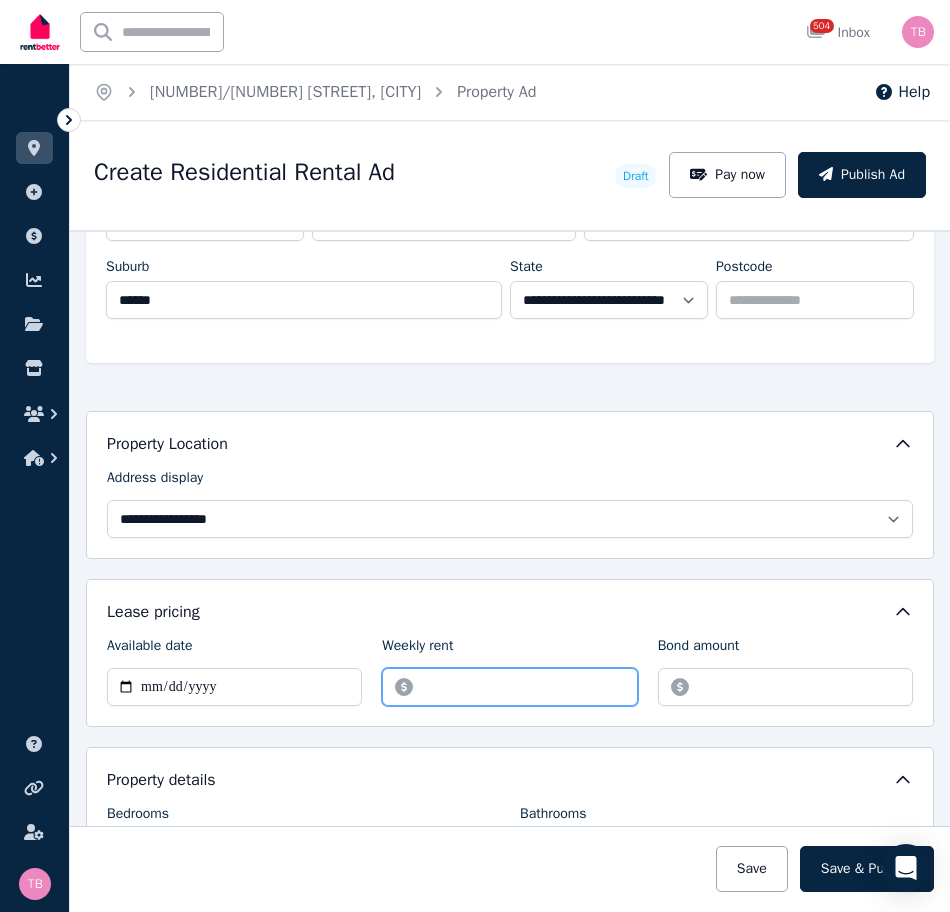click on "Weekly rent" at bounding box center [509, 687] 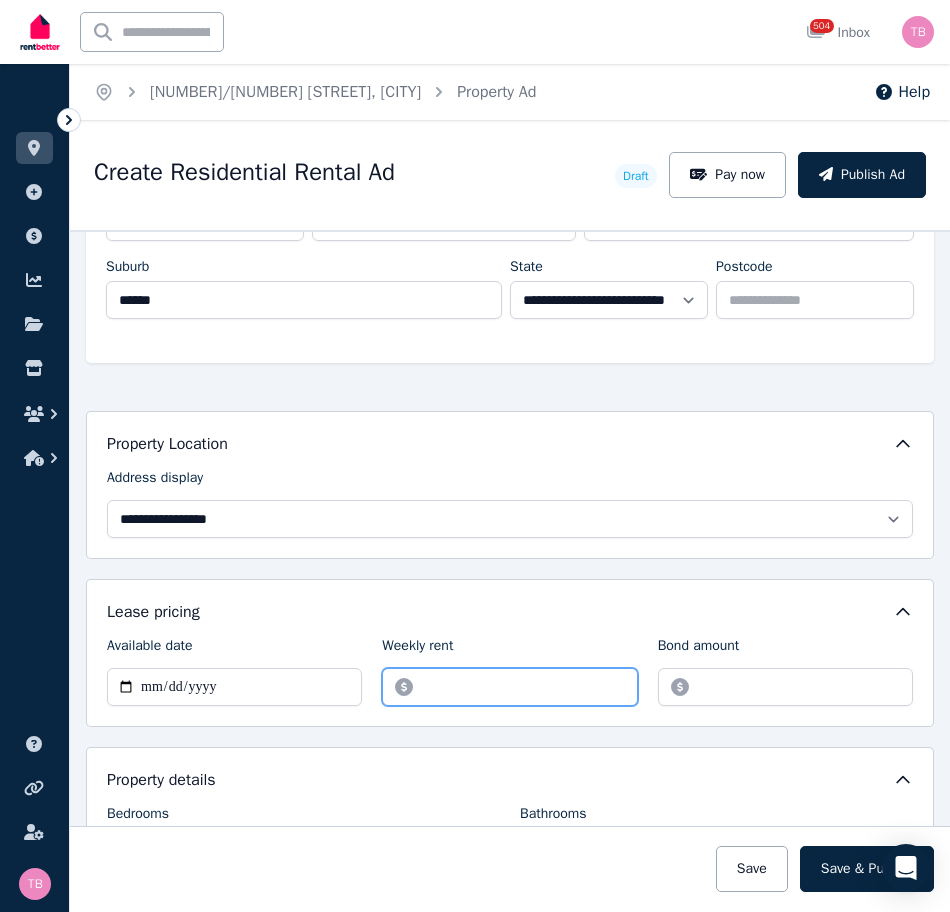 type on "******" 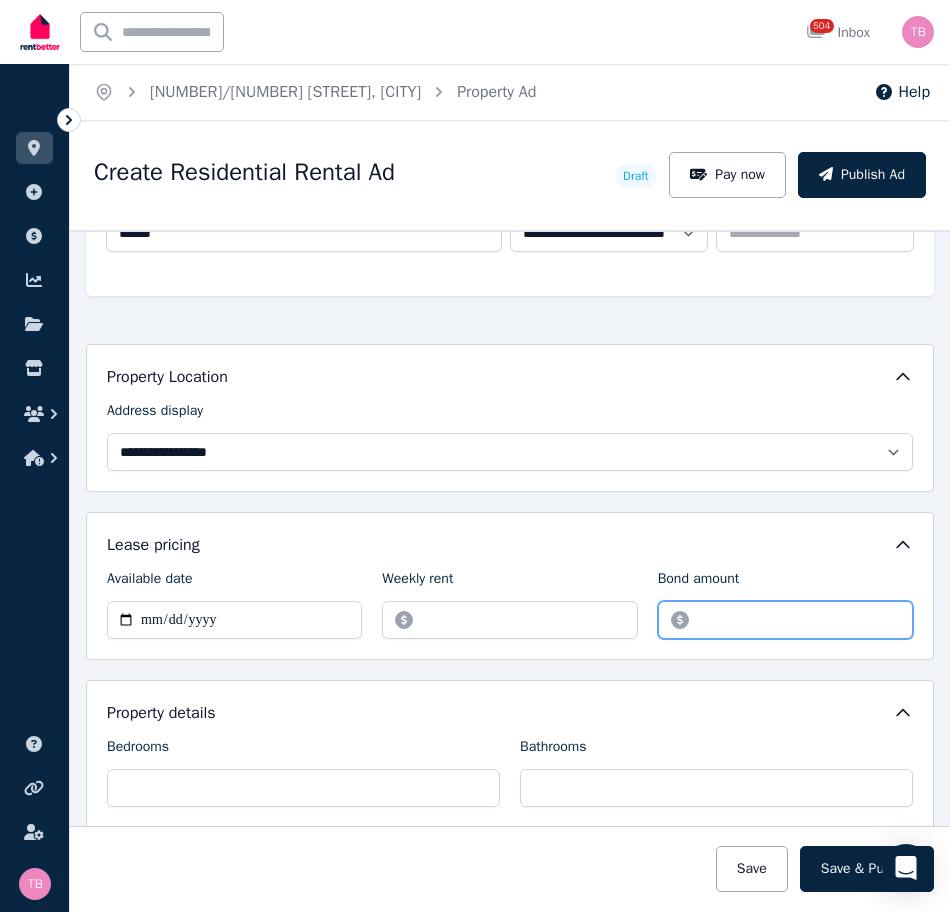 scroll, scrollTop: 400, scrollLeft: 0, axis: vertical 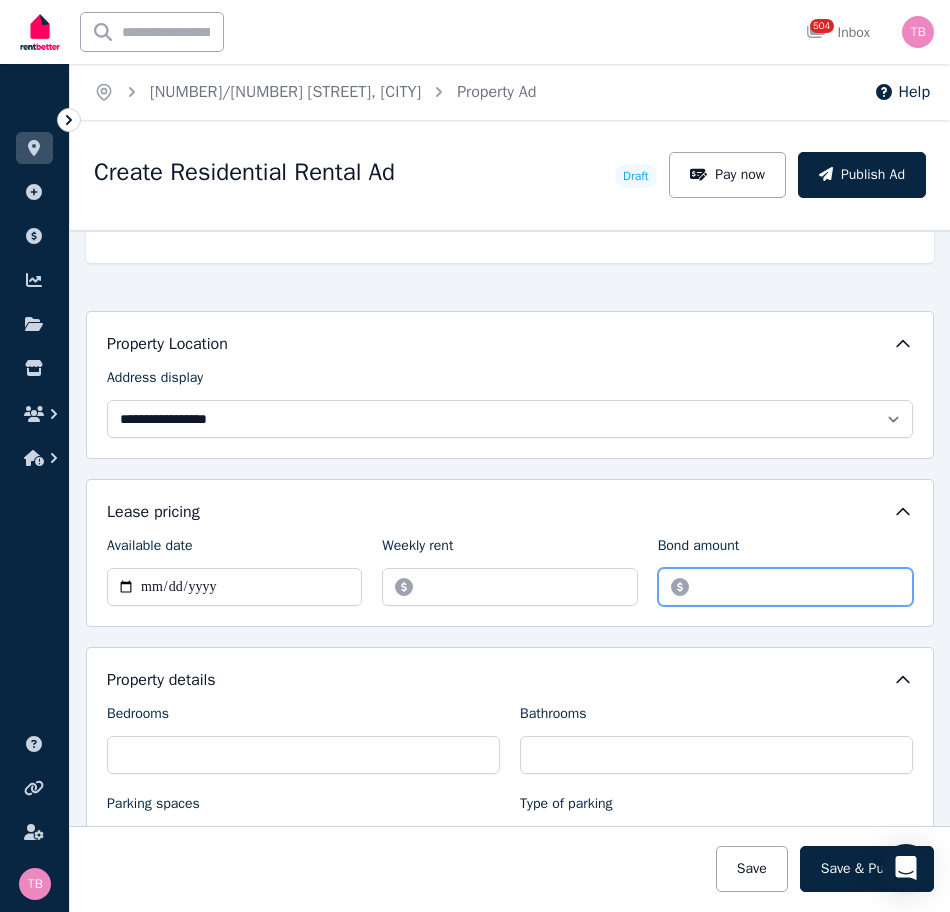 type on "*******" 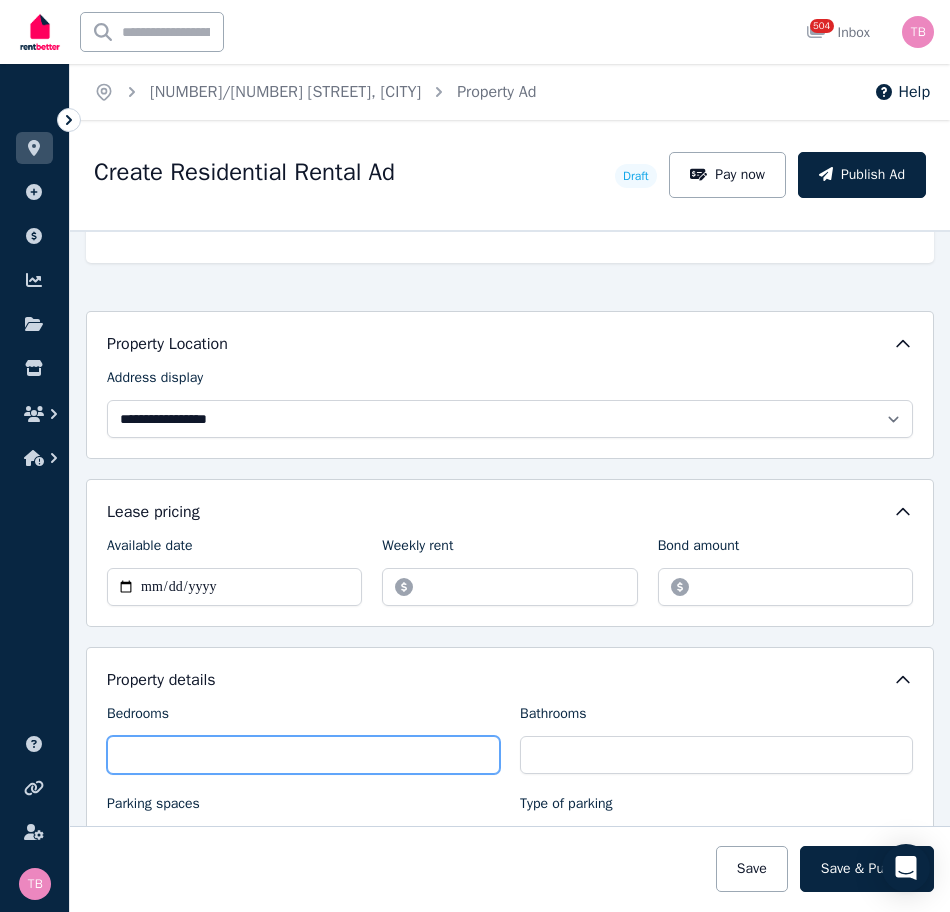 click on "Bedrooms" at bounding box center (303, 755) 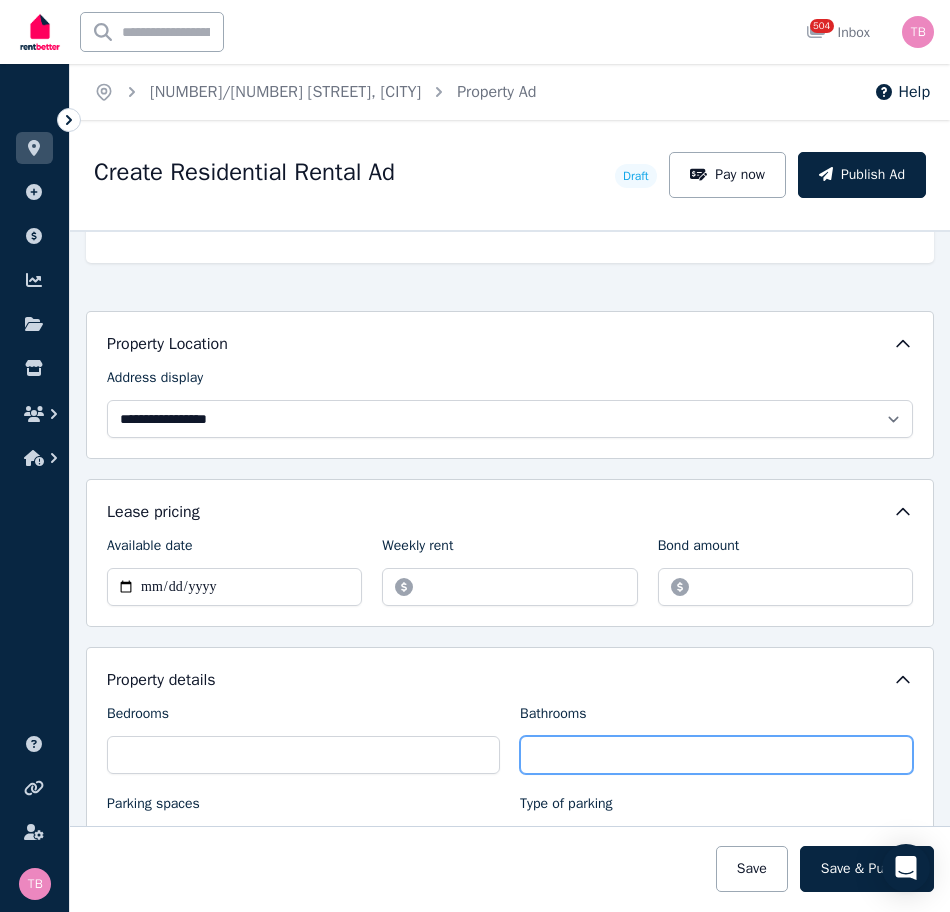 click on "Bathrooms" at bounding box center (716, 755) 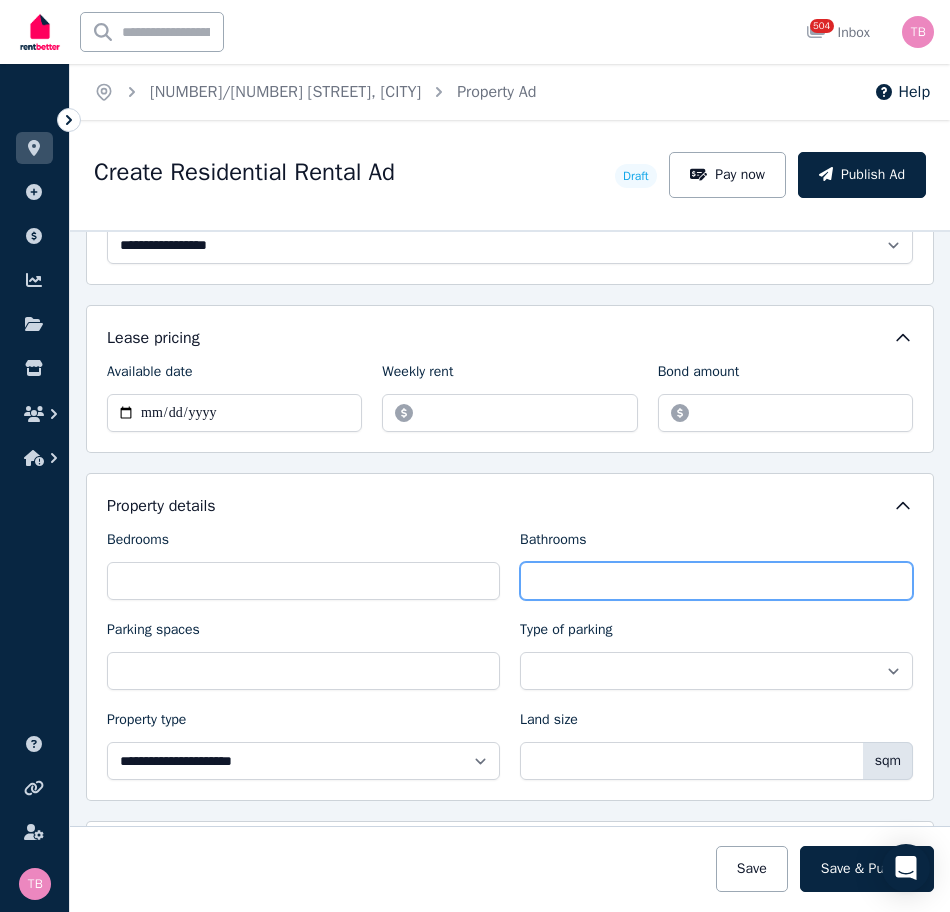 scroll, scrollTop: 600, scrollLeft: 0, axis: vertical 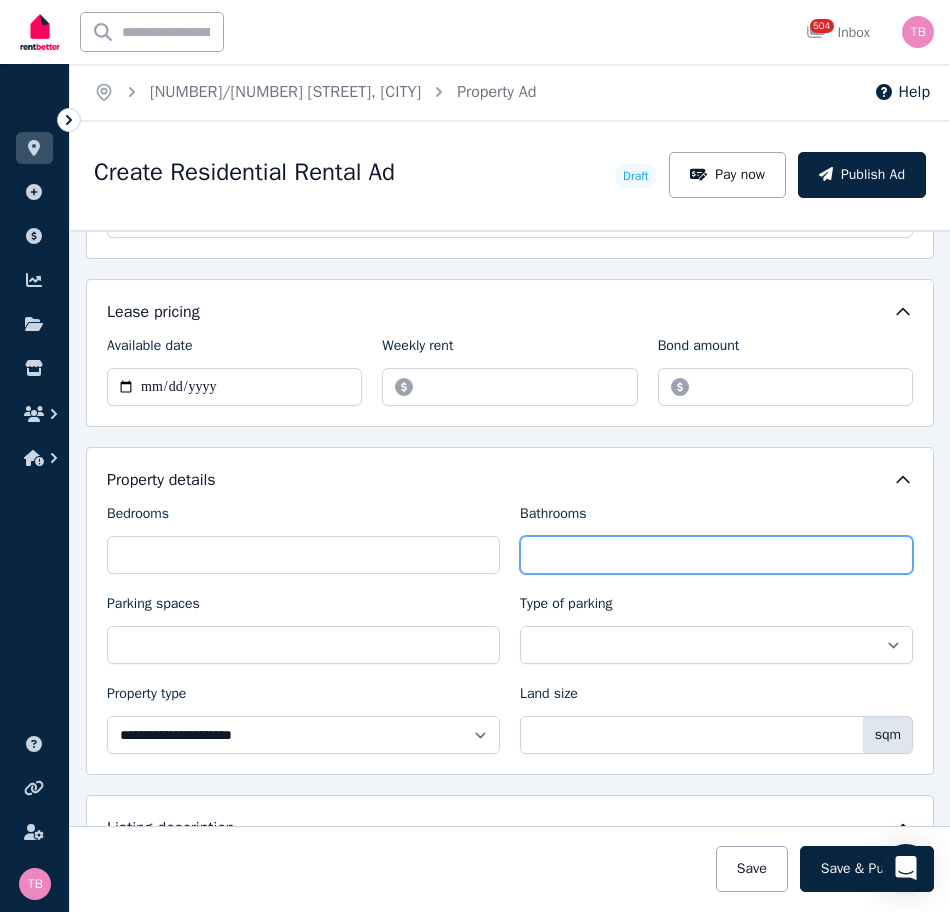type on "*" 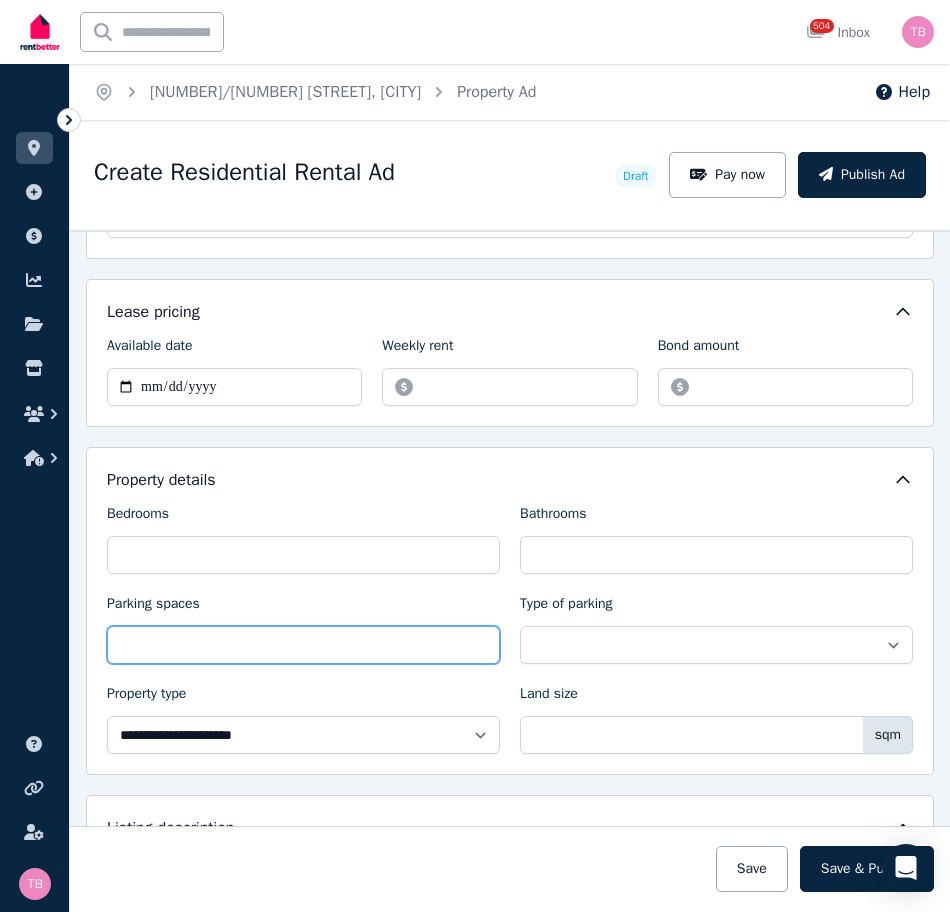 click on "Parking spaces" at bounding box center [303, 645] 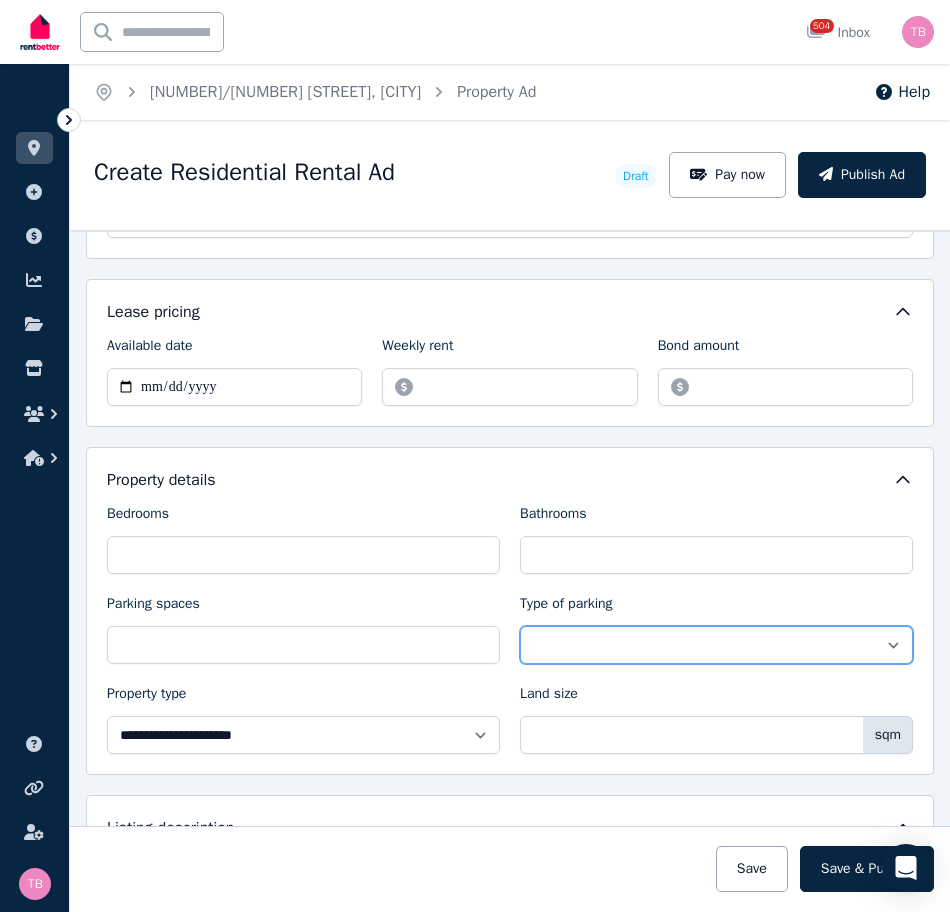 click on "**********" at bounding box center (716, 645) 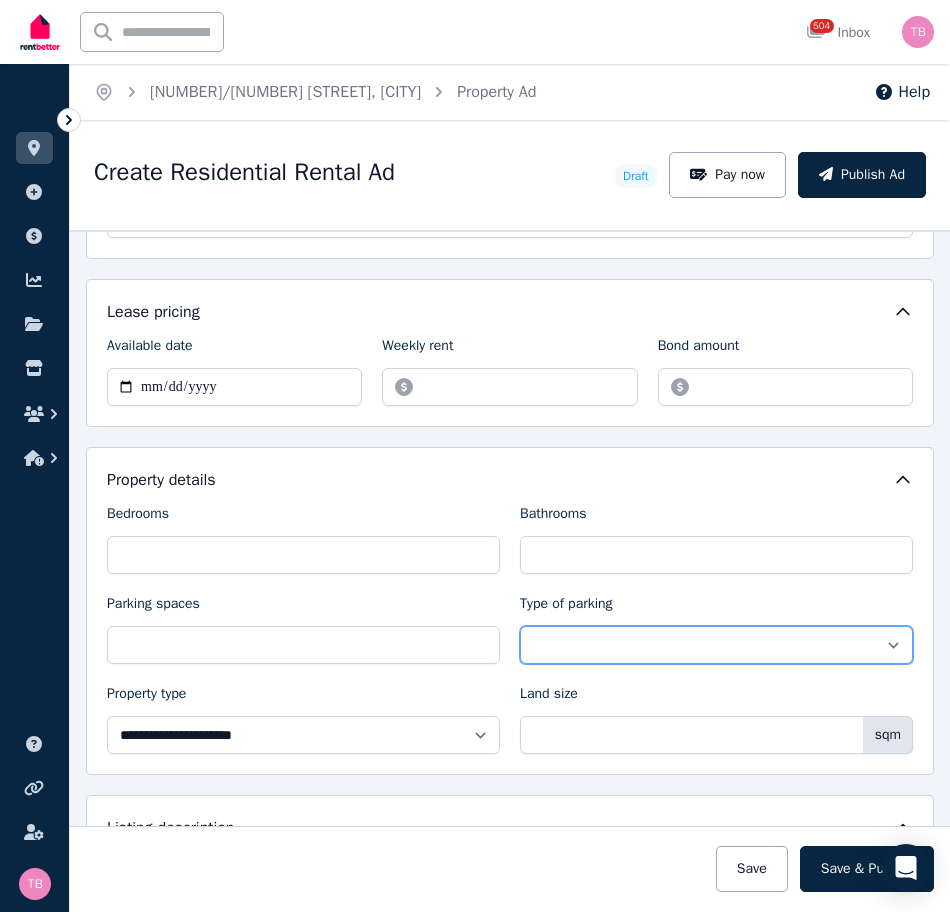 select on "**********" 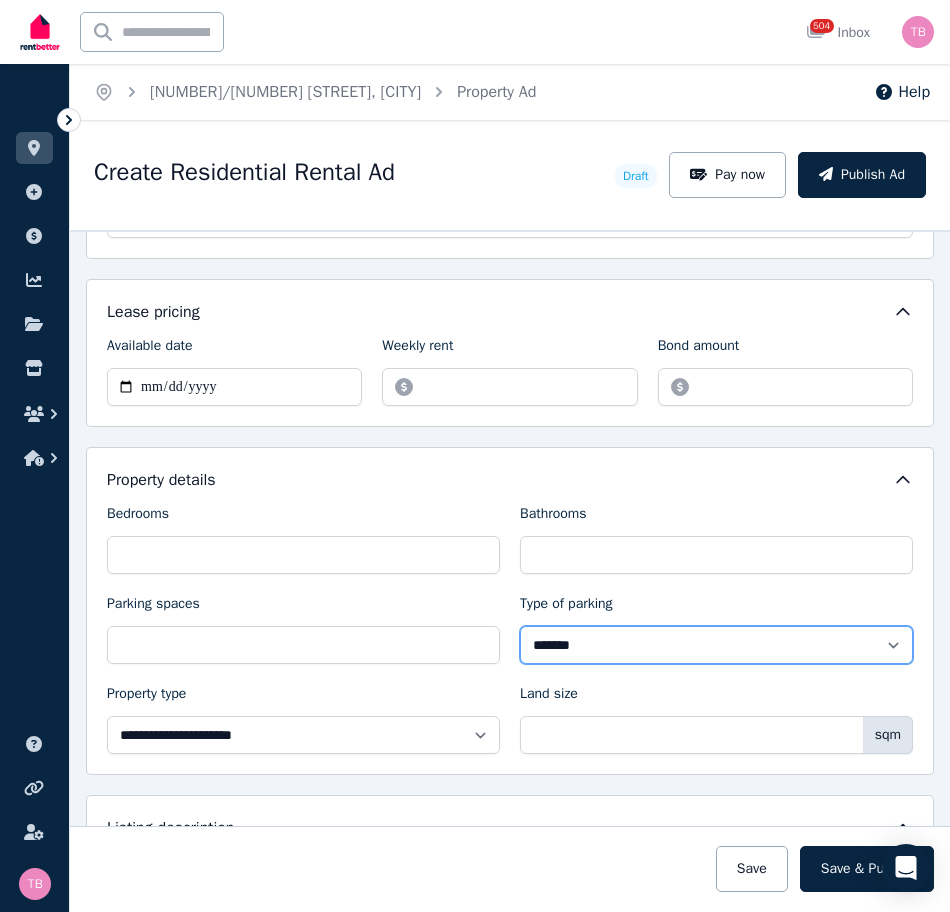 click on "**********" at bounding box center (716, 645) 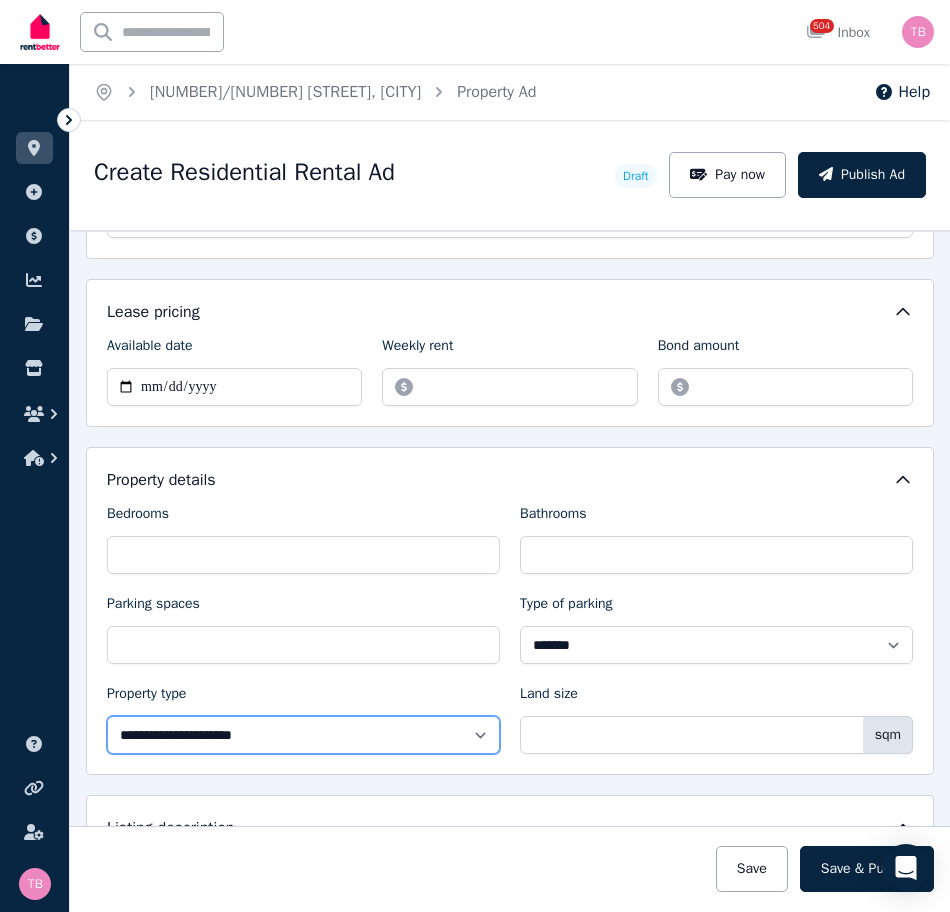 drag, startPoint x: 268, startPoint y: 730, endPoint x: 262, endPoint y: 739, distance: 10.816654 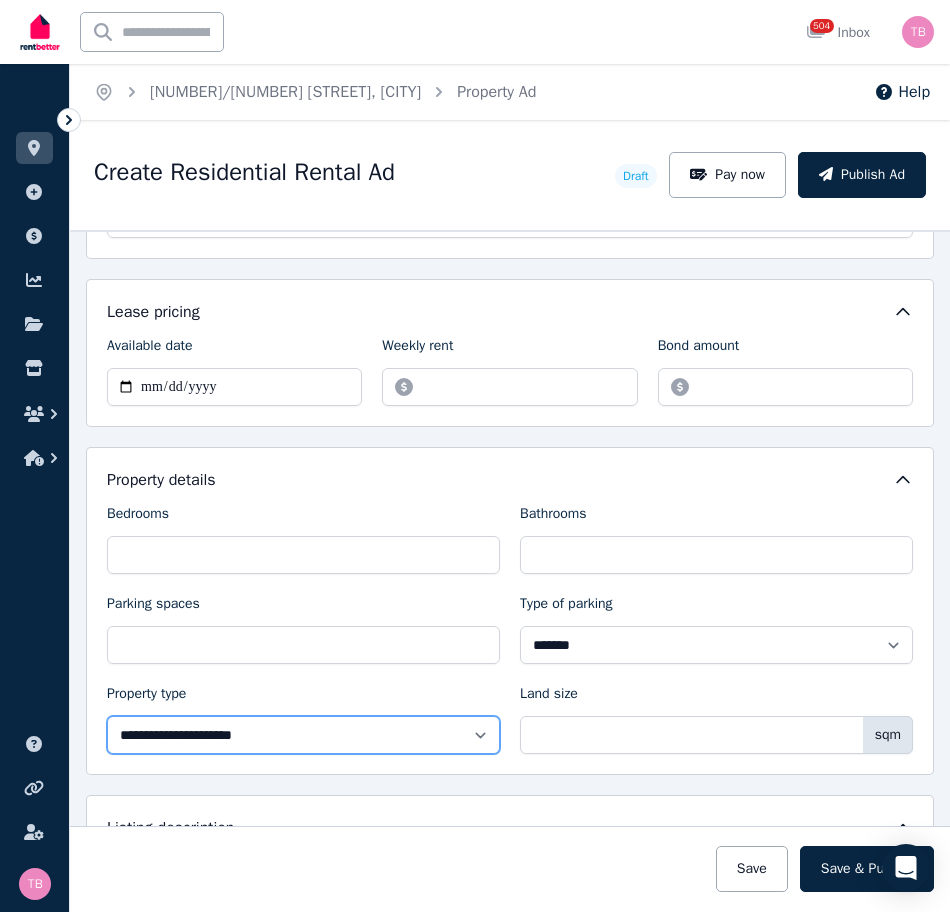 select on "**********" 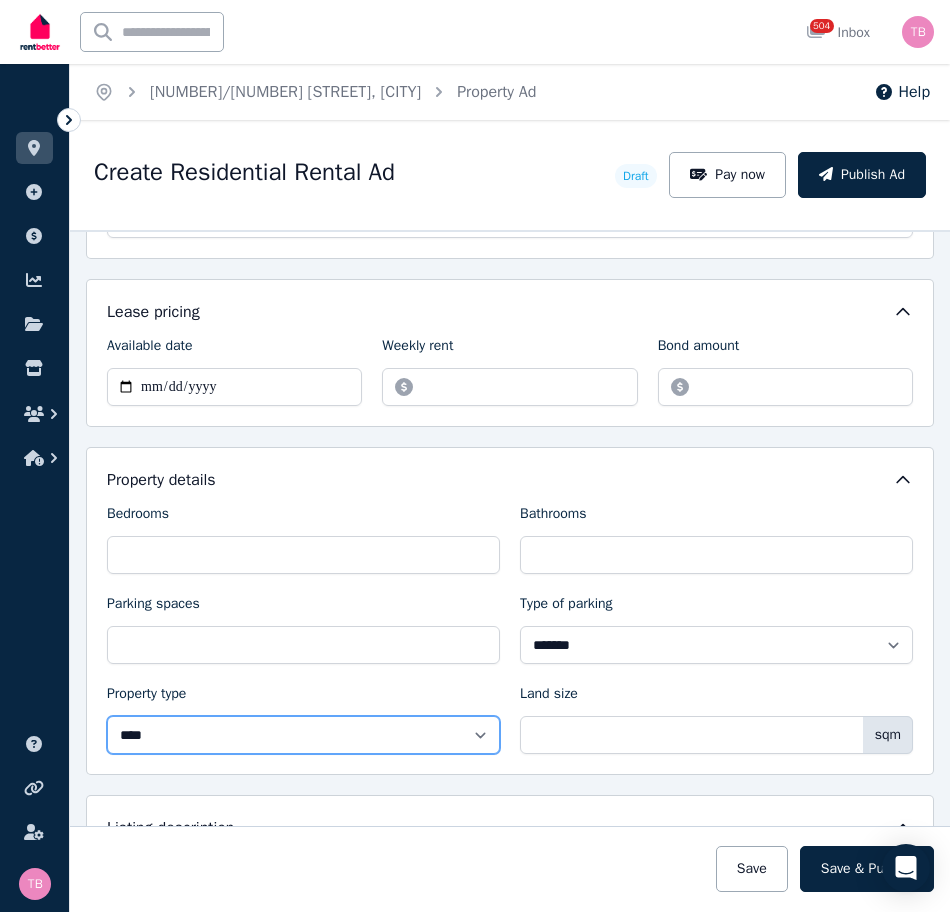 click on "**********" at bounding box center [303, 735] 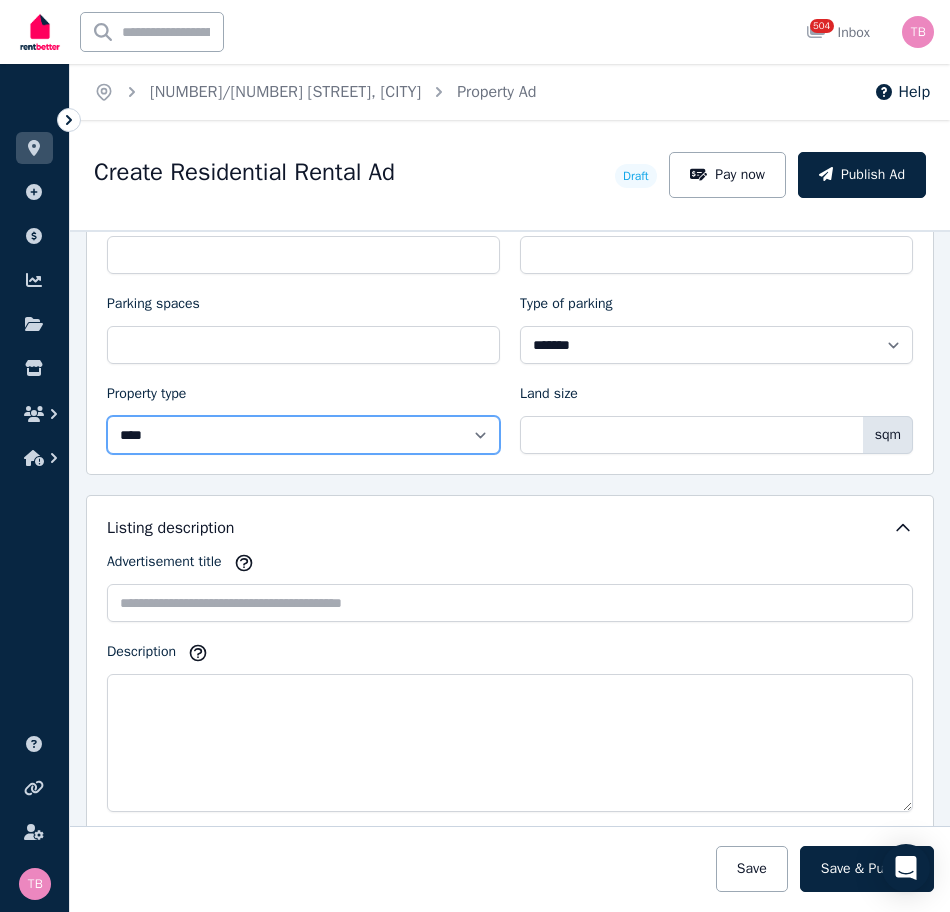 scroll, scrollTop: 1000, scrollLeft: 0, axis: vertical 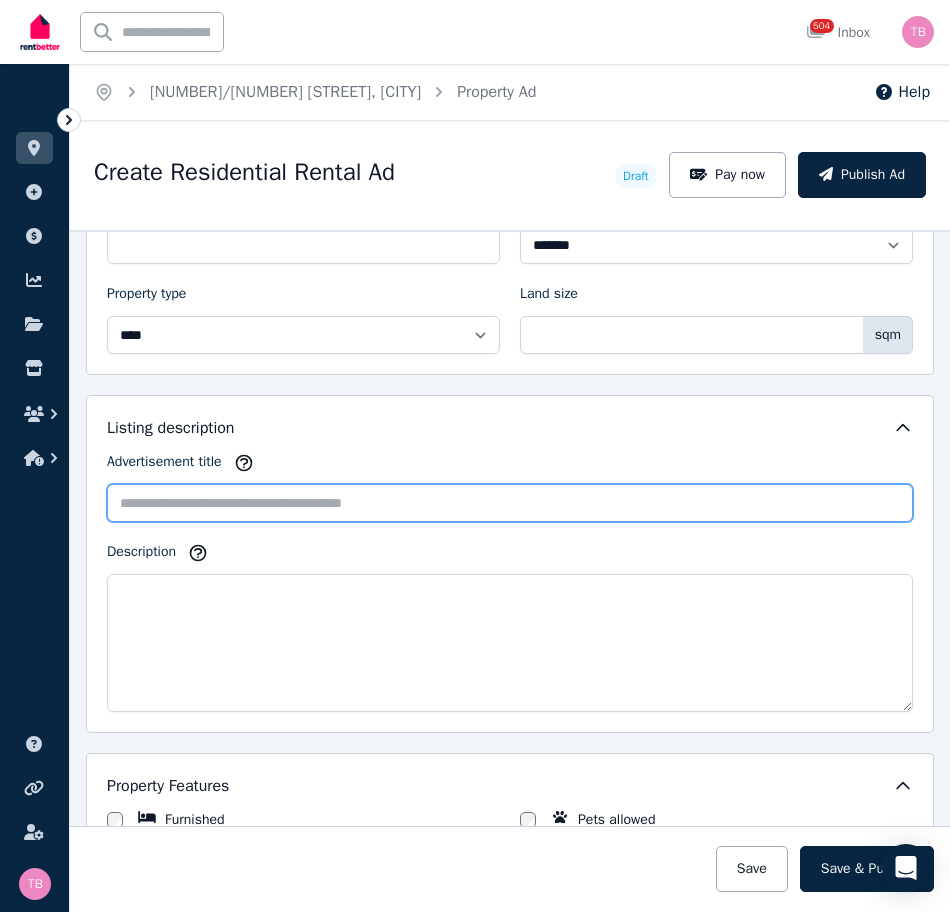 click on "Advertisement title" at bounding box center [510, 503] 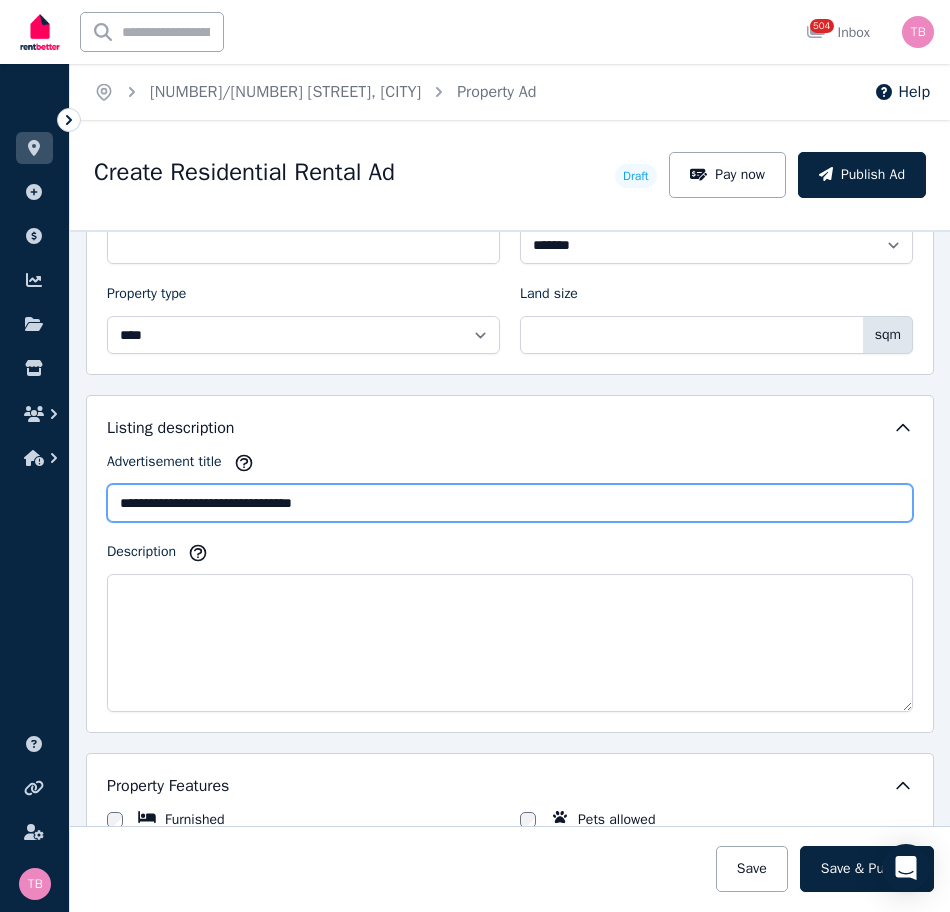 type on "**********" 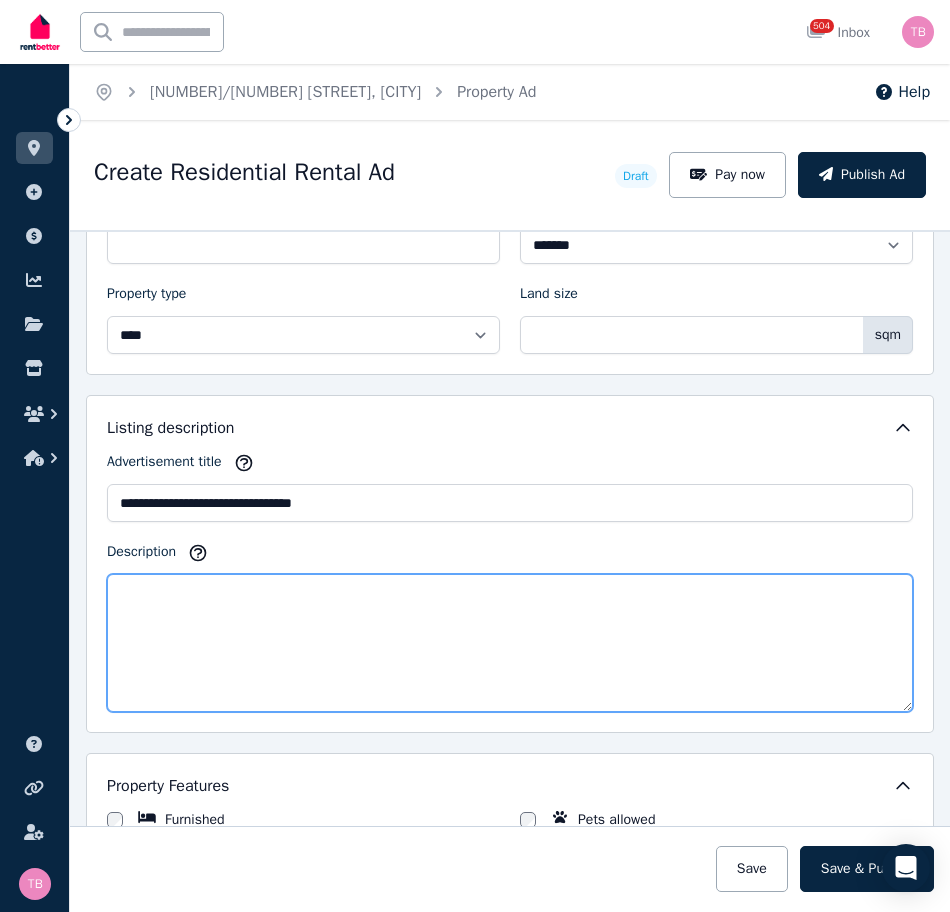 click on "Description" at bounding box center (510, 643) 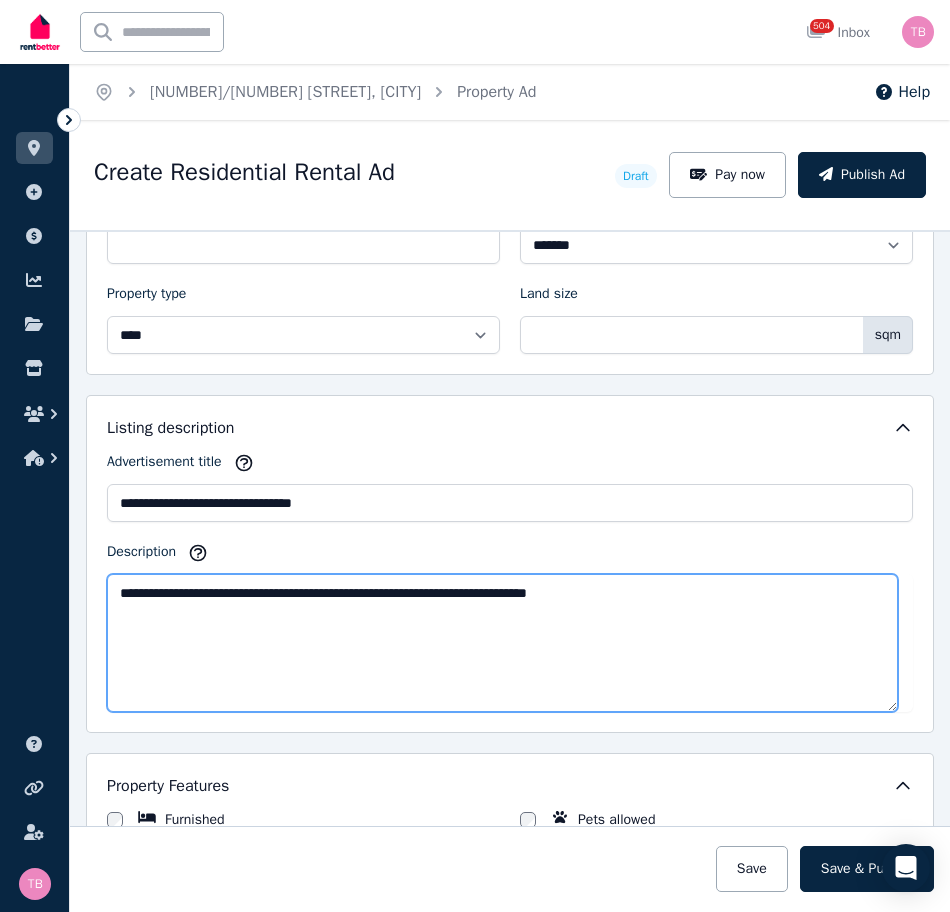 click on "**********" at bounding box center [502, 643] 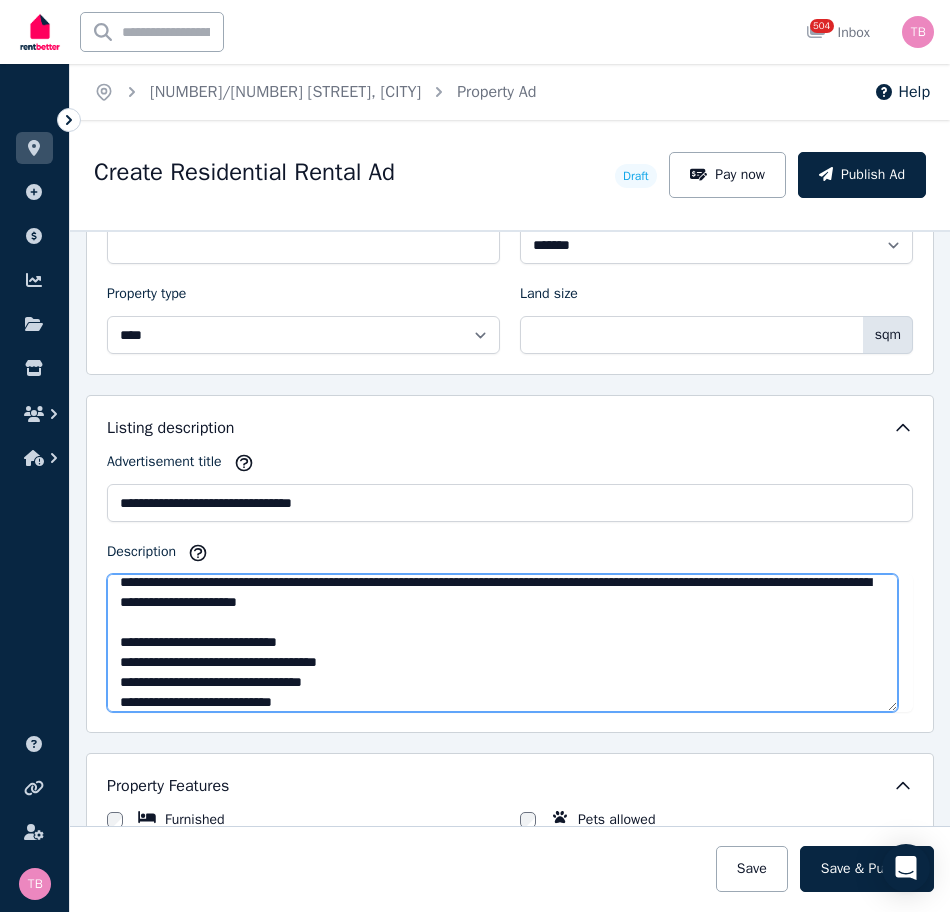scroll, scrollTop: 31, scrollLeft: 0, axis: vertical 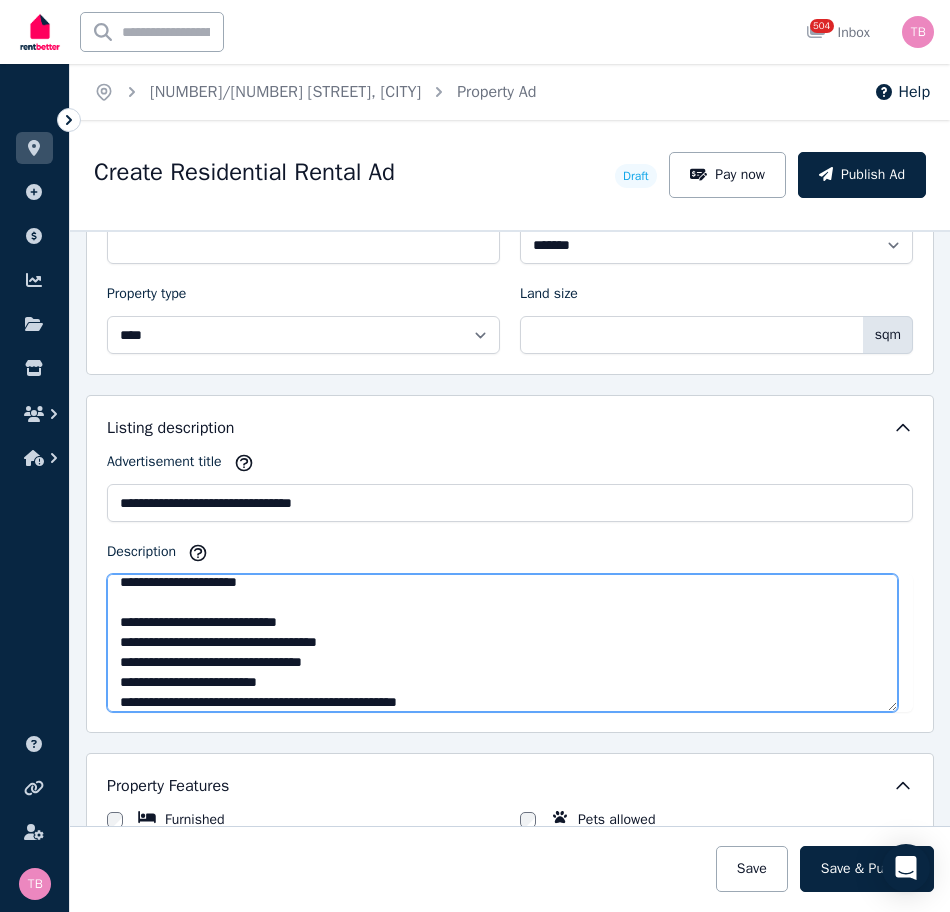 click on "**********" at bounding box center (502, 643) 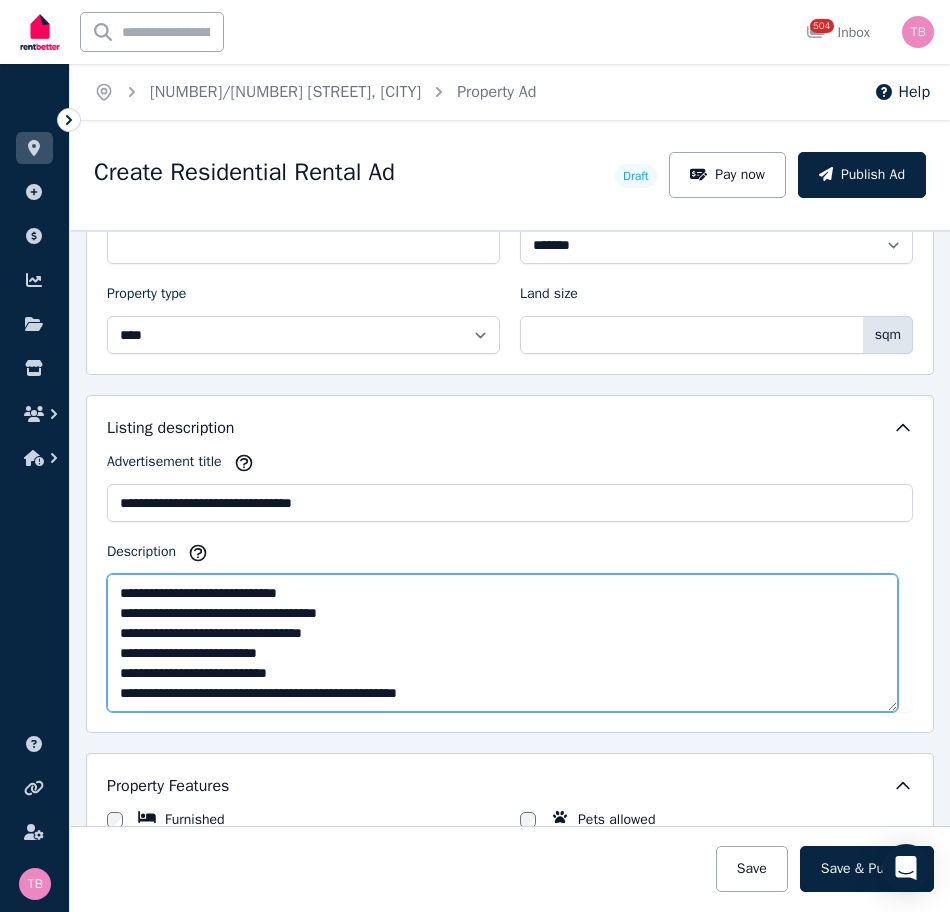 scroll, scrollTop: 100, scrollLeft: 0, axis: vertical 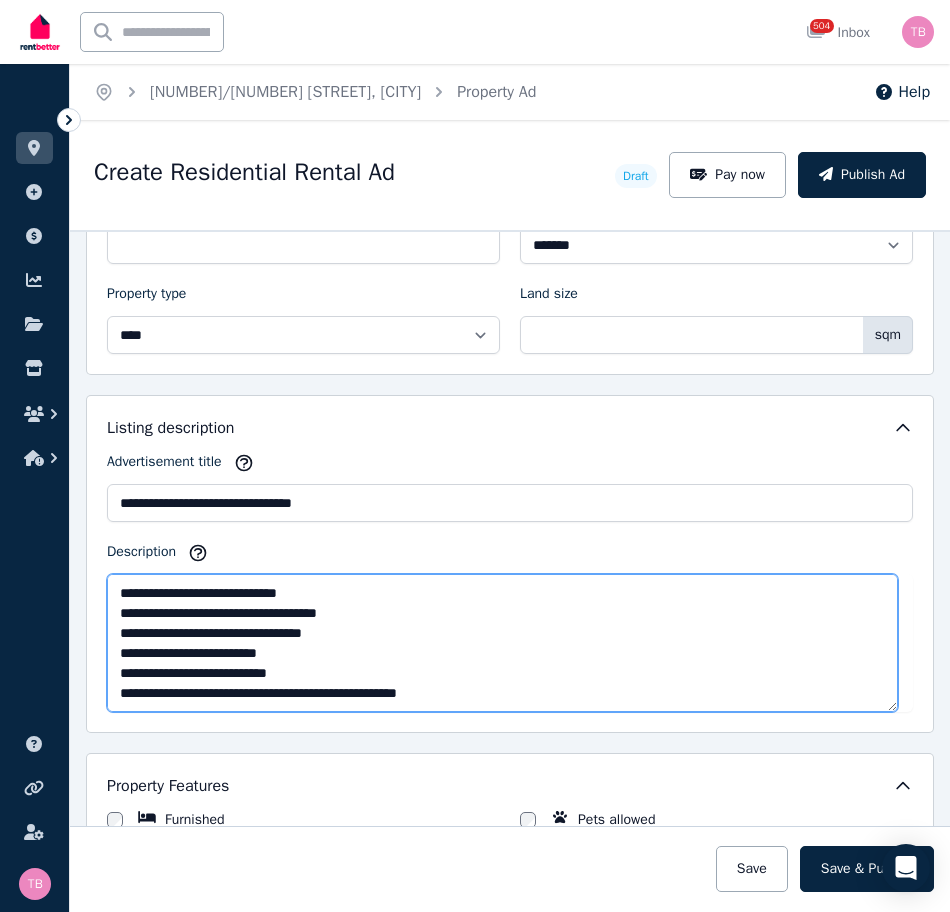 click on "**********" at bounding box center [502, 643] 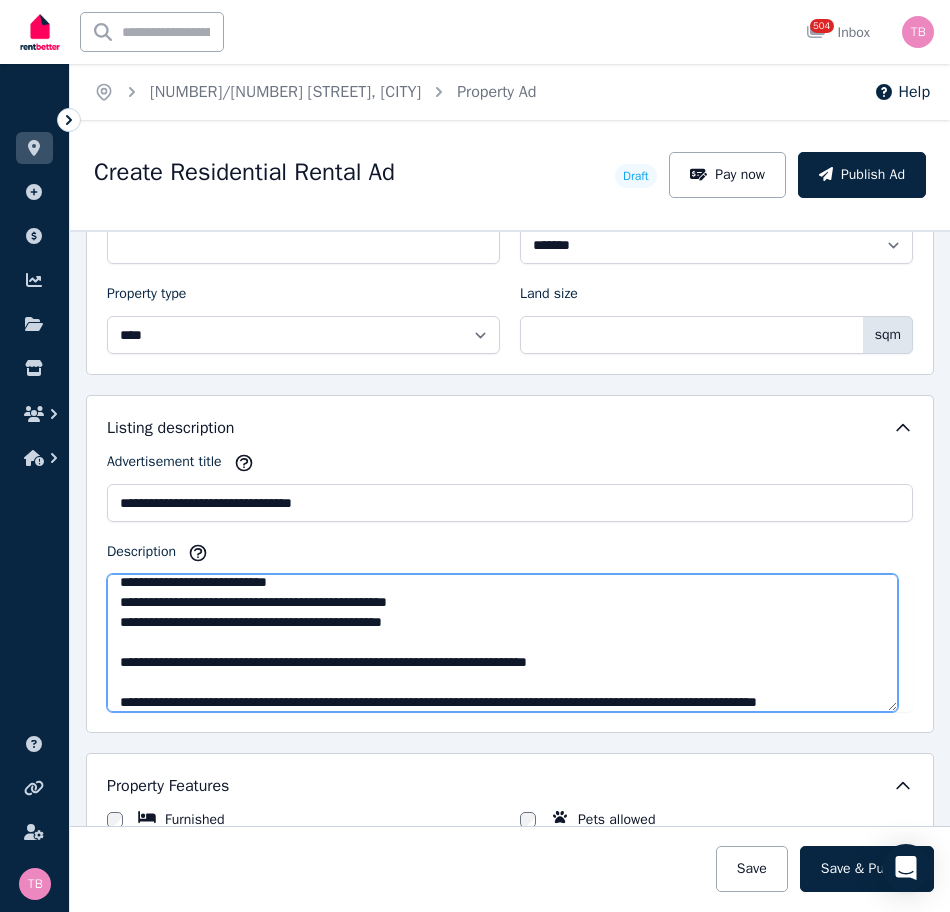 scroll, scrollTop: 171, scrollLeft: 0, axis: vertical 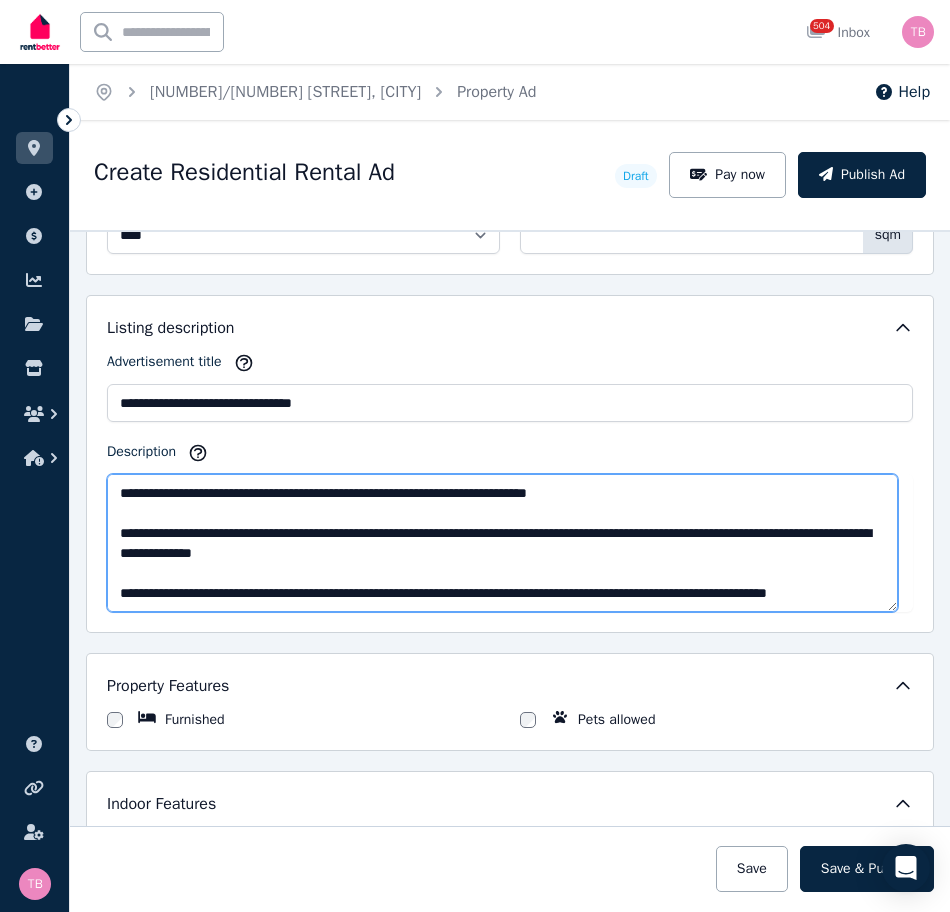 click on "**********" at bounding box center (502, 543) 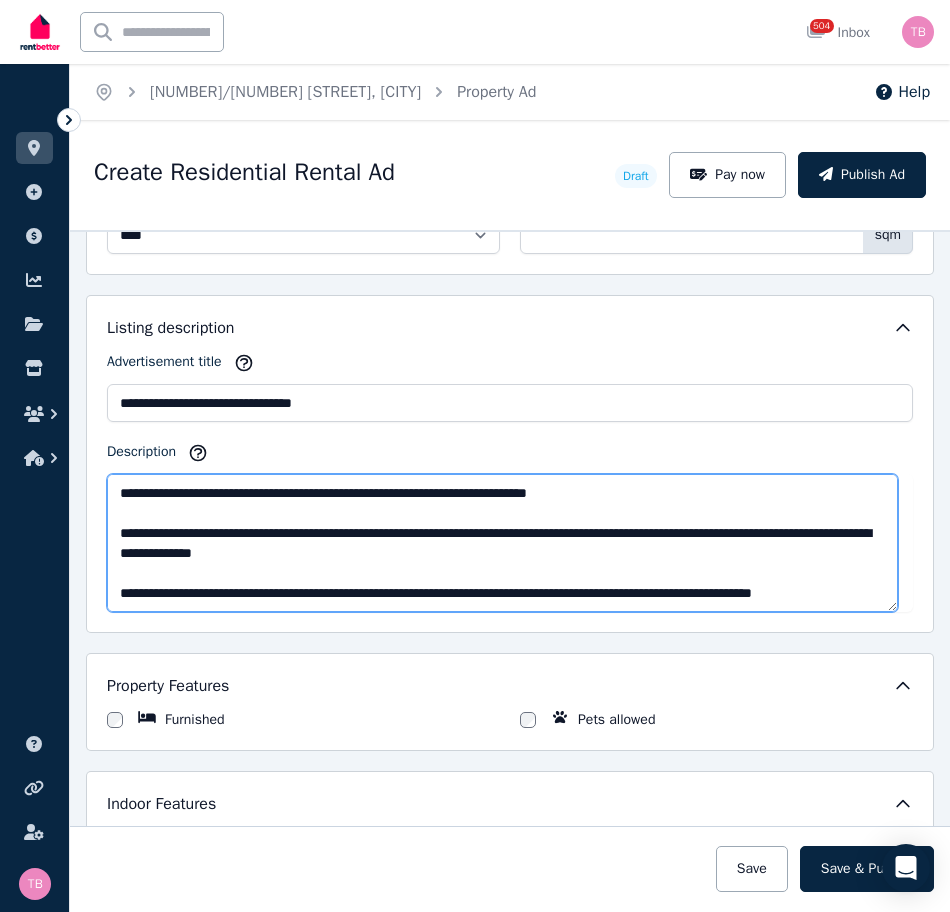 scroll, scrollTop: 240, scrollLeft: 0, axis: vertical 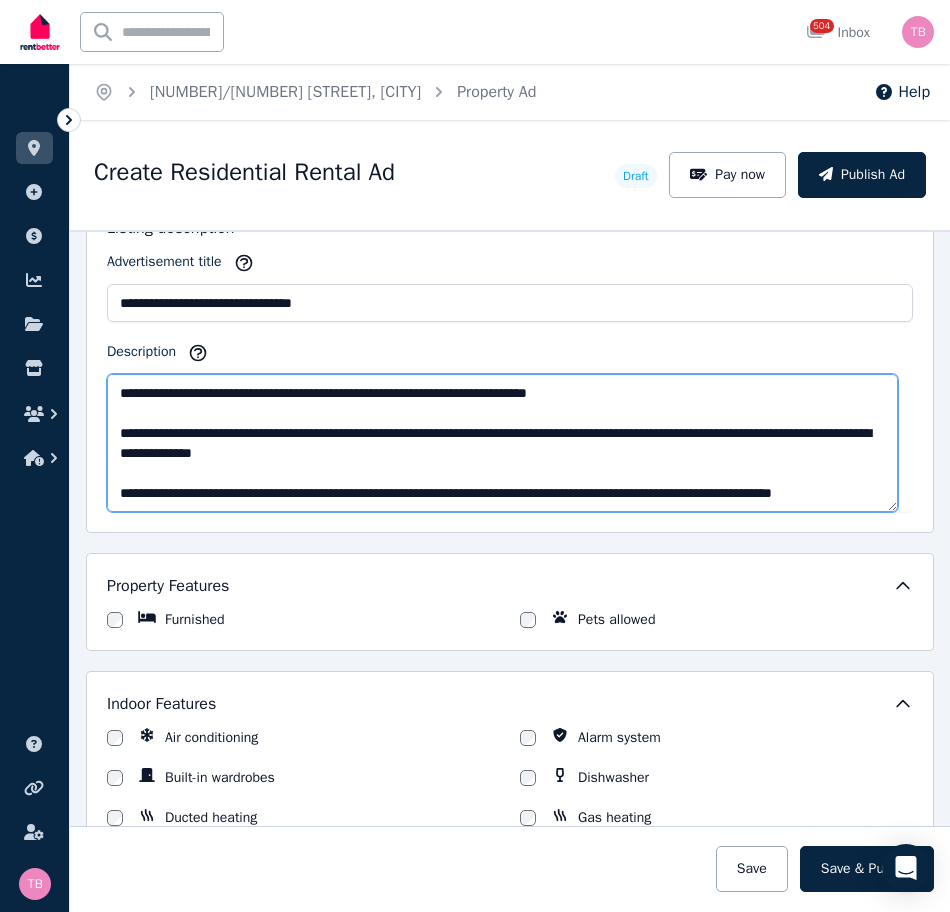 type on "**********" 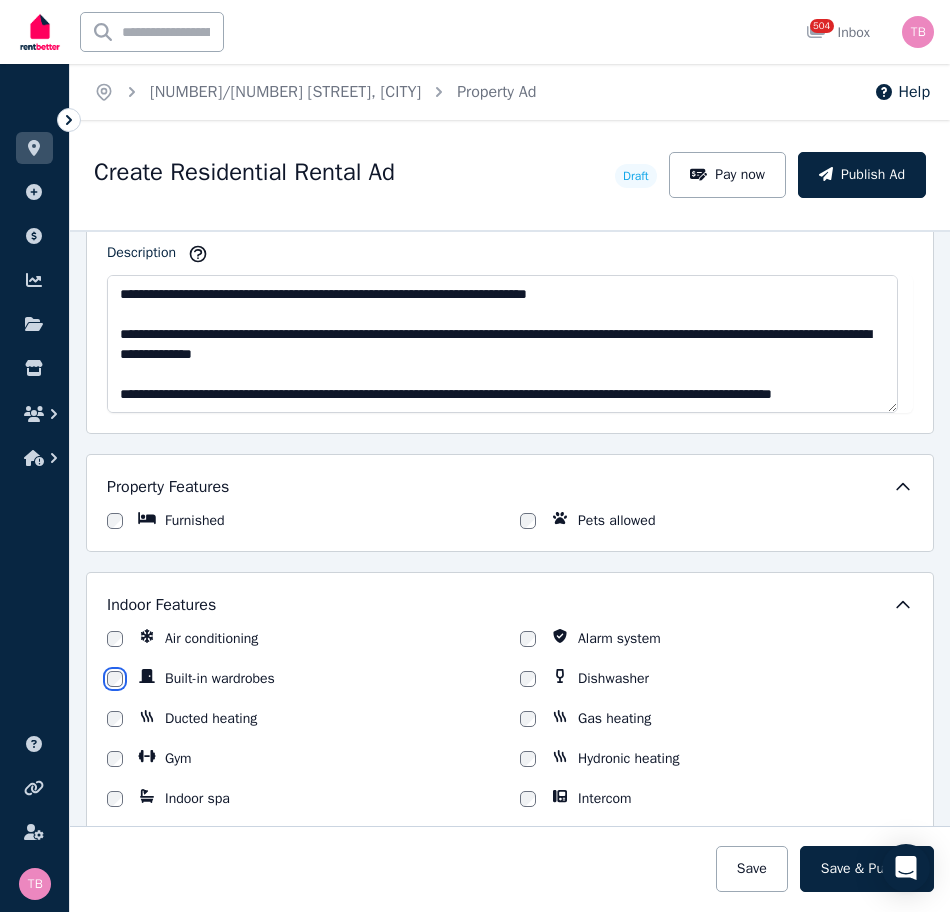 scroll, scrollTop: 1300, scrollLeft: 0, axis: vertical 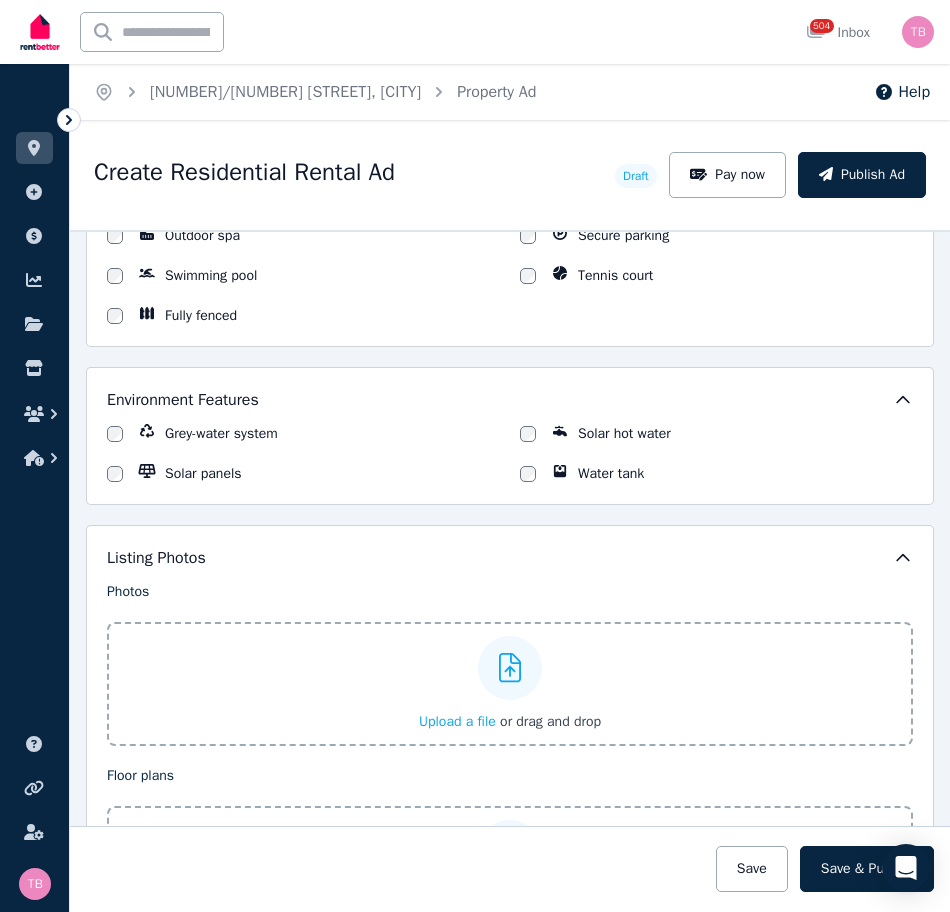 click on "Upload a file" at bounding box center (457, 721) 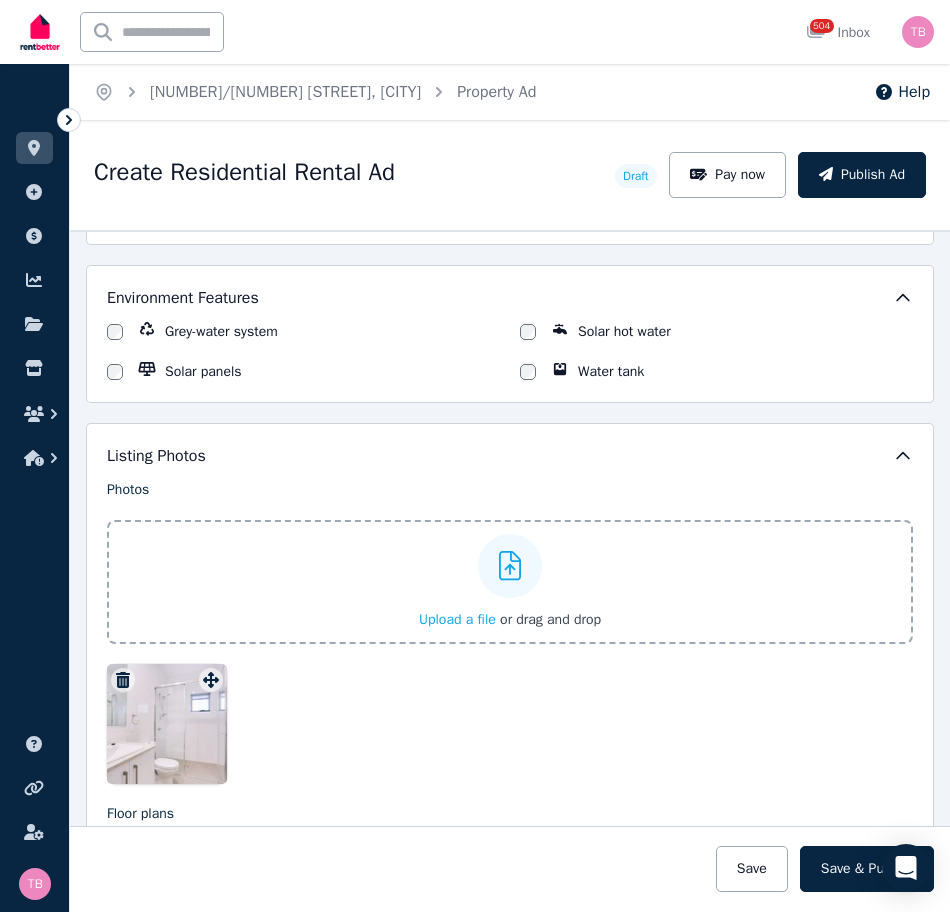 scroll, scrollTop: 2400, scrollLeft: 0, axis: vertical 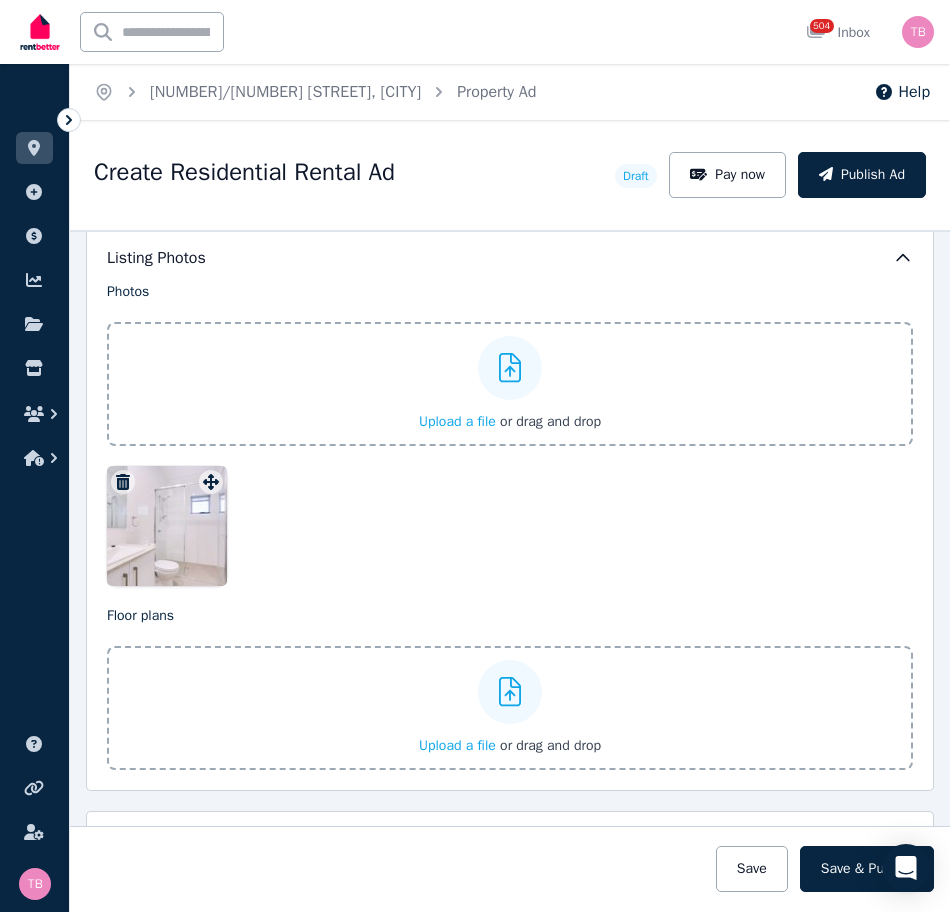 click on "Upload a file" at bounding box center [457, 421] 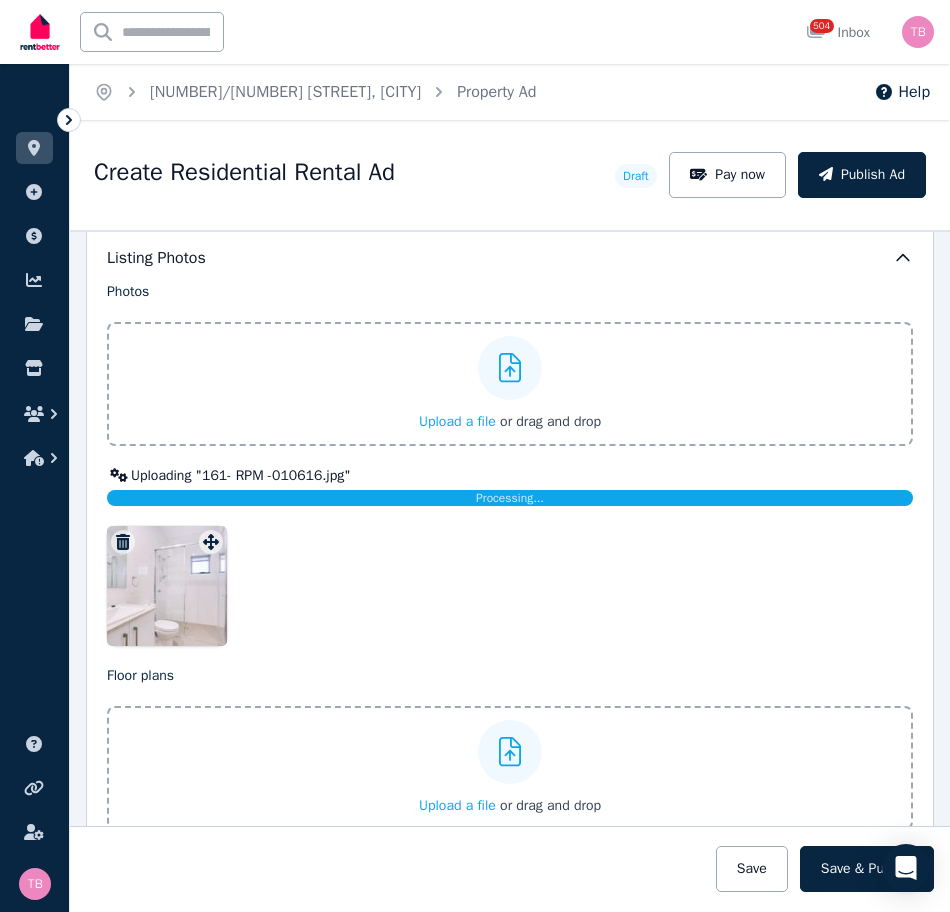 click on "Upload a file" at bounding box center [457, 421] 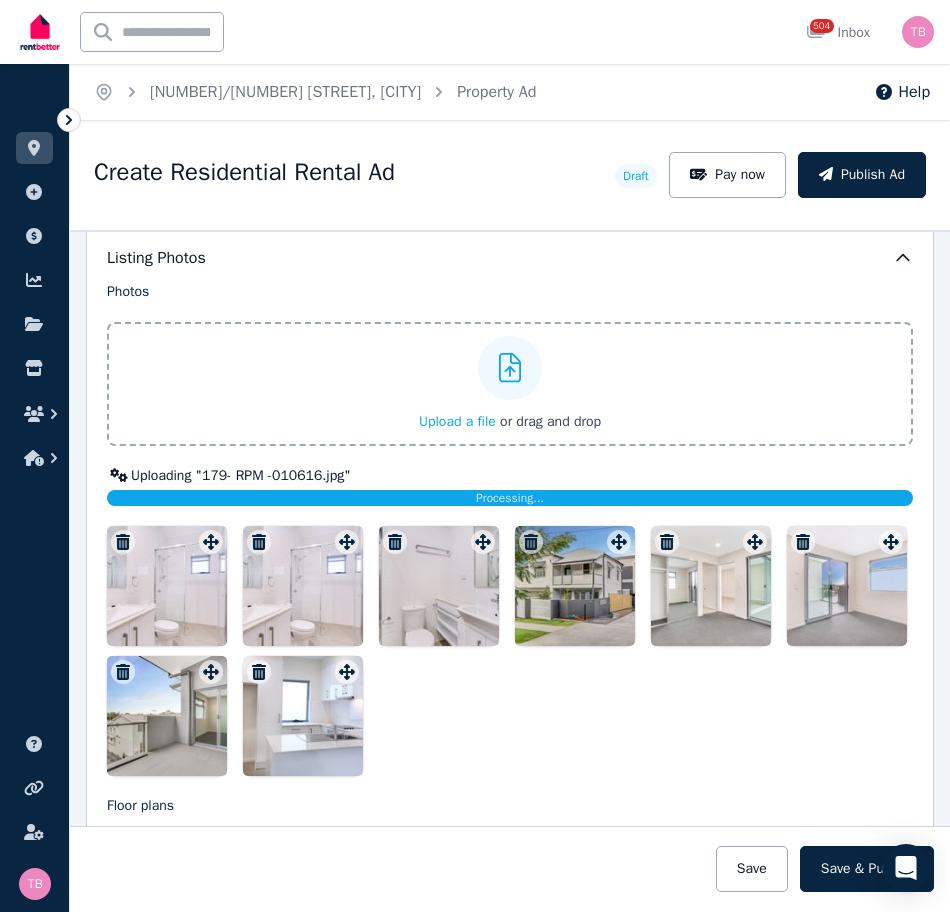 click 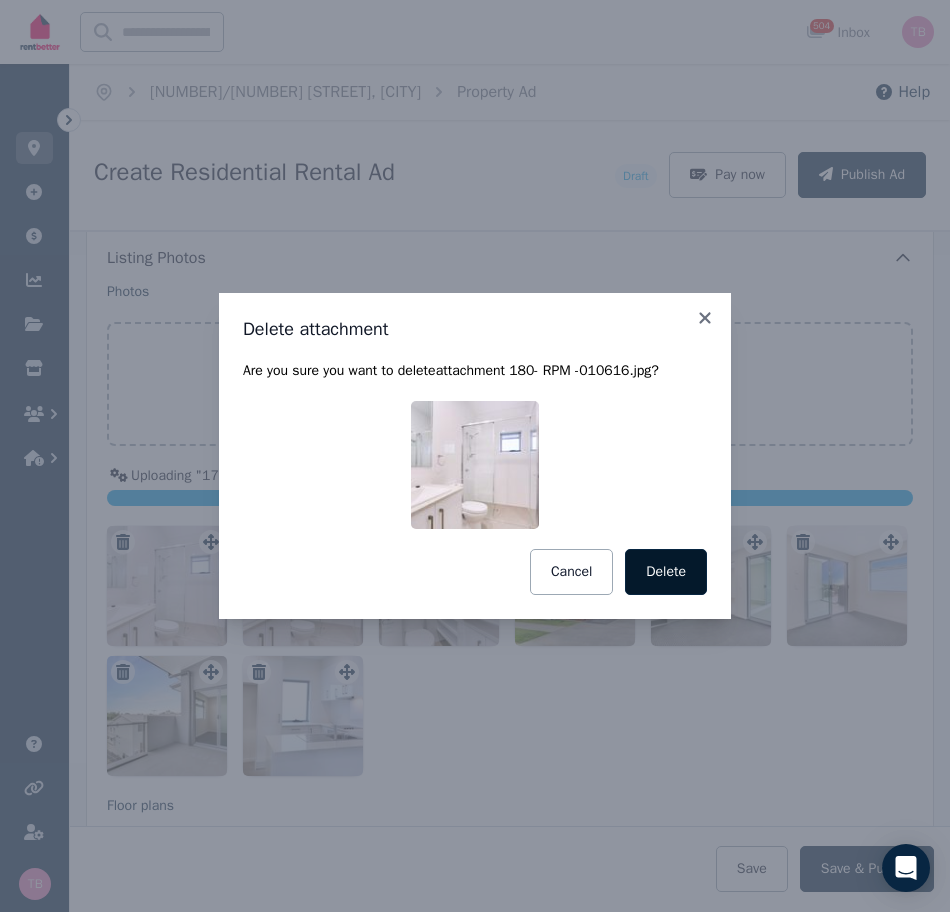 click on "Delete" at bounding box center (666, 572) 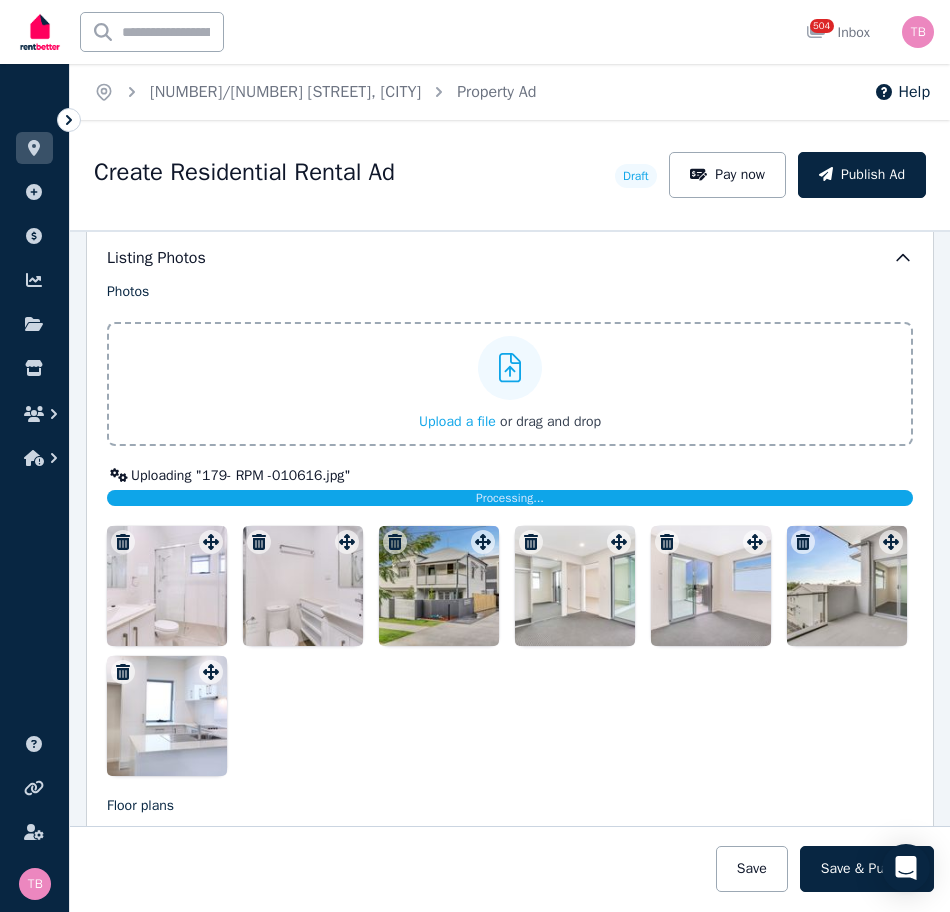 click on "Upload a file" at bounding box center [457, 421] 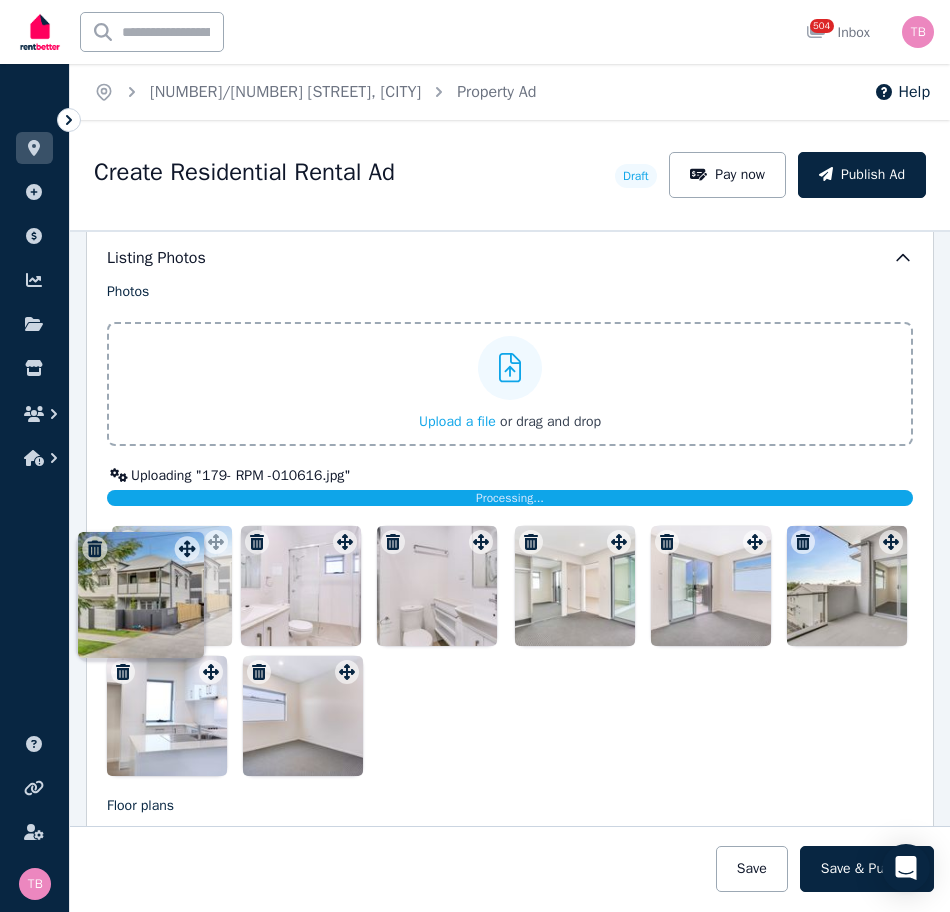 drag, startPoint x: 480, startPoint y: 542, endPoint x: 199, endPoint y: 529, distance: 281.30054 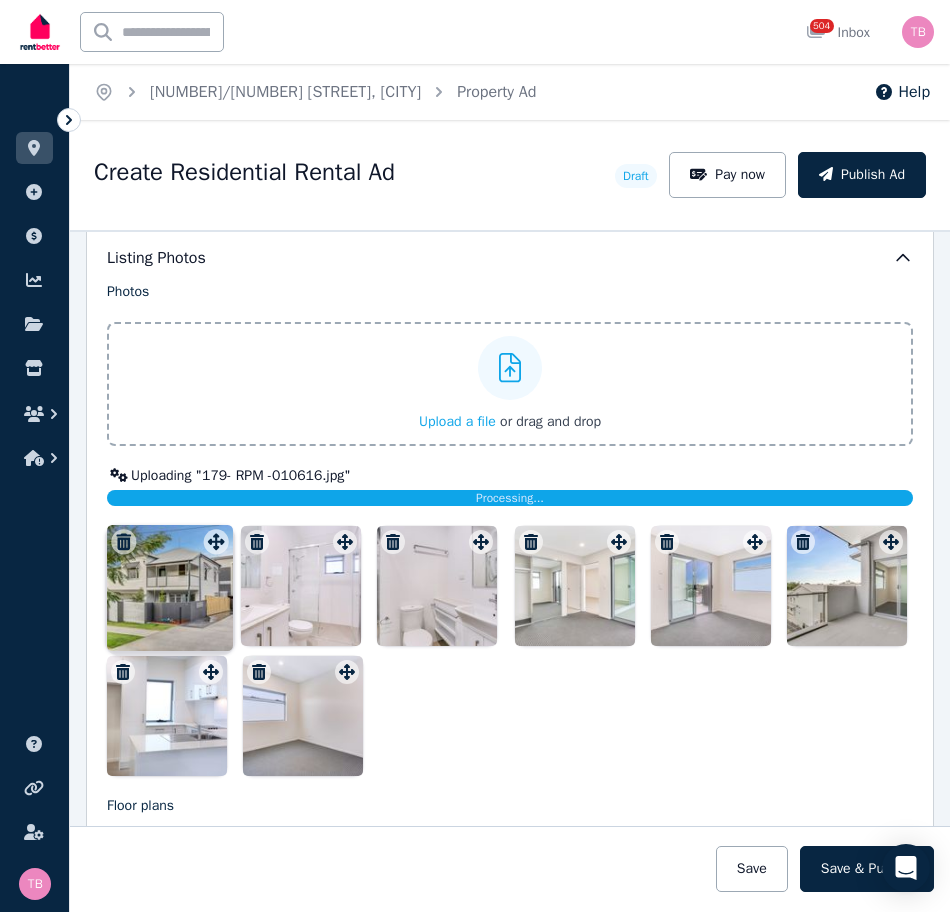 click on "Photos Upload a file   or drag and drop Uploaded   " 161- RPM -010616.jpg " Uploaded   " 167- RPM -010616.jpg " Uploaded   " 174- RPM -010616.jpg " Uploaded   " 175- RPM -010616.jpg " Uploaded   " 176- RPM -010616.jpg " Uploaded   " 178- RPM -010616.JPG " Uploaded   " 179- RPM -010616.jpg " Uploaded   " 180- RPM -010616.jpg " Uploading   " 179- RPM -010616.jpg " Processing...
To pick up a draggable item, press the space bar.
While dragging, use the arrow keys to move the item.
Press space again to drop the item in its new position, or press escape to cancel.
Draggable item c98ea7ec-176e-424b-afd4-517a279396d9 was moved over droppable area 61752f69-ac48-45da-b77f-cd79ba6adc1d." at bounding box center [510, 529] 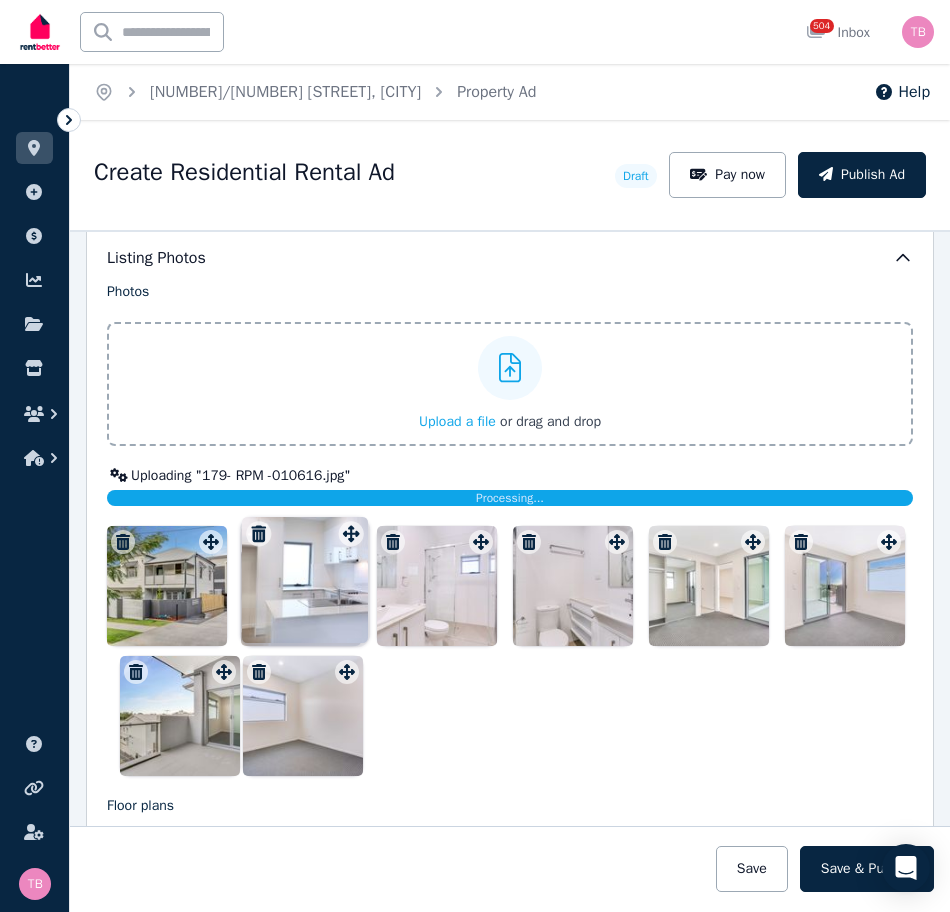 drag, startPoint x: 210, startPoint y: 682, endPoint x: 348, endPoint y: 527, distance: 207.53072 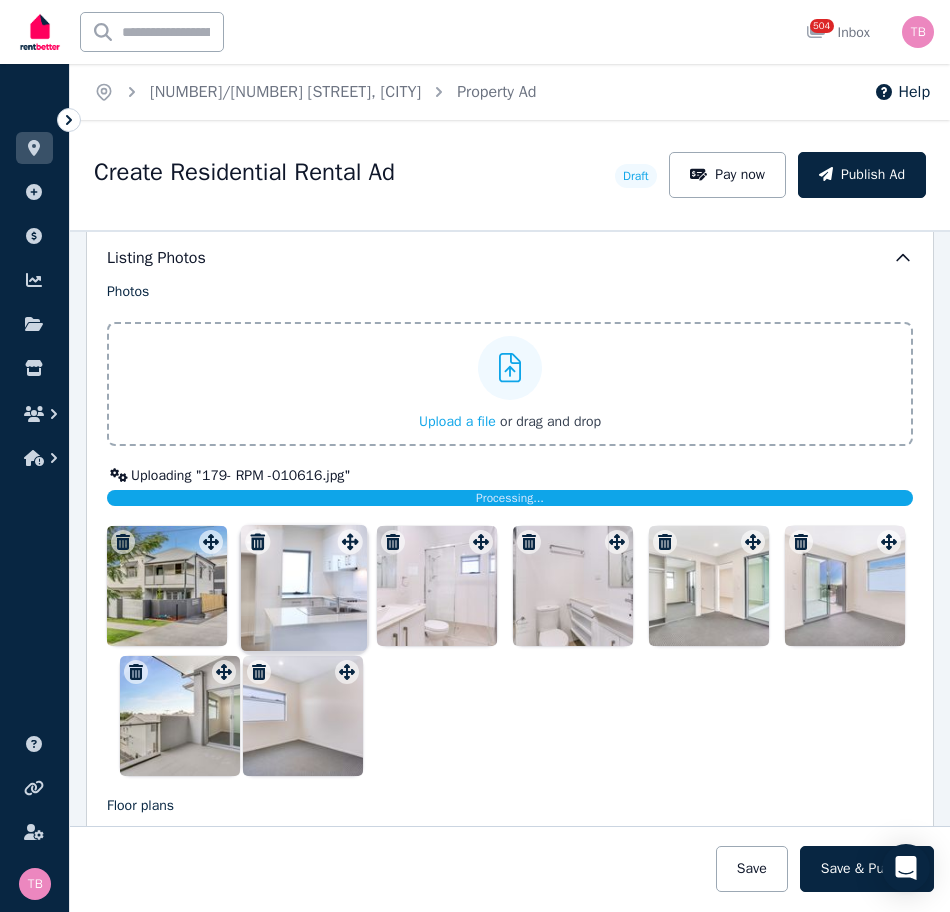 click on "Photos Upload a file   or drag and drop Uploaded   " [FILENAME] " Uploaded   " [FILENAME] " Uploaded   " [FILENAME] " Uploaded   " [FILENAME] " Uploaded   " [FILENAME] " Uploaded   " [FILENAME] " Uploaded   " [FILENAME] " Uploading   " [FILENAME] " Processing...
To pick up a draggable item, press the space bar.
While dragging, use the arrow keys to move the item.
Press space again to drop the item in its new position, or press escape to cancel.
Draggable item [UUID] was moved over droppable area [UUID]." at bounding box center (510, 529) 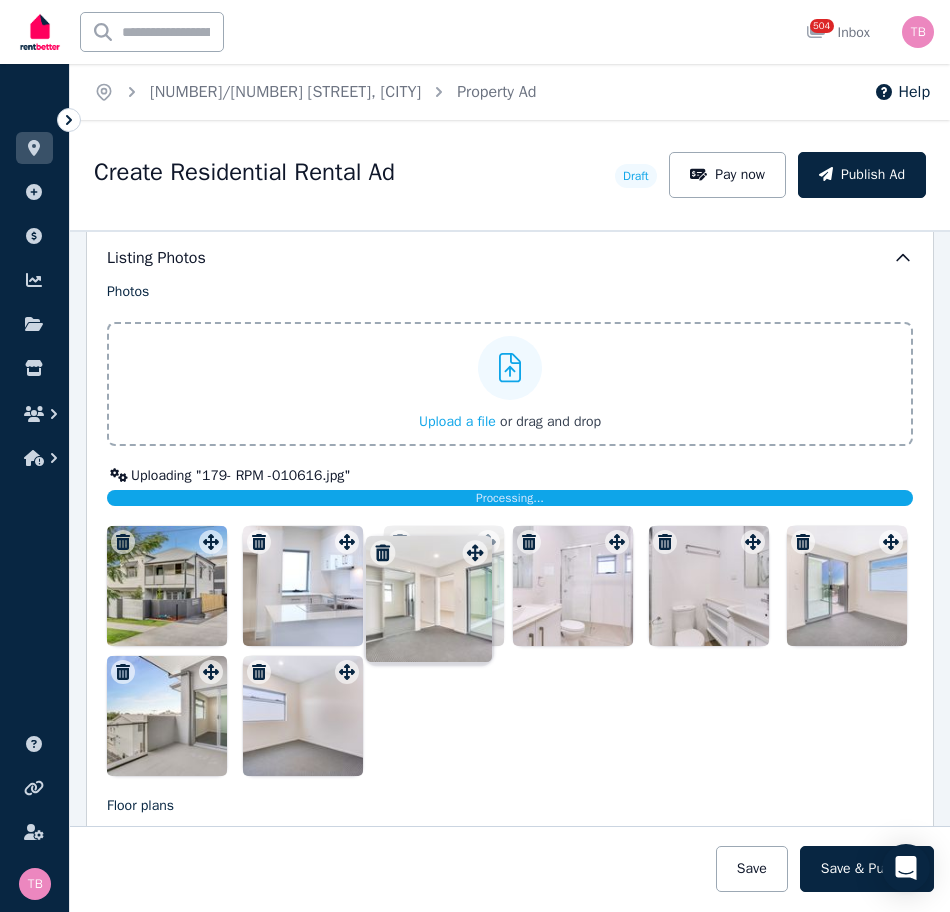 drag, startPoint x: 740, startPoint y: 549, endPoint x: 468, endPoint y: 543, distance: 272.06616 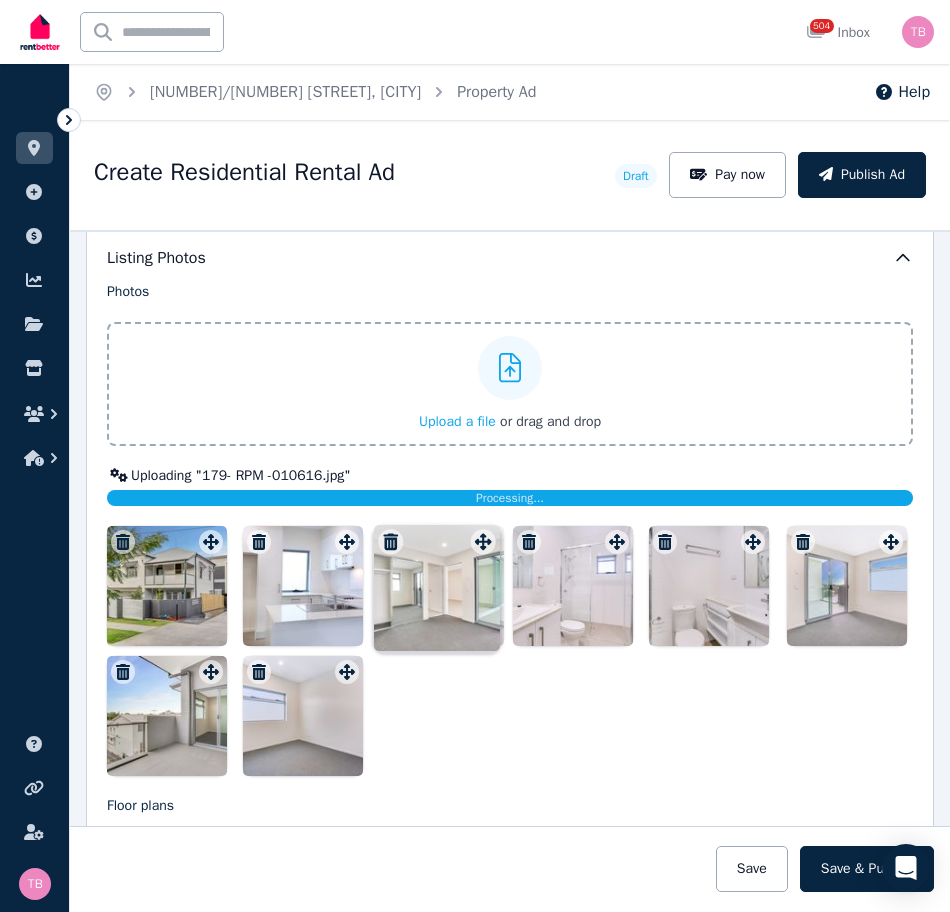 click on "Photos Upload a file   or drag and drop Uploaded   " 161- RPM -010616.jpg " Uploaded   " 167- RPM -010616.jpg " Uploaded   " 174- RPM -010616.jpg " Uploaded   " 175- RPM -010616.jpg " Uploaded   " 176- RPM -010616.jpg " Uploaded   " 178- RPM -010616.JPG " Uploaded   " 179- RPM -010616.jpg " Uploaded   " 180- RPM -010616.jpg " Uploading   " 179- RPM -010616.jpg " Processing...
To pick up a draggable item, press the space bar.
While dragging, use the arrow keys to move the item.
Press space again to drop the item in its new position, or press escape to cancel.
Draggable item 3ab768fd-1182-4704-8df8-fc0ea9519472 was moved over droppable area 61752f69-ac48-45da-b77f-cd79ba6adc1d." at bounding box center [510, 529] 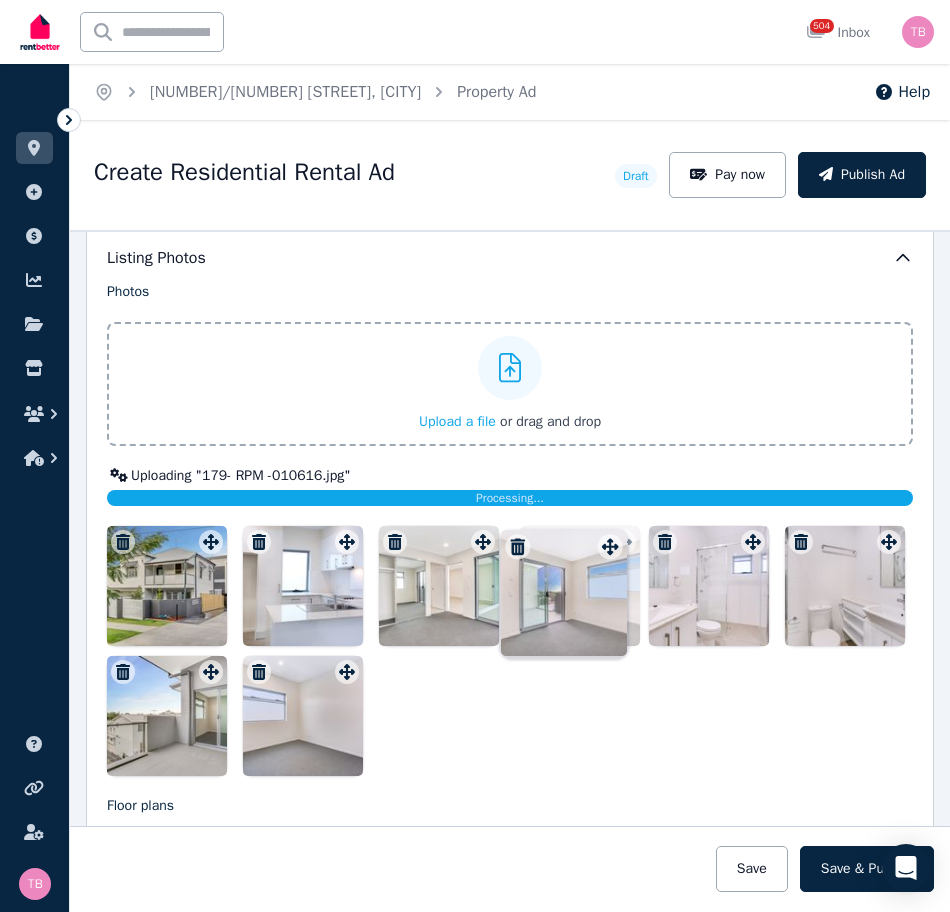 drag, startPoint x: 882, startPoint y: 541, endPoint x: 611, endPoint y: 528, distance: 271.3116 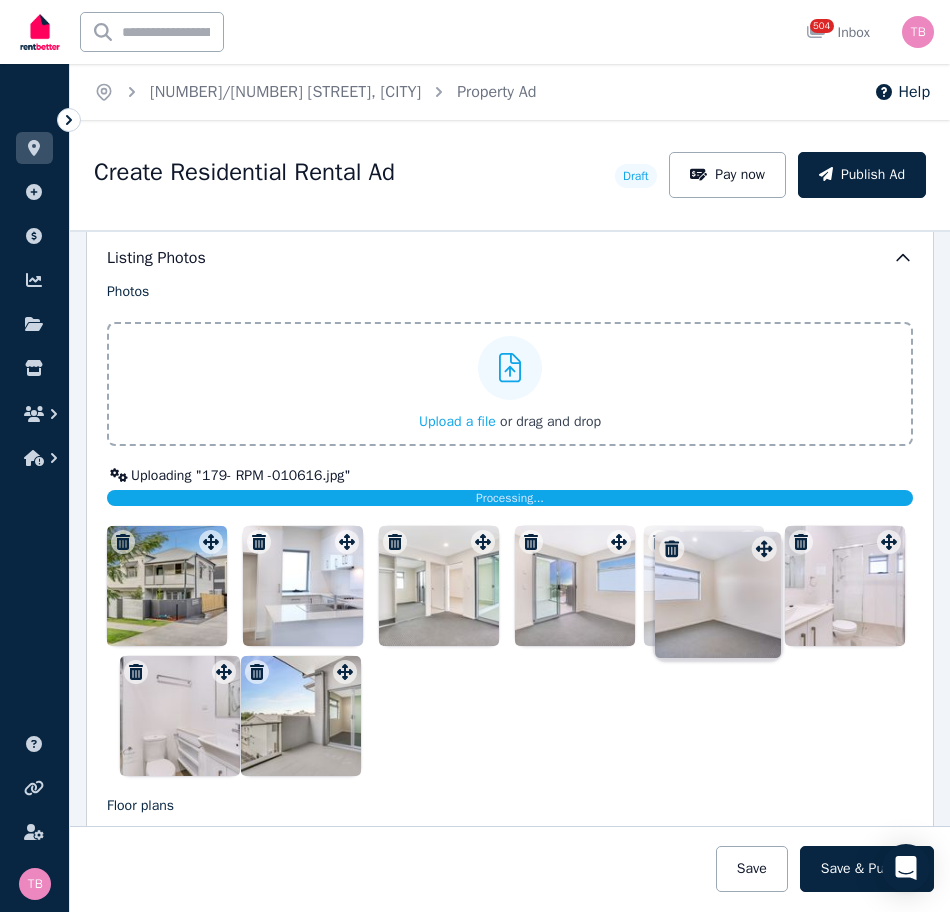 drag, startPoint x: 346, startPoint y: 677, endPoint x: 763, endPoint y: 536, distance: 440.19315 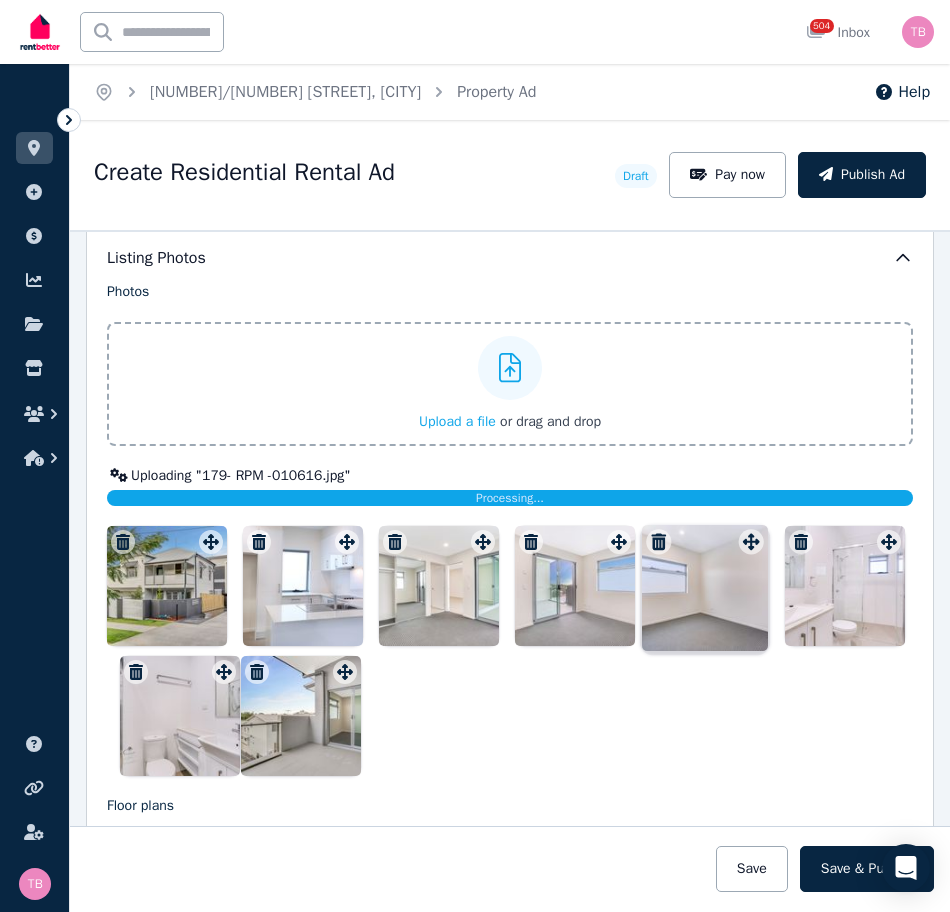 click on "Photos Upload a file   or drag and drop Uploaded   " 161- RPM -010616.jpg " Uploaded   " 167- RPM -010616.jpg " Uploaded   " 174- RPM -010616.jpg " Uploaded   " 175- RPM -010616.jpg " Uploaded   " 176- RPM -010616.jpg " Uploaded   " 178- RPM -010616.JPG " Uploaded   " 179- RPM -010616.jpg " Uploaded   " 180- RPM -010616.jpg " Uploading   " 179- RPM -010616.jpg " Processing...
To pick up a draggable item, press the space bar.
While dragging, use the arrow keys to move the item.
Press space again to drop the item in its new position, or press escape to cancel.
Draggable item ca6e4363-6f96-4e8c-9c3b-42aba62cfe14 was moved over droppable area 61752f69-ac48-45da-b77f-cd79ba6adc1d." at bounding box center (510, 529) 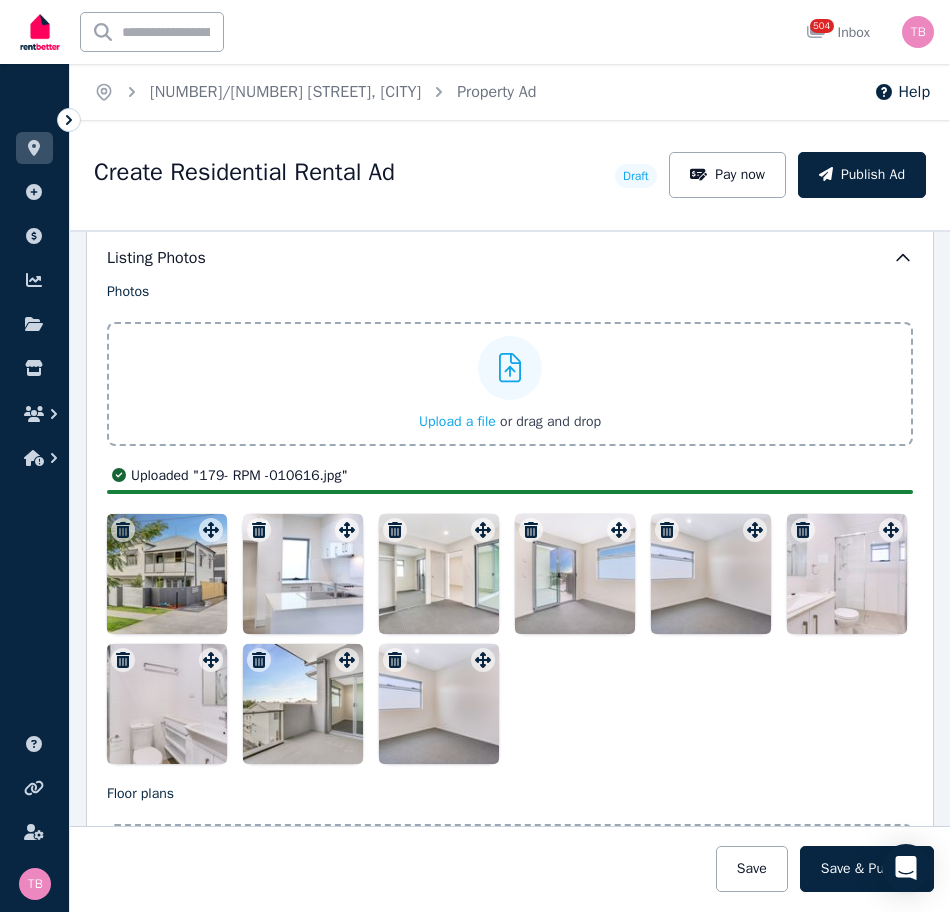 click on "Upload a file" at bounding box center [457, 421] 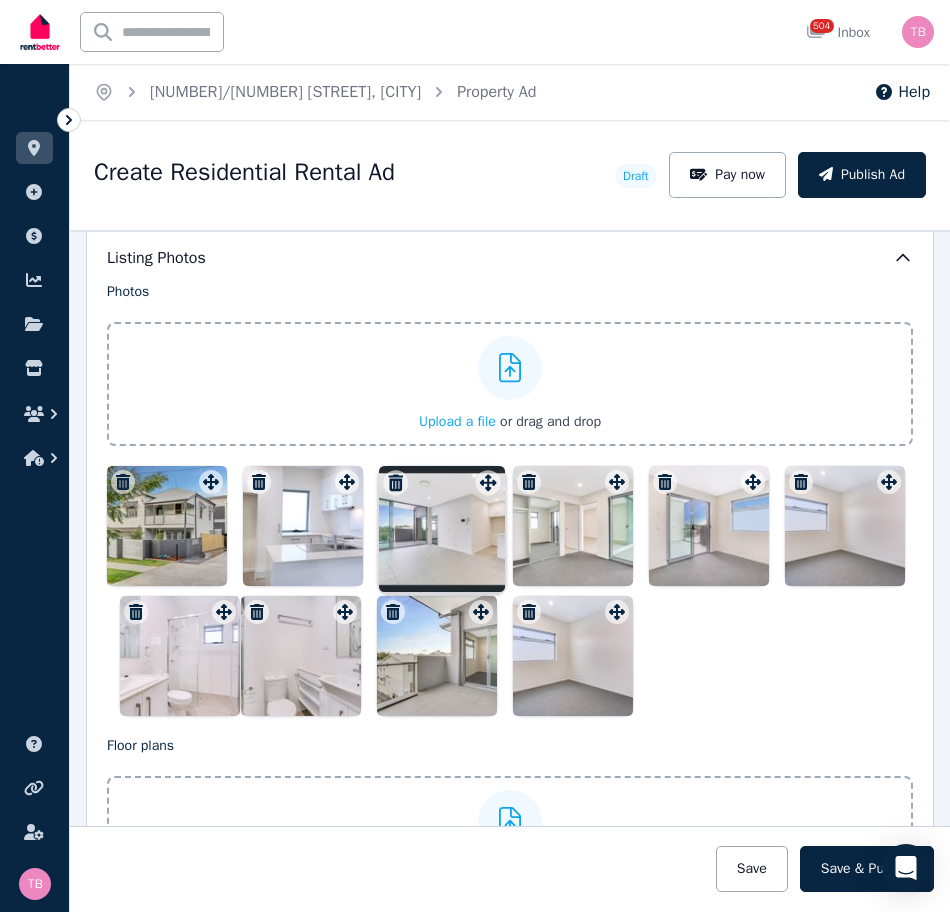 drag, startPoint x: 614, startPoint y: 662, endPoint x: 488, endPoint y: 462, distance: 236.38104 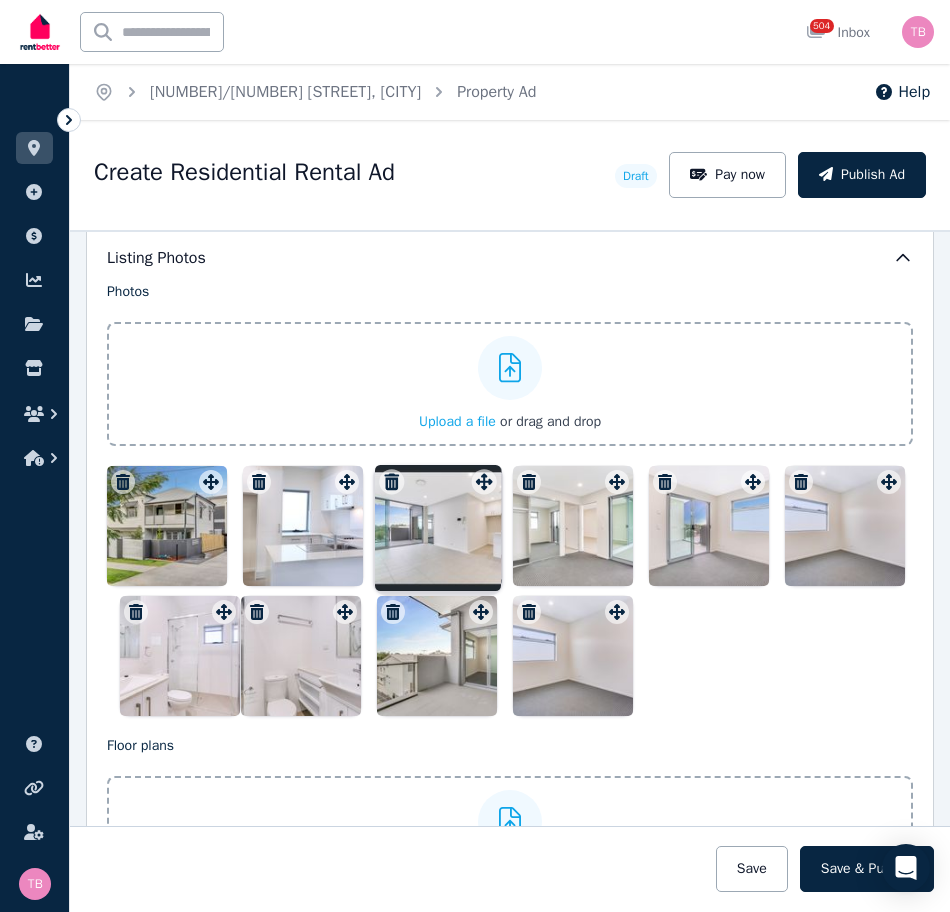 click on "Photos Upload a file   or drag and drop Uploaded   " 161- RPM -010616.jpg " Uploaded   " 167- RPM -010616.jpg " Uploaded   " 174- RPM -010616.jpg " Uploaded   " 175- RPM -010616.jpg " Uploaded   " 176- RPM -010616.jpg " Uploaded   " 178- RPM -010616.JPG " Uploaded   " 179- RPM -010616.jpg " Uploaded   " 180- RPM -010616.jpg " Uploaded   " 179- RPM -010616.jpg " Uploaded   " main.jpg "
To pick up a draggable item, press the space bar.
While dragging, use the arrow keys to move the item.
Press space again to drop the item in its new position, or press escape to cancel.
Draggable item 51b39313-2836-4494-9710-19c8a84229b7 was moved over droppable area 3ab768fd-1182-4704-8df8-fc0ea9519472." at bounding box center [510, 499] 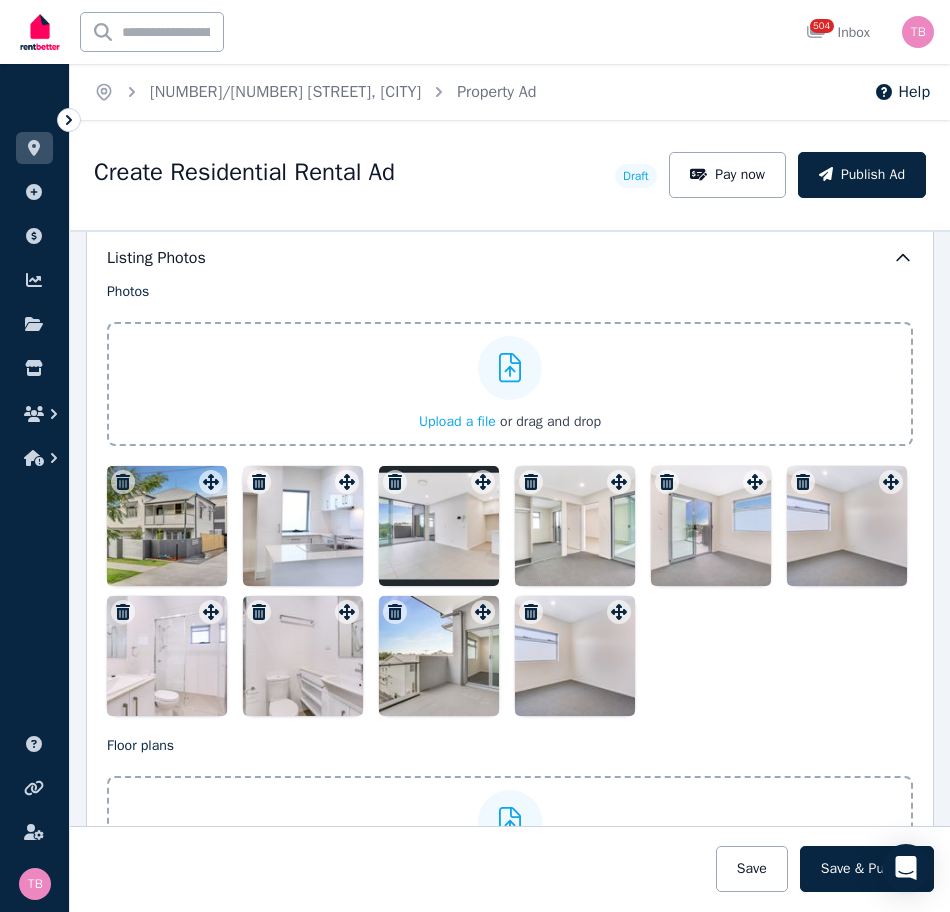 click 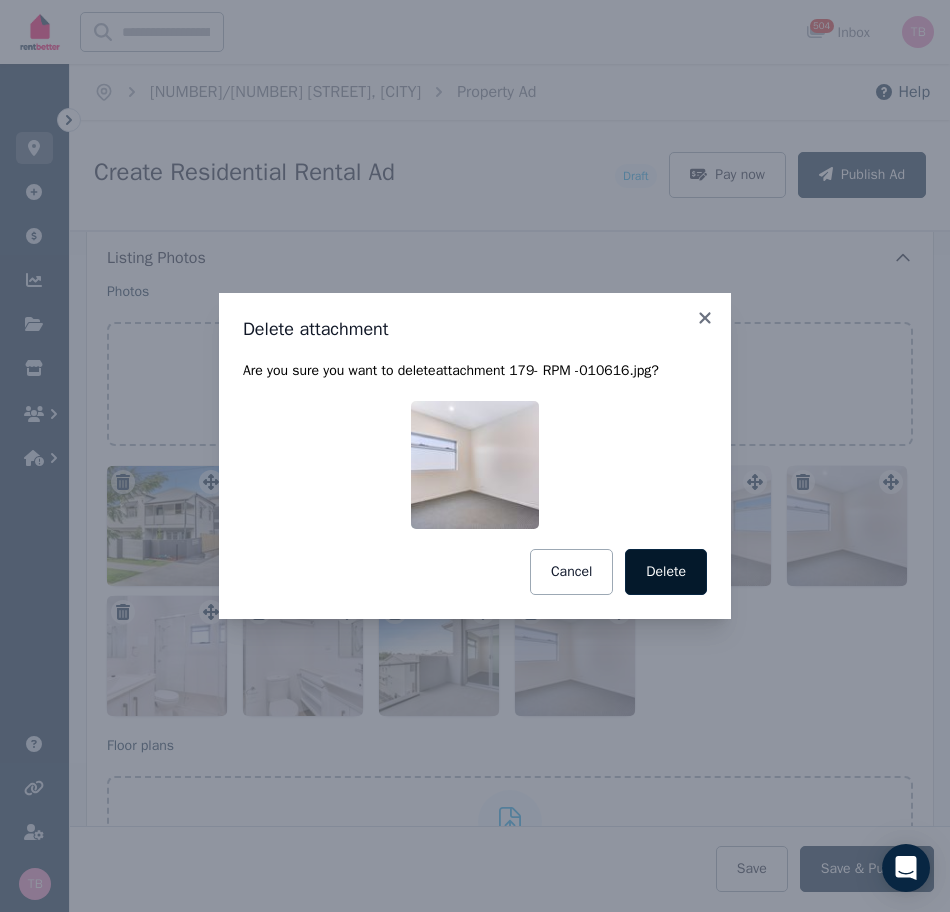 drag, startPoint x: 663, startPoint y: 581, endPoint x: 685, endPoint y: 611, distance: 37.202152 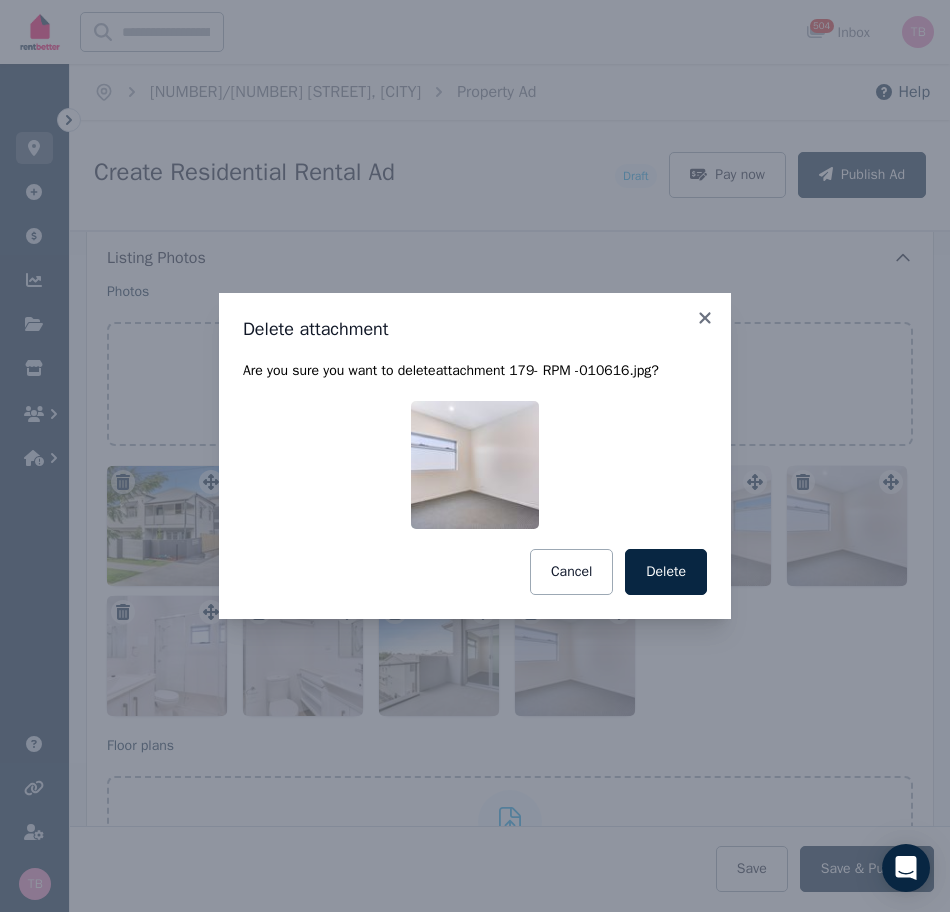 click on "Delete" at bounding box center [666, 572] 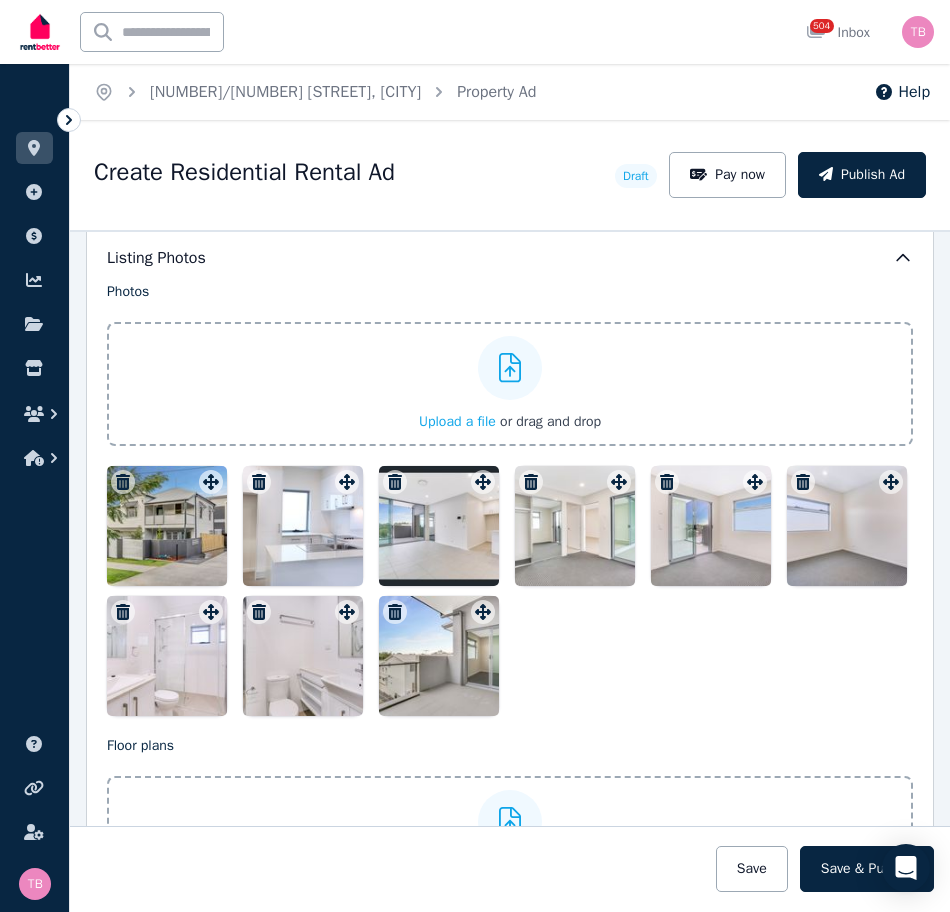 click 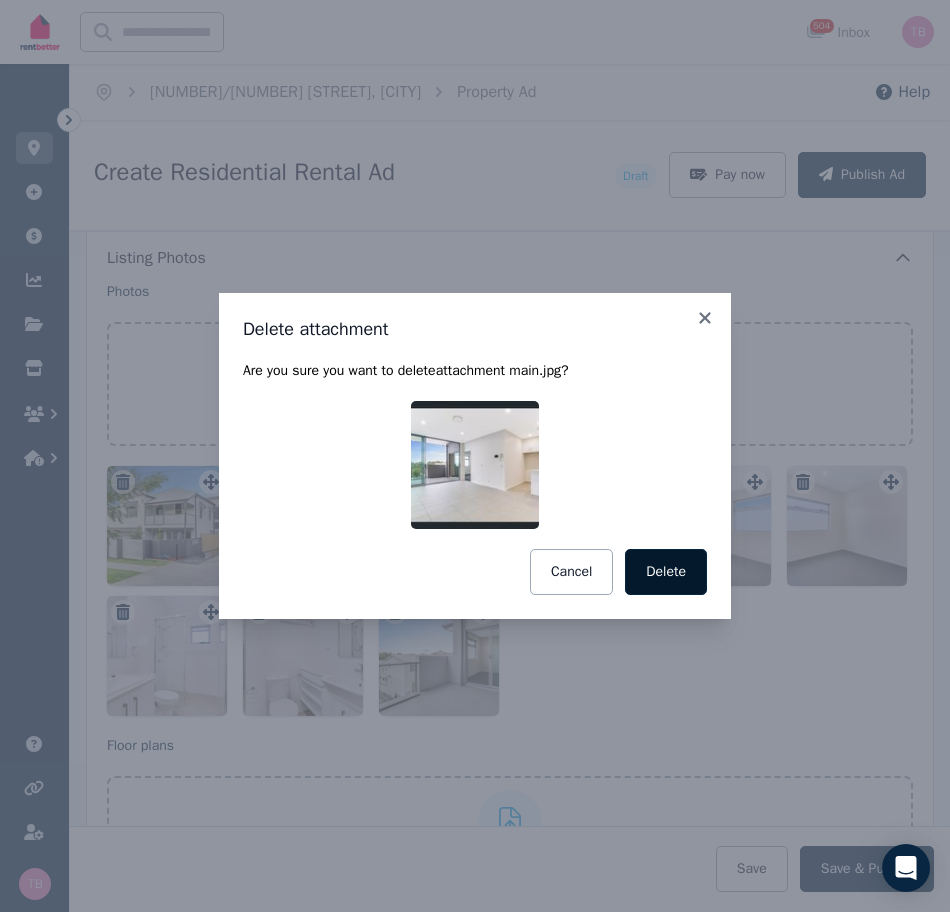 click on "Delete" at bounding box center (666, 572) 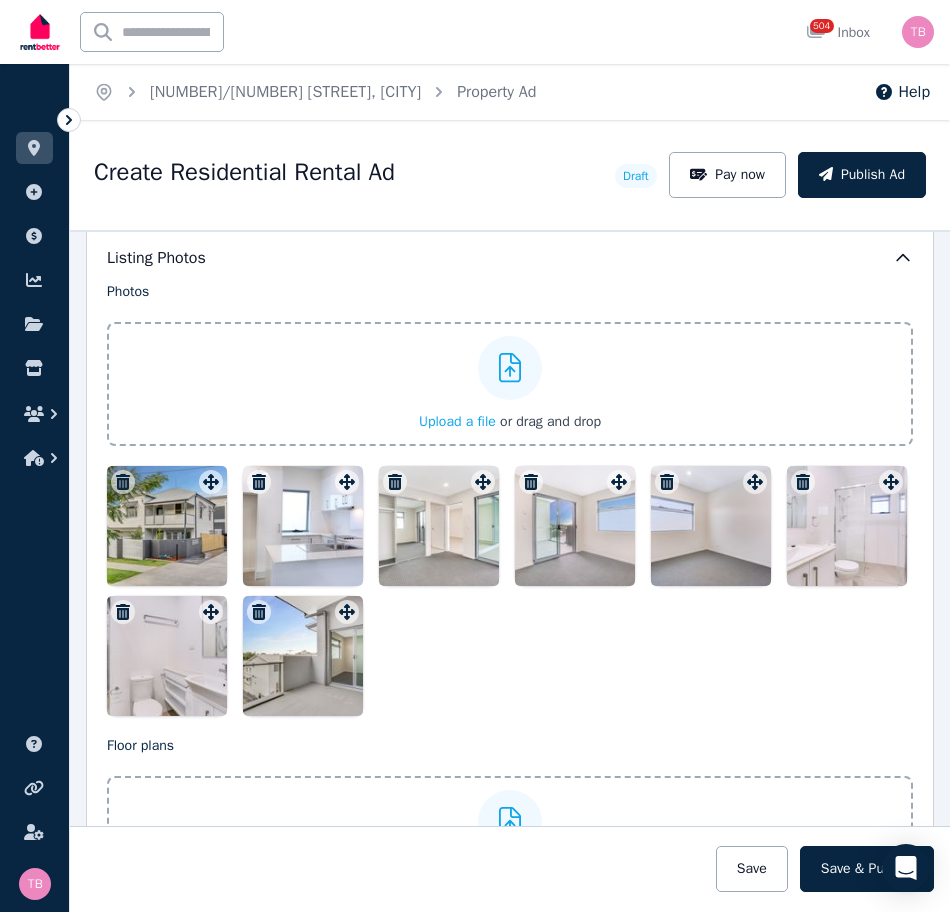 click on "Upload a file" at bounding box center [457, 421] 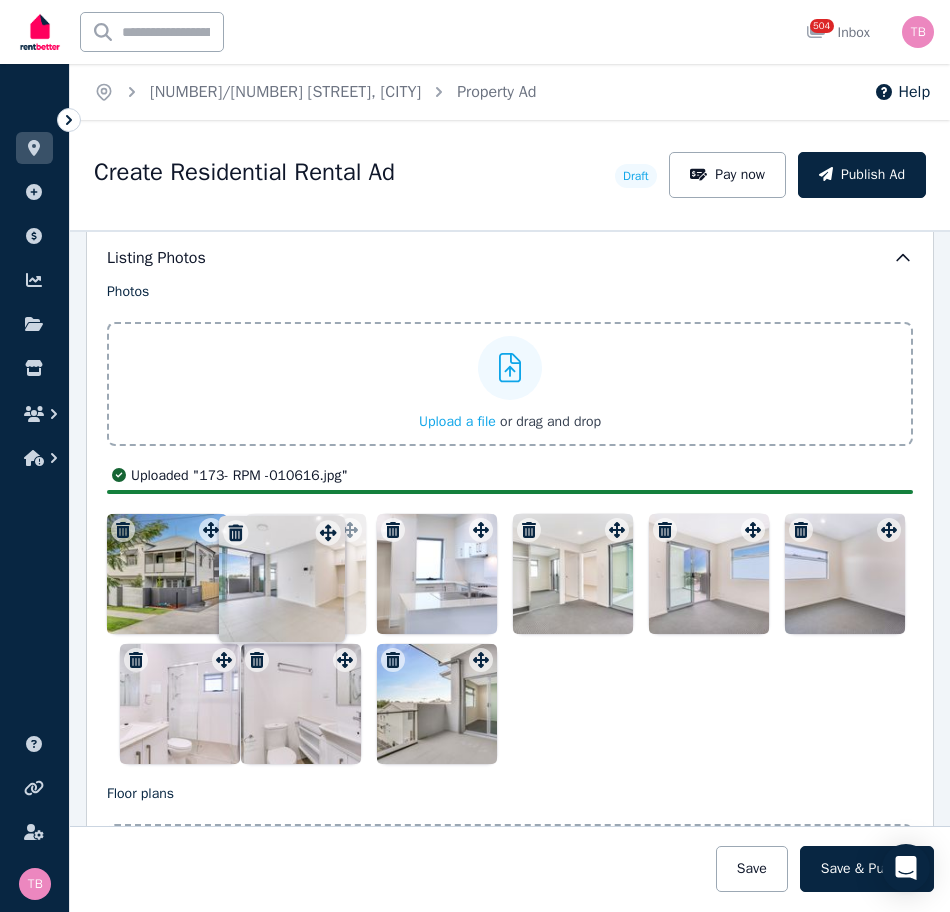 drag, startPoint x: 478, startPoint y: 667, endPoint x: 327, endPoint y: 522, distance: 209.3466 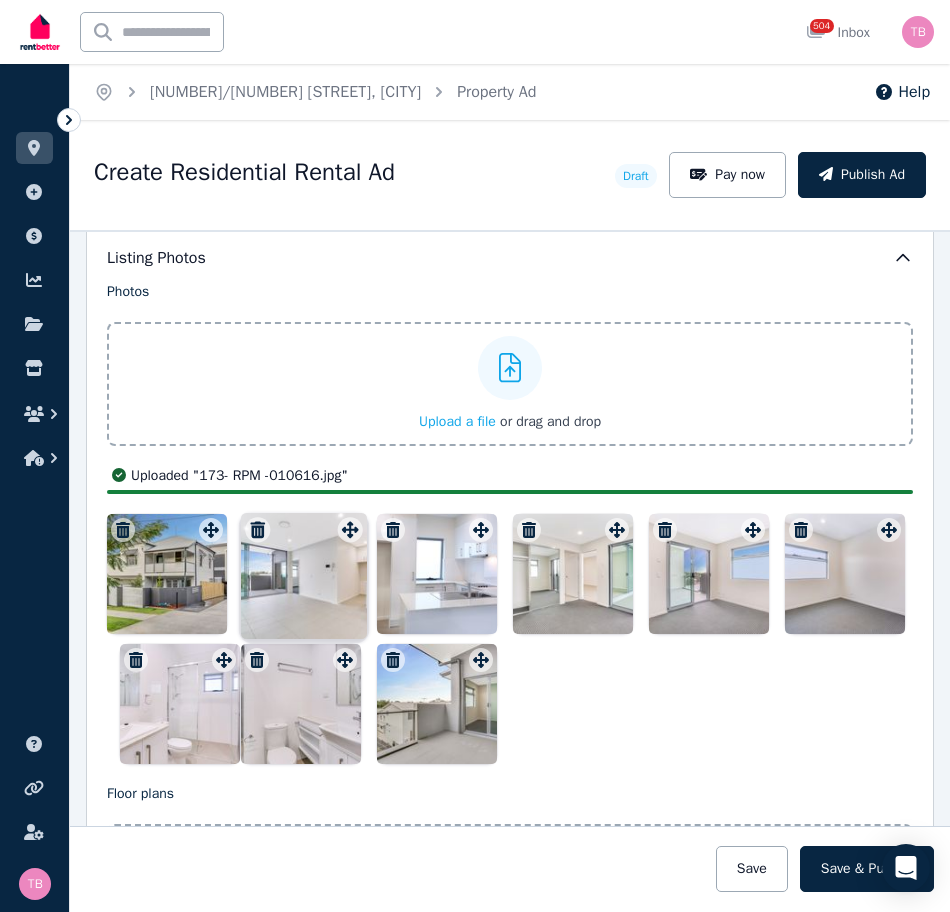 click on "Photos Upload a file   or drag and drop Uploaded   " 161- RPM -010616.jpg " Uploaded   " 167- RPM -010616.jpg " Uploaded   " 174- RPM -010616.jpg " Uploaded   " 175- RPM -010616.jpg " Uploaded   " 176- RPM -010616.jpg " Uploaded   " 178- RPM -010616.JPG " Uploaded   " 179- RPM -010616.jpg " Uploaded   " 180- RPM -010616.jpg " Uploaded   " 179- RPM -010616.jpg " Uploaded   " main.jpg " Uploaded   " 173- RPM -010616.jpg "
To pick up a draggable item, press the space bar.
While dragging, use the arrow keys to move the item.
Press space again to drop the item in its new position, or press escape to cancel.
Draggable item fdd64c44-3a89-4d11-903b-61fe66e6ed09 was moved over droppable area adcd3897-7494-4f15-a187-466265b978b7." at bounding box center [510, 523] 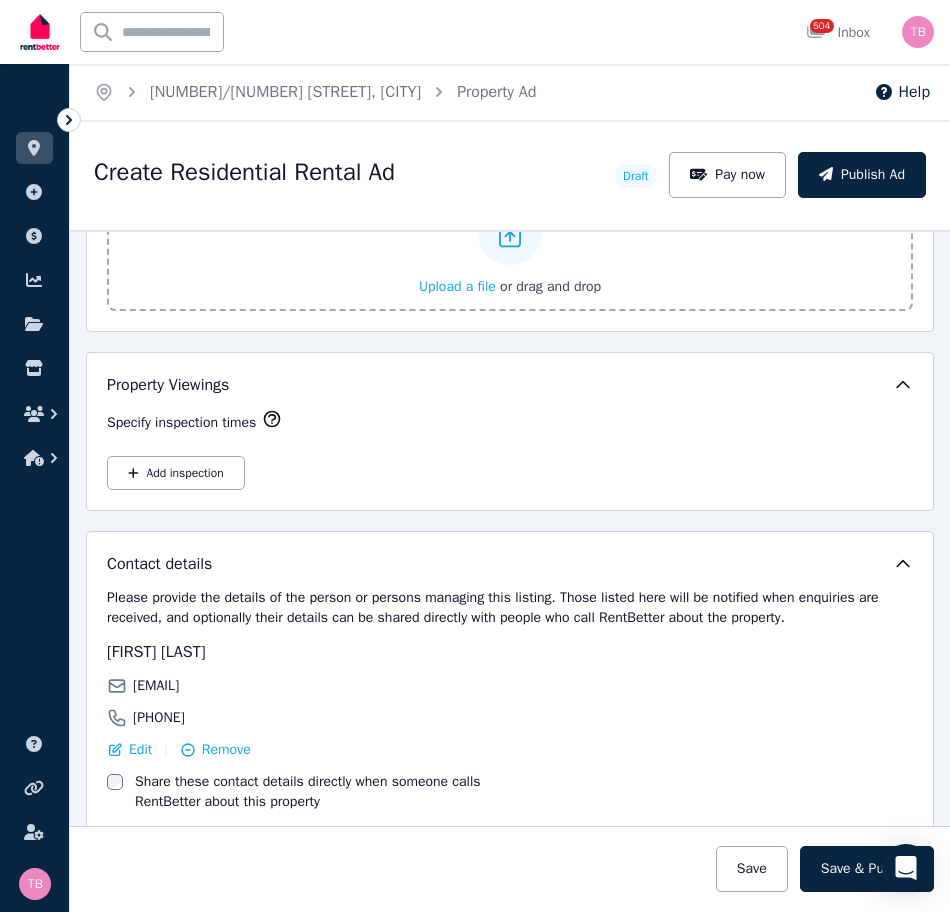 scroll, scrollTop: 2988, scrollLeft: 0, axis: vertical 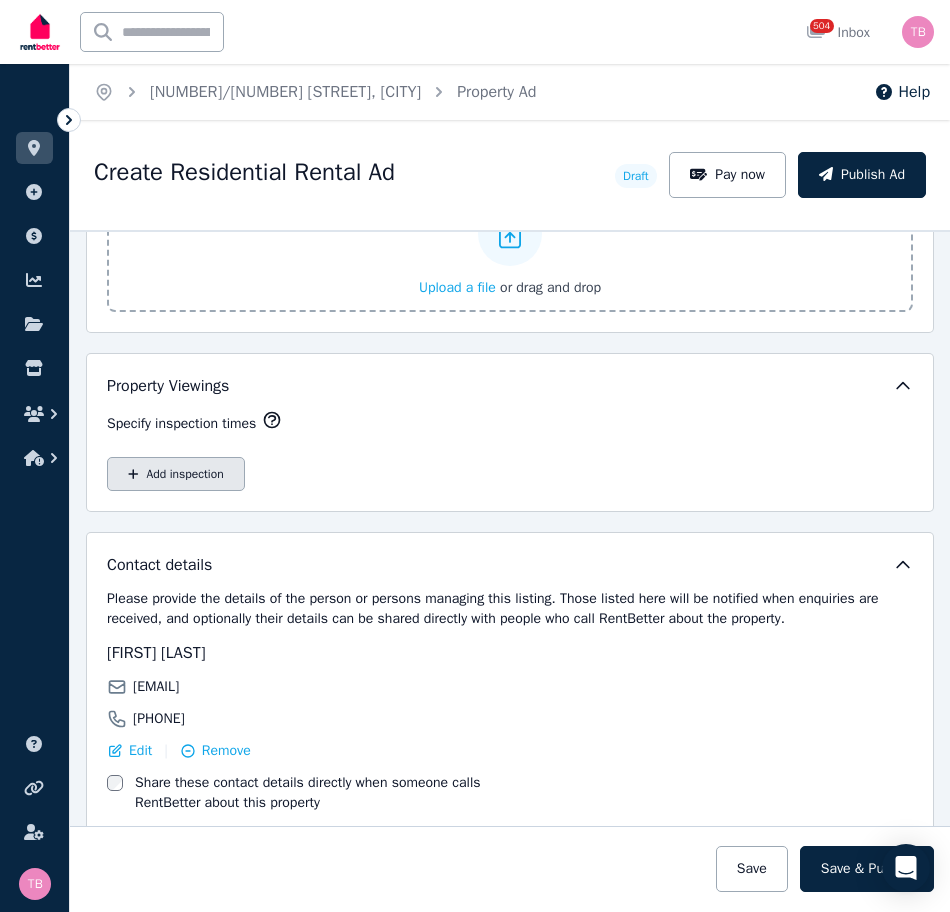 click 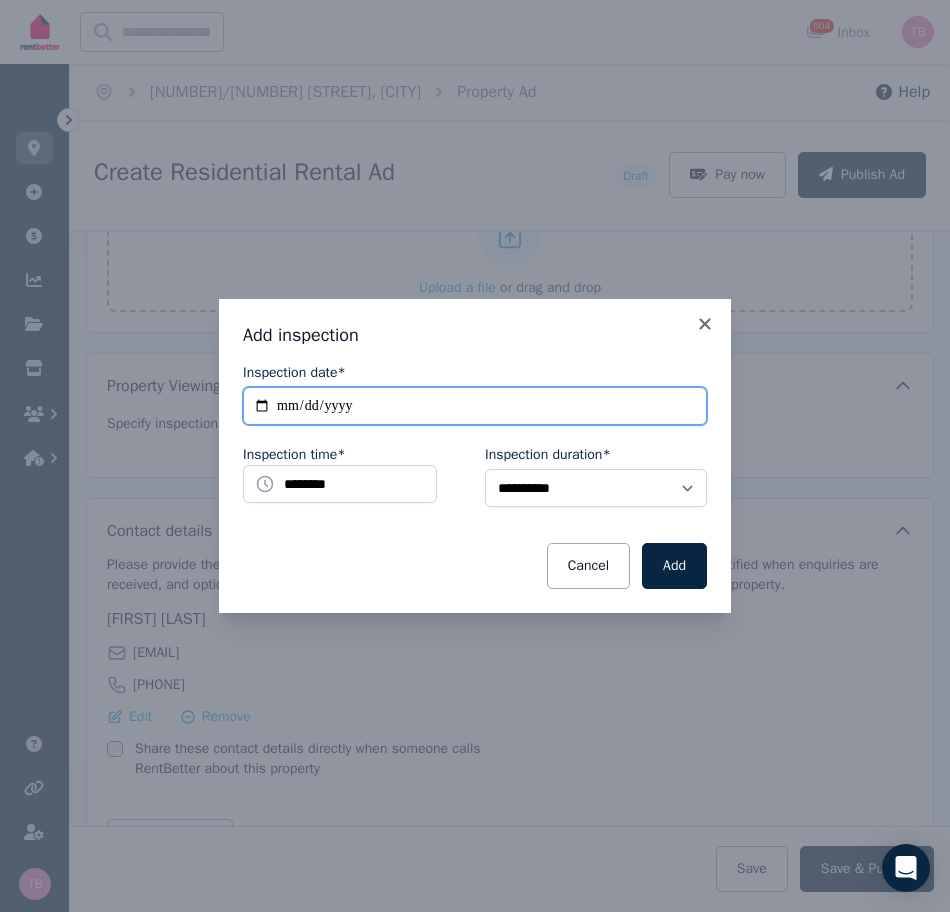 click on "**********" at bounding box center (475, 406) 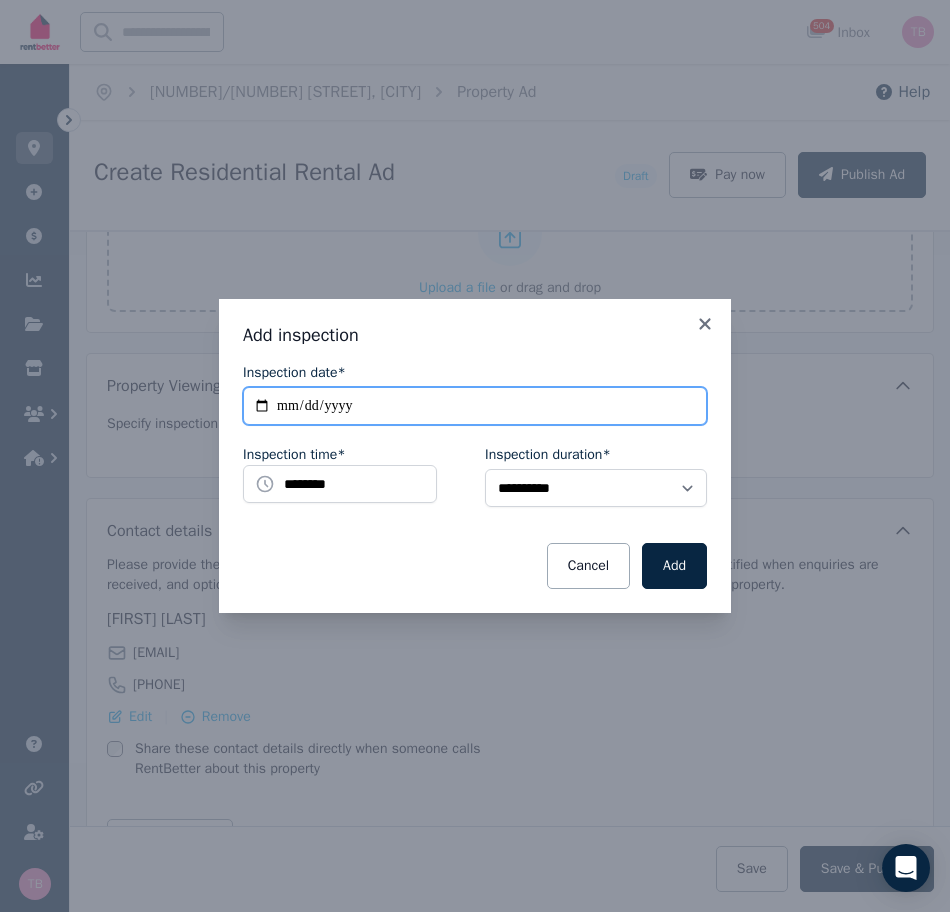 type on "**********" 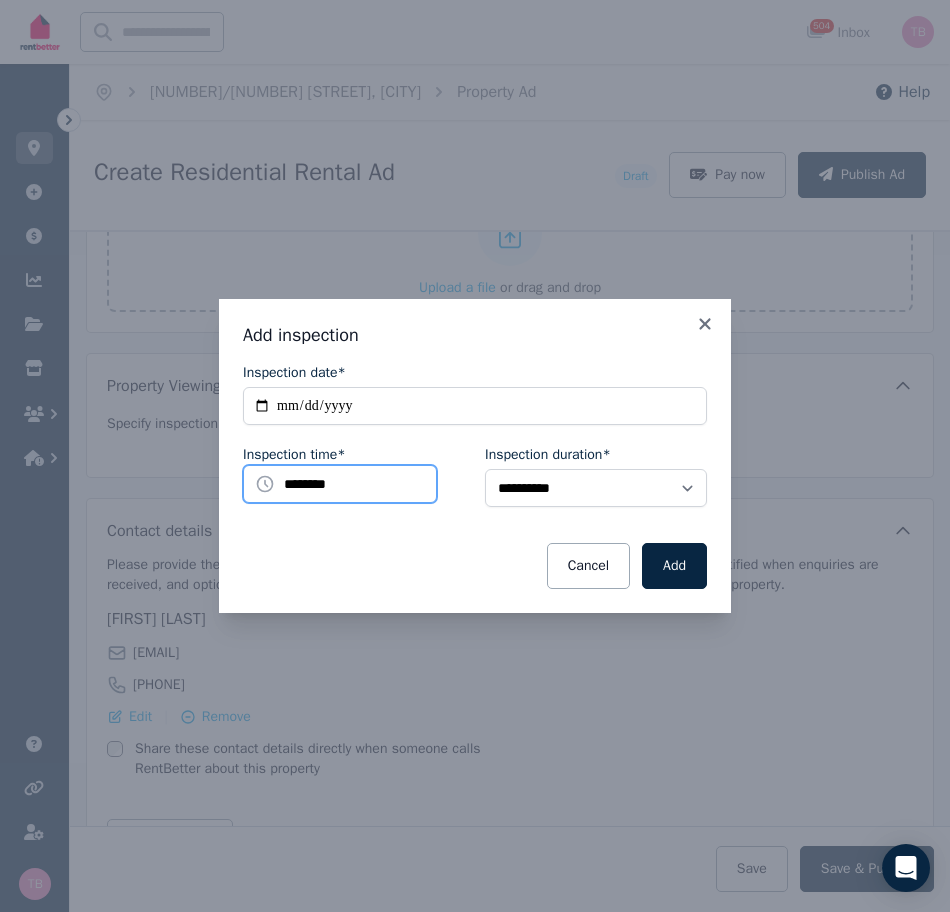 click on "********" at bounding box center [340, 484] 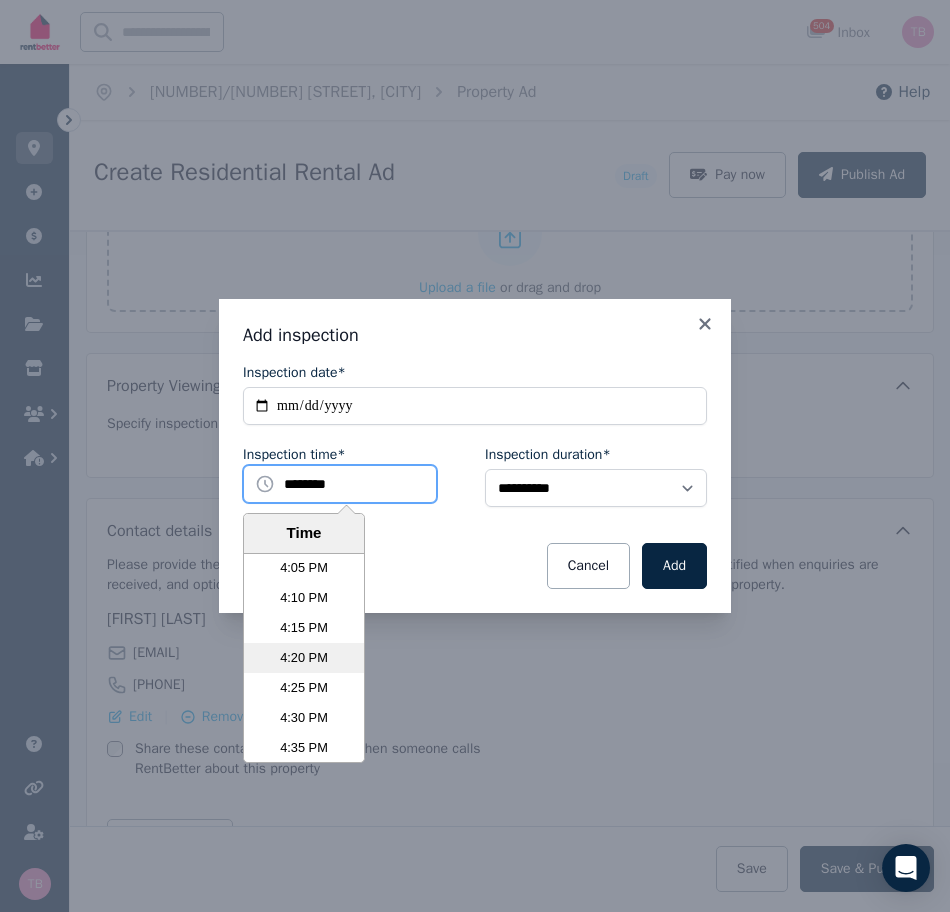 scroll, scrollTop: 5891, scrollLeft: 0, axis: vertical 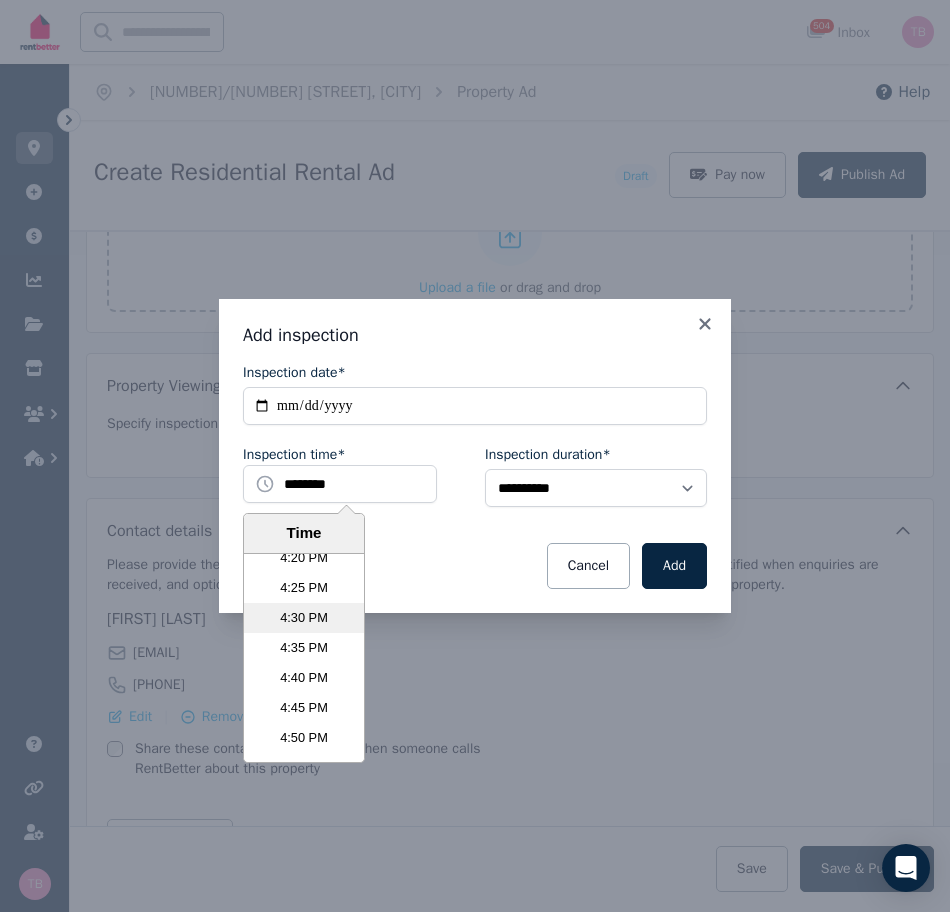 click on "4:30 PM" at bounding box center [304, 618] 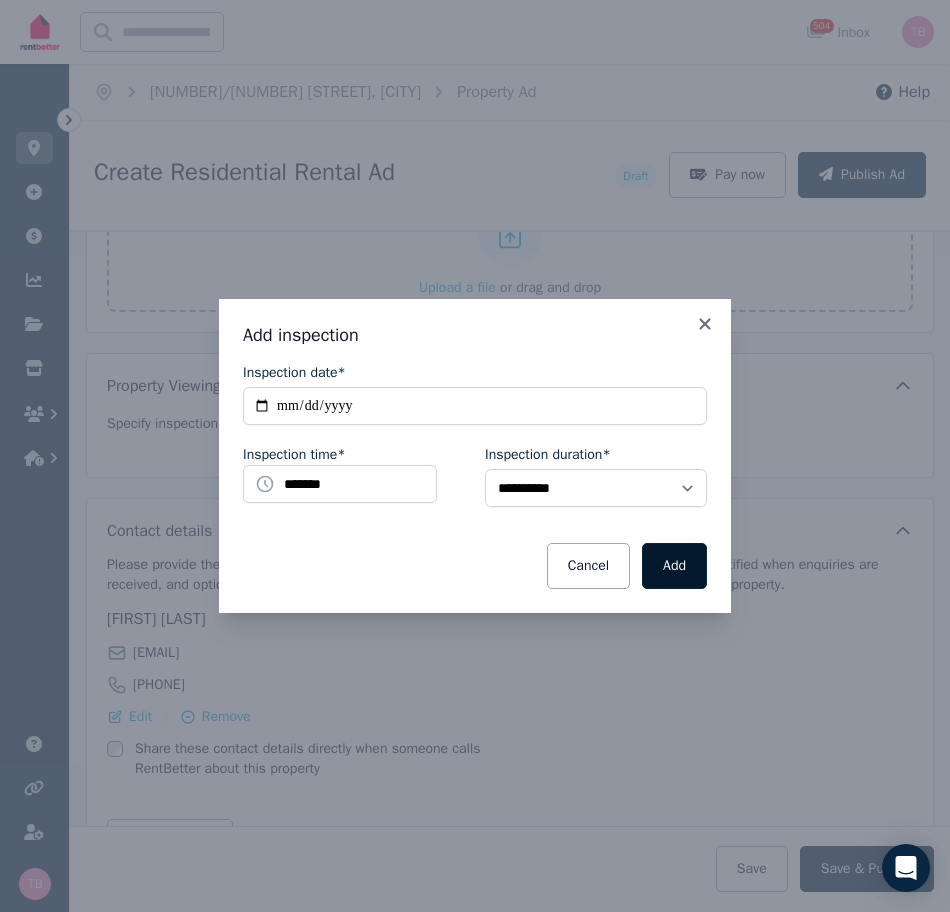 click on "Add" at bounding box center (674, 566) 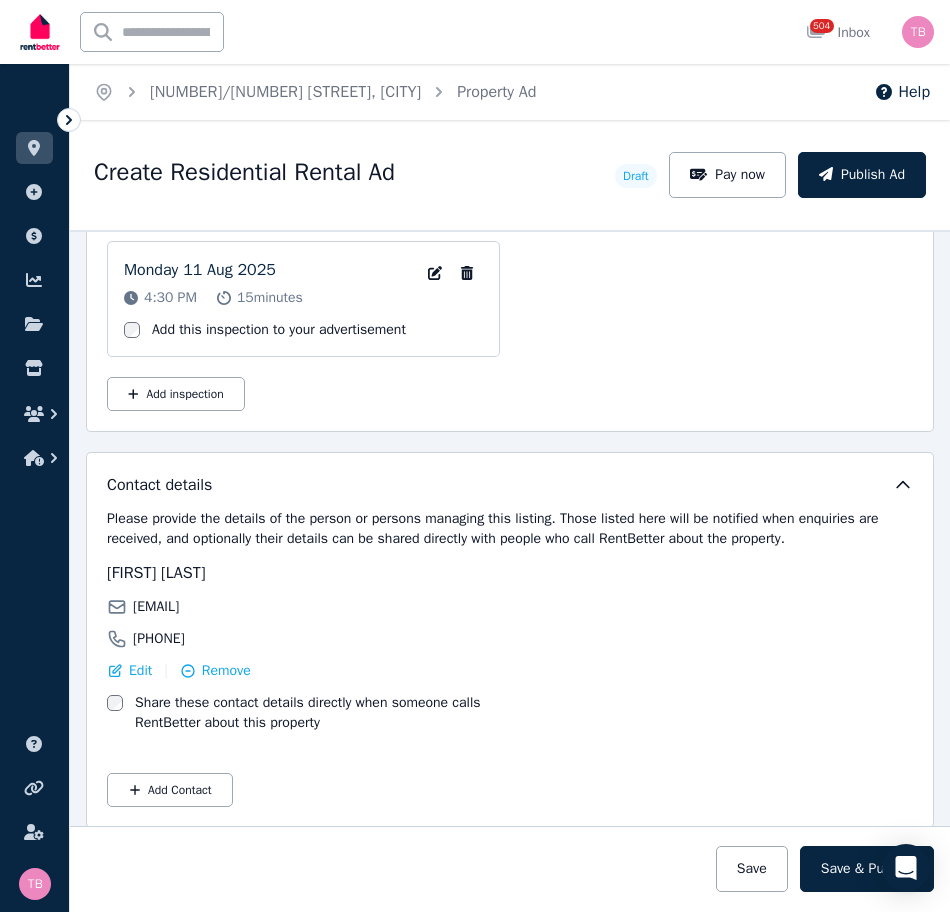 scroll, scrollTop: 3224, scrollLeft: 0, axis: vertical 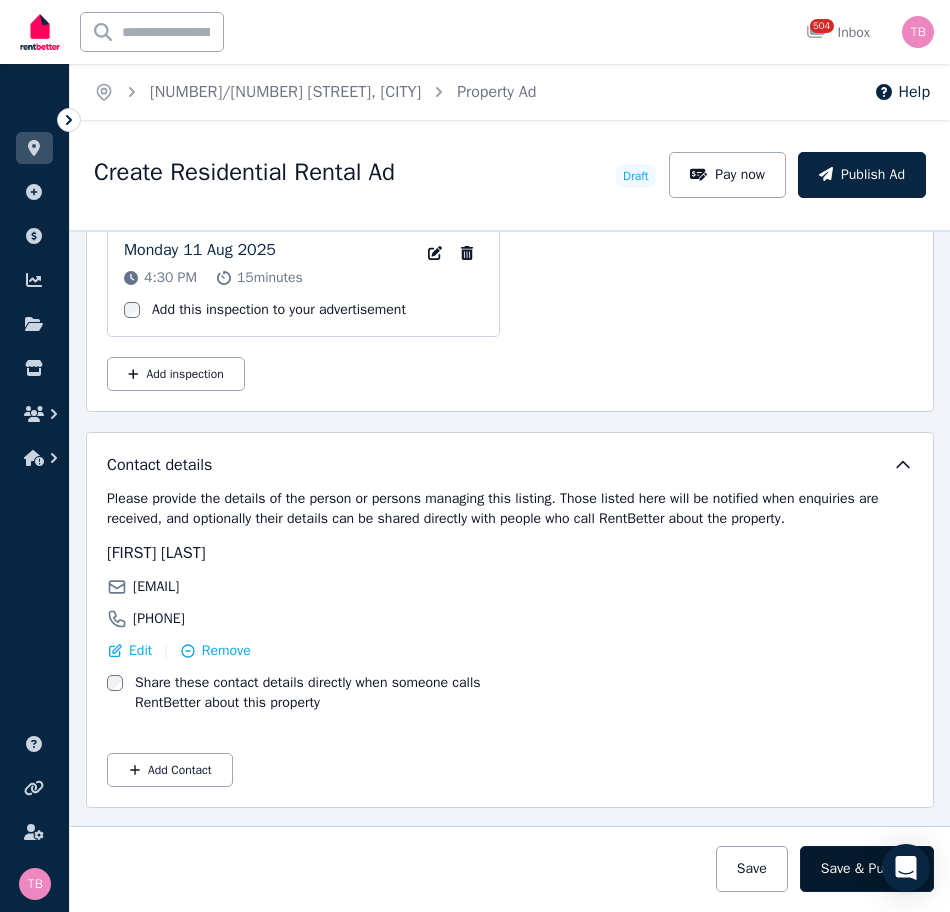 click on "Save & Publish" at bounding box center [867, 869] 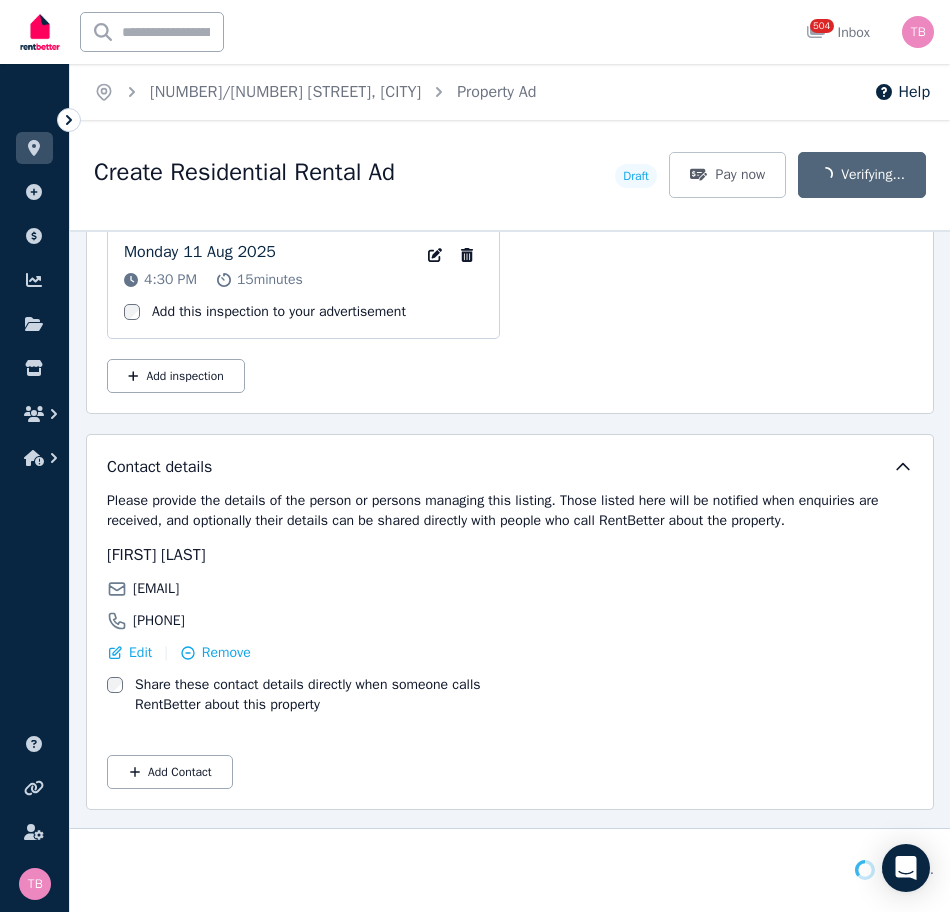 scroll, scrollTop: 3380, scrollLeft: 0, axis: vertical 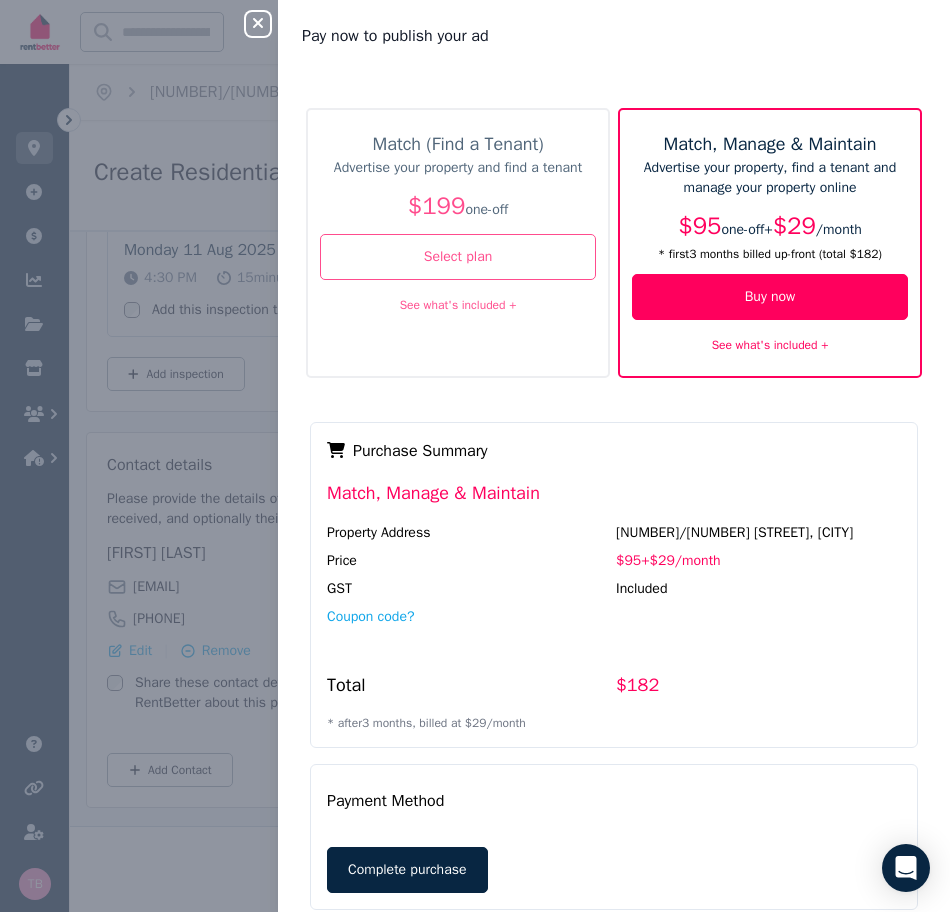 click on "Match (Find a Tenant)" at bounding box center [458, 144] 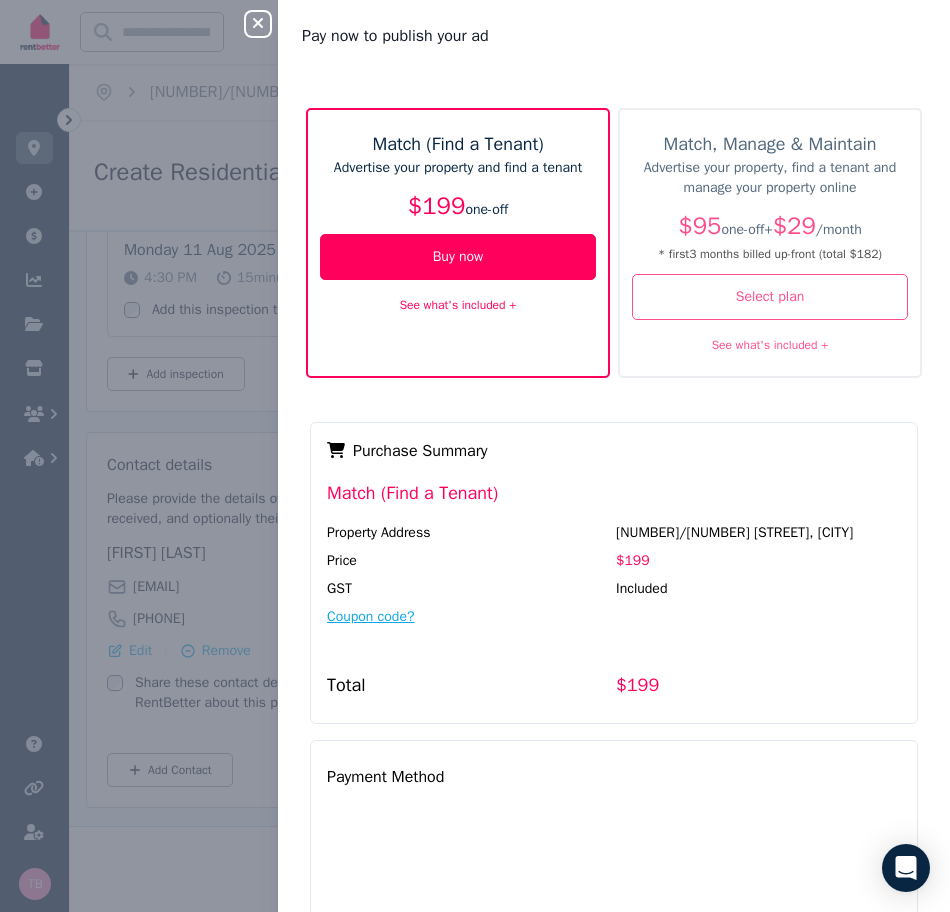 click on "Coupon code?" at bounding box center (371, 617) 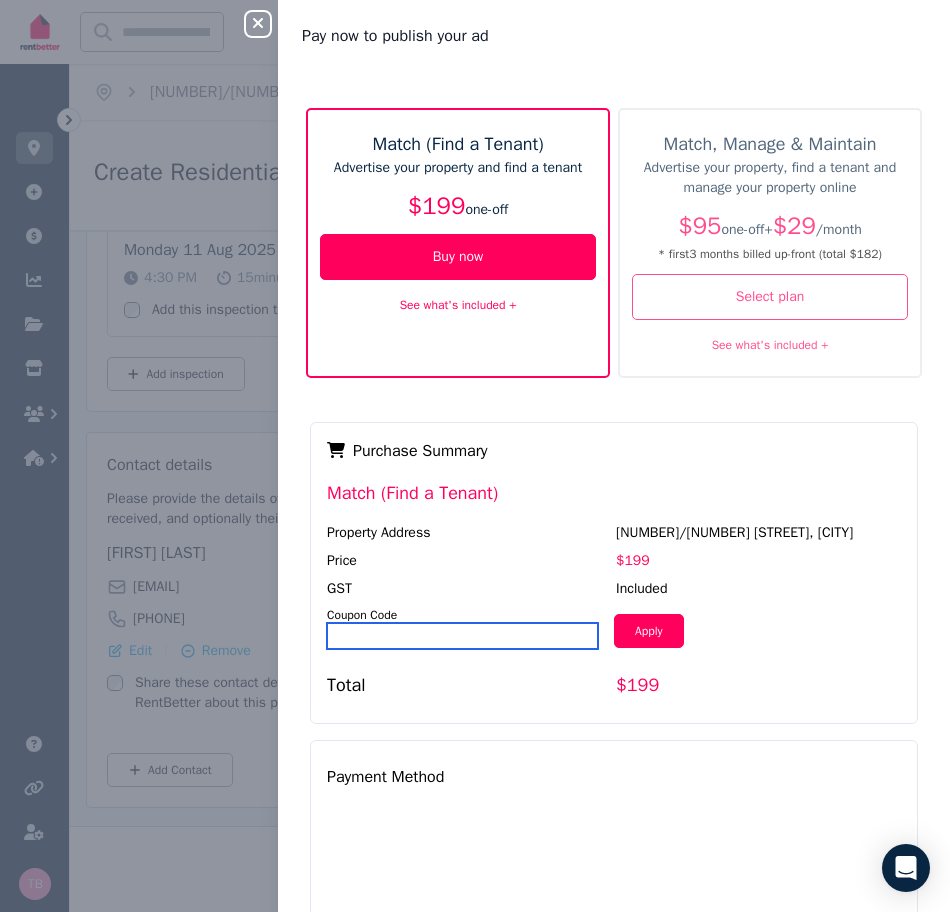 click at bounding box center (462, 636) 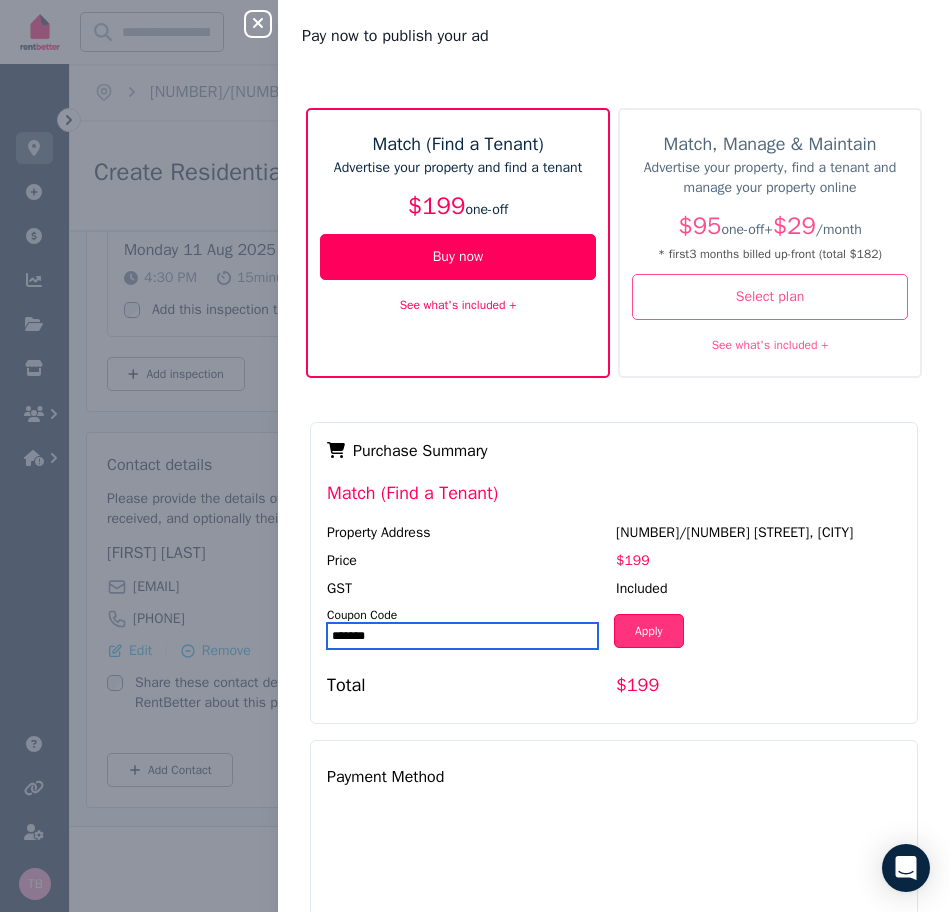 type on "*******" 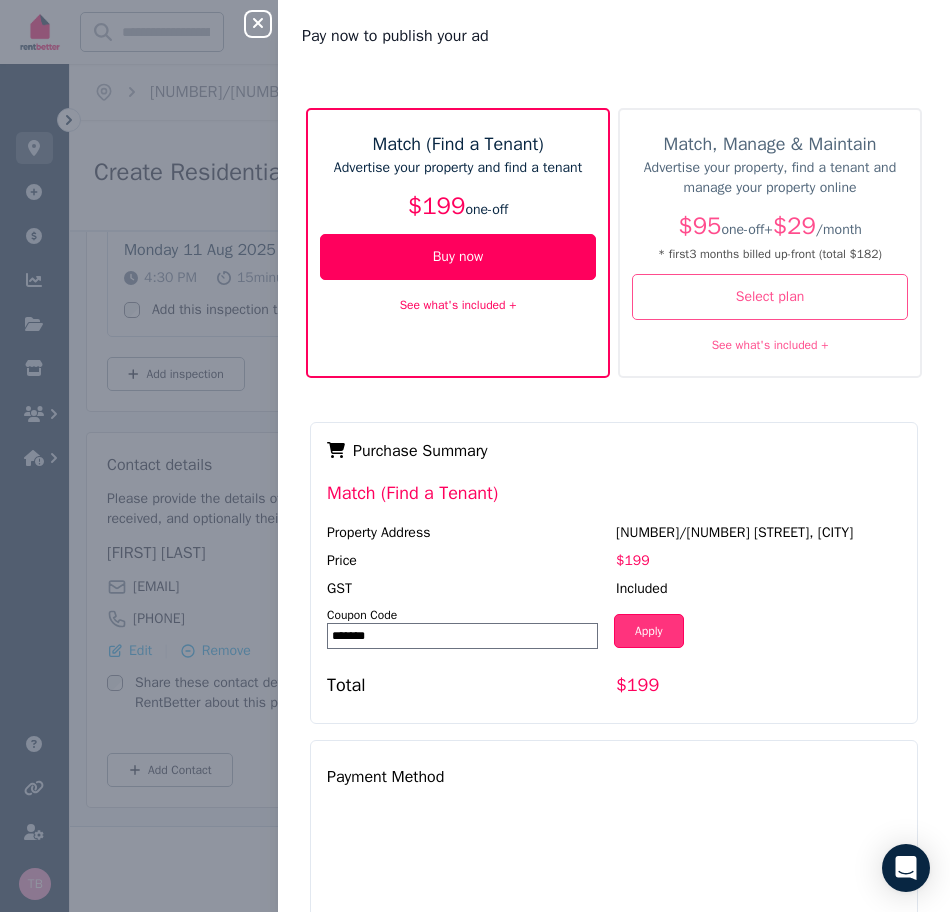 click on "Apply" at bounding box center [649, 631] 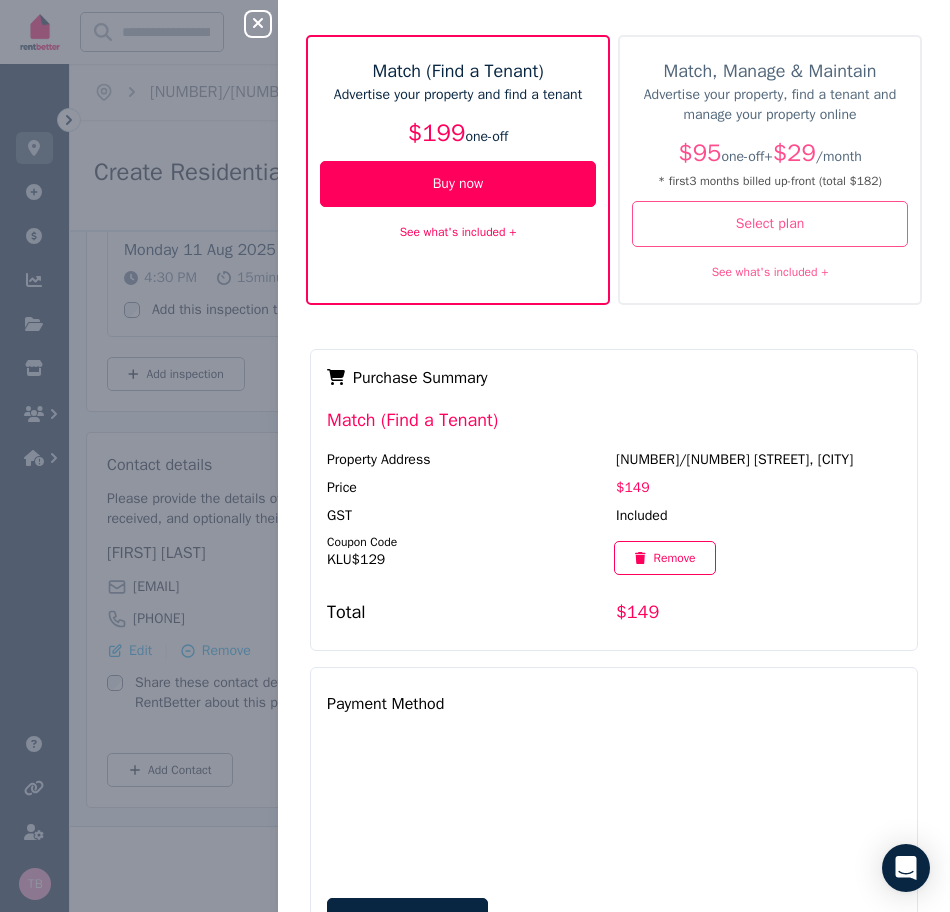 scroll, scrollTop: 170, scrollLeft: 0, axis: vertical 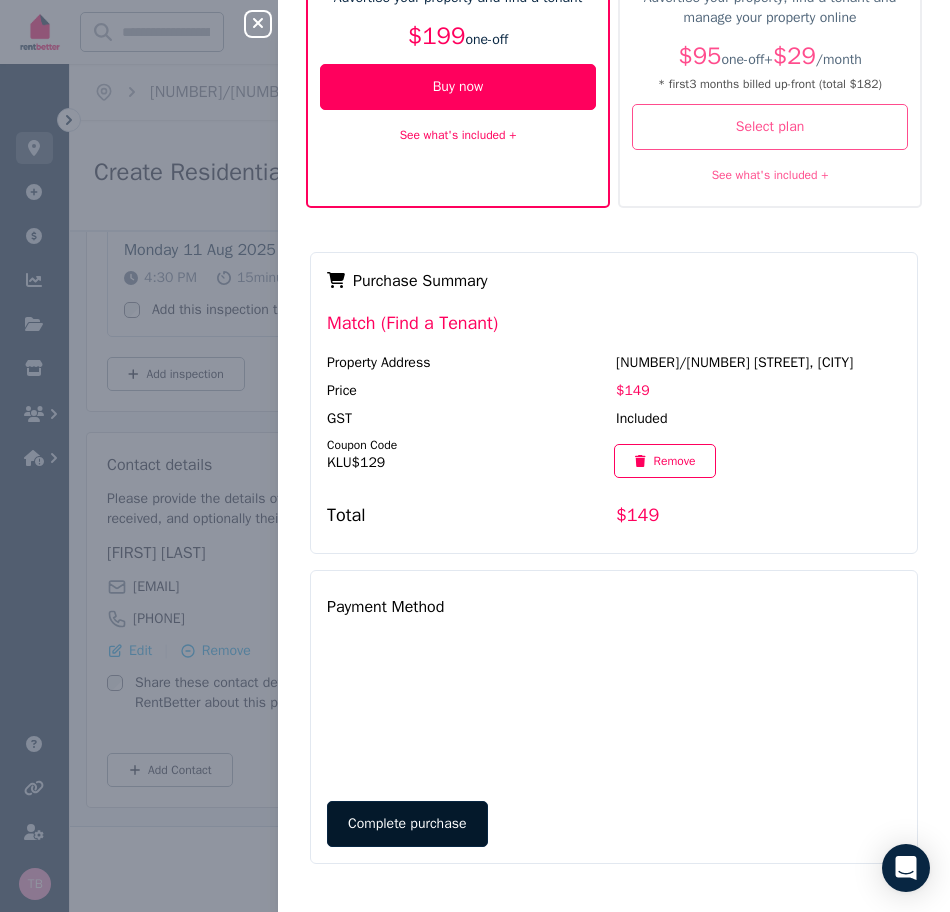 click on "Complete purchase" at bounding box center [407, 824] 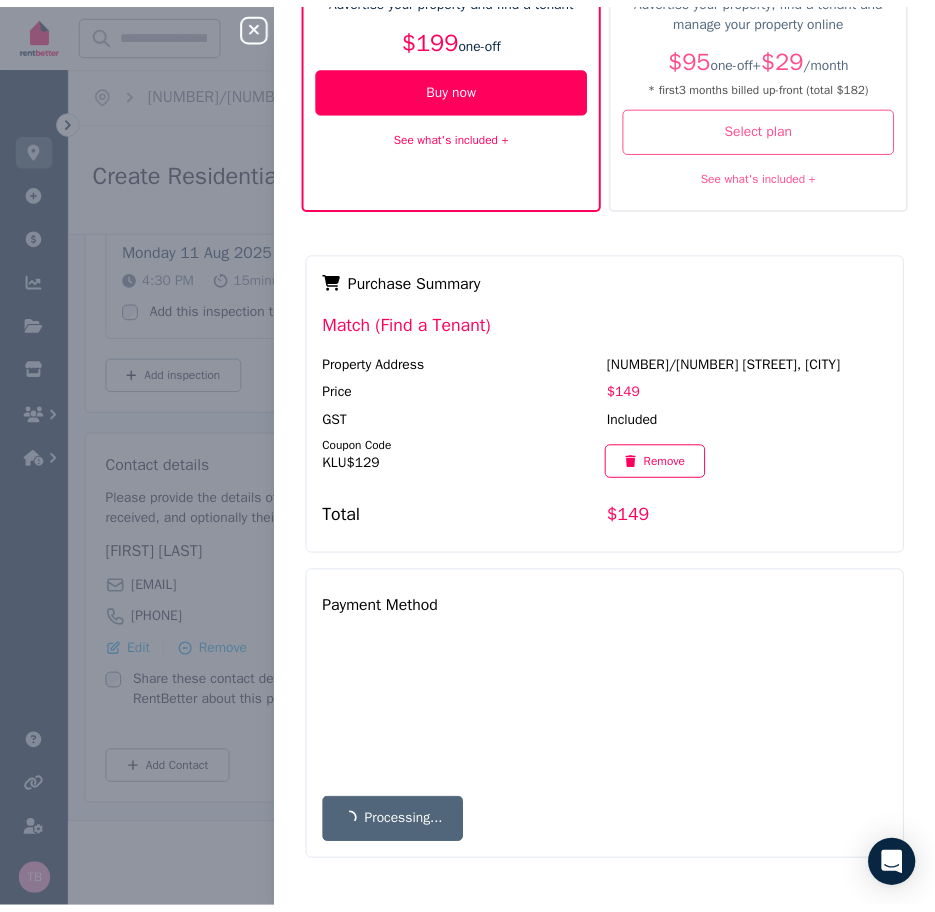 scroll, scrollTop: 0, scrollLeft: 0, axis: both 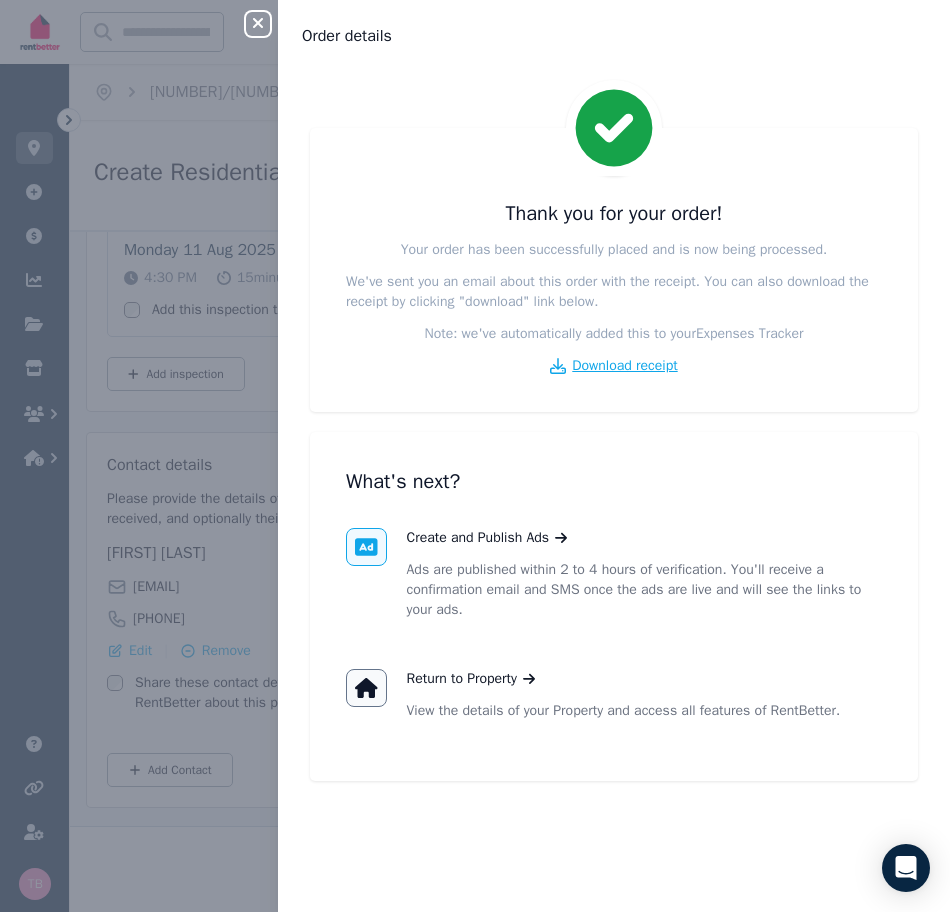 click on "Download receipt" at bounding box center (624, 366) 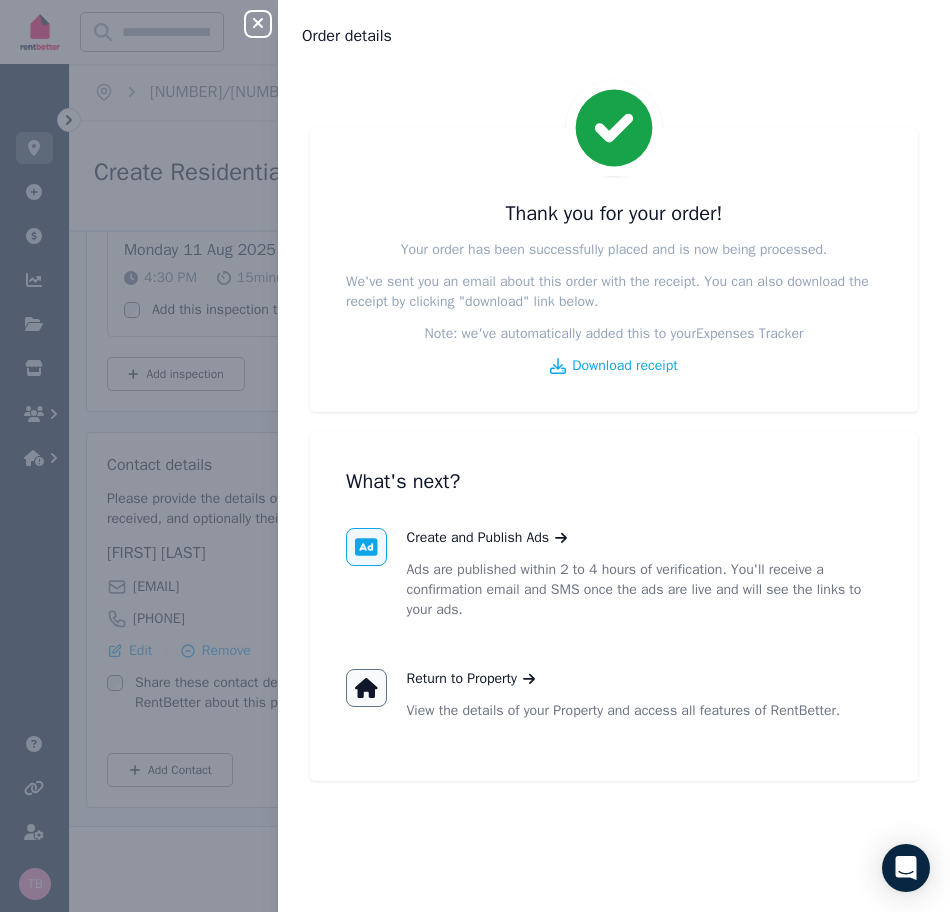 drag, startPoint x: 856, startPoint y: 154, endPoint x: 862, endPoint y: 138, distance: 17.088007 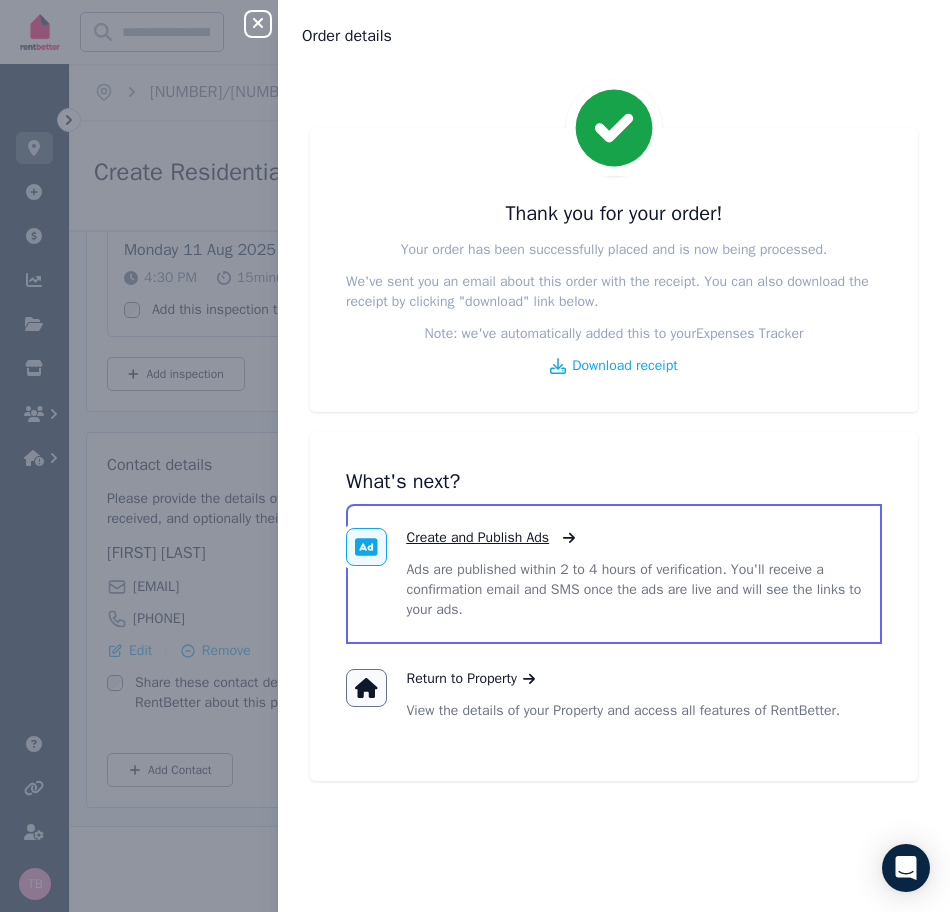 click on "Create and Publish Ads" at bounding box center [478, 538] 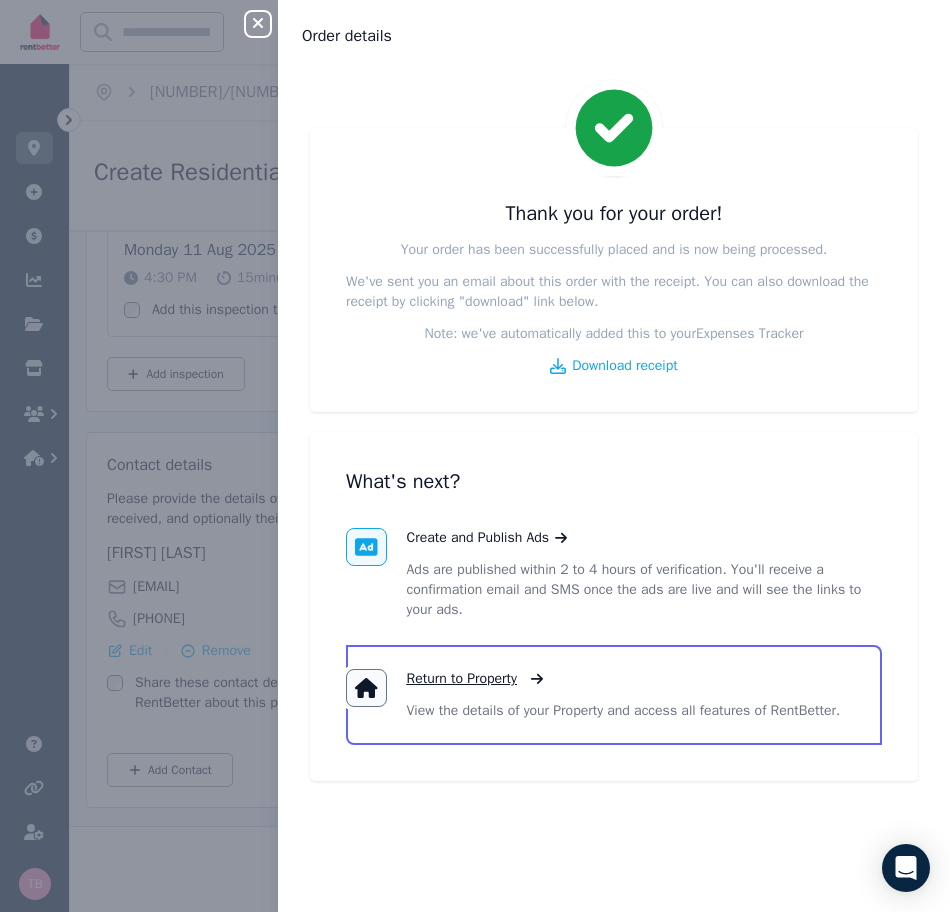 click on "Return to Property" at bounding box center (462, 679) 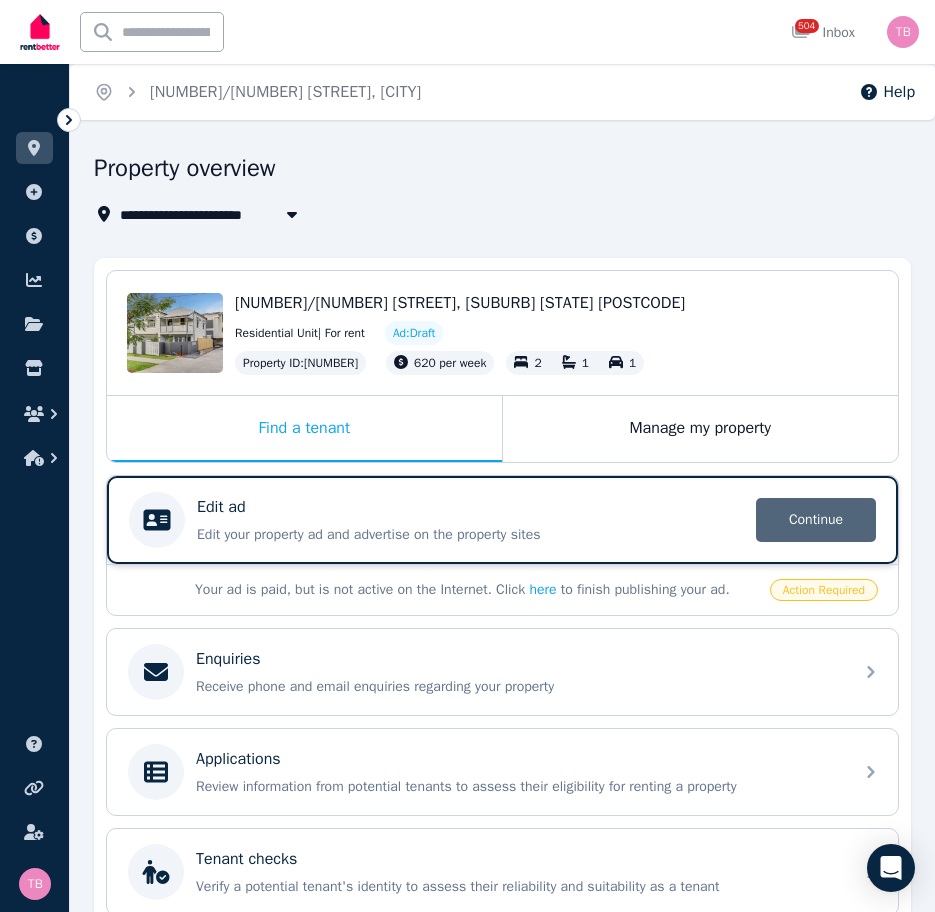 click on "Continue" at bounding box center (816, 520) 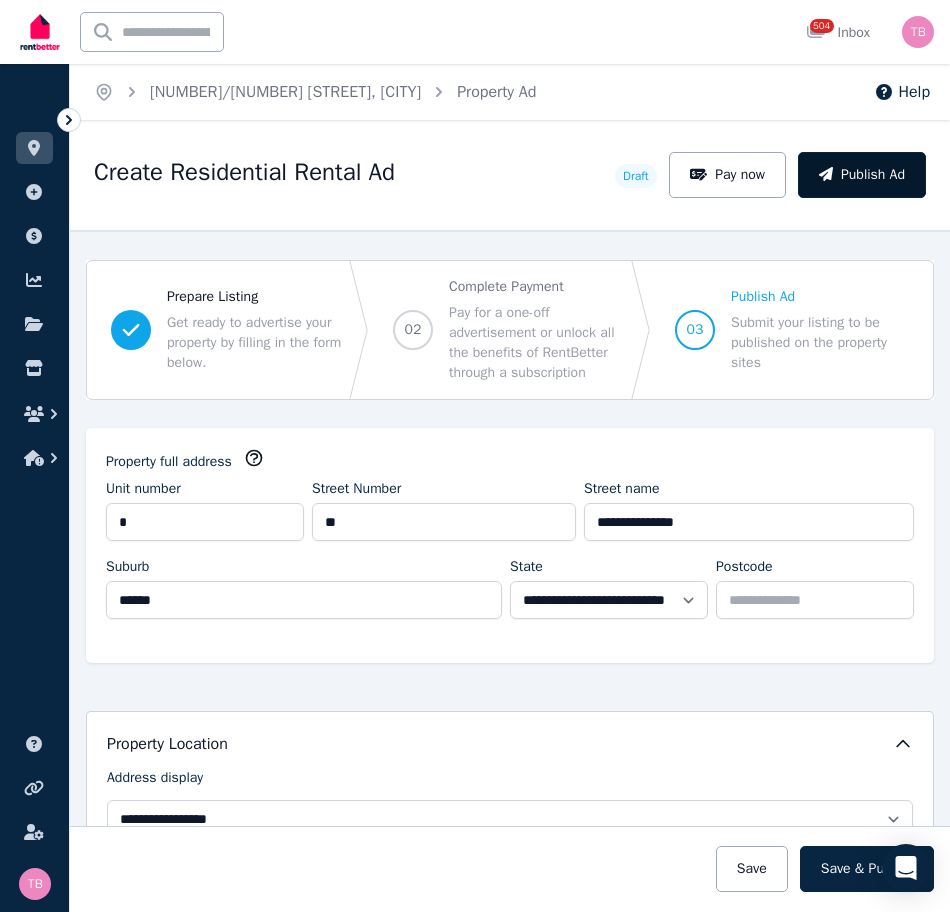 click on "Publish Ad" at bounding box center (862, 175) 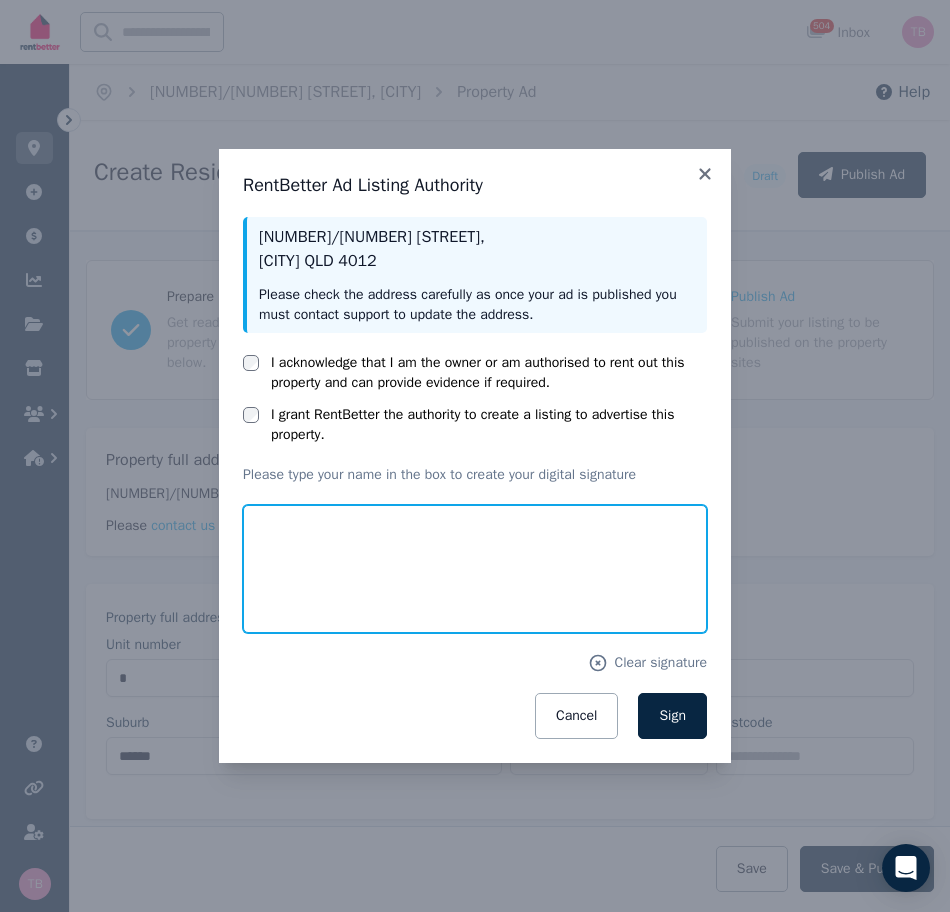 click at bounding box center (475, 569) 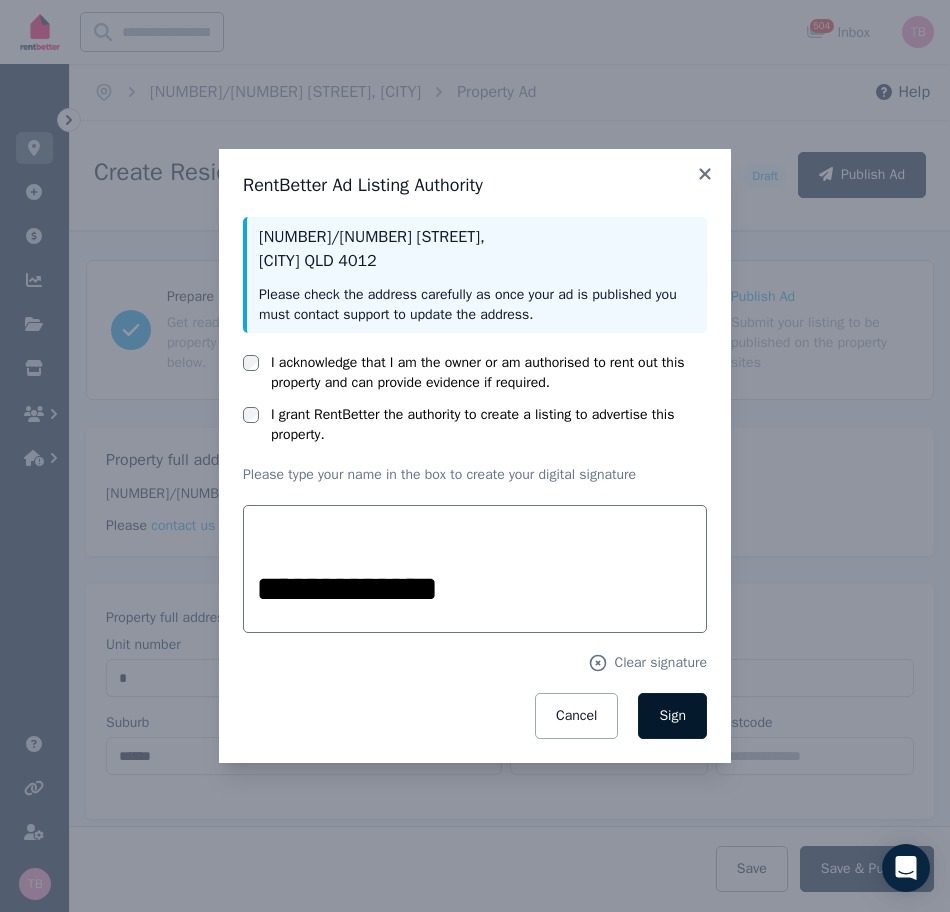click on "Sign" at bounding box center [672, 715] 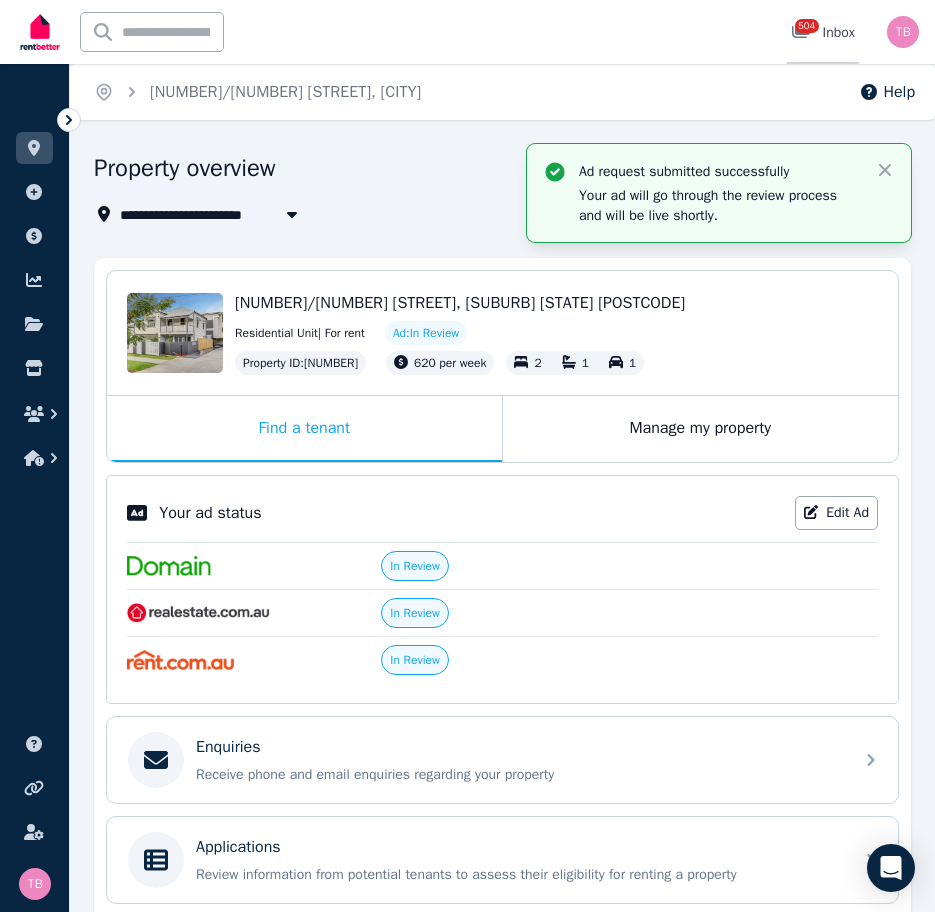 click on "504" at bounding box center (807, 26) 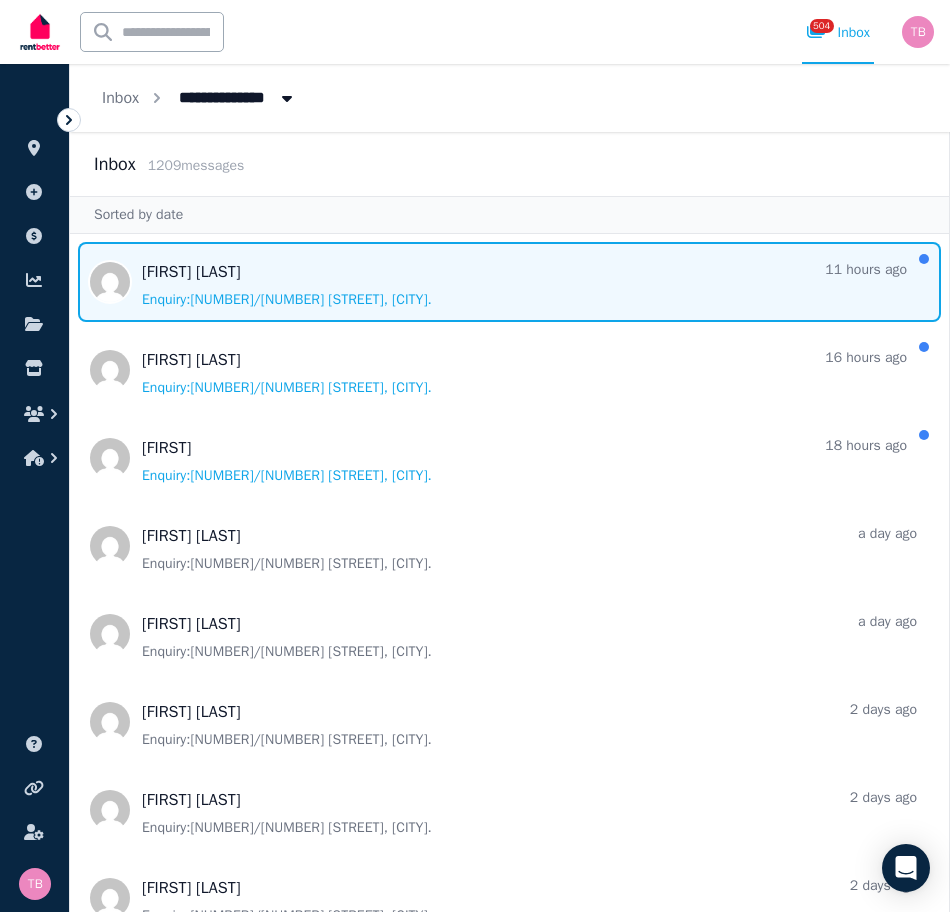 click at bounding box center [509, 282] 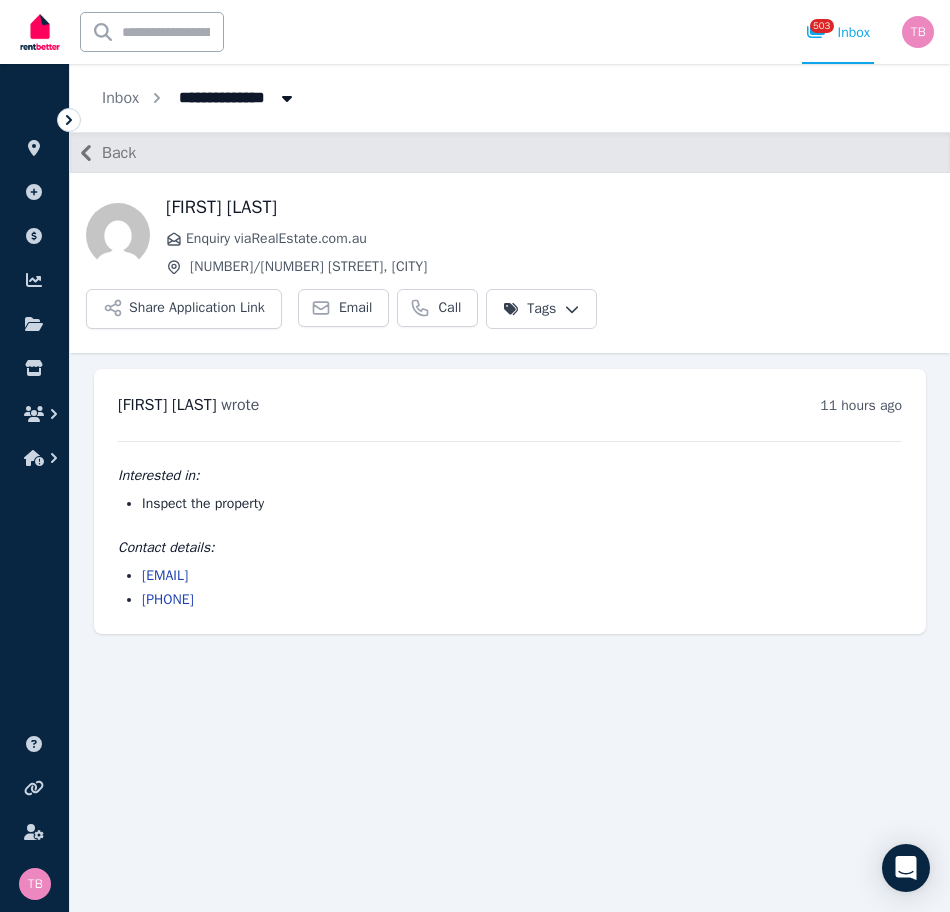 drag, startPoint x: 242, startPoint y: 546, endPoint x: 135, endPoint y: 528, distance: 108.503456 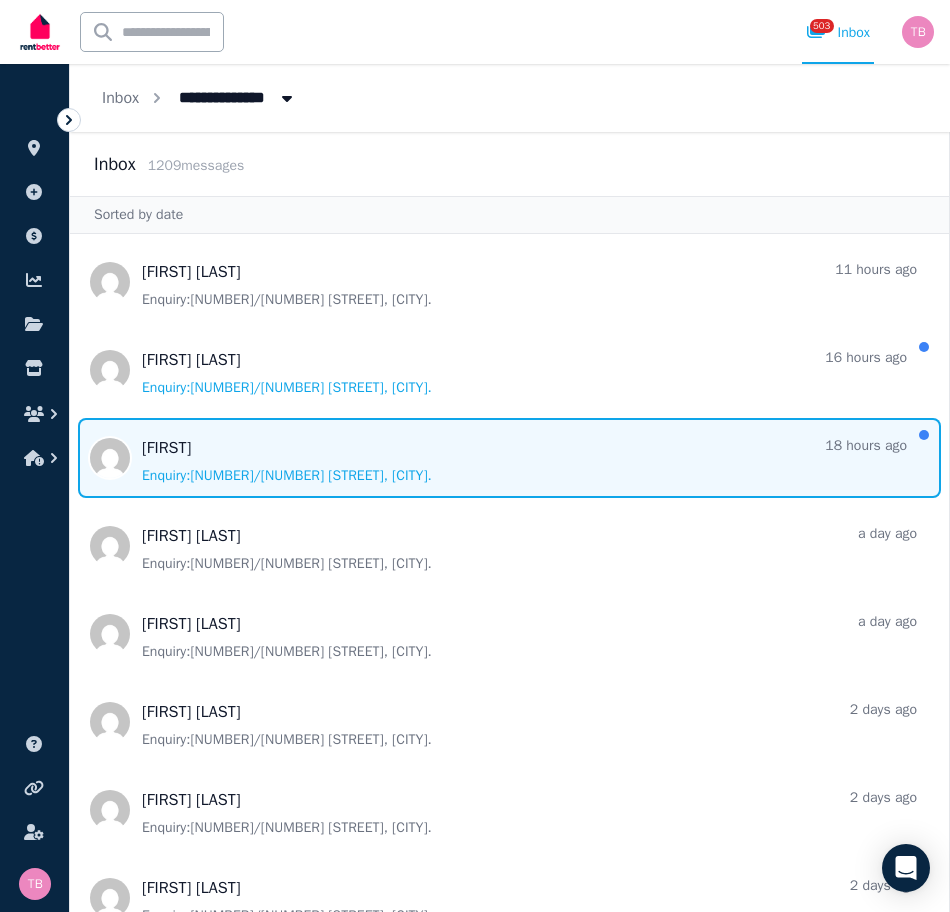 click at bounding box center [509, 458] 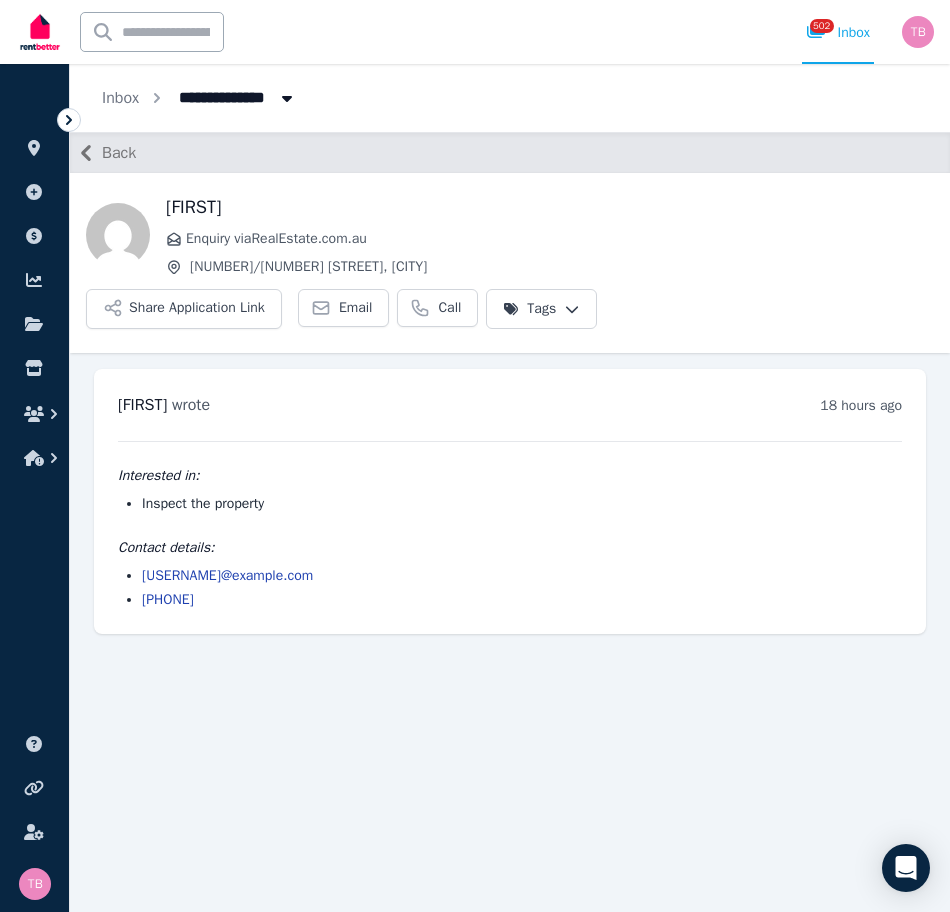 click 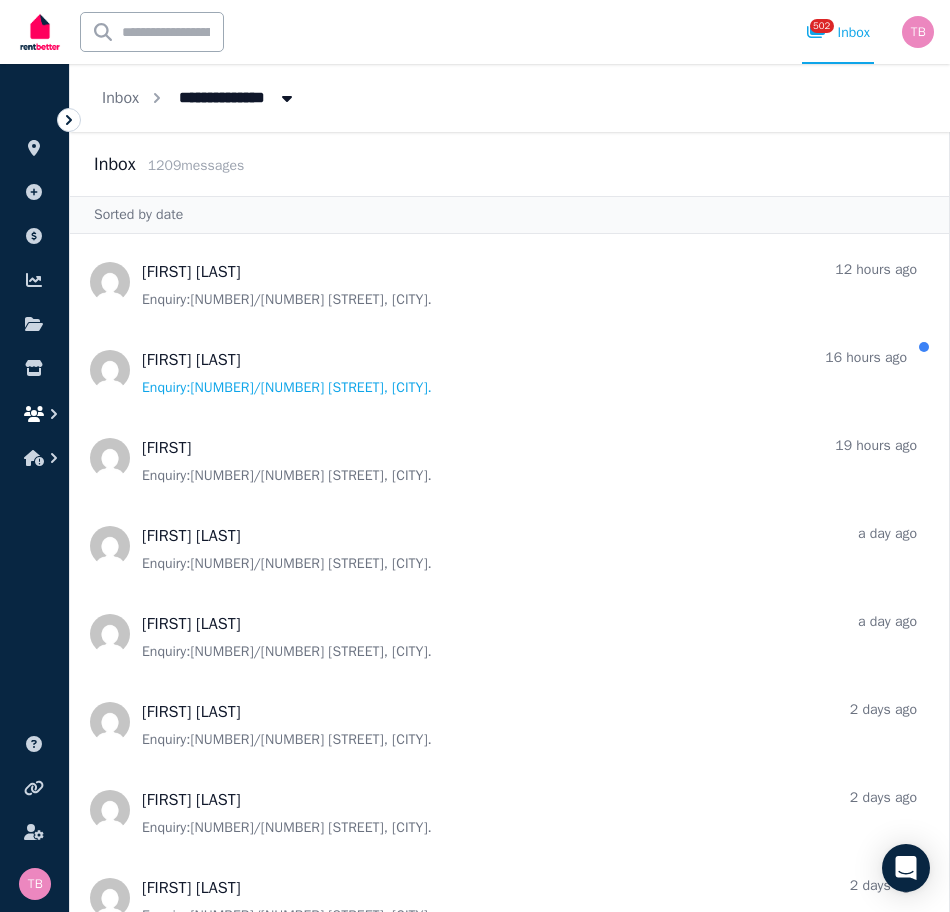 click 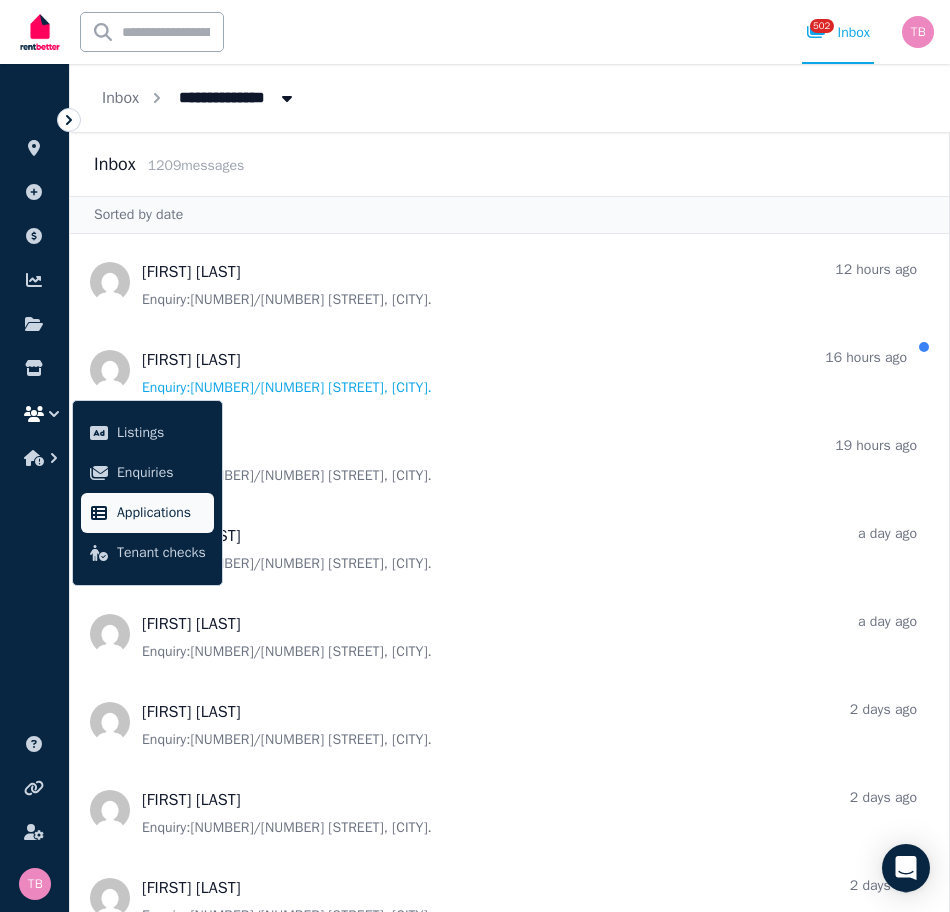 click on "Applications" at bounding box center [161, 513] 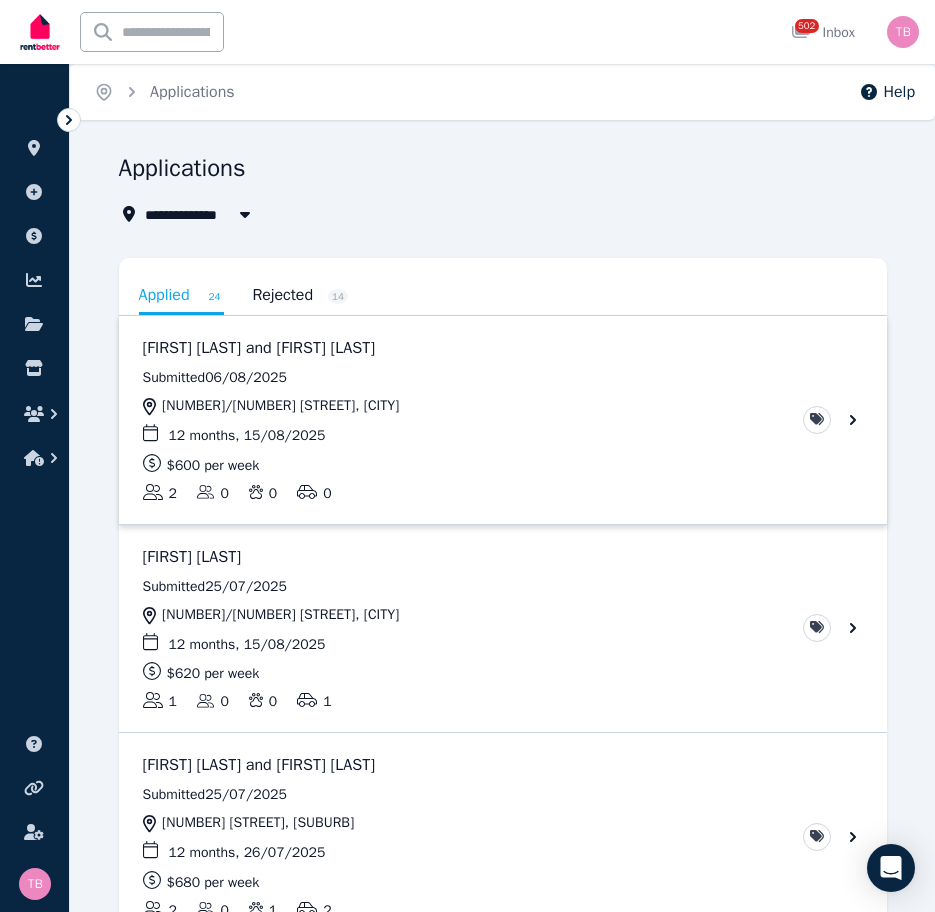 click at bounding box center (503, 420) 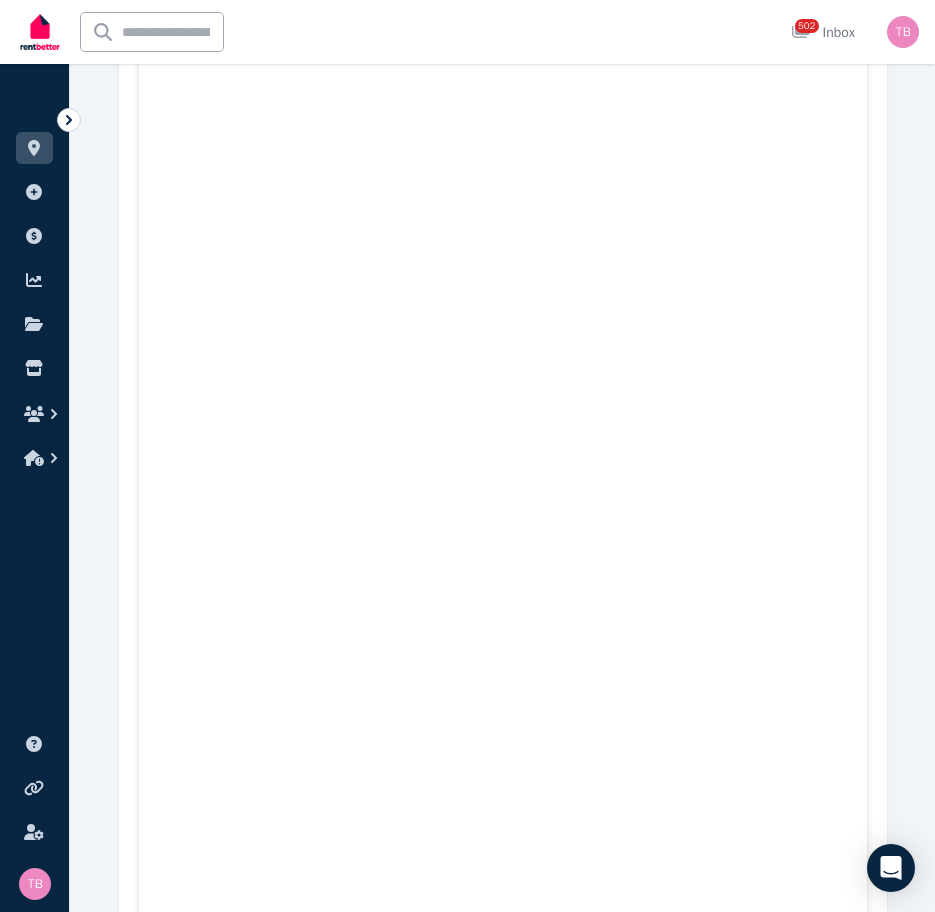 scroll, scrollTop: 18997, scrollLeft: 0, axis: vertical 